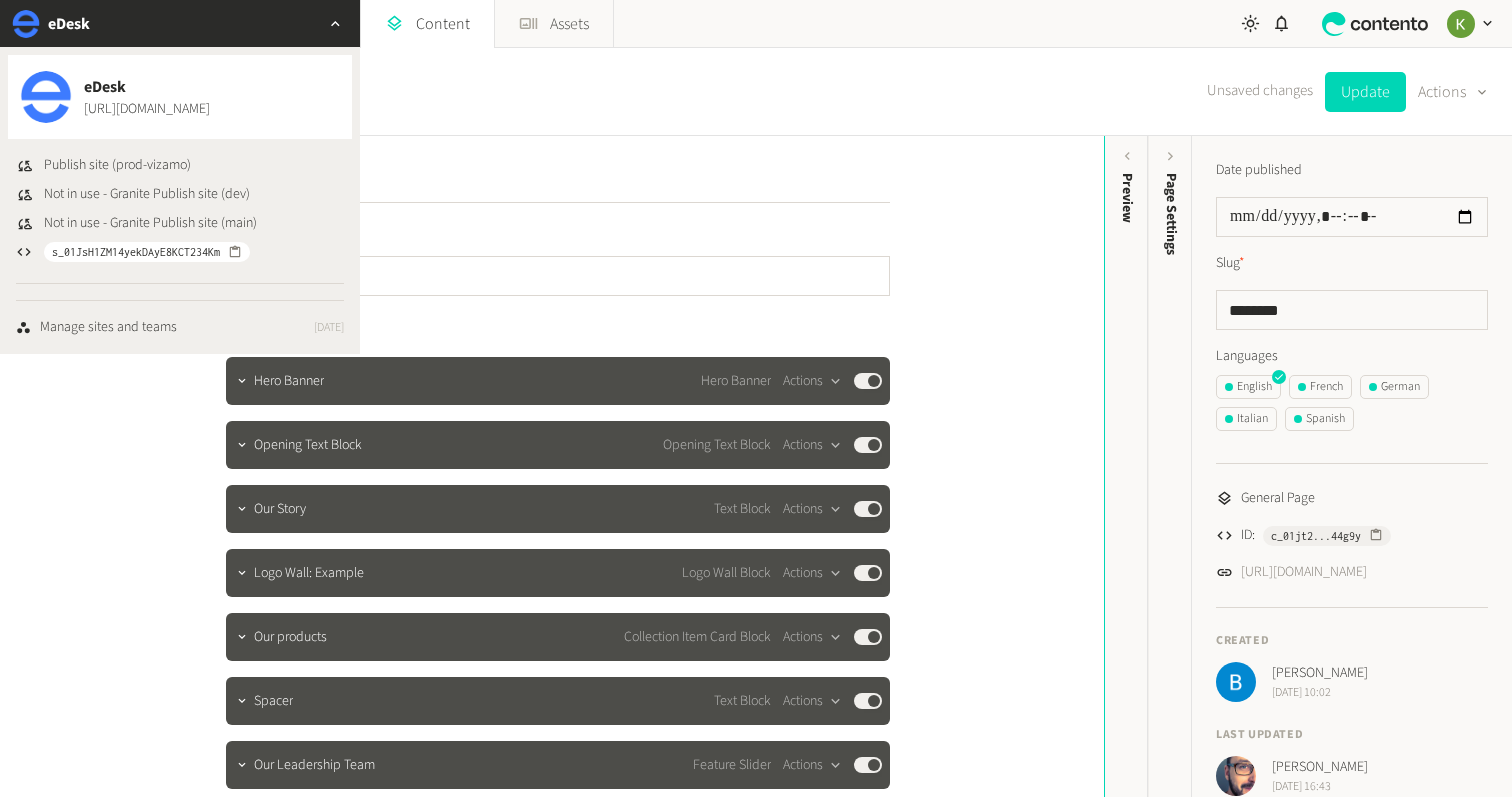 scroll, scrollTop: 0, scrollLeft: 0, axis: both 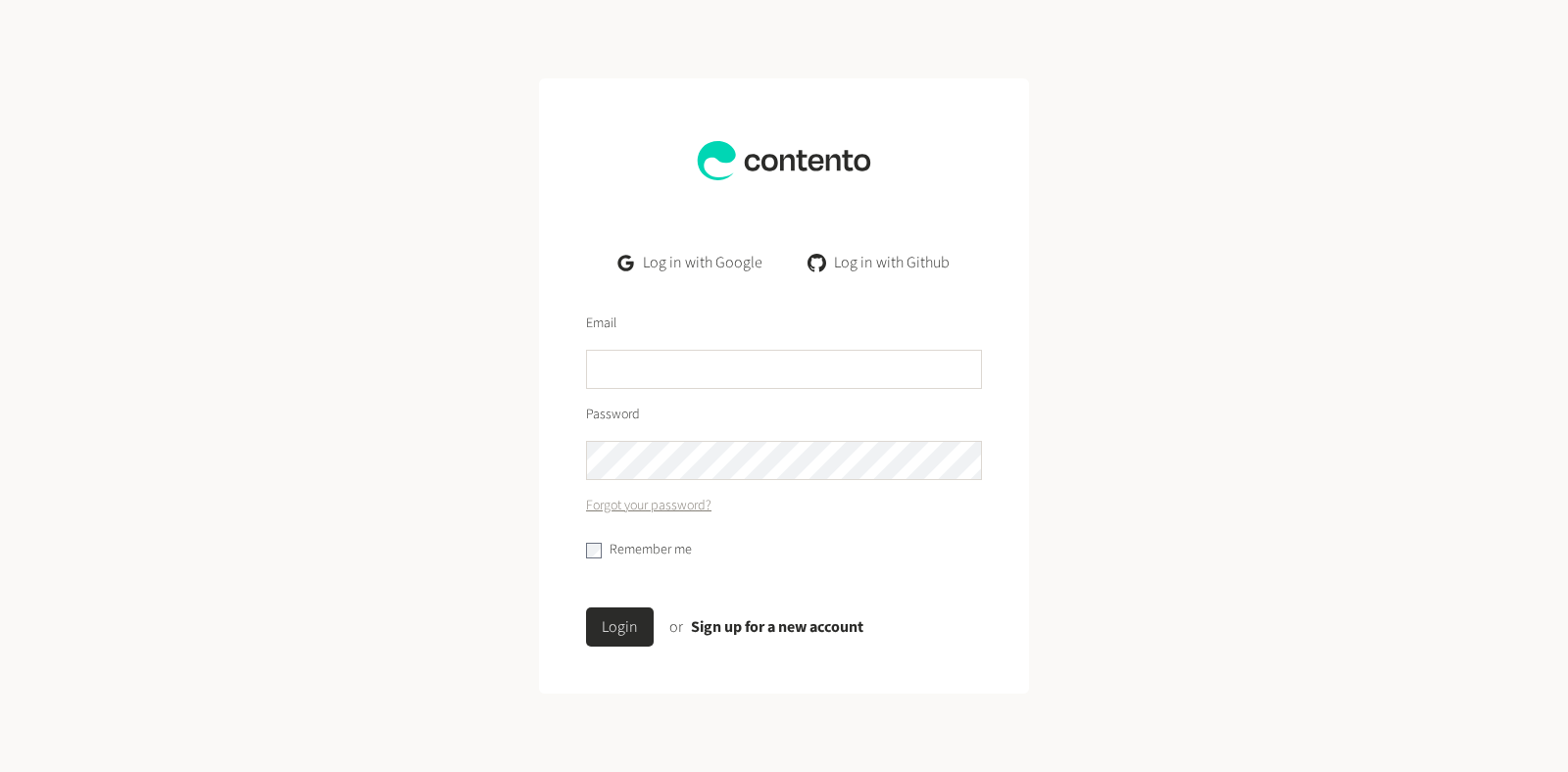 click on "Log in with Google" 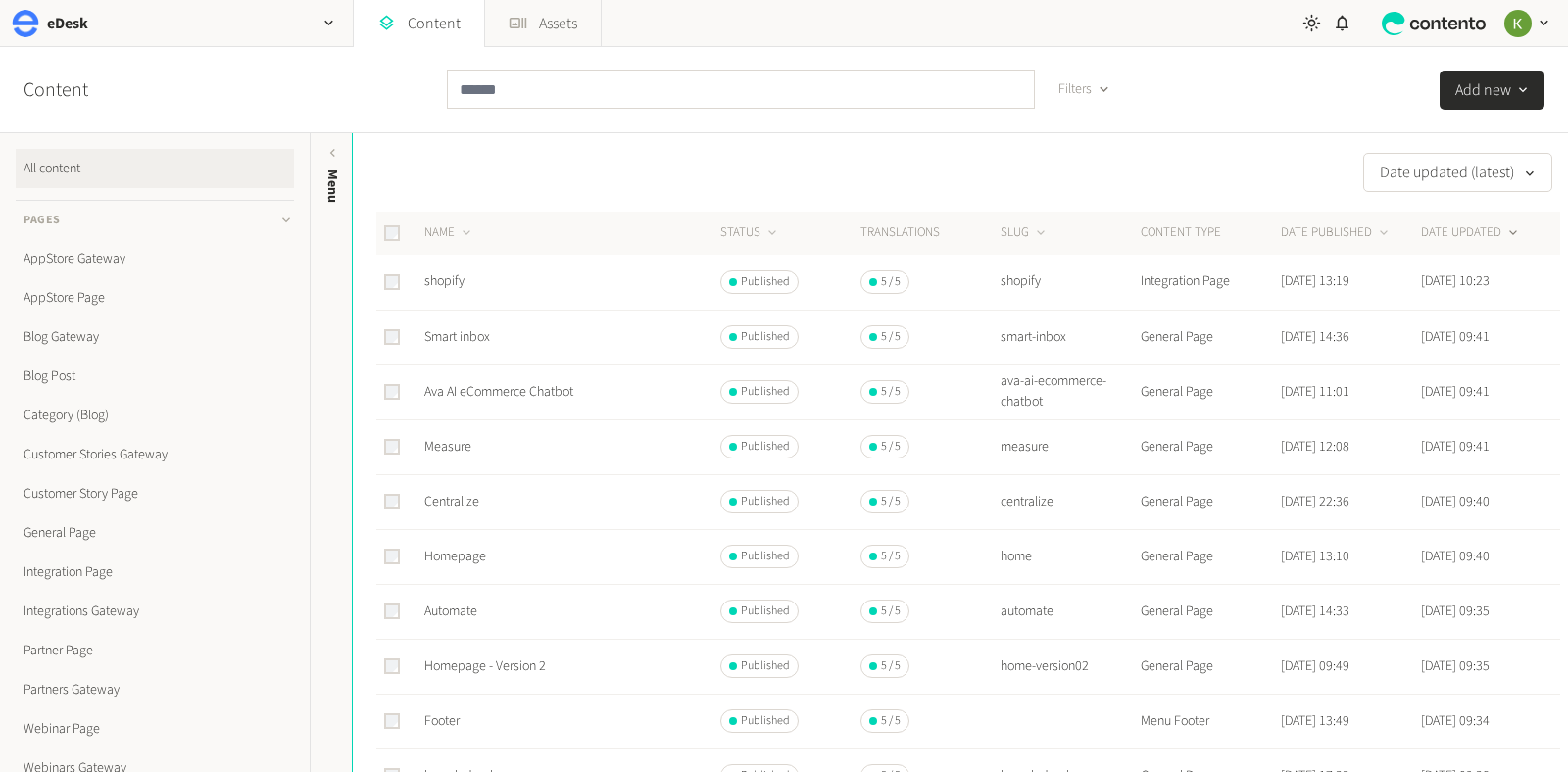 scroll, scrollTop: 0, scrollLeft: 0, axis: both 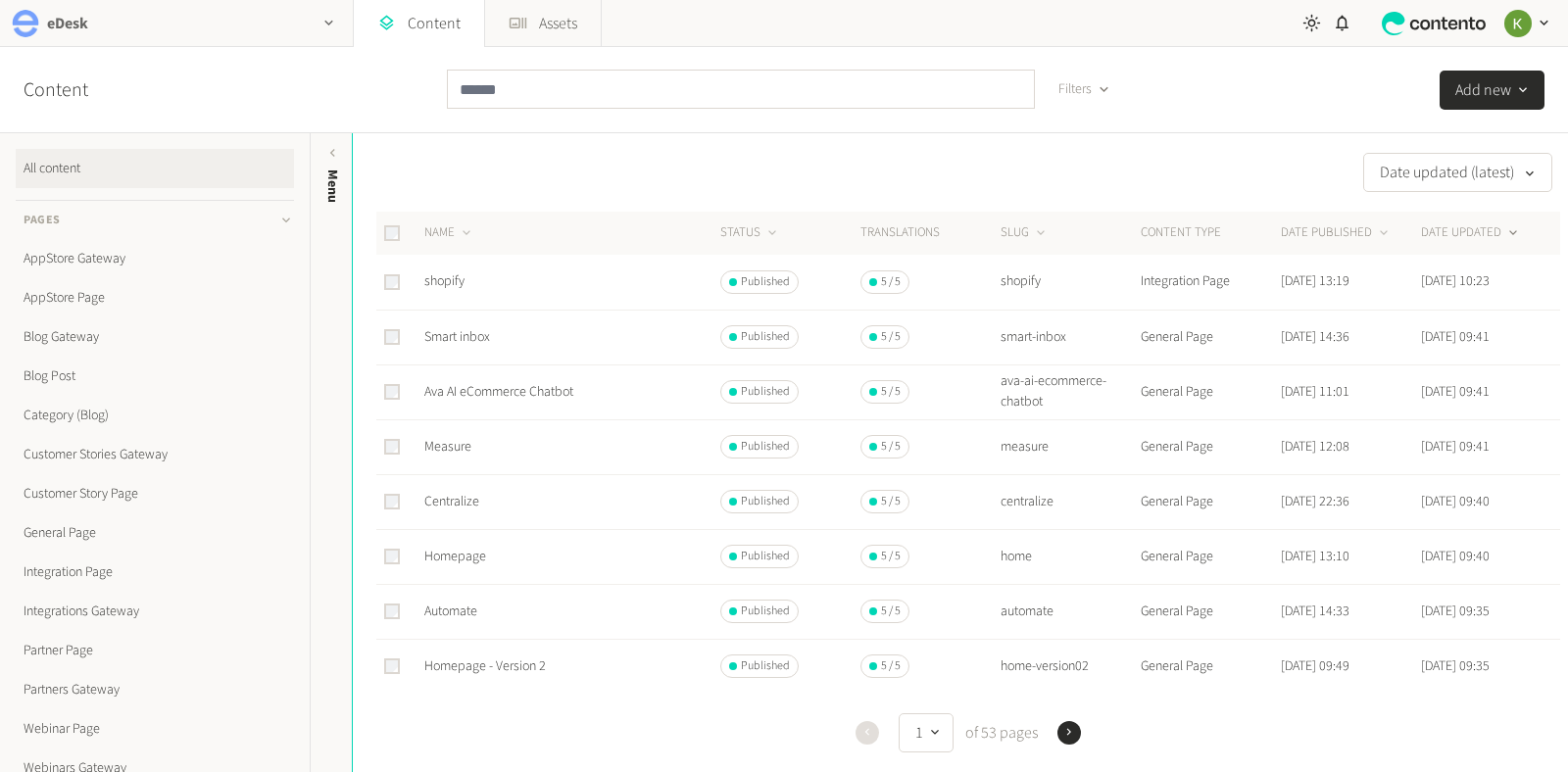 click 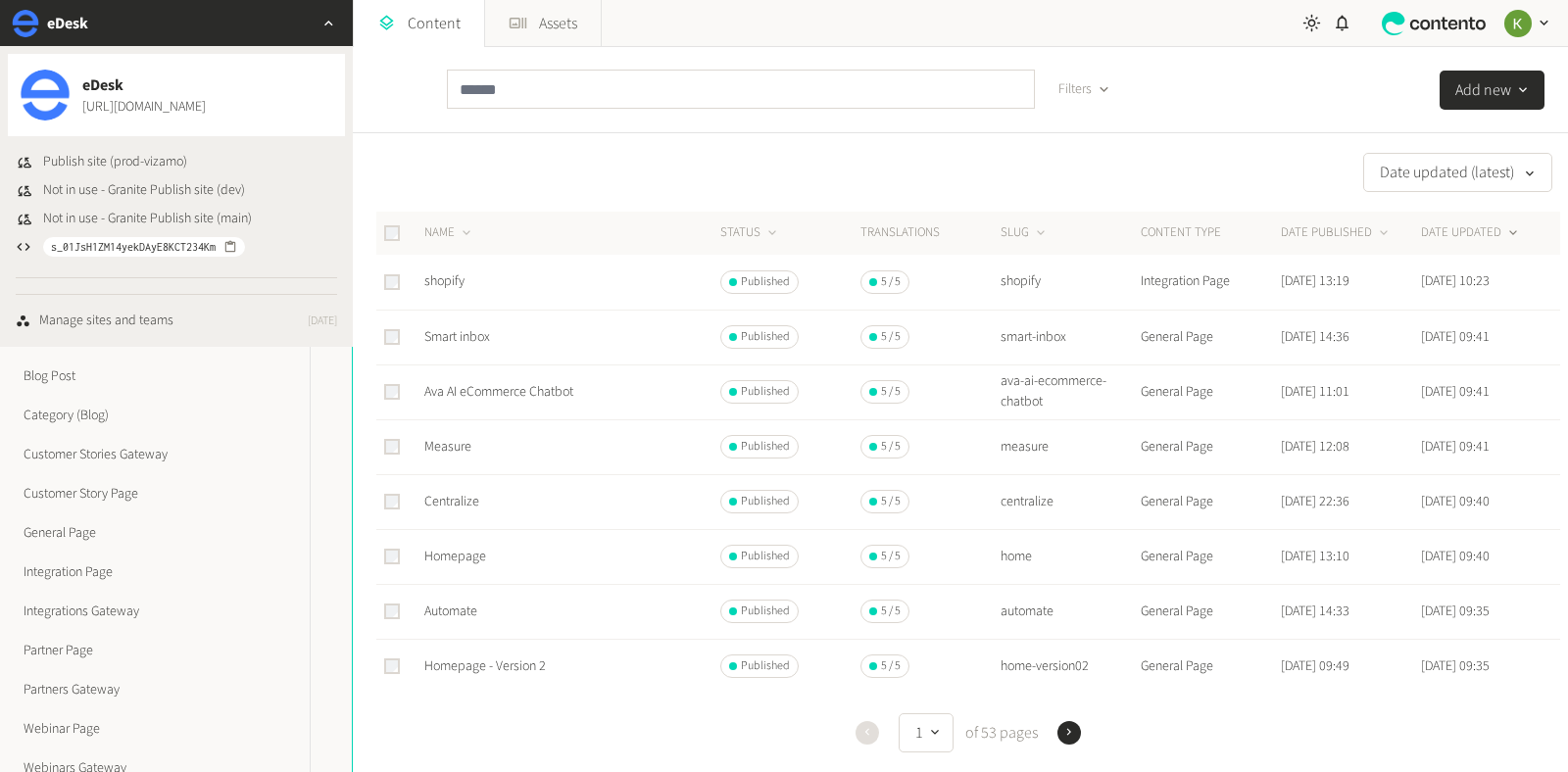 click on "Date updated (latest)" 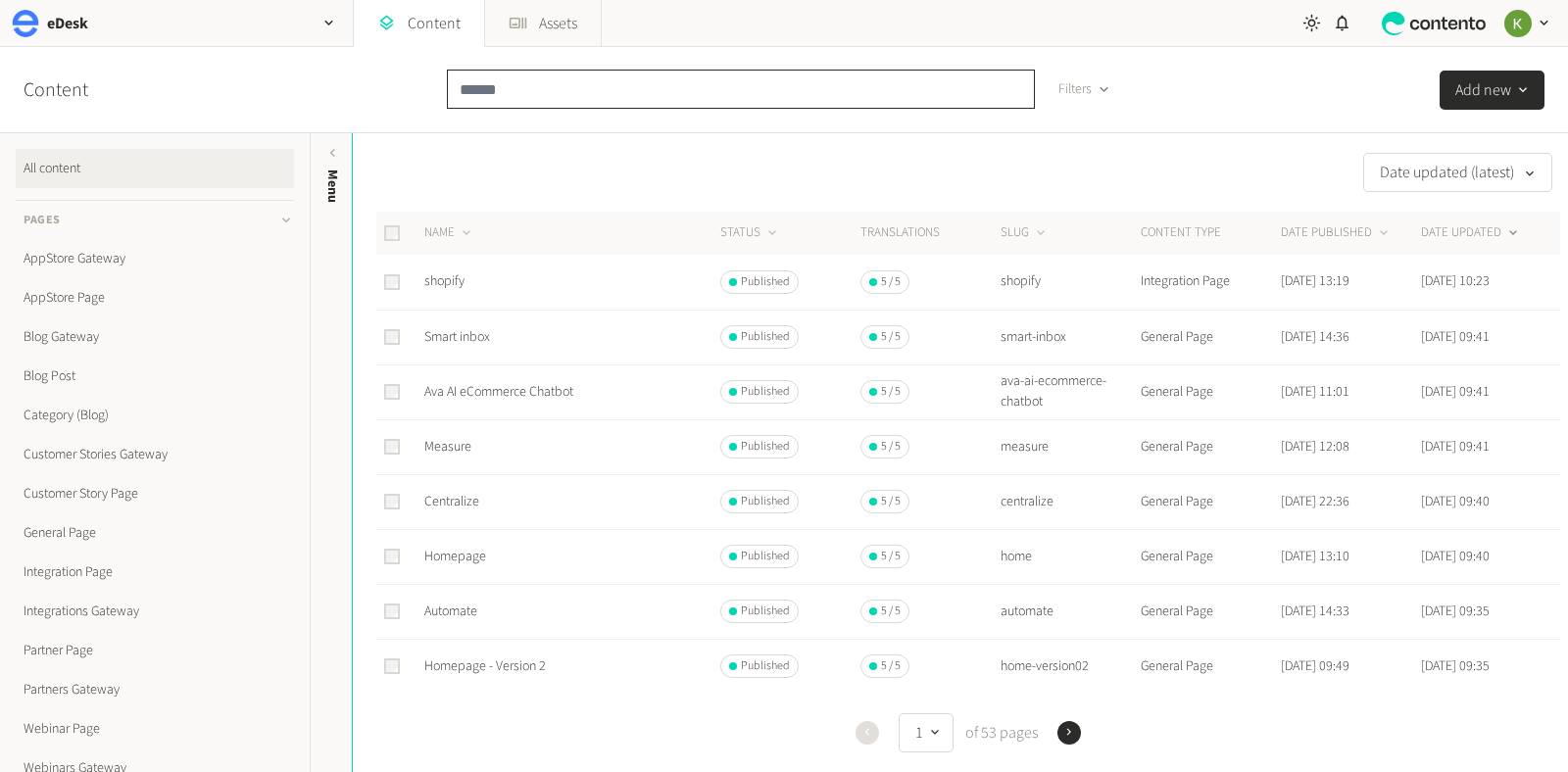 click 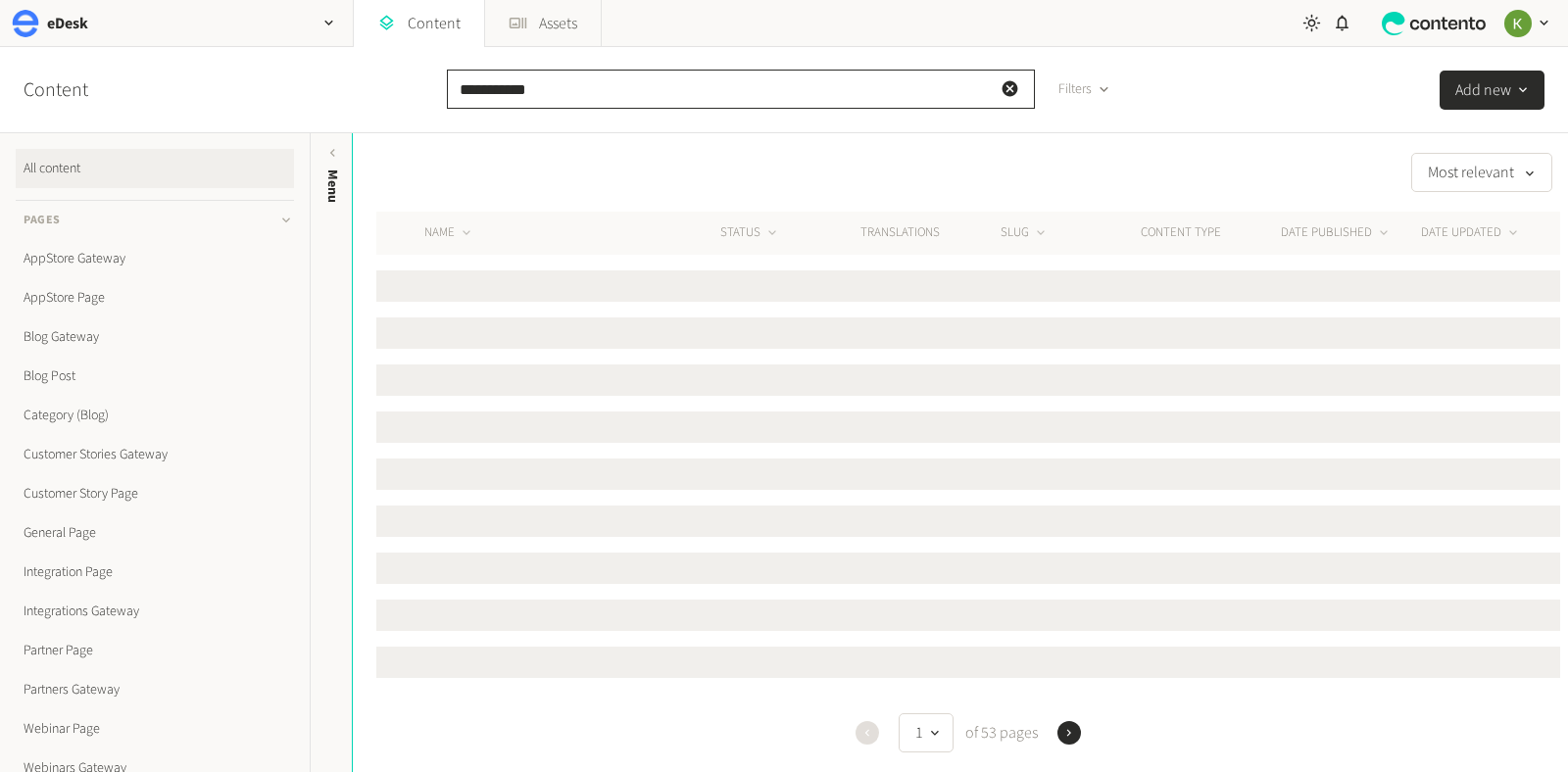 type on "**********" 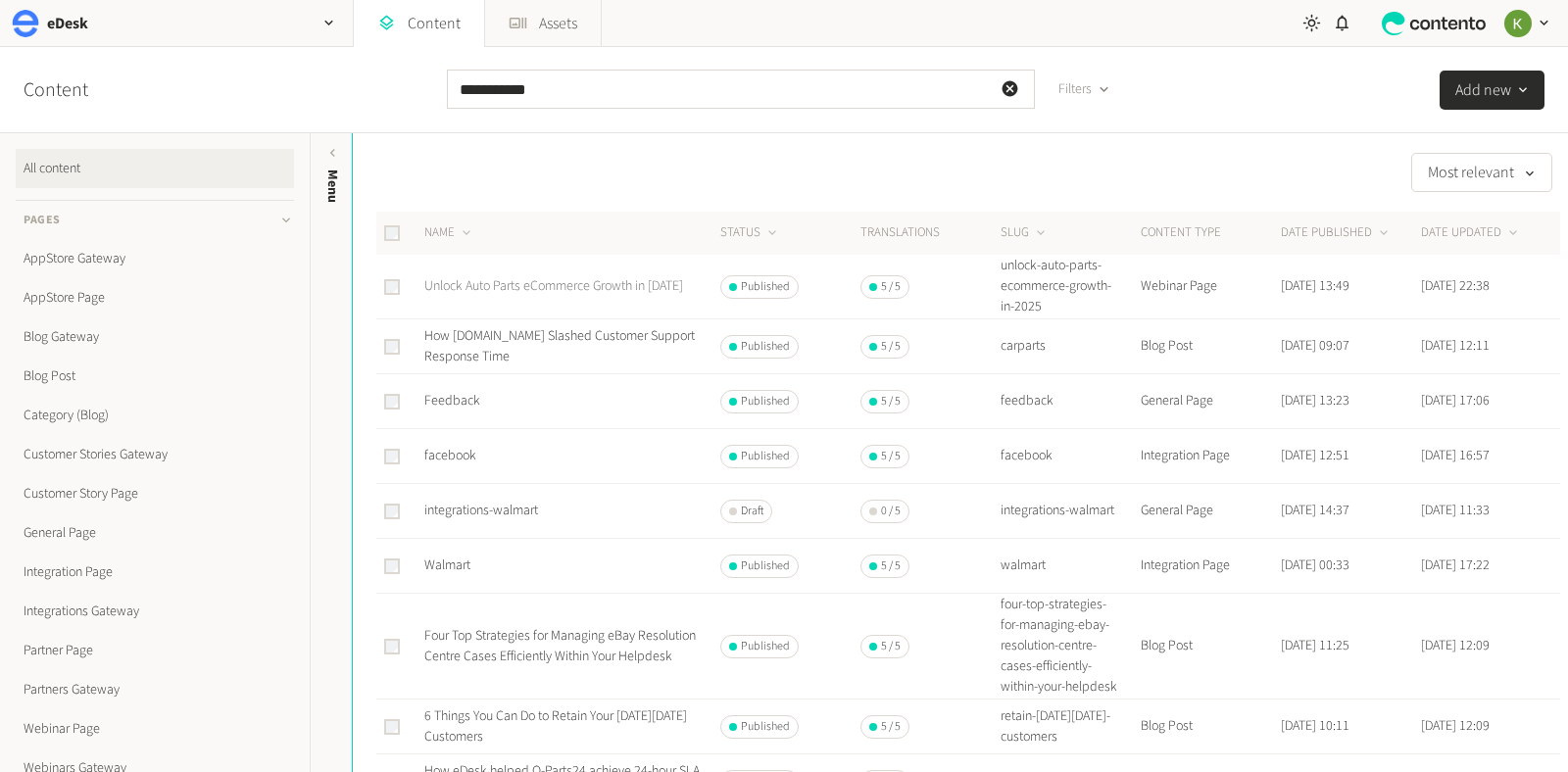 click on "Unlock Auto Parts eCommerce Growth in [DATE]" 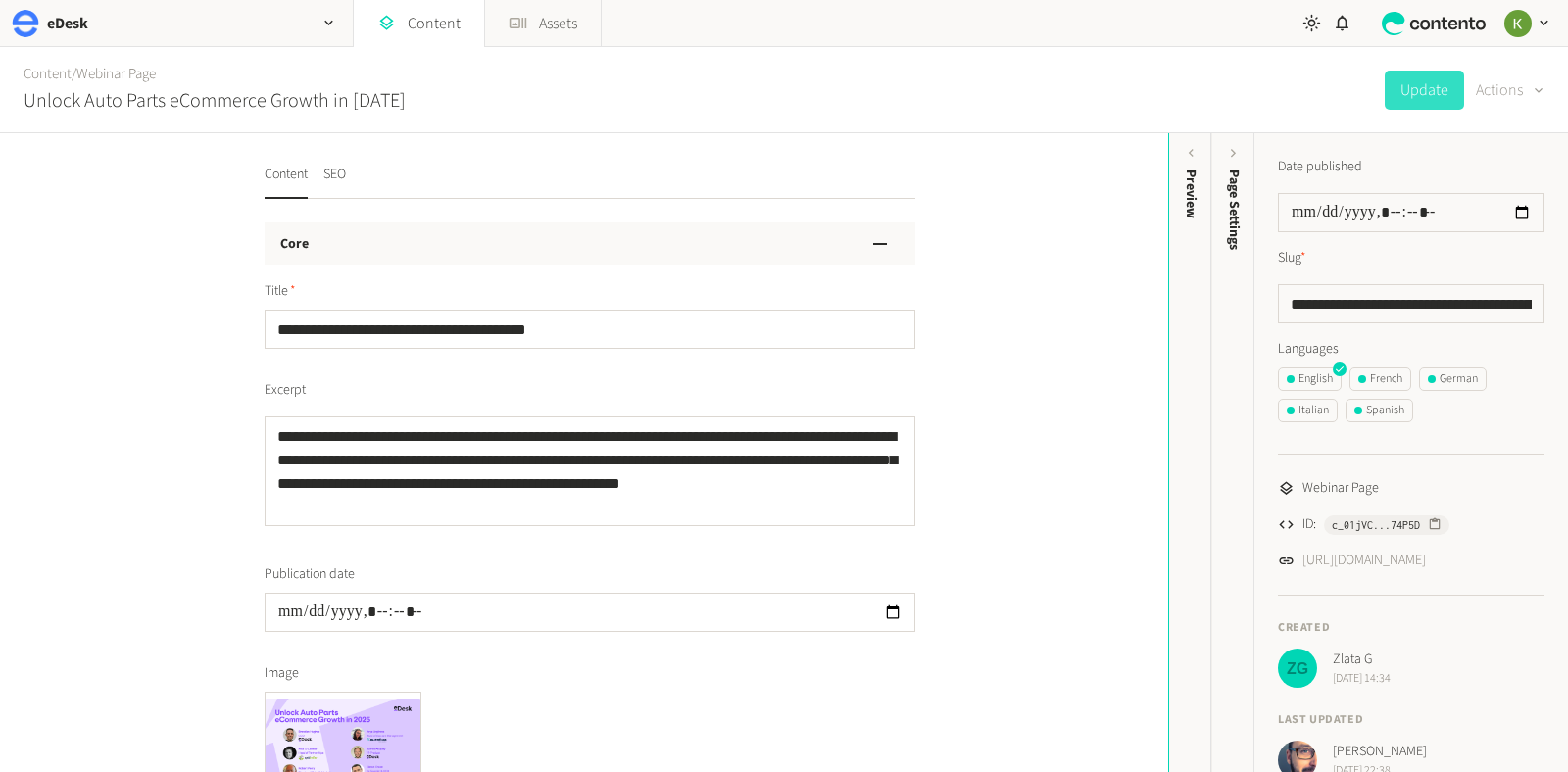 click on "Actions" 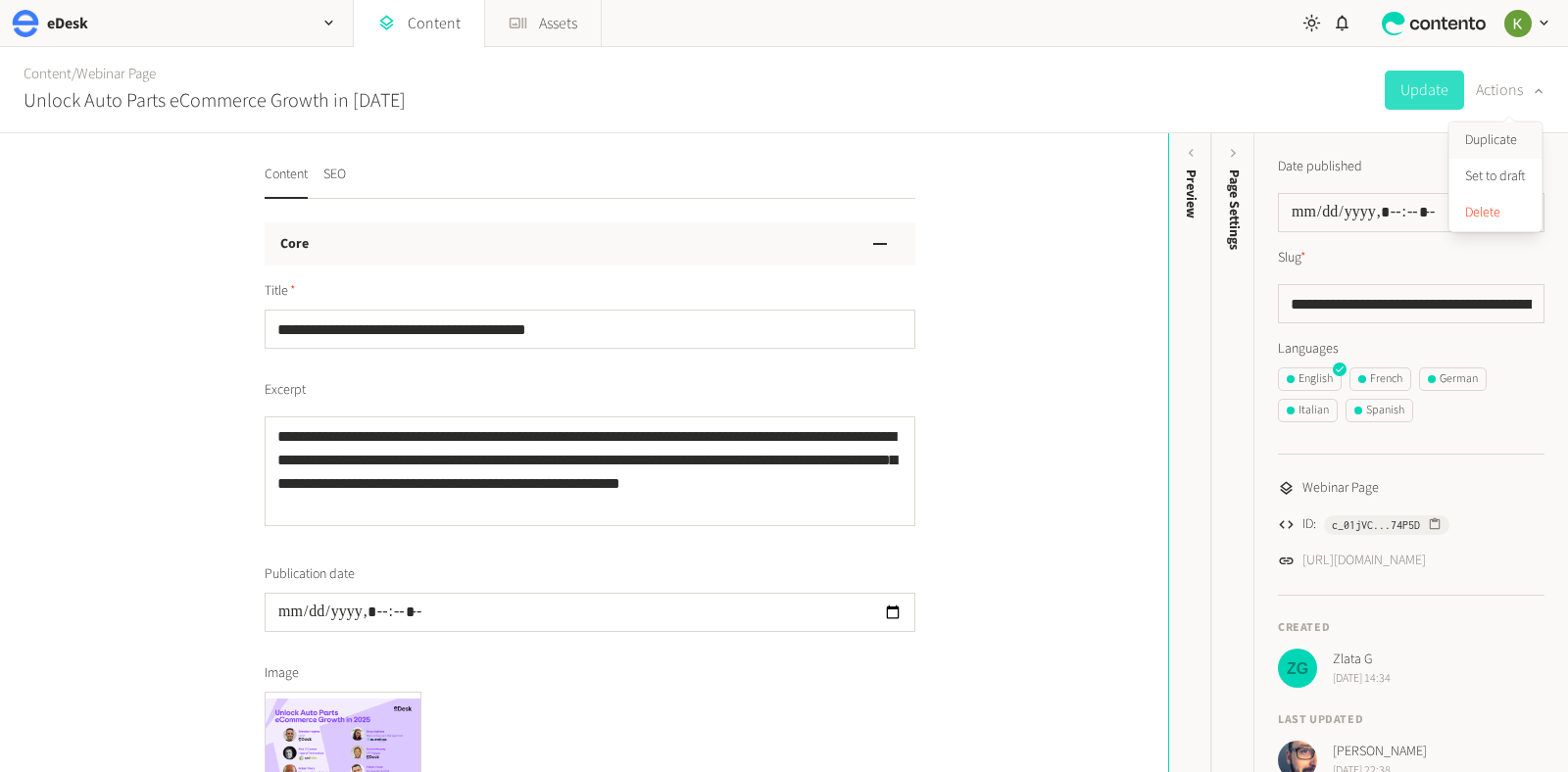 click on "Duplicate" 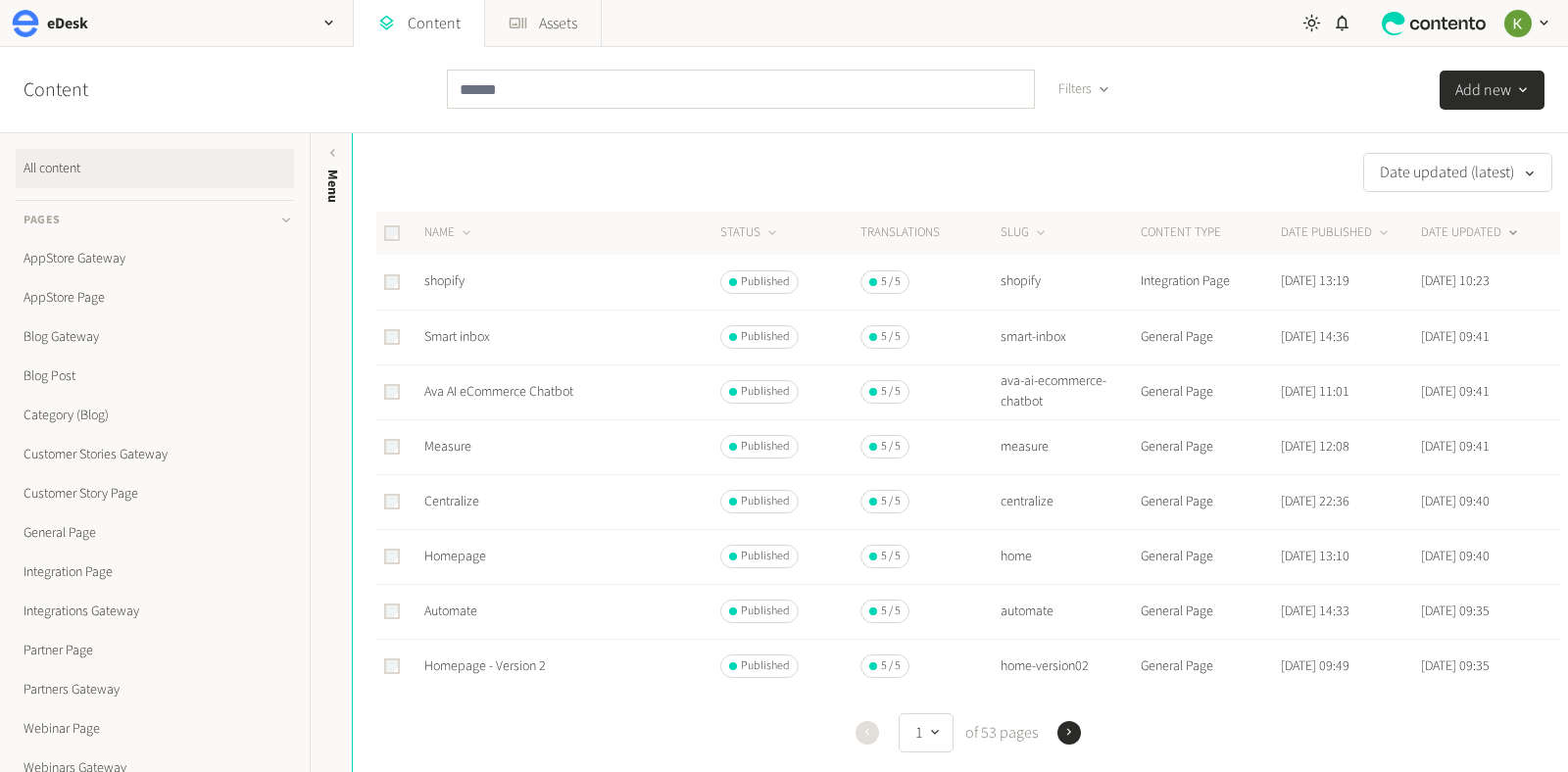 scroll, scrollTop: 0, scrollLeft: 0, axis: both 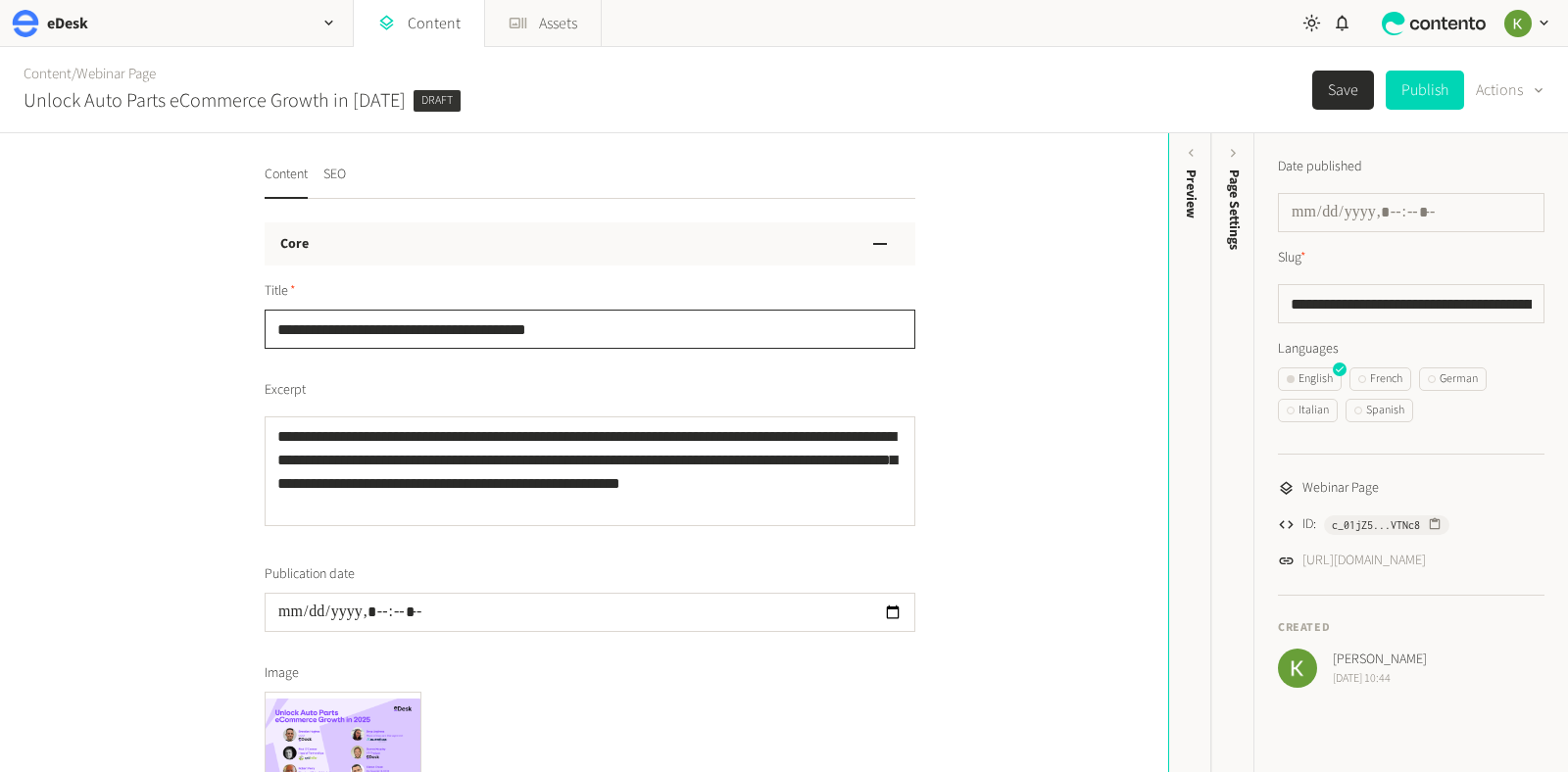 drag, startPoint x: 575, startPoint y: 334, endPoint x: 223, endPoint y: 327, distance: 352.0696 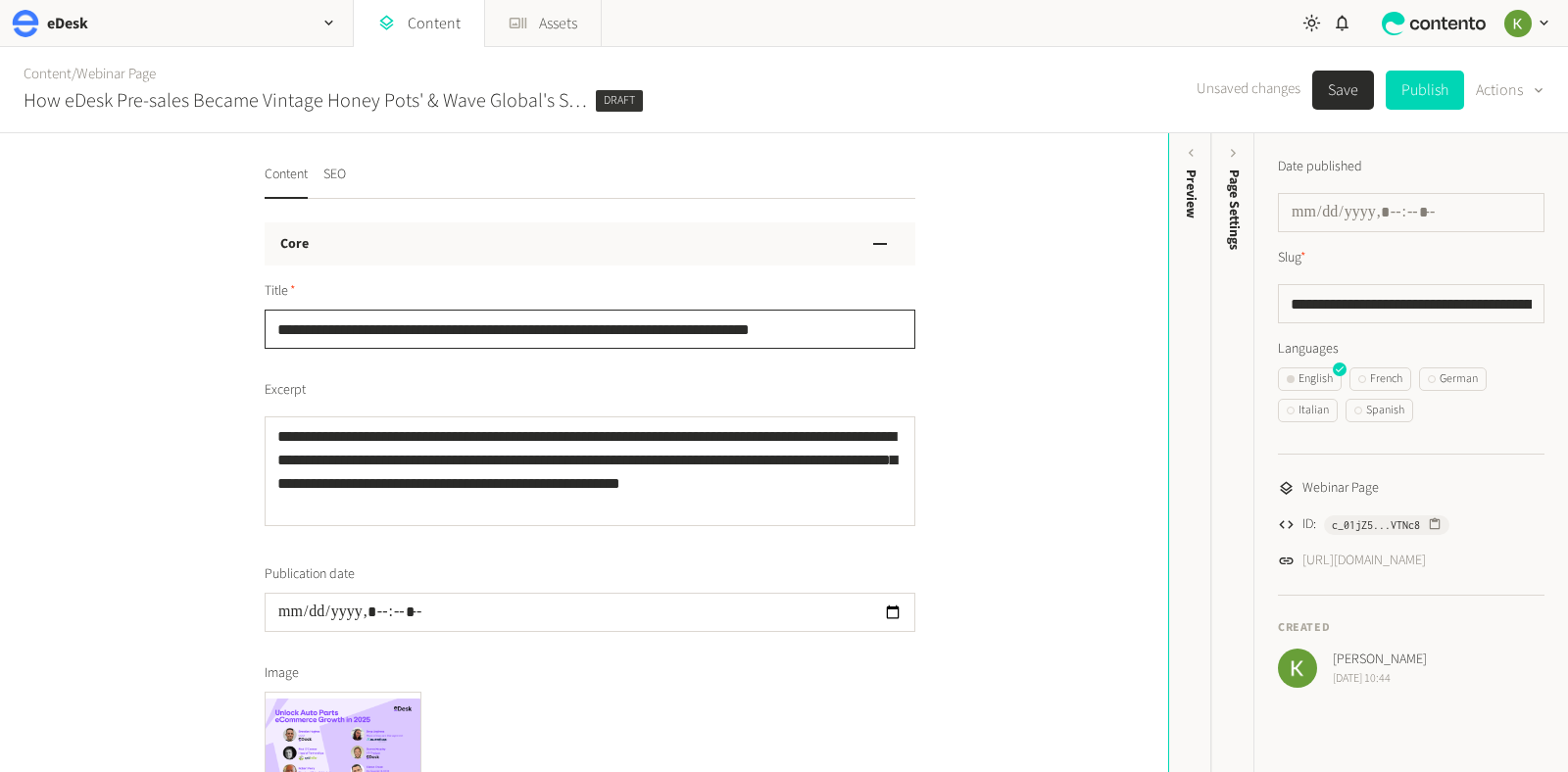 type on "**********" 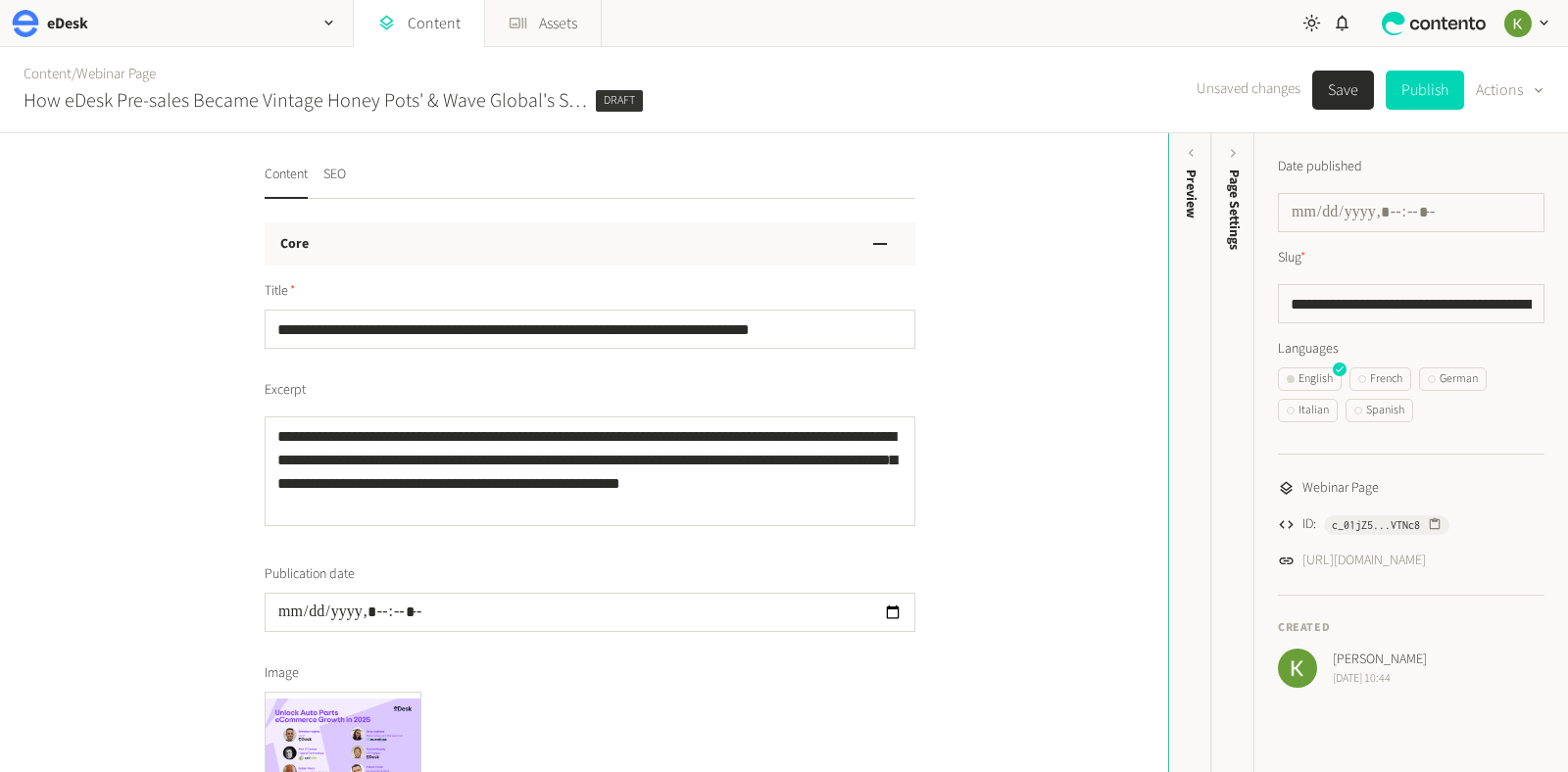 click on "How eDesk Pre-sales Became Vintage Honey Pots' & Wave Global's Support Advantage" 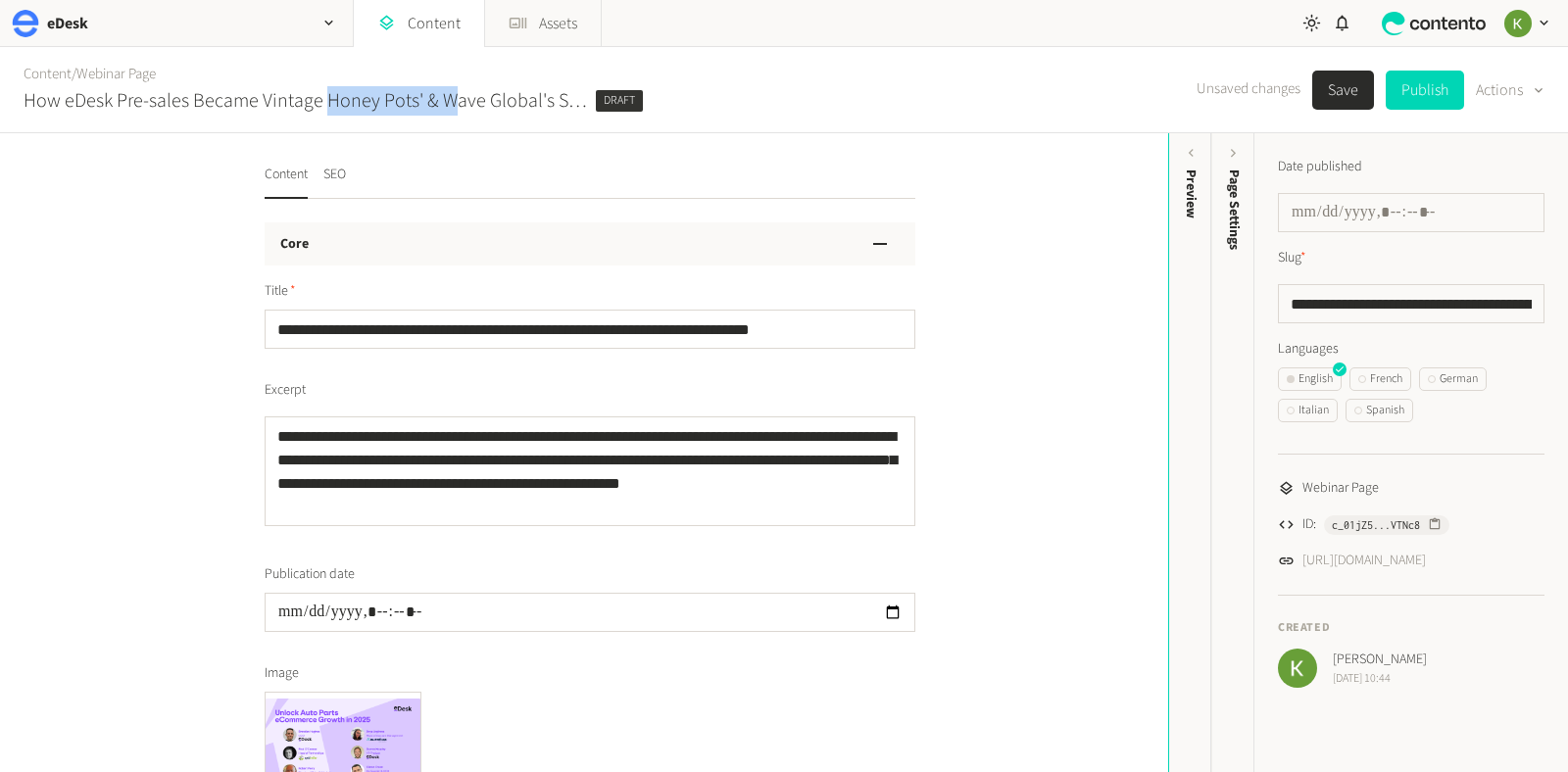 drag, startPoint x: 456, startPoint y: 99, endPoint x: 333, endPoint y: 101, distance: 123.016 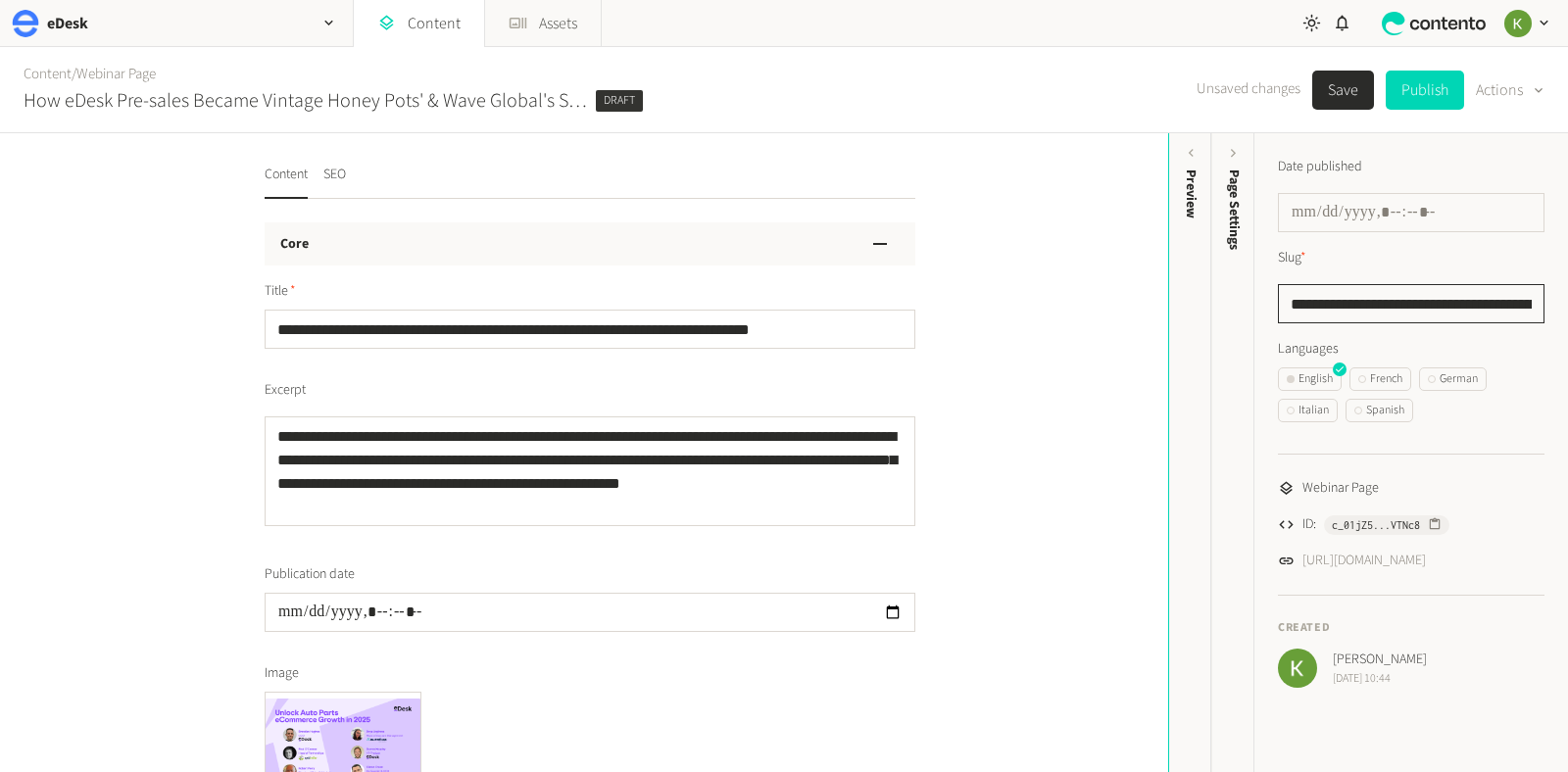 click on "**********" 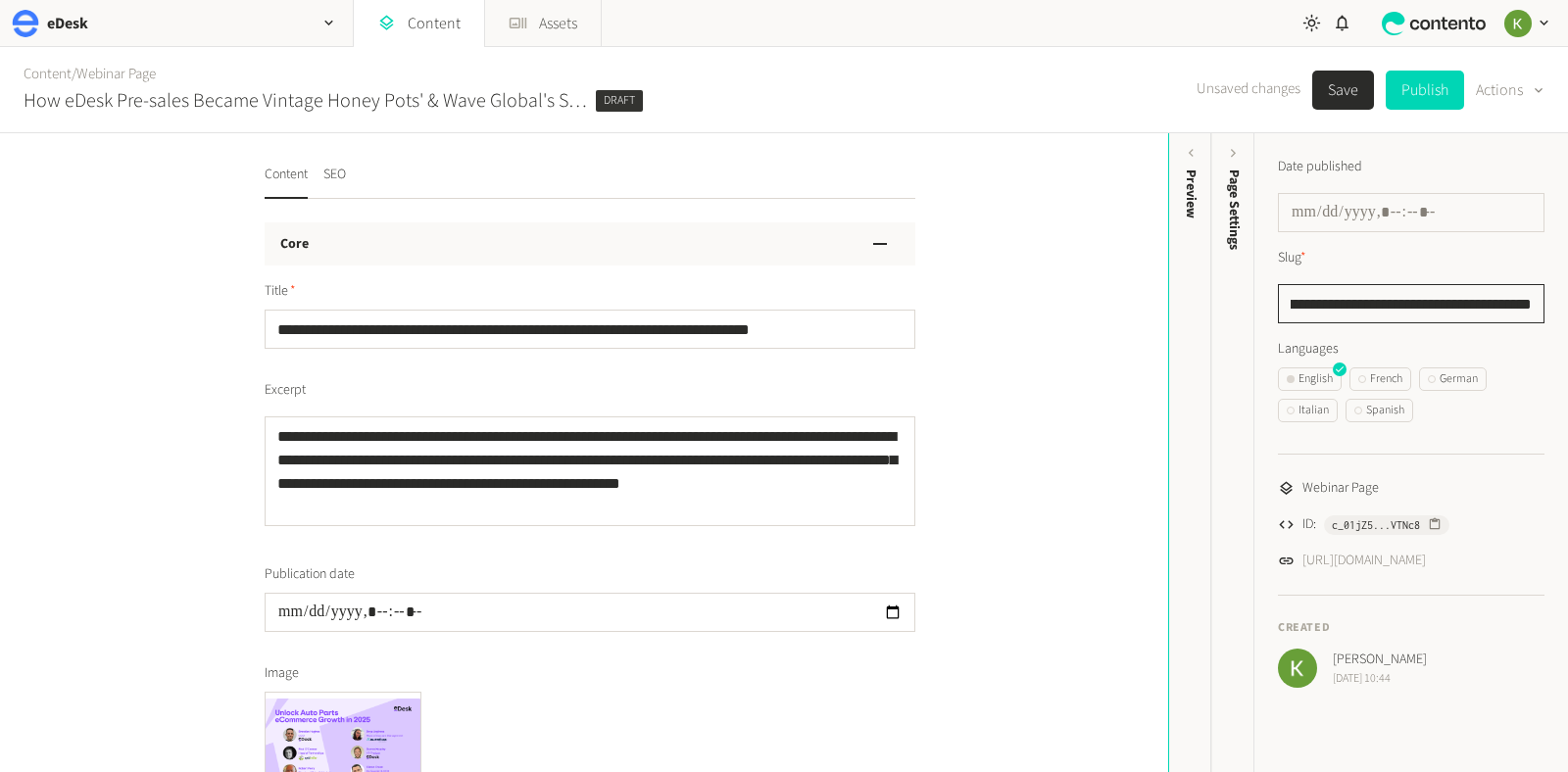 type on "**********" 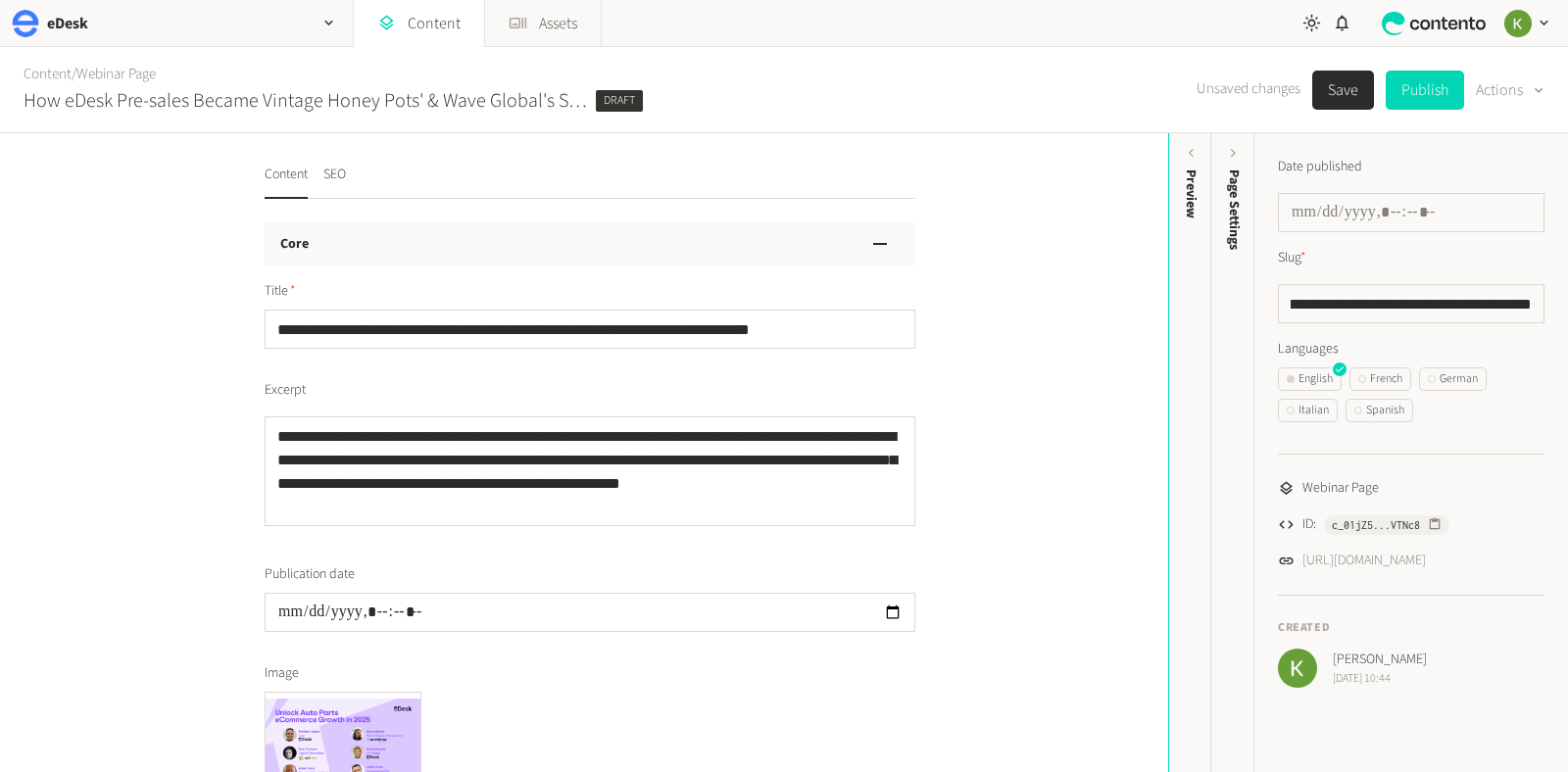 scroll, scrollTop: 0, scrollLeft: 0, axis: both 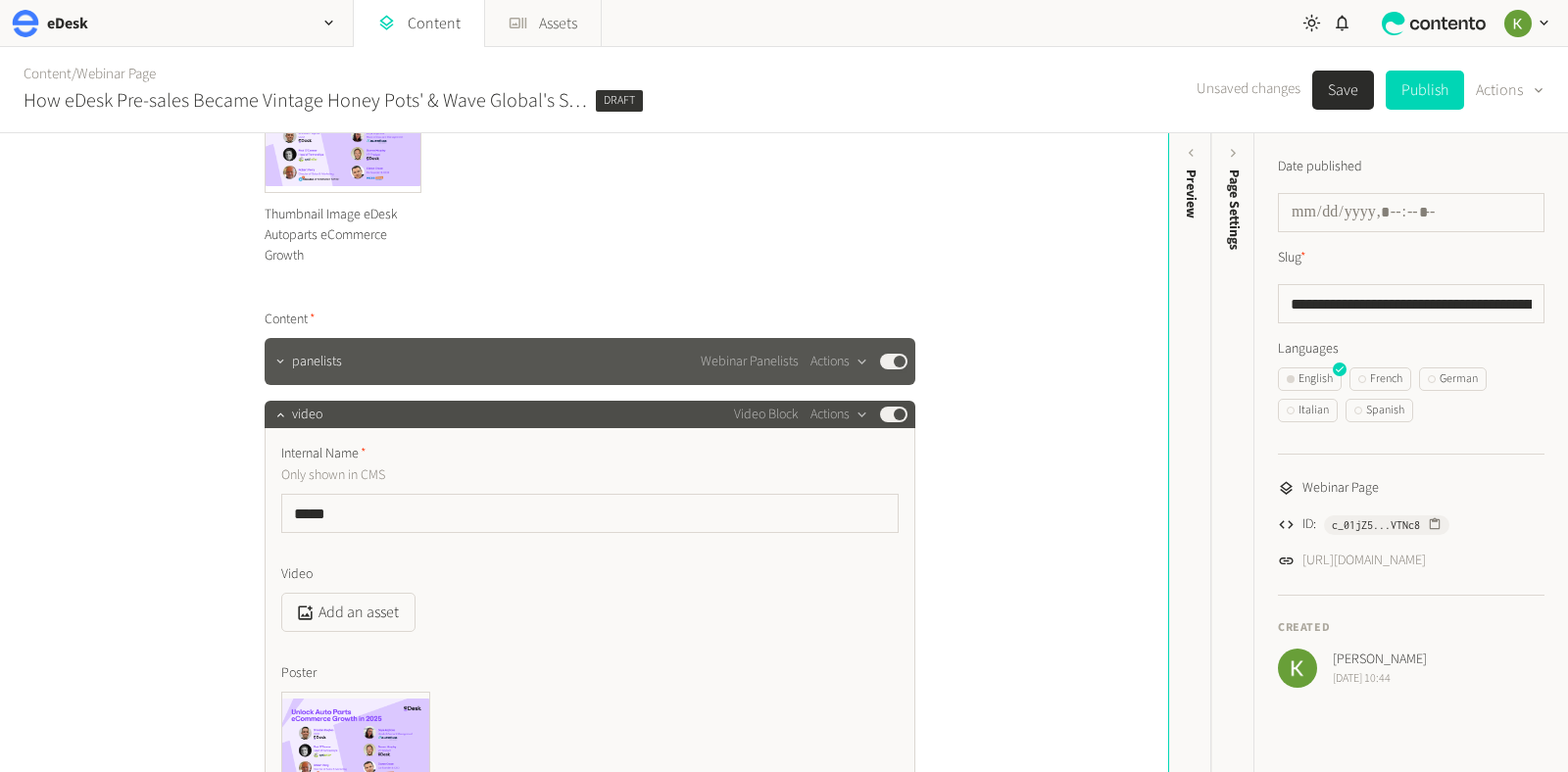 click 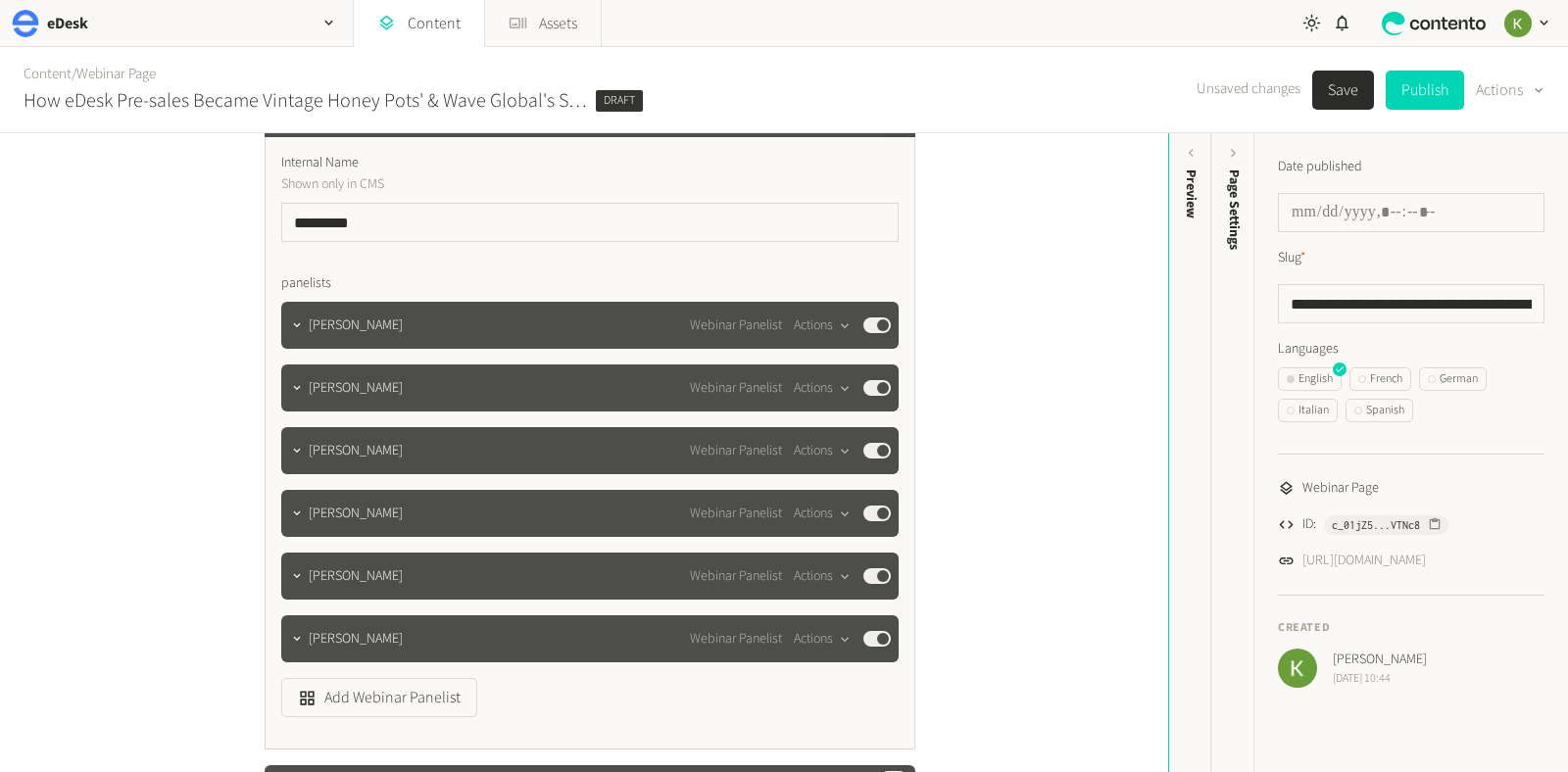 scroll, scrollTop: 879, scrollLeft: 0, axis: vertical 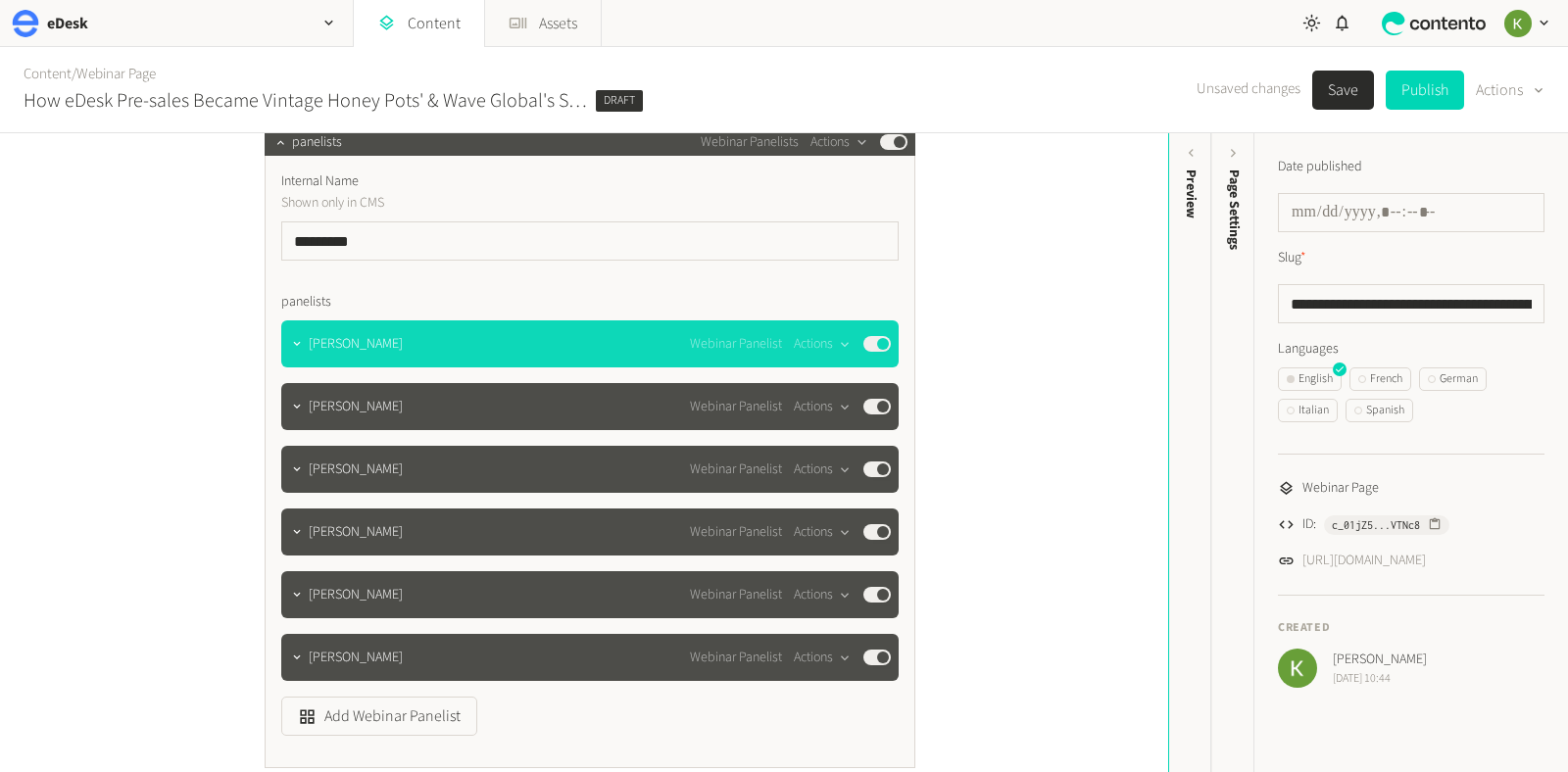 type 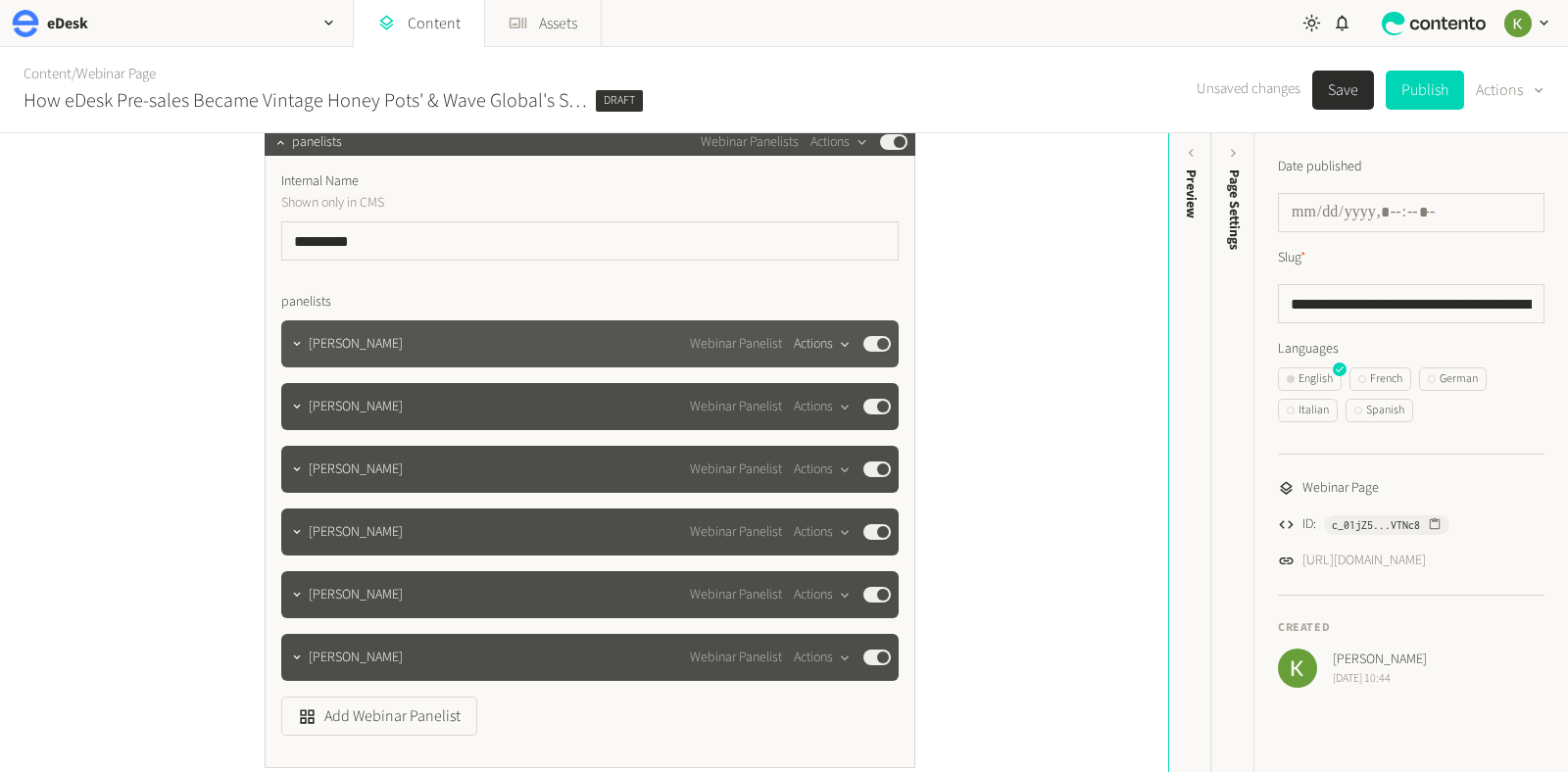 click 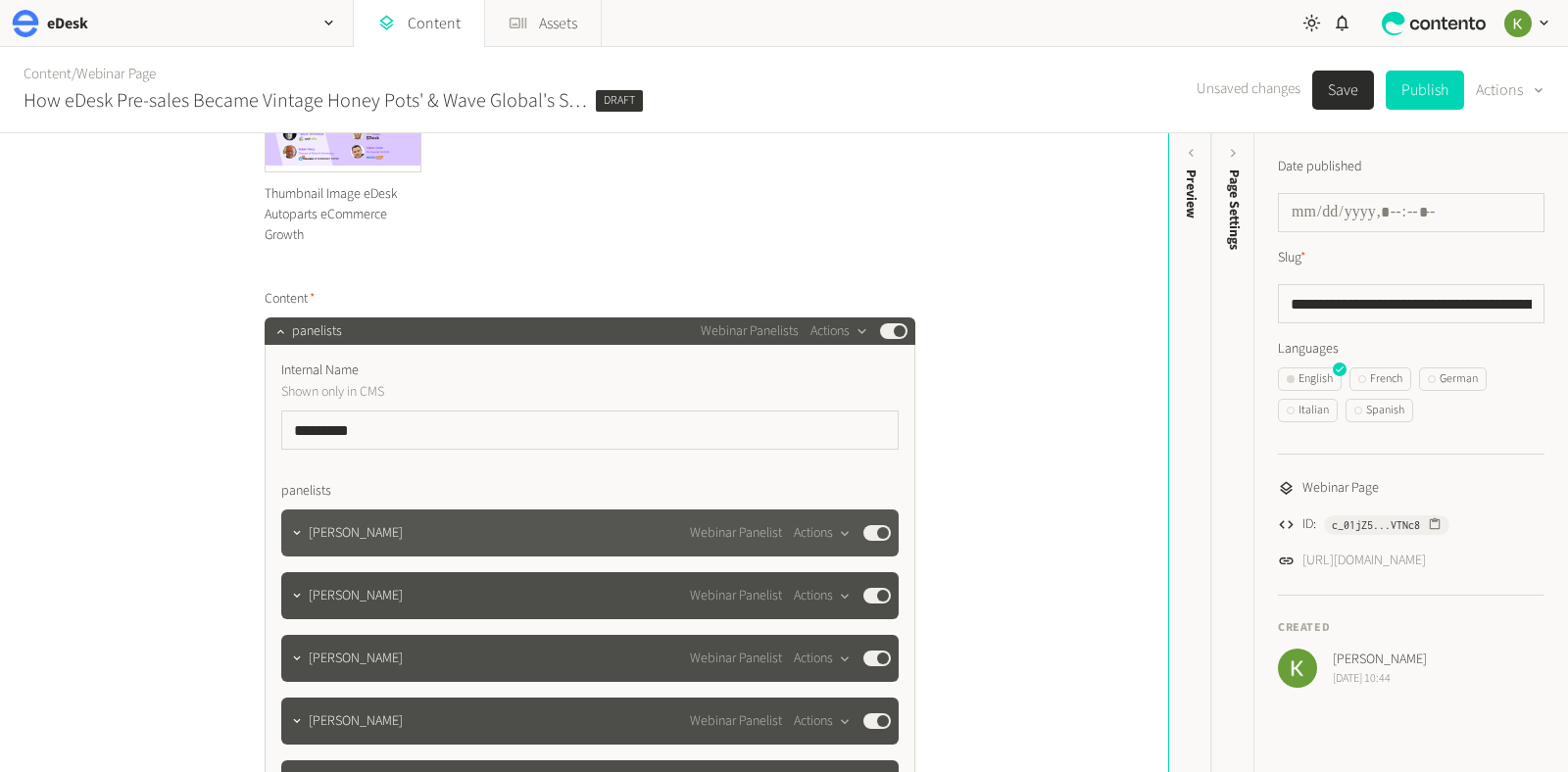 scroll, scrollTop: 822, scrollLeft: 0, axis: vertical 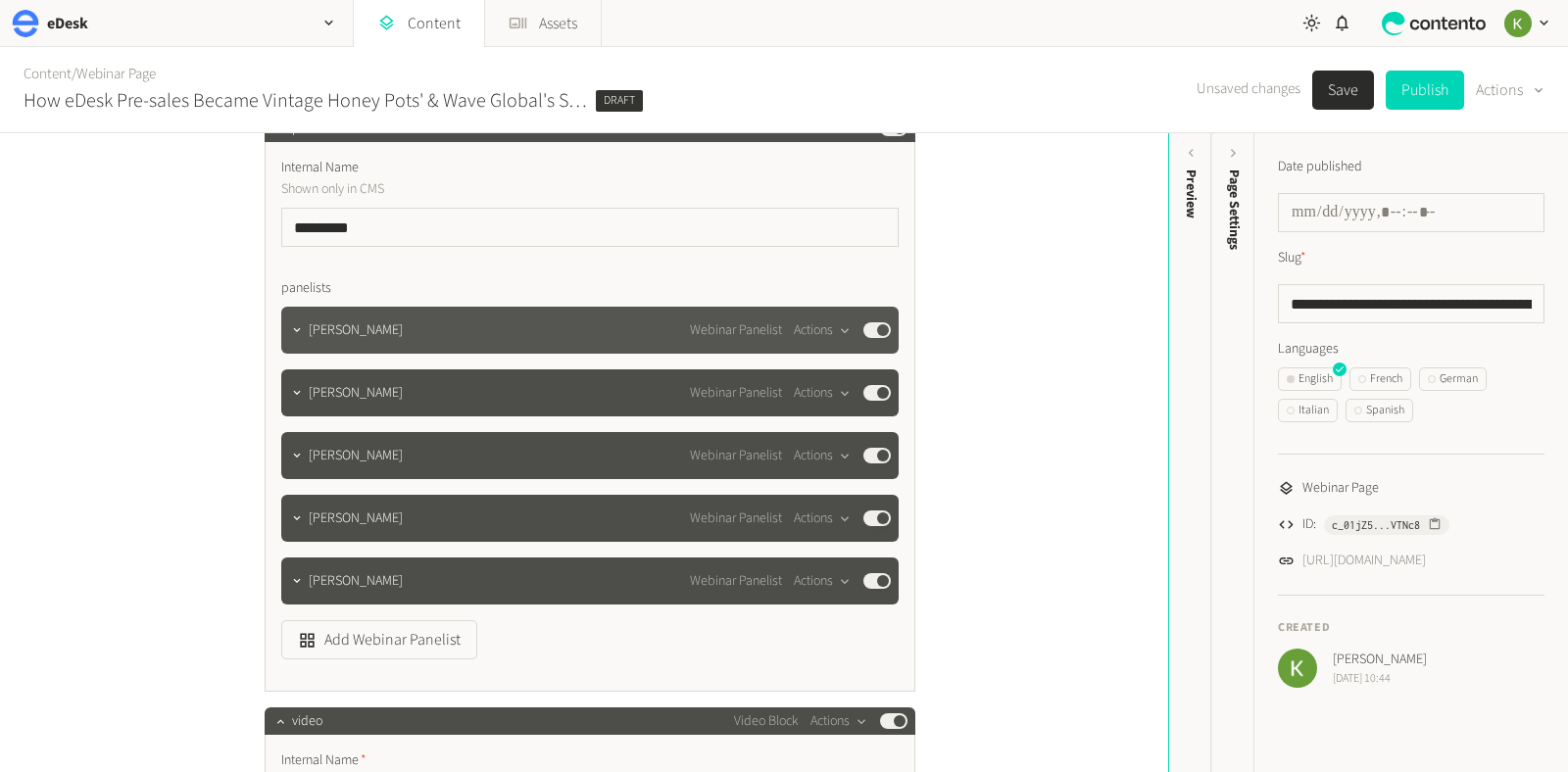 click on "Ciaran Crean Webinar Panelist  Actions  Published" 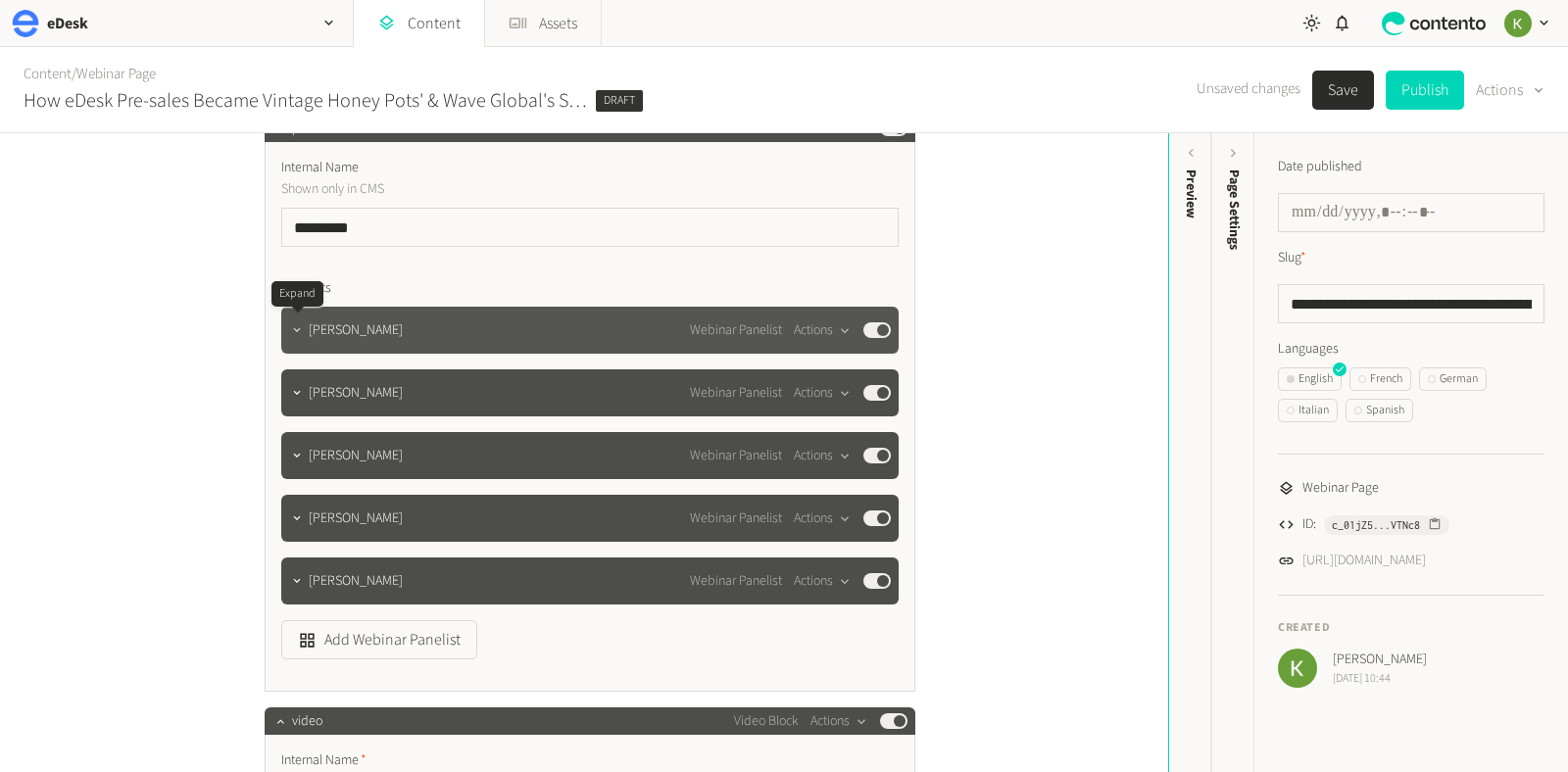 click 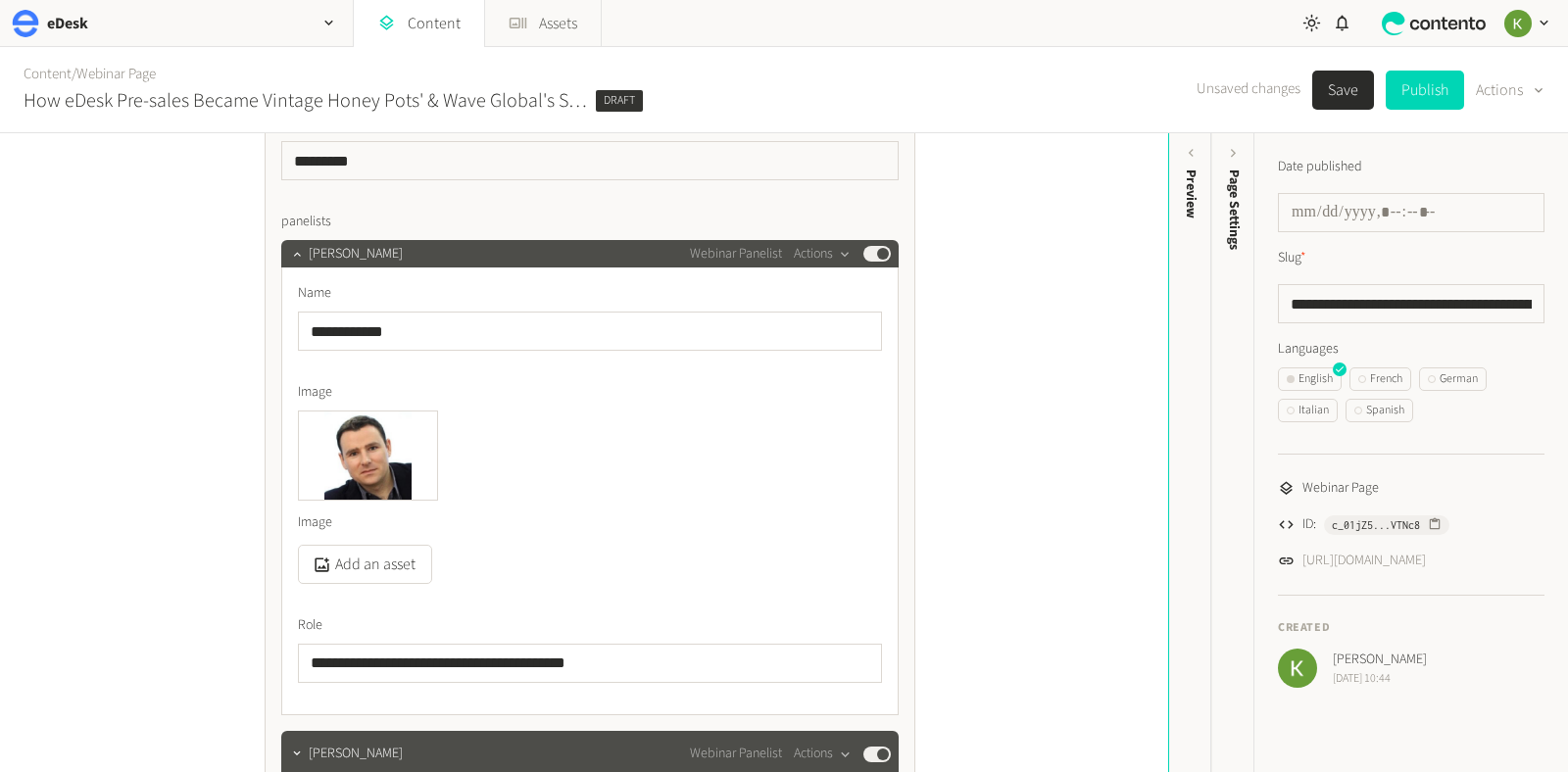 scroll, scrollTop: 817, scrollLeft: 0, axis: vertical 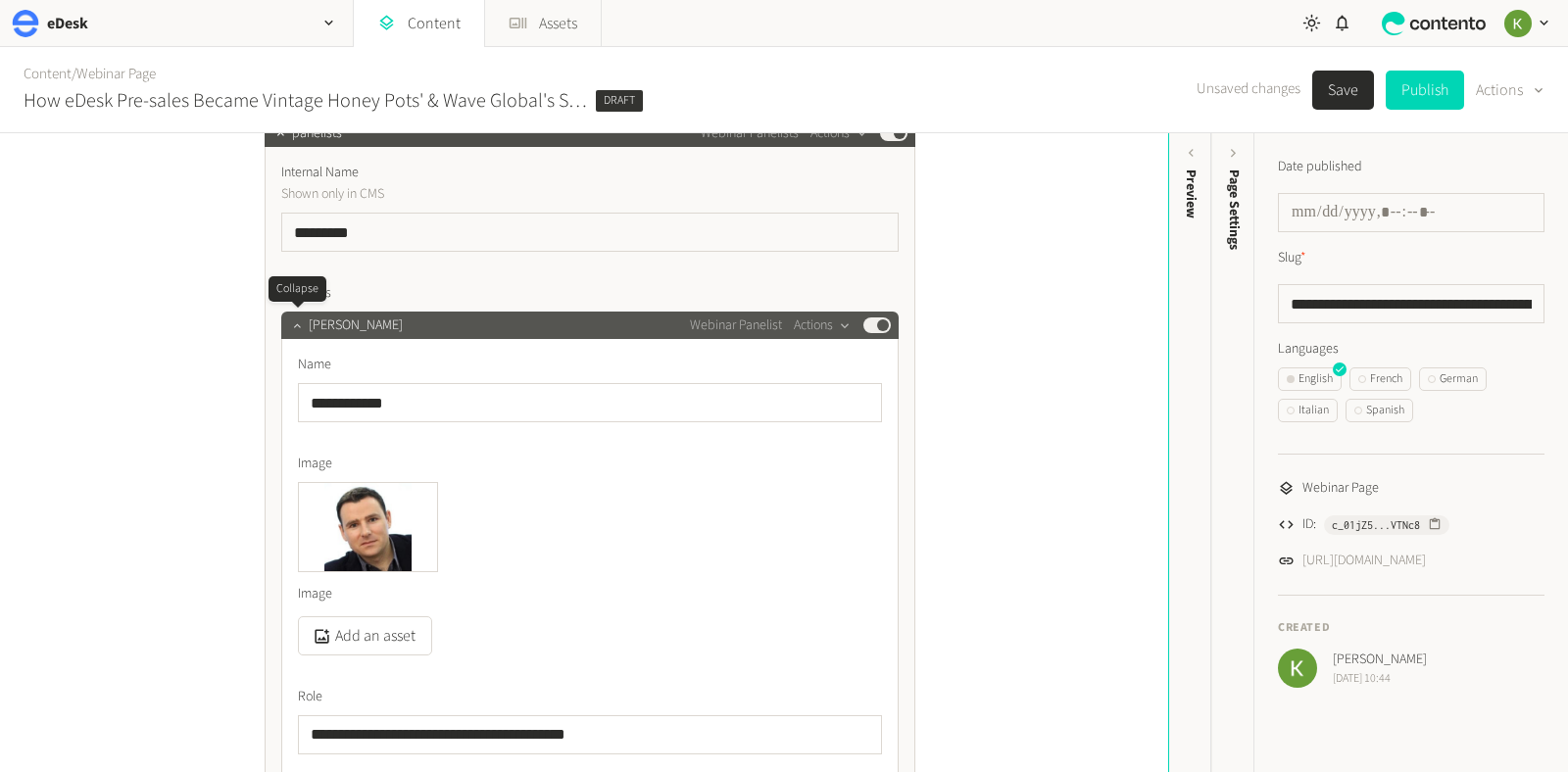 click 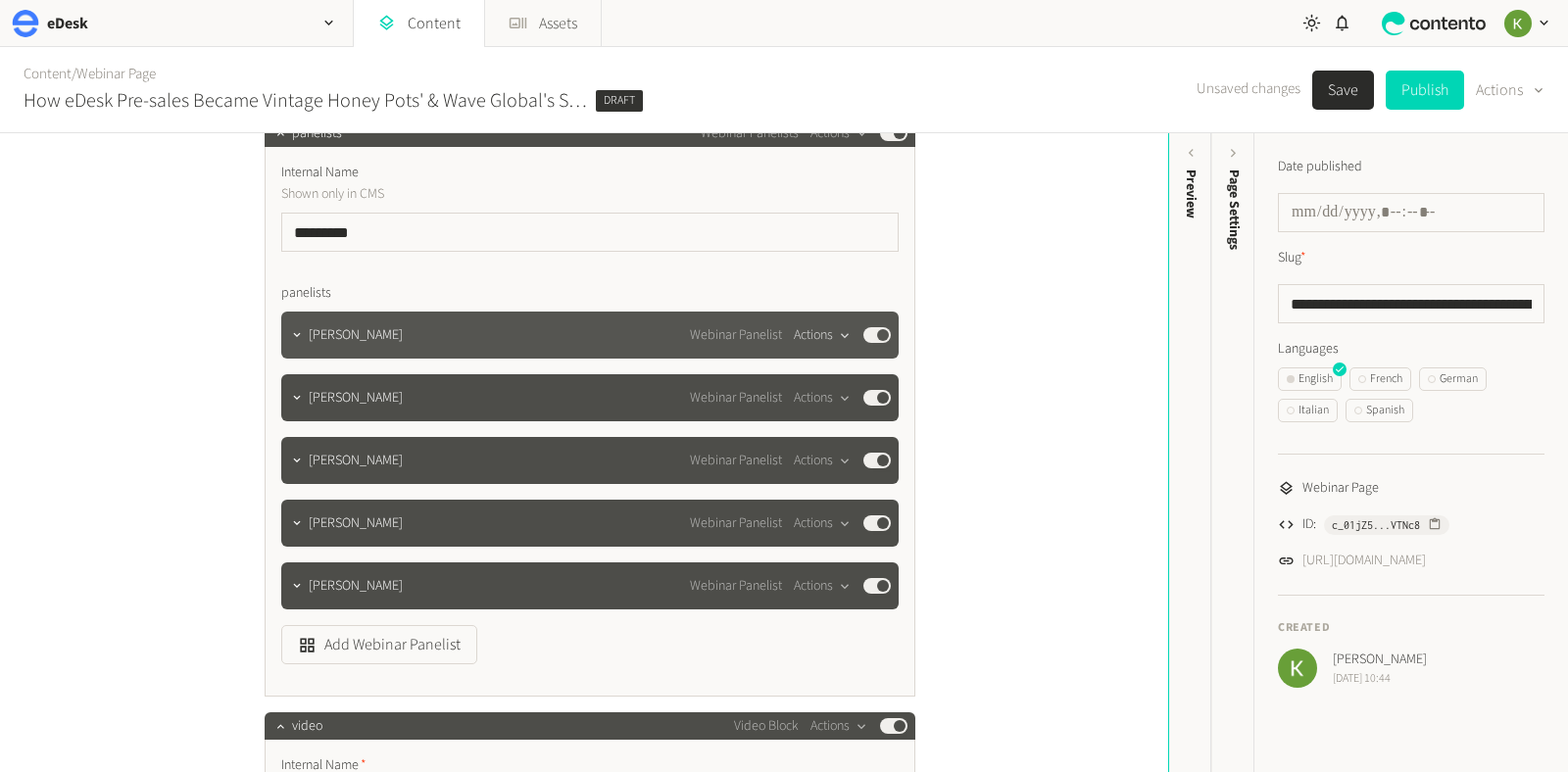 click on "Actions" 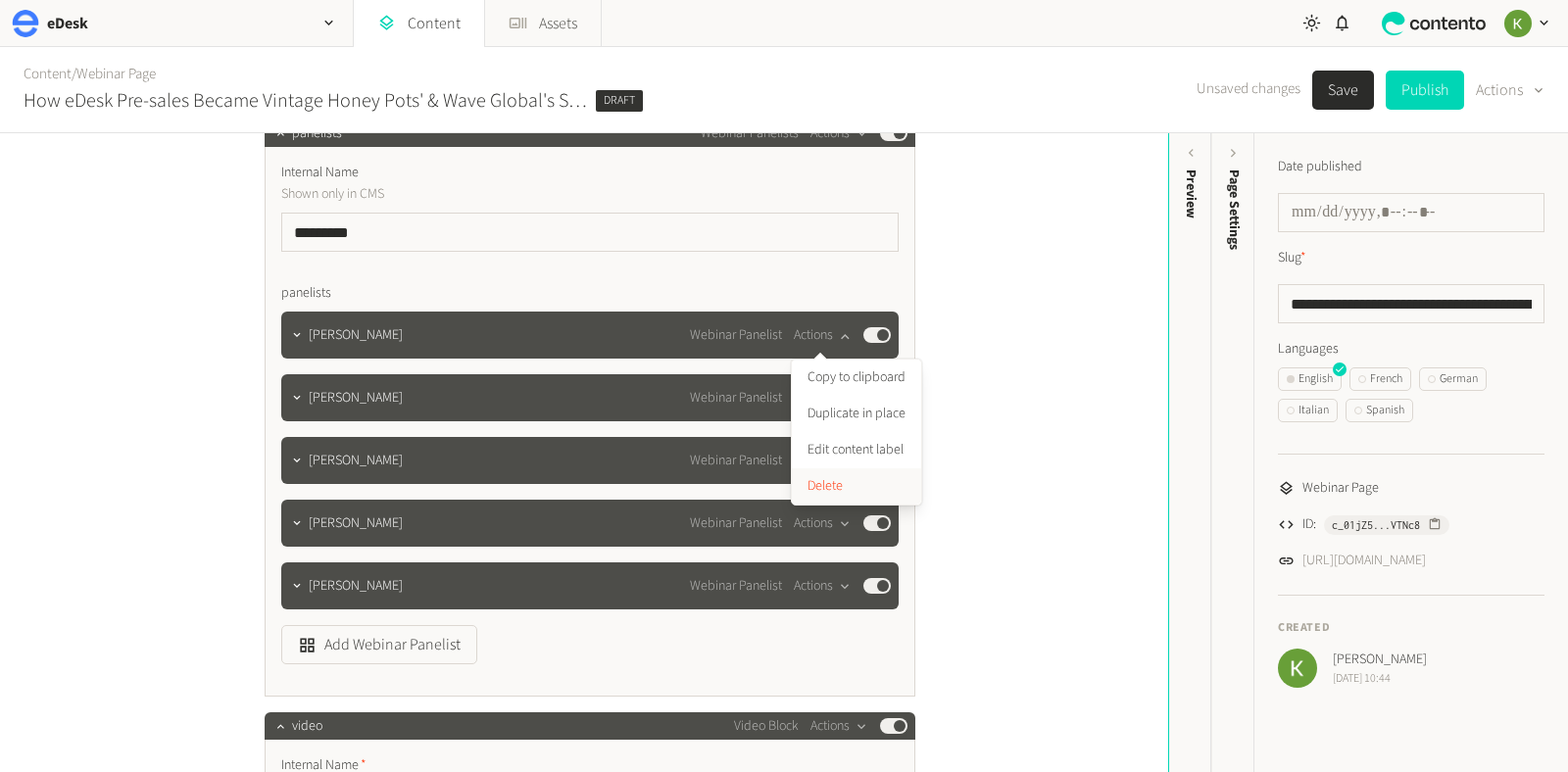 click on "Delete" 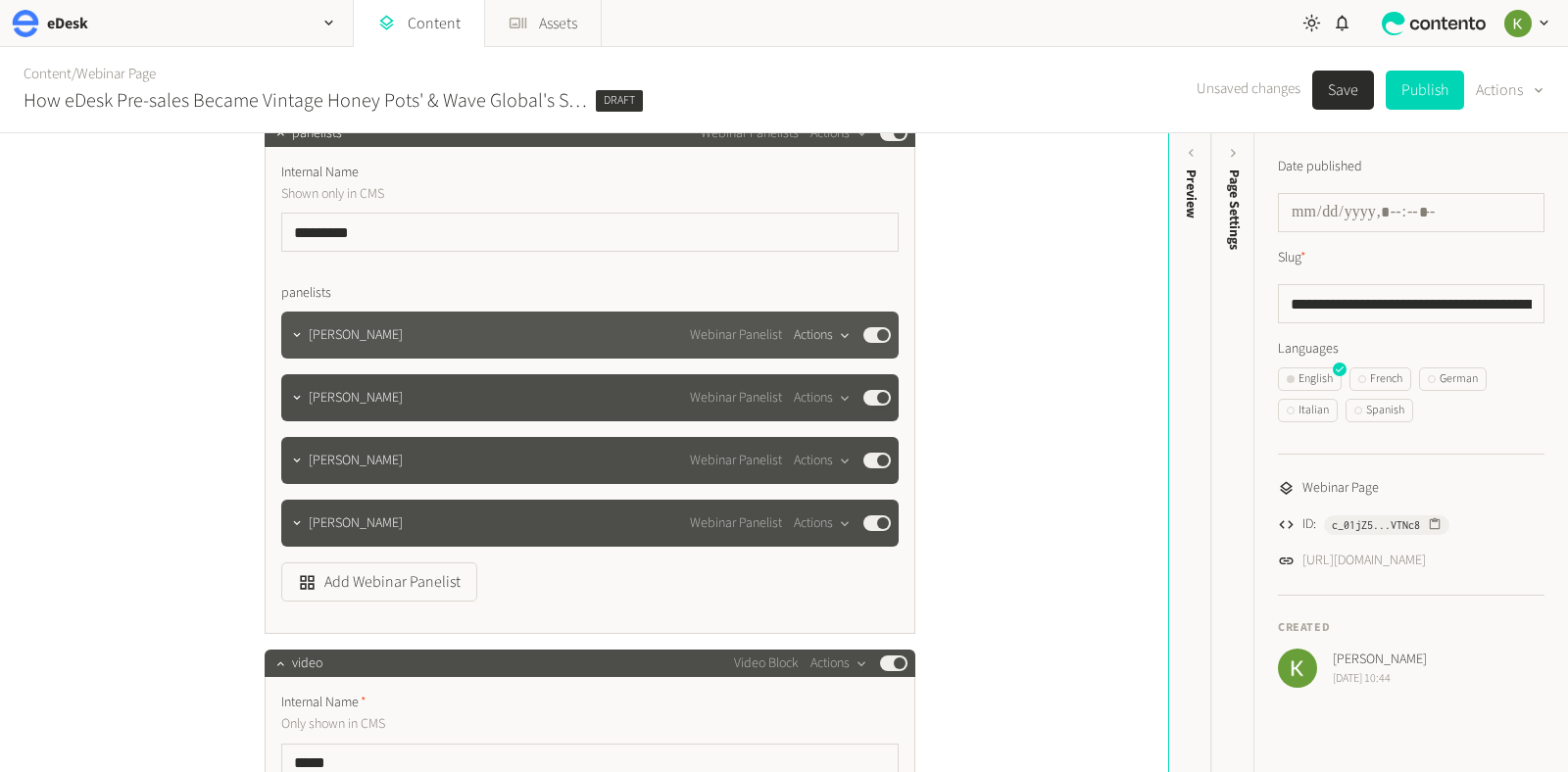click on "Actions" 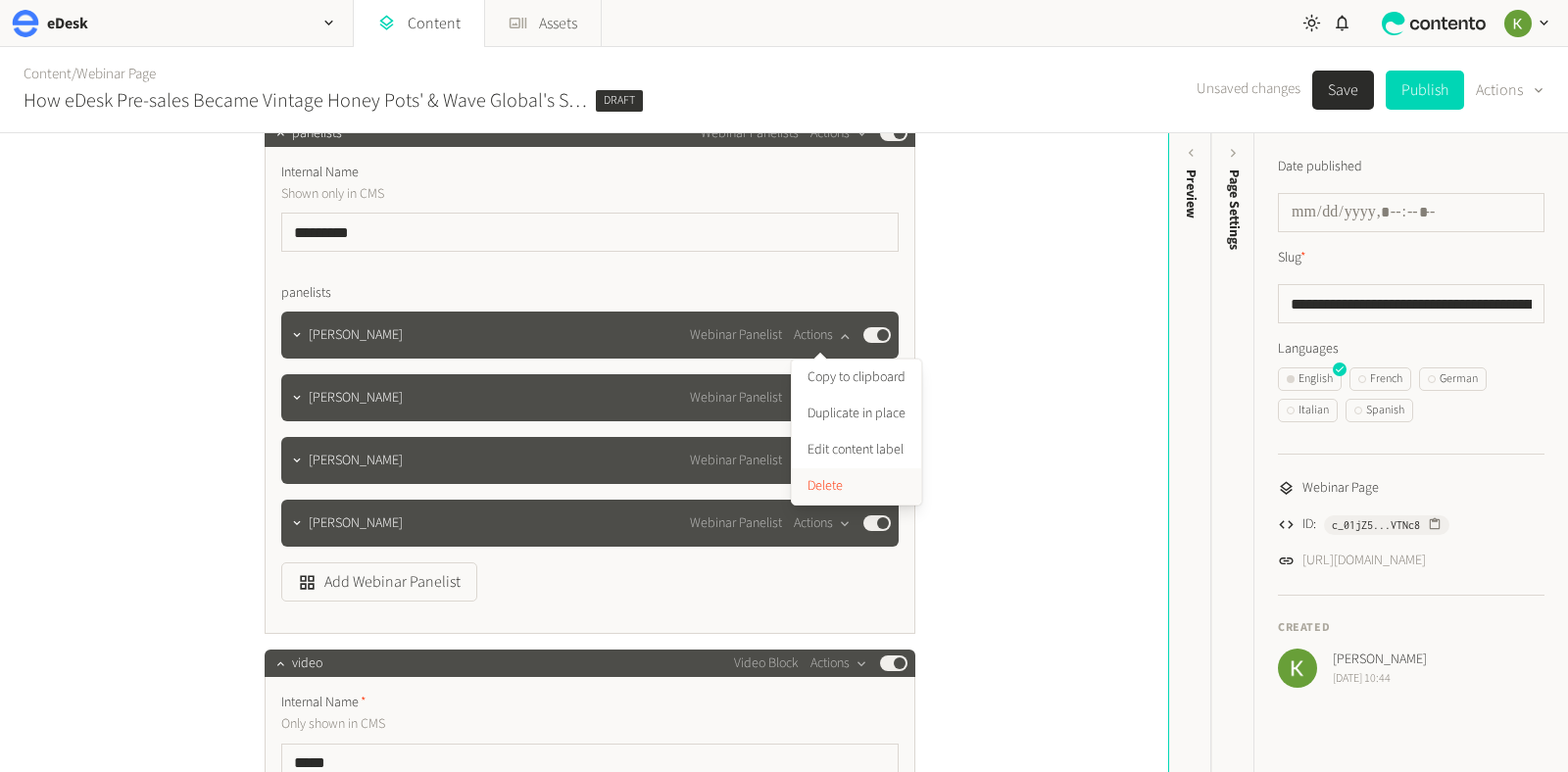 click on "Delete" 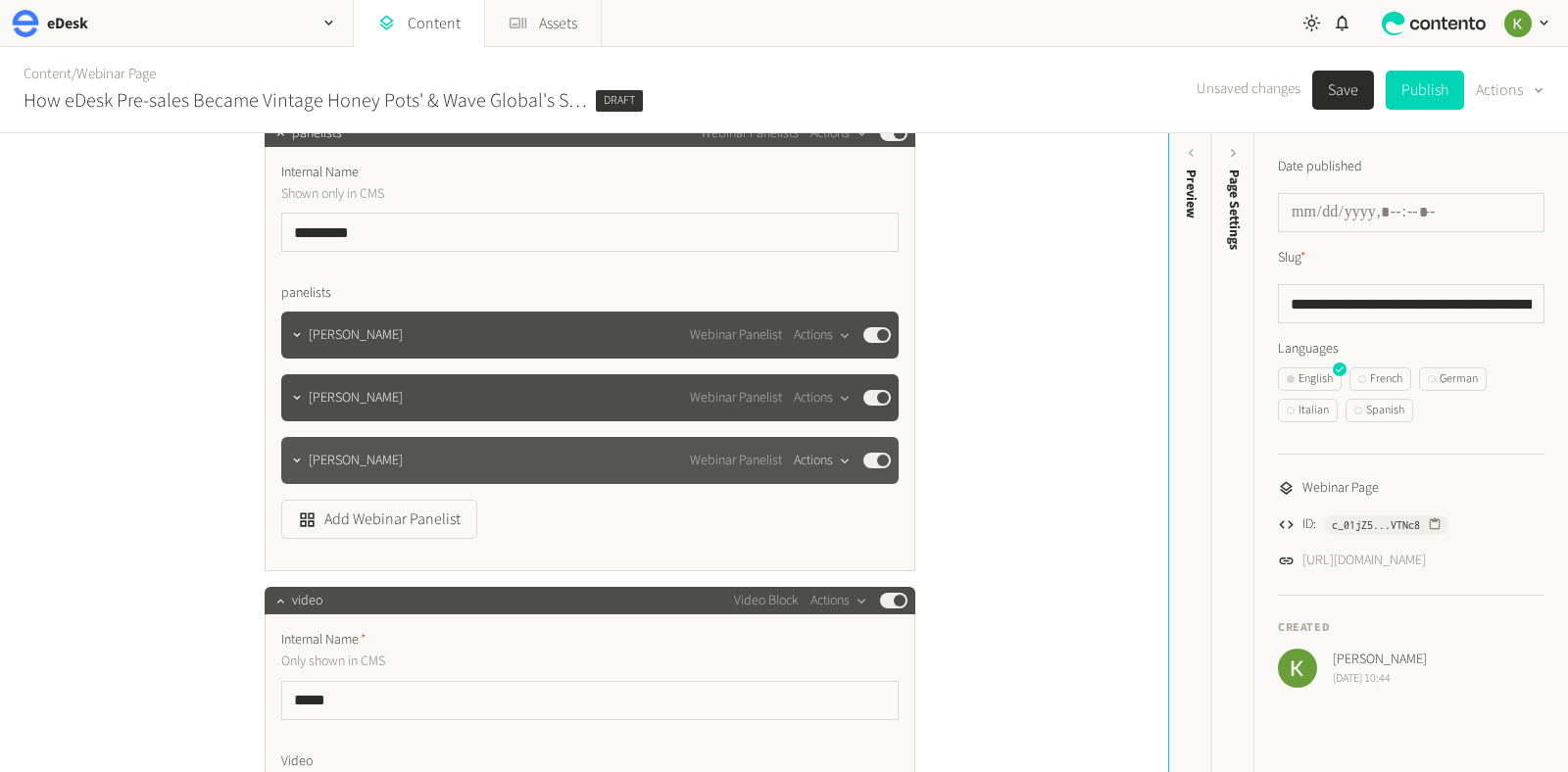 click 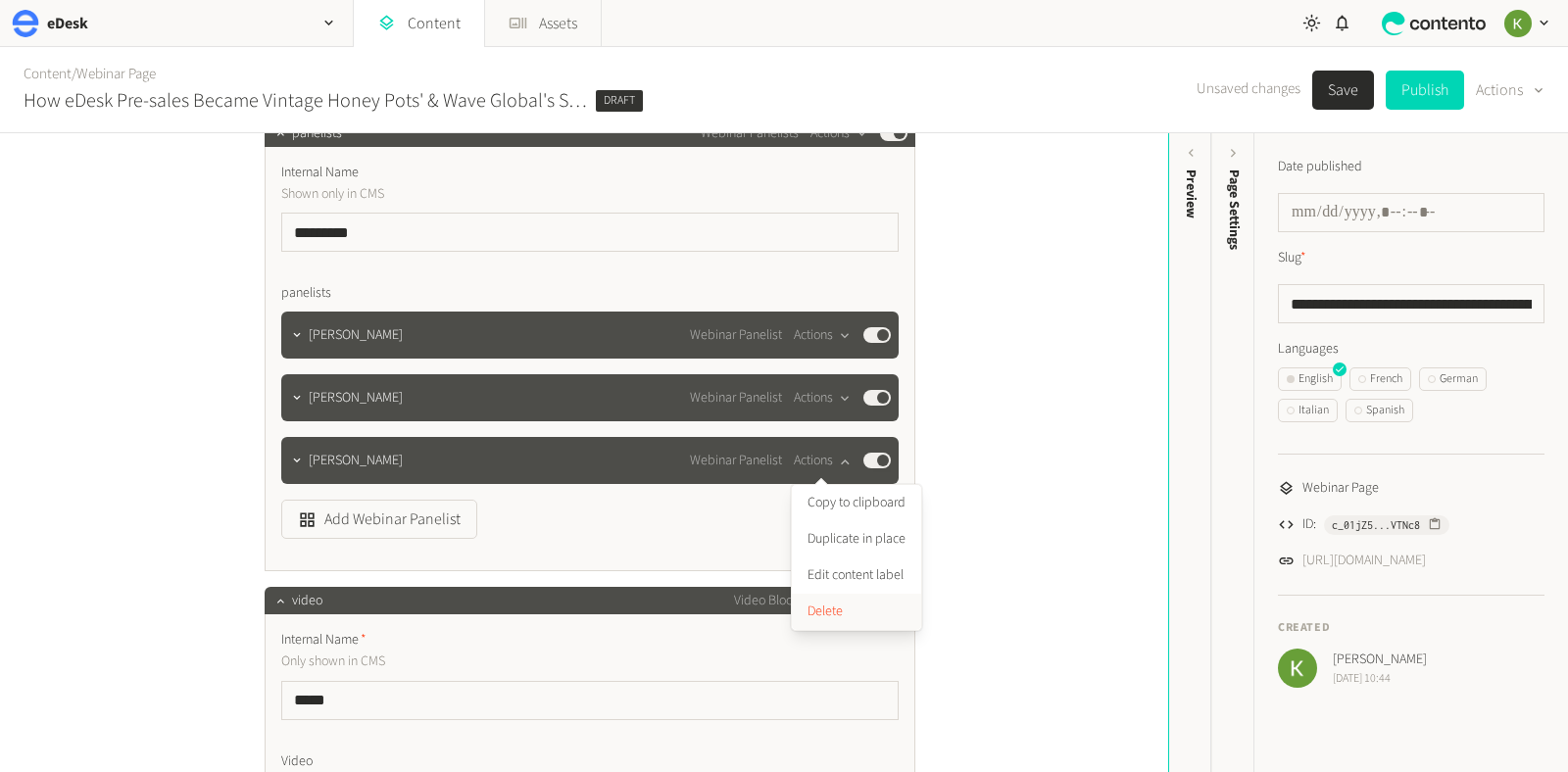 click on "Delete" 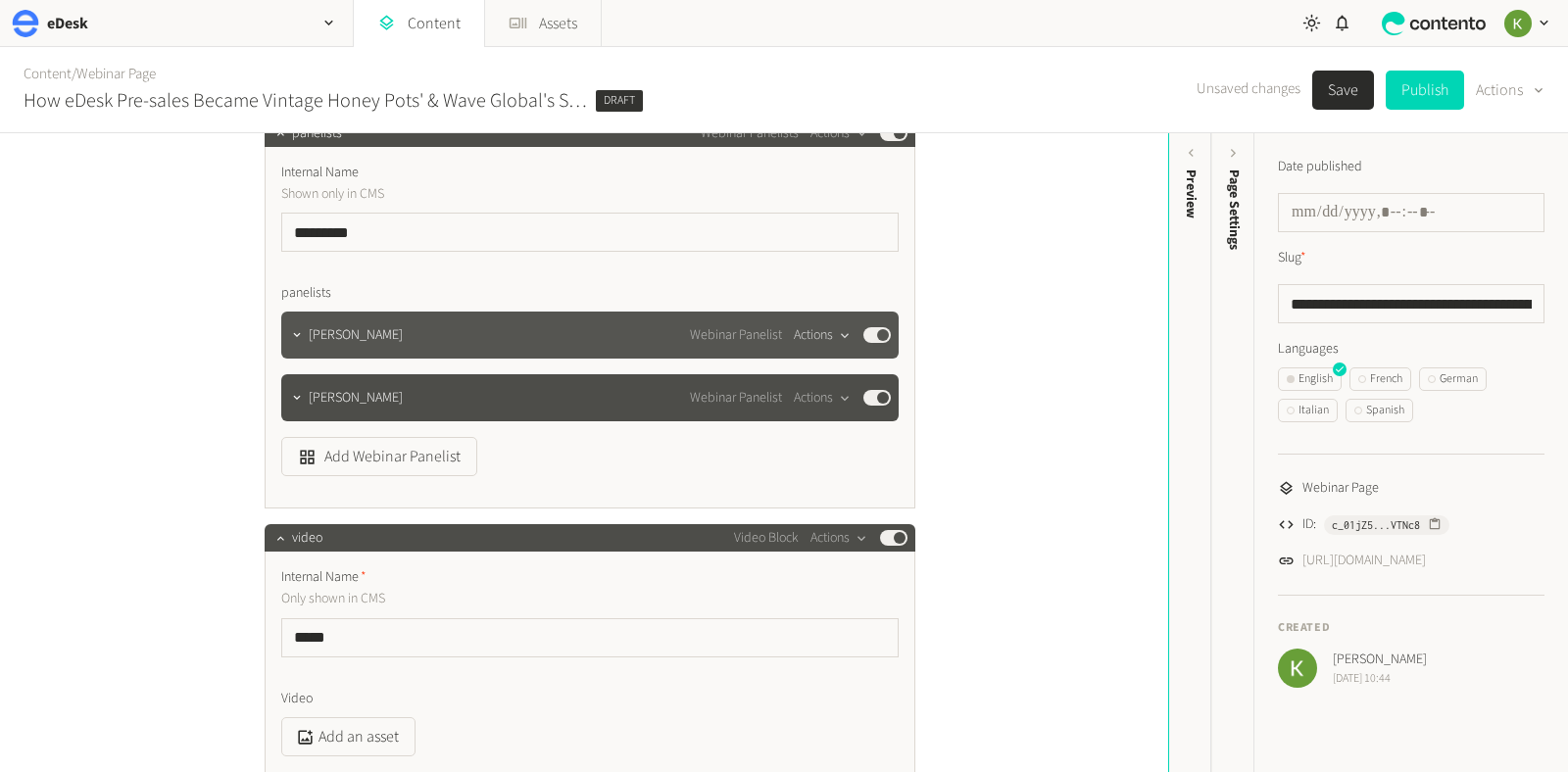 click 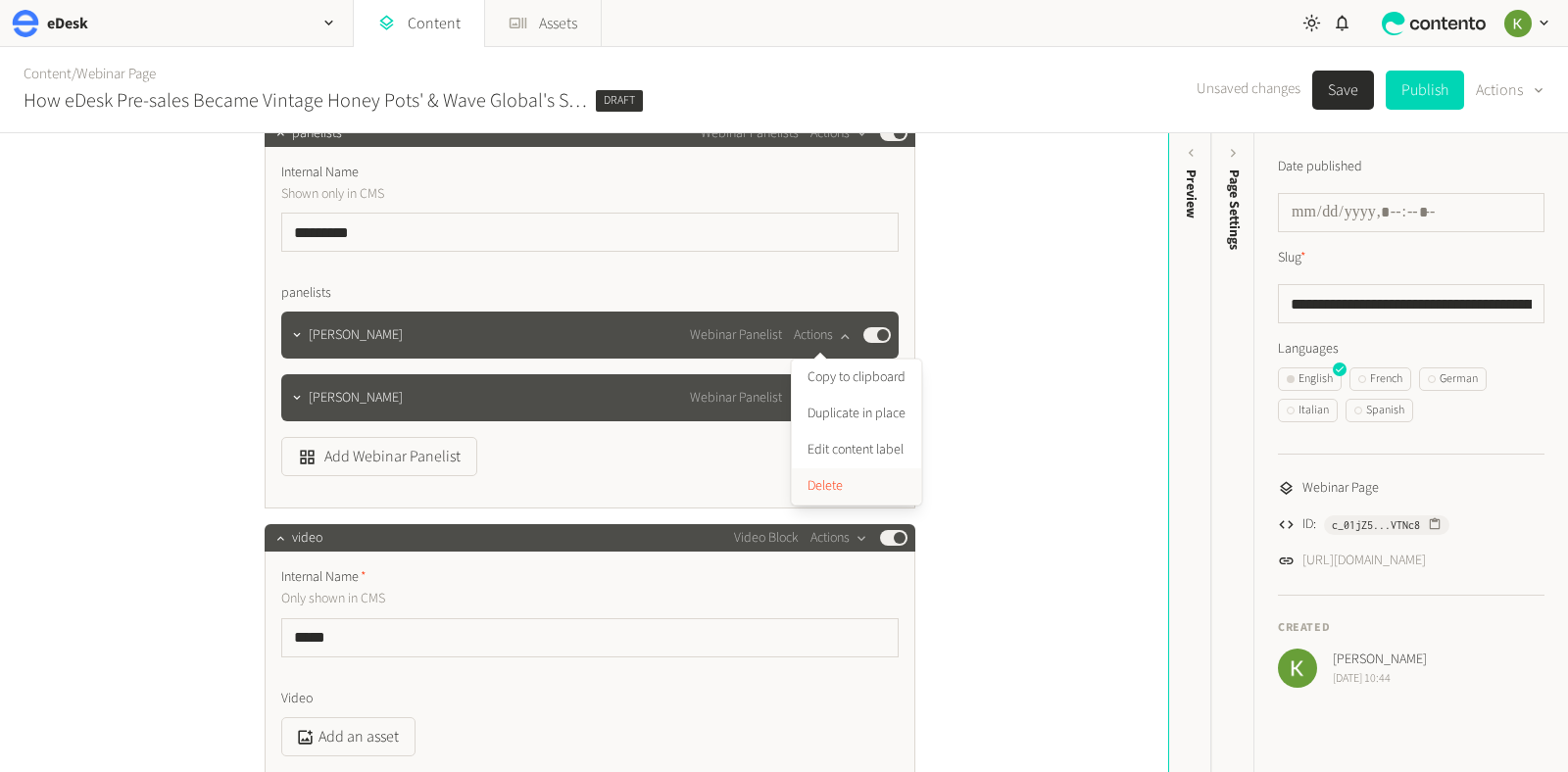 click on "Delete" 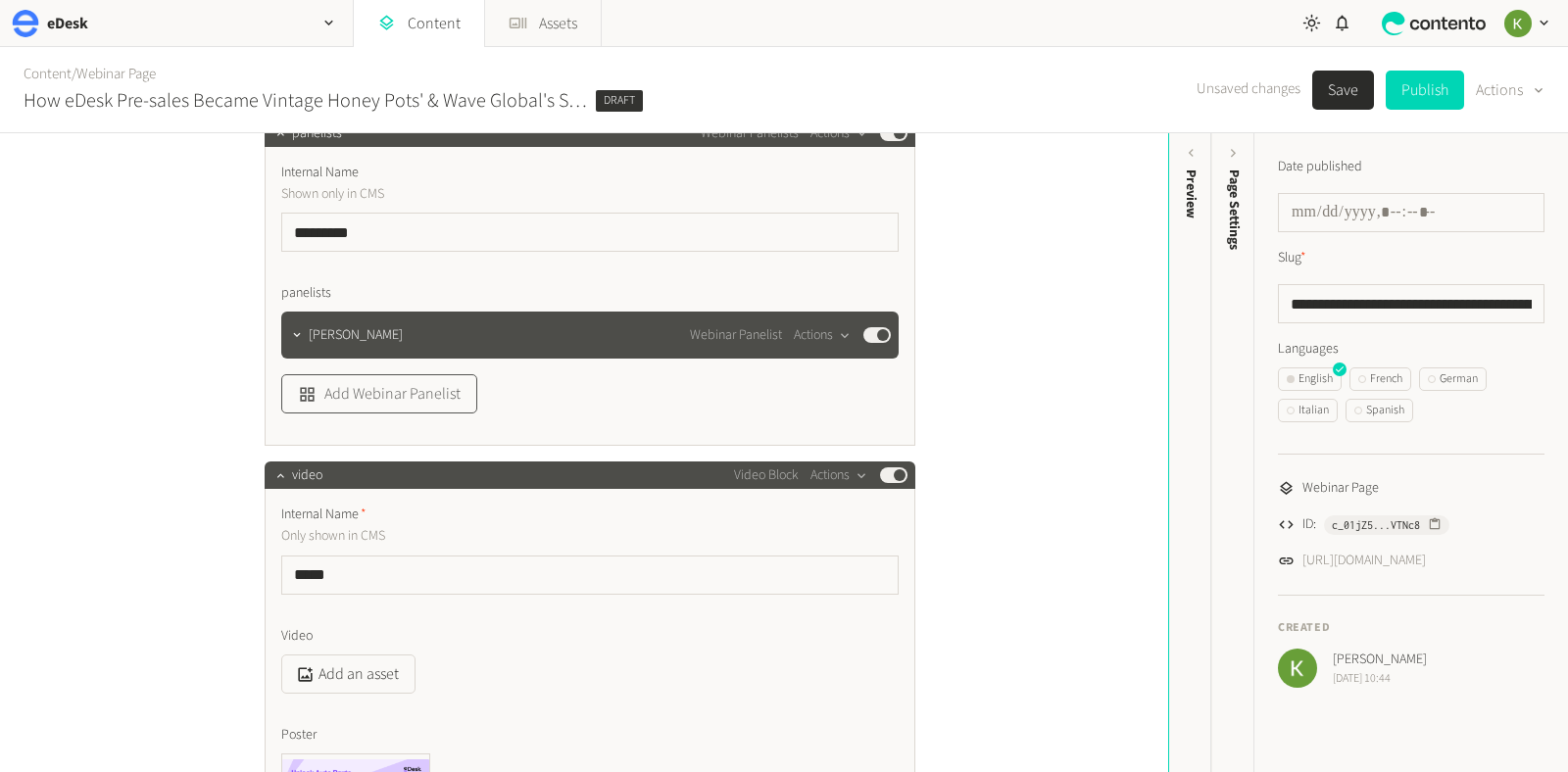 click on "Add Webinar Panelist" 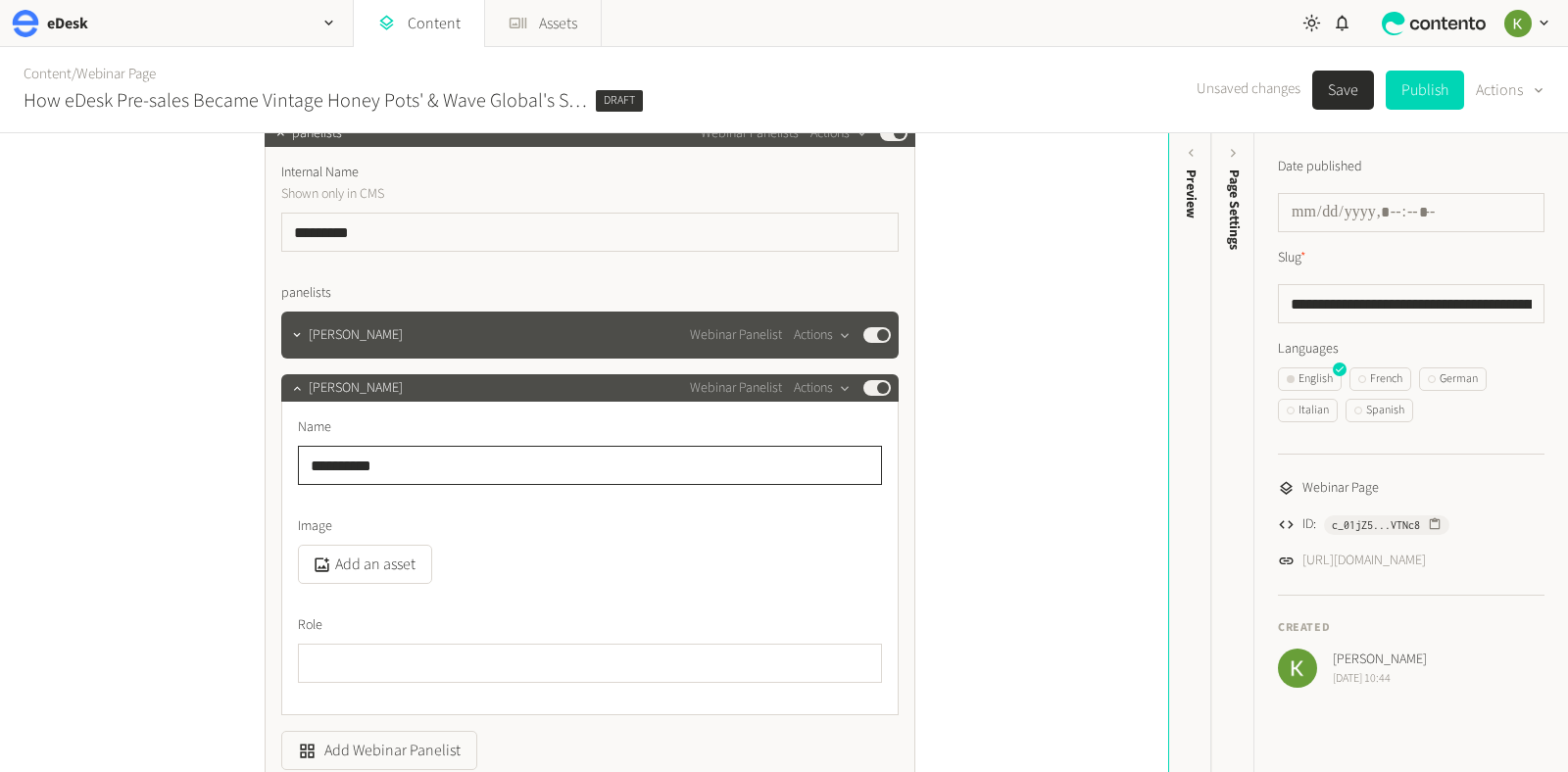 type on "**********" 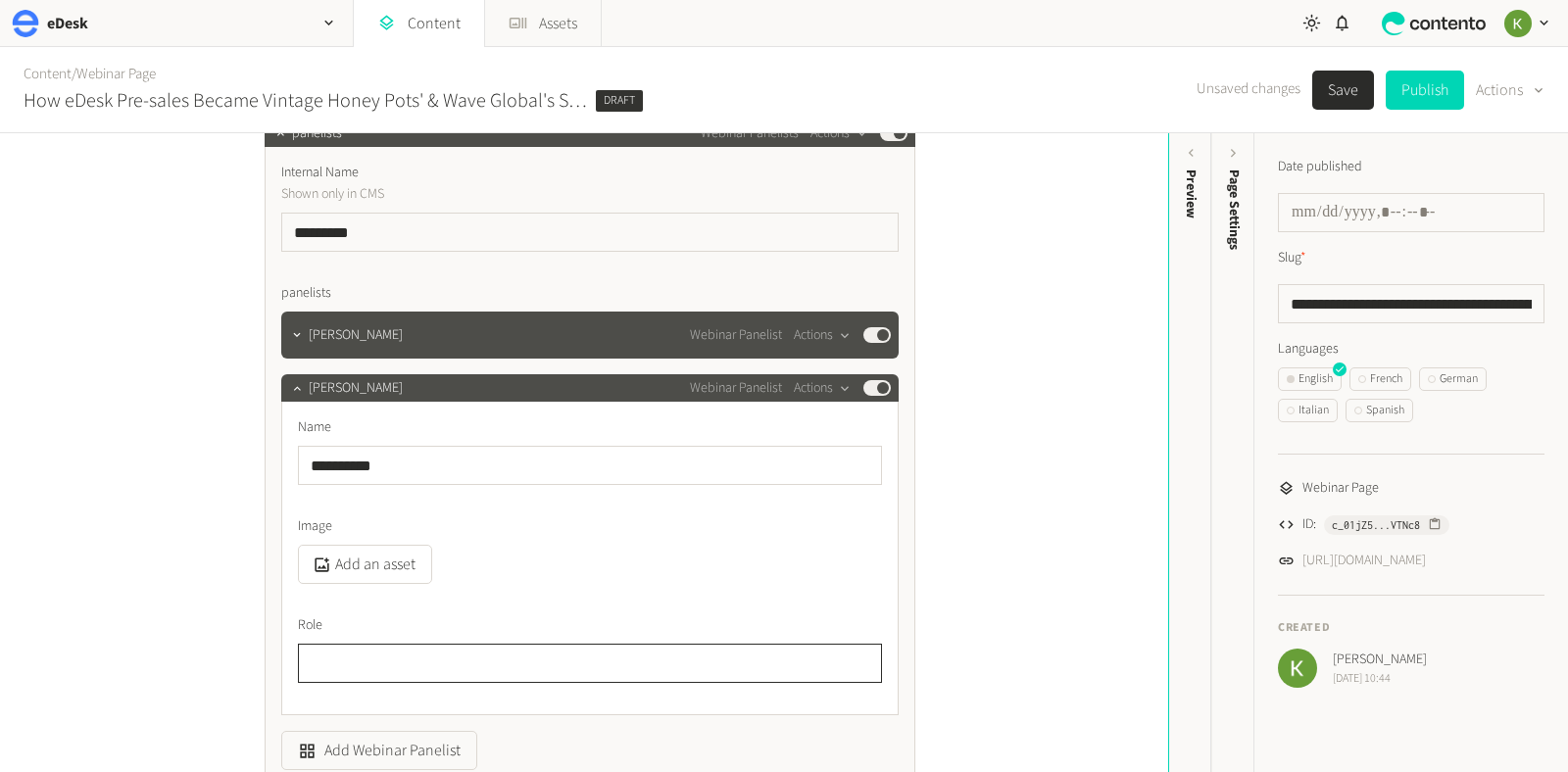 click 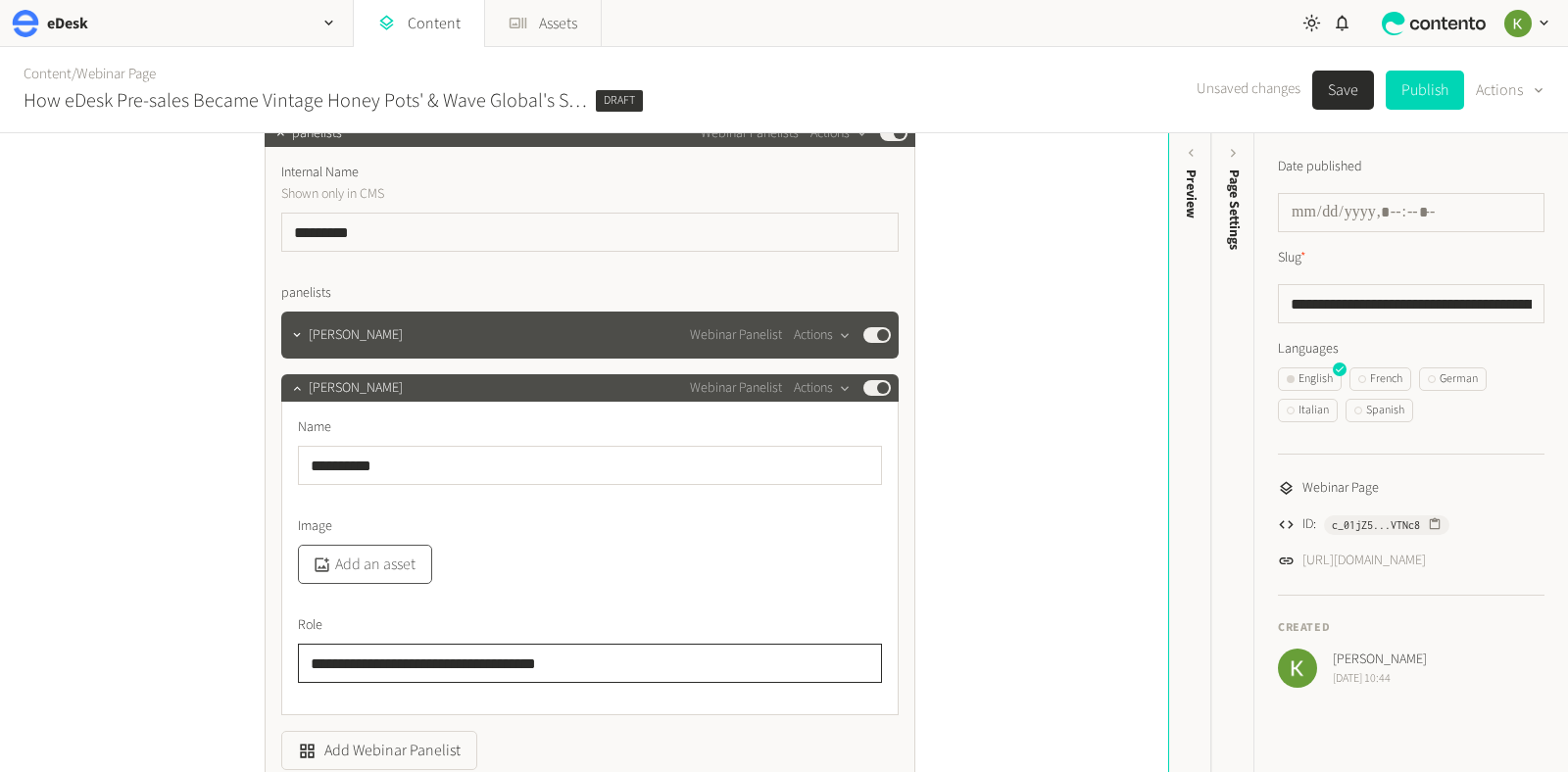 type on "**********" 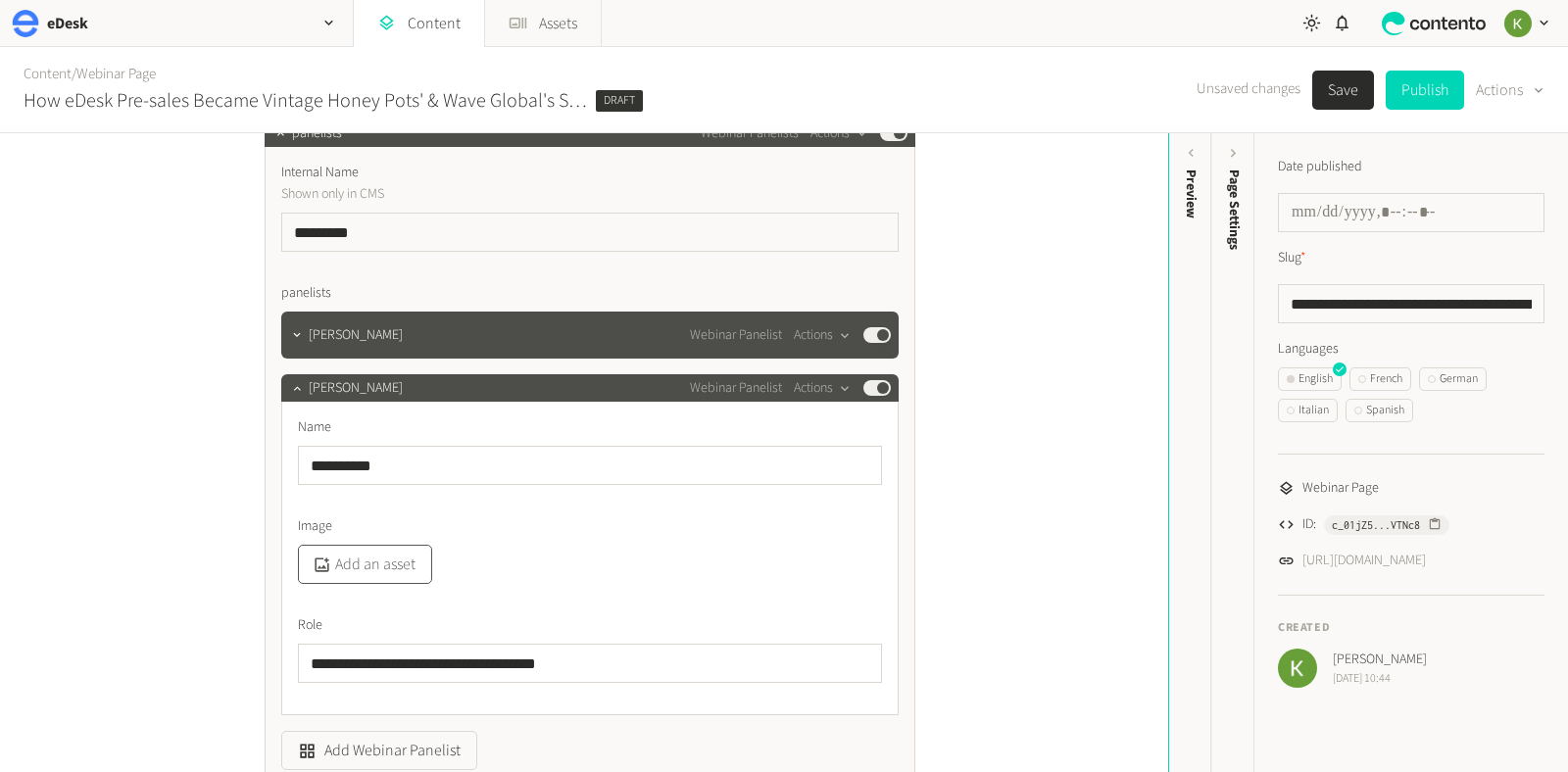 click on "Add an asset" 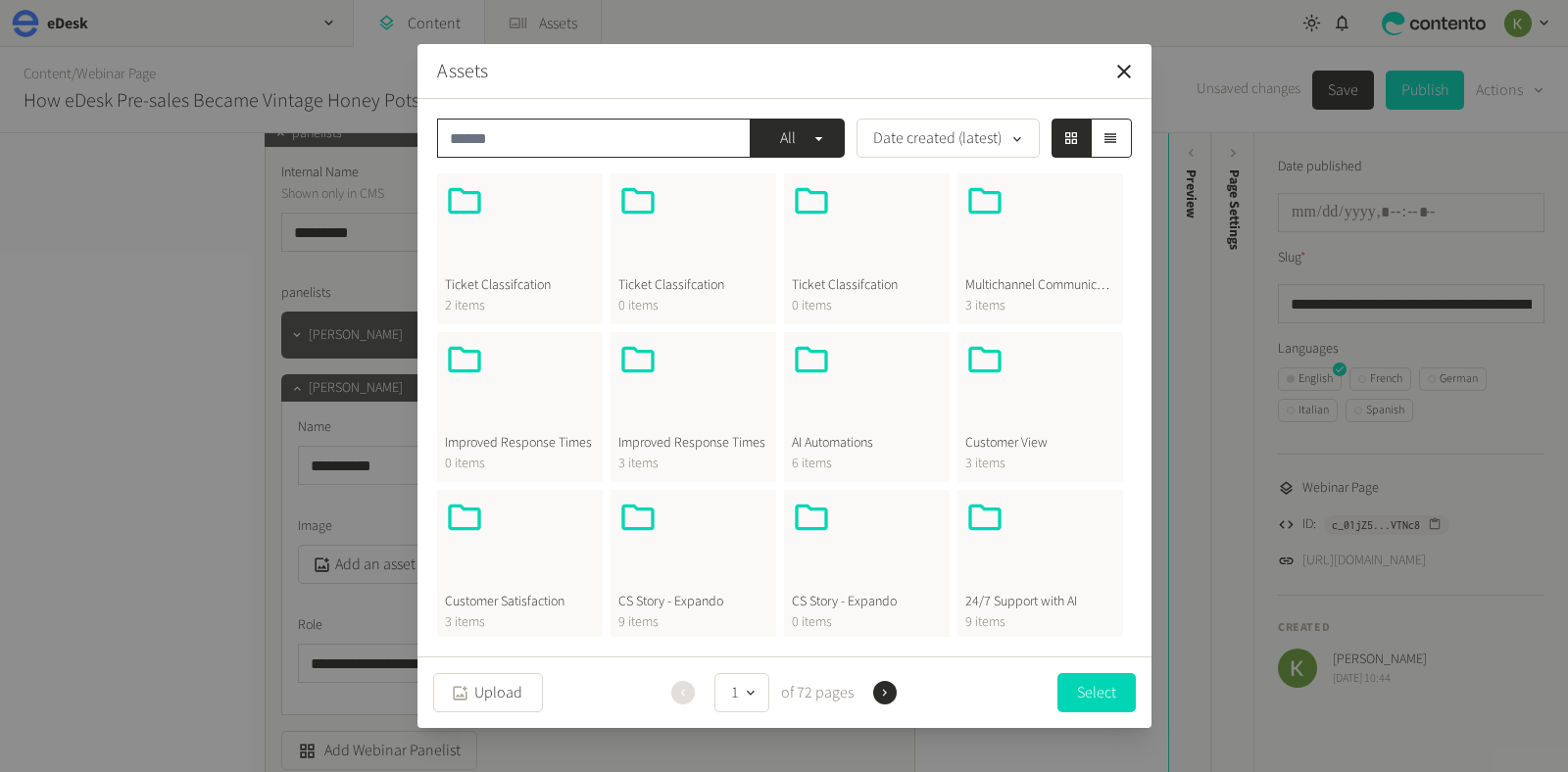click at bounding box center (594, 138) 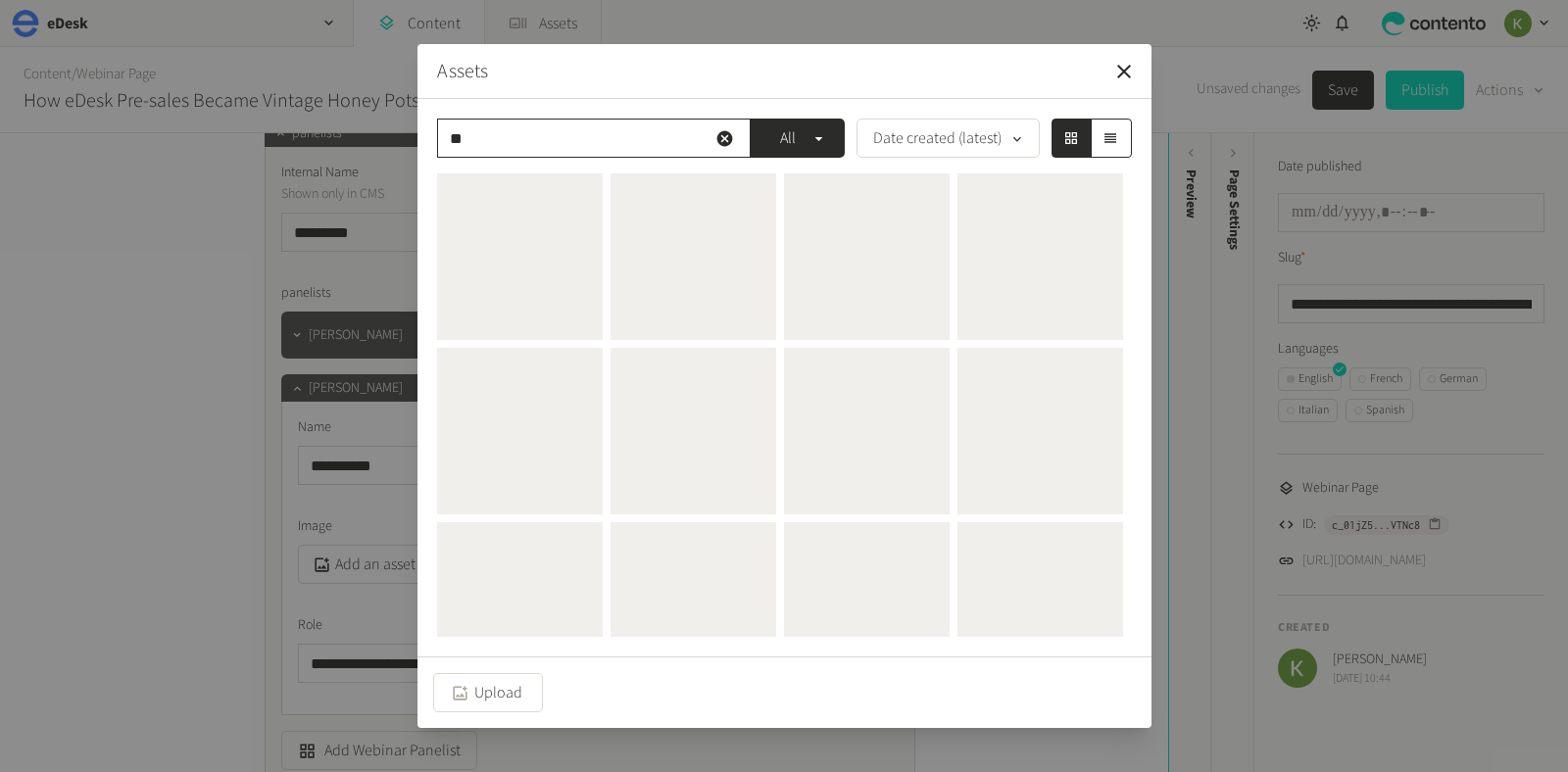 type on "*" 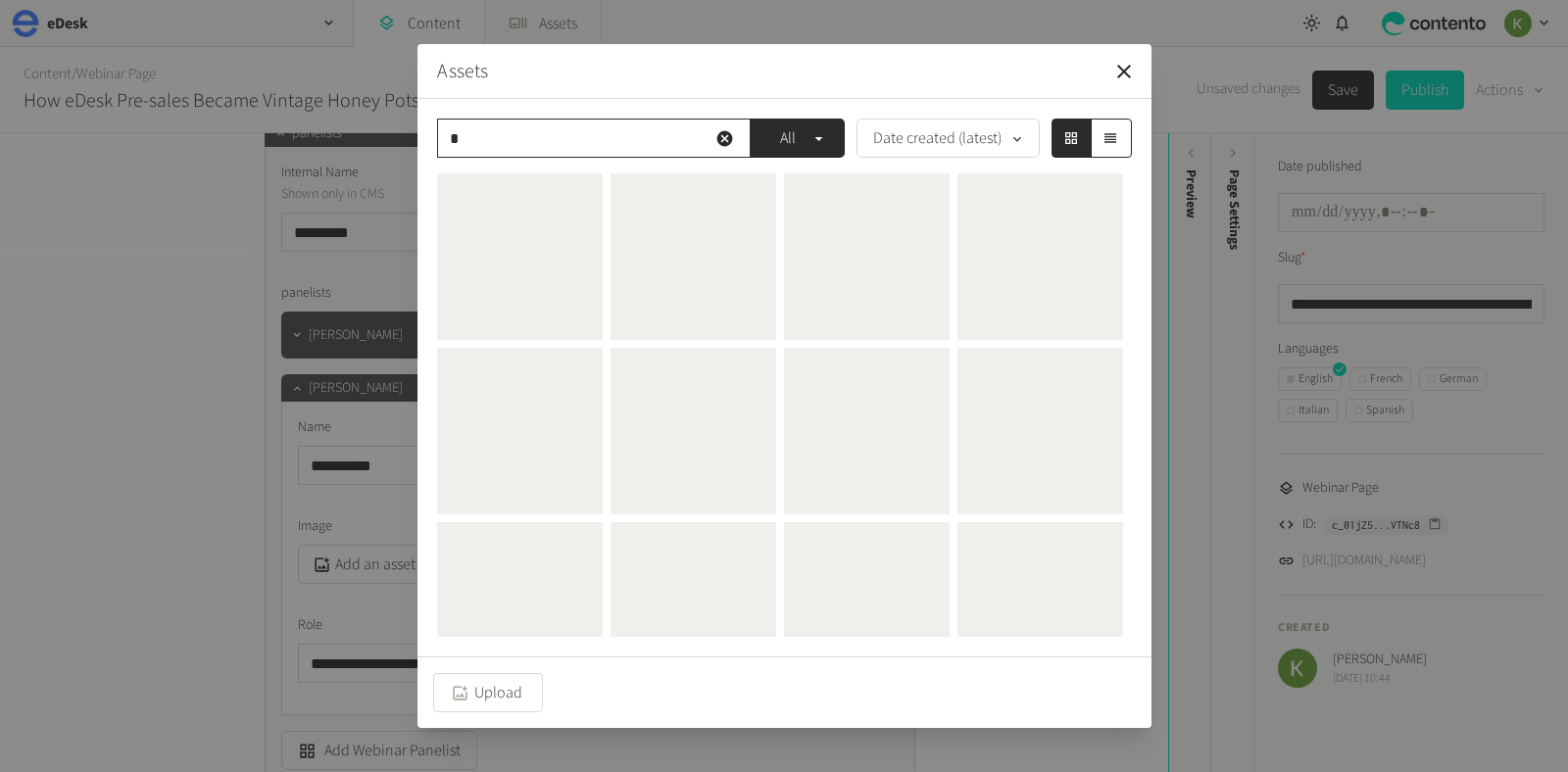 type 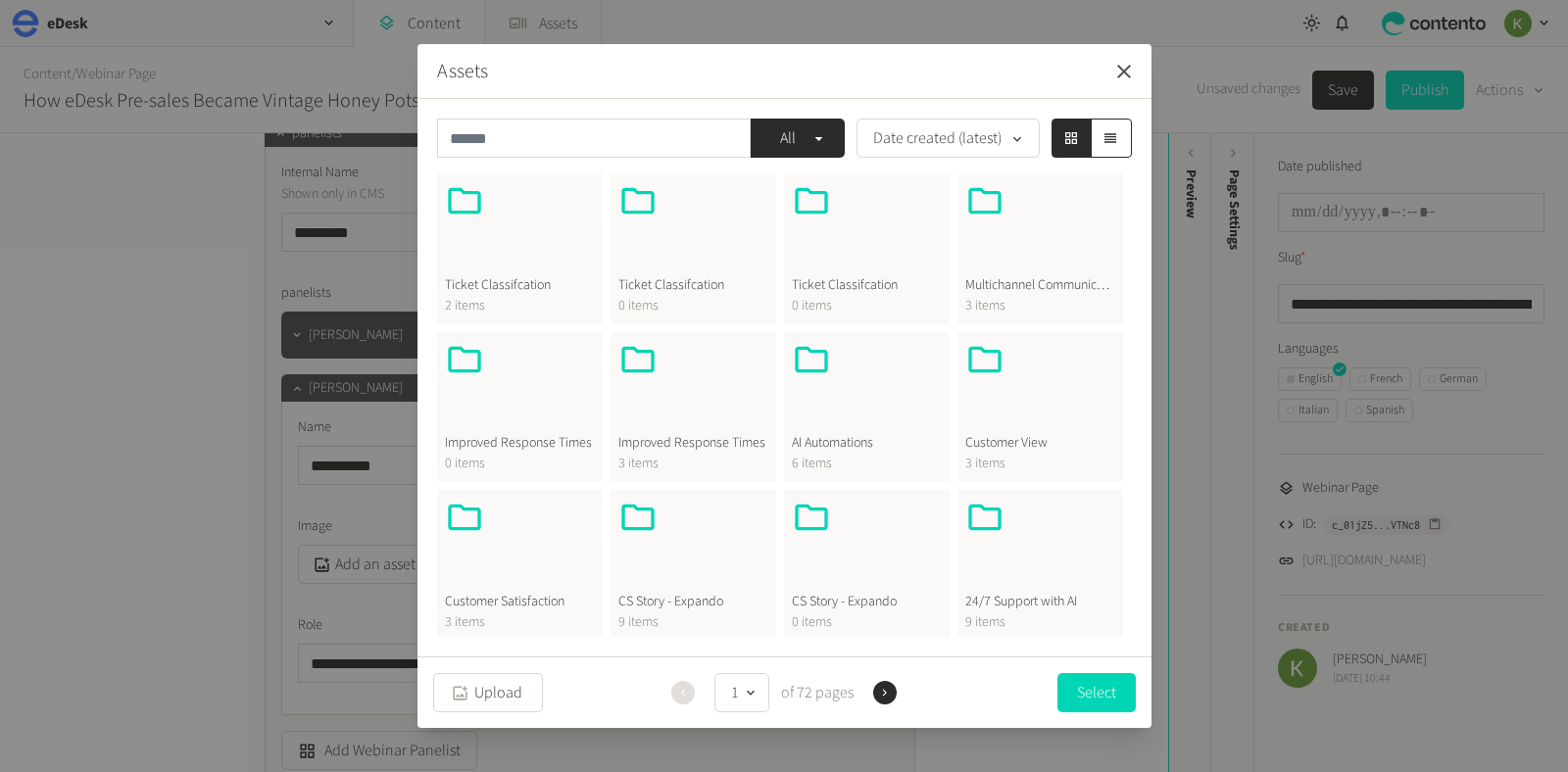click 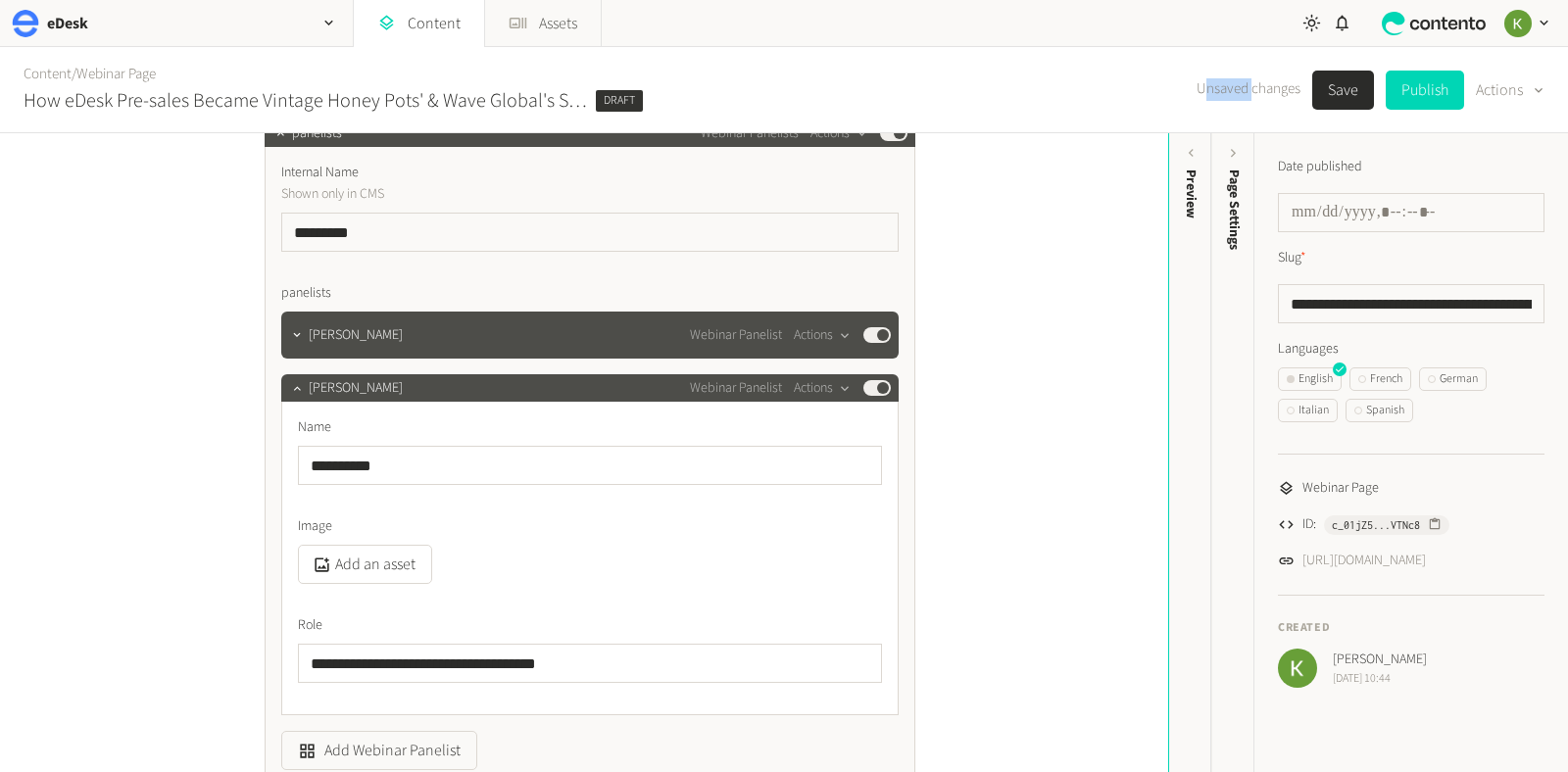 click on "Content   /  Webinar Page How eDesk Pre-sales Became Vintage Honey Pots' & Wave Global's Support Advantage  Draft   Unsaved changes   Save   Publish   Actions" 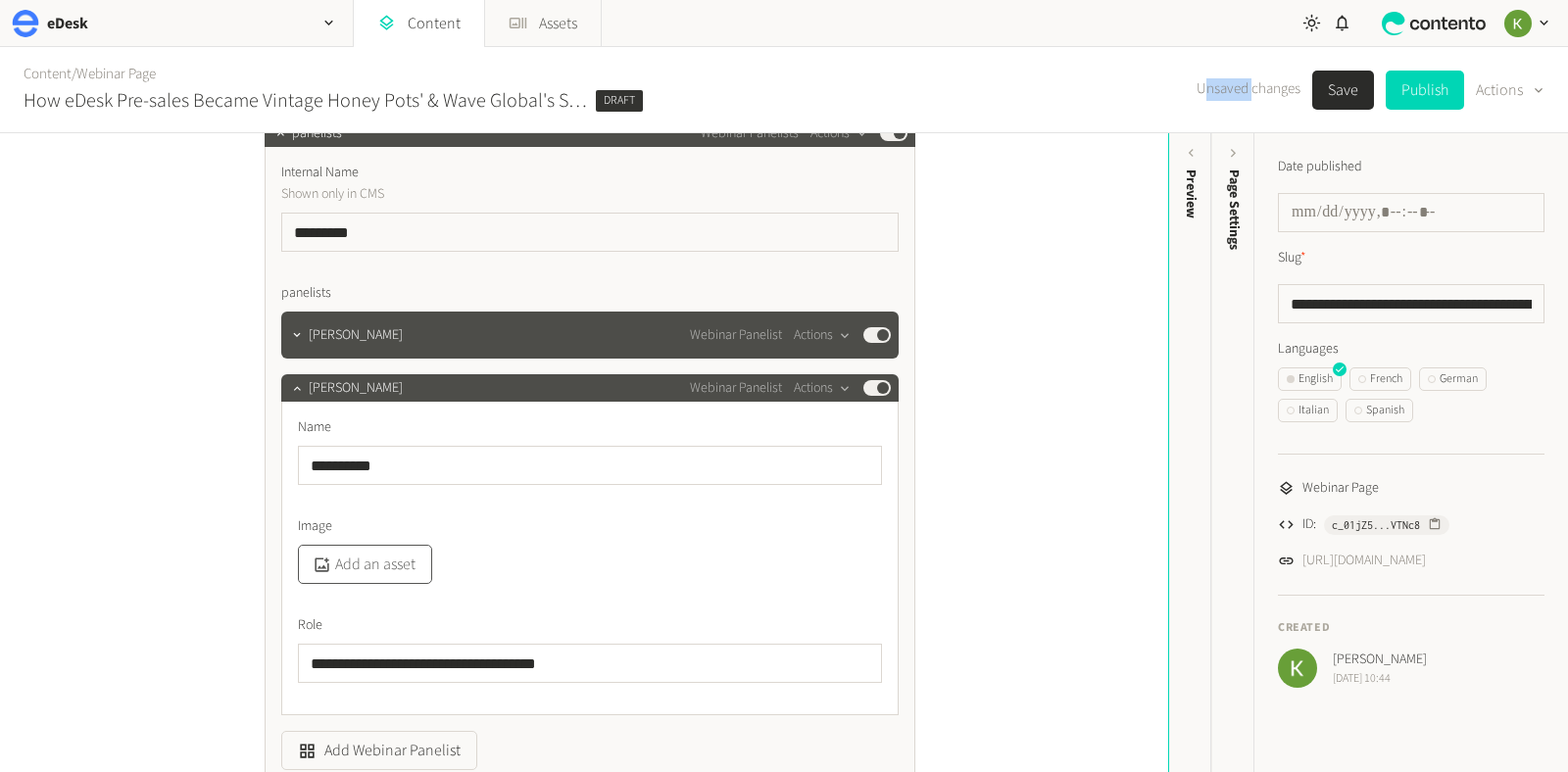 click on "Add an asset" 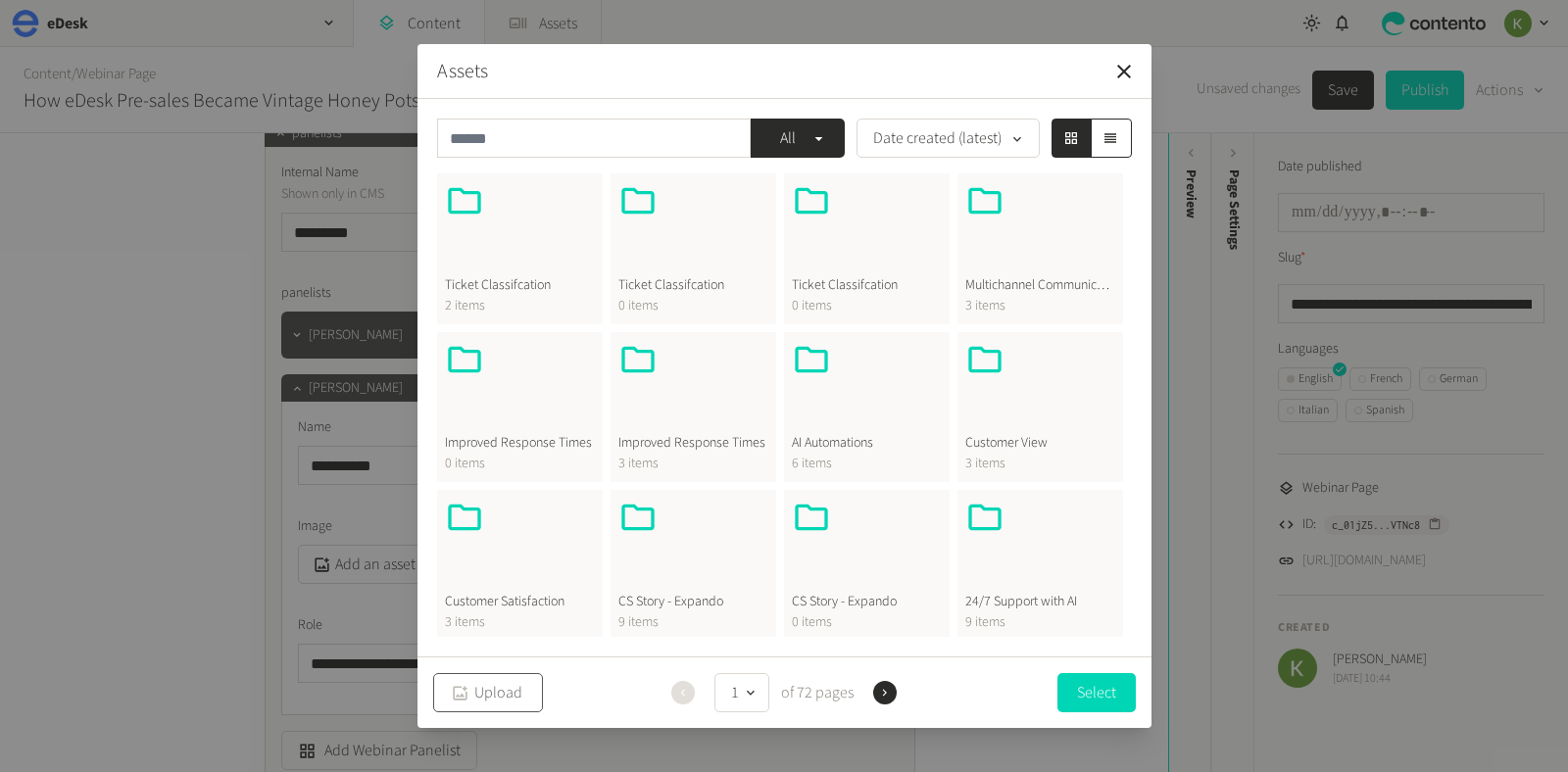 click on "Upload" at bounding box center [488, 693] 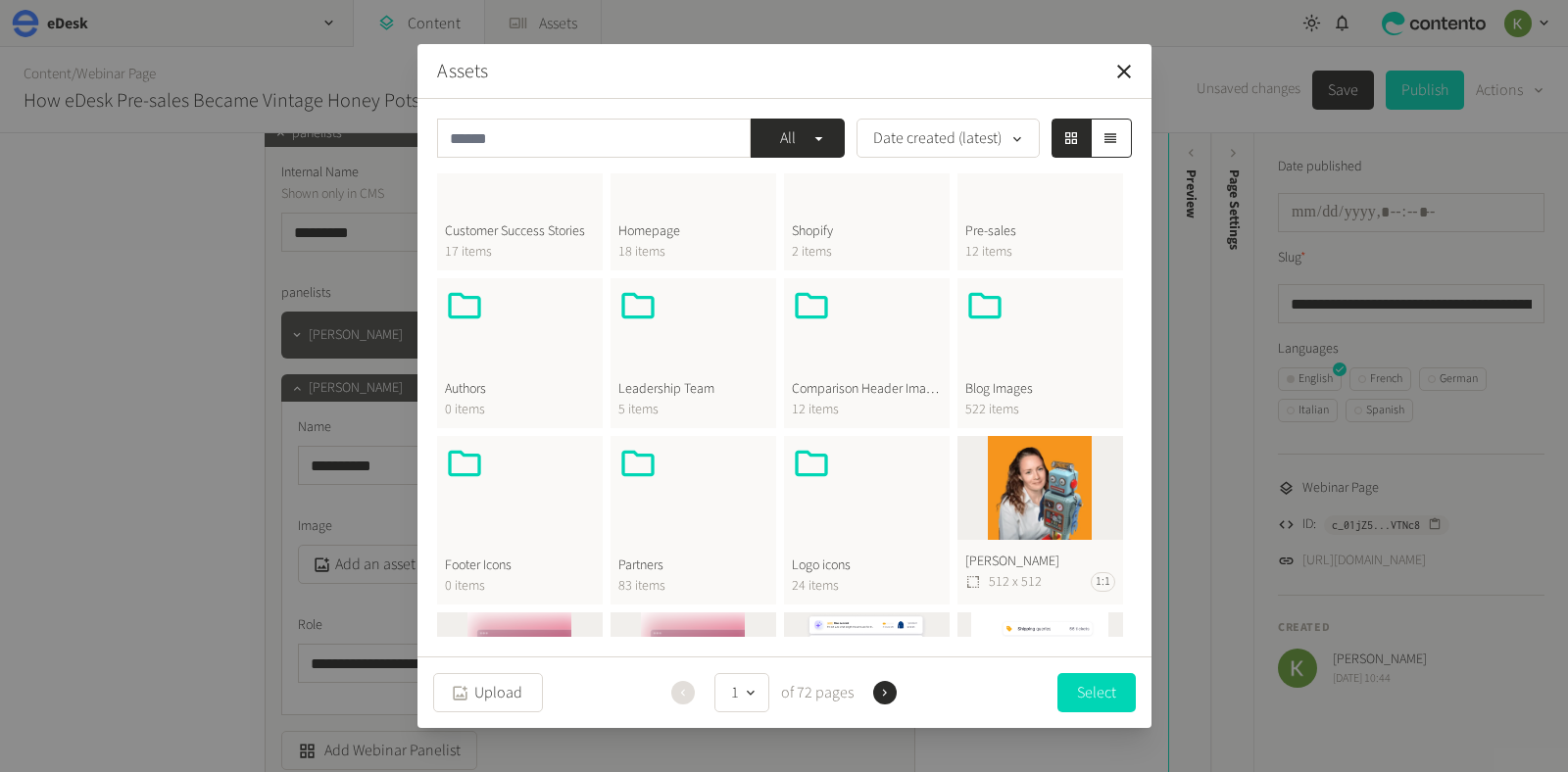 scroll, scrollTop: 550, scrollLeft: 0, axis: vertical 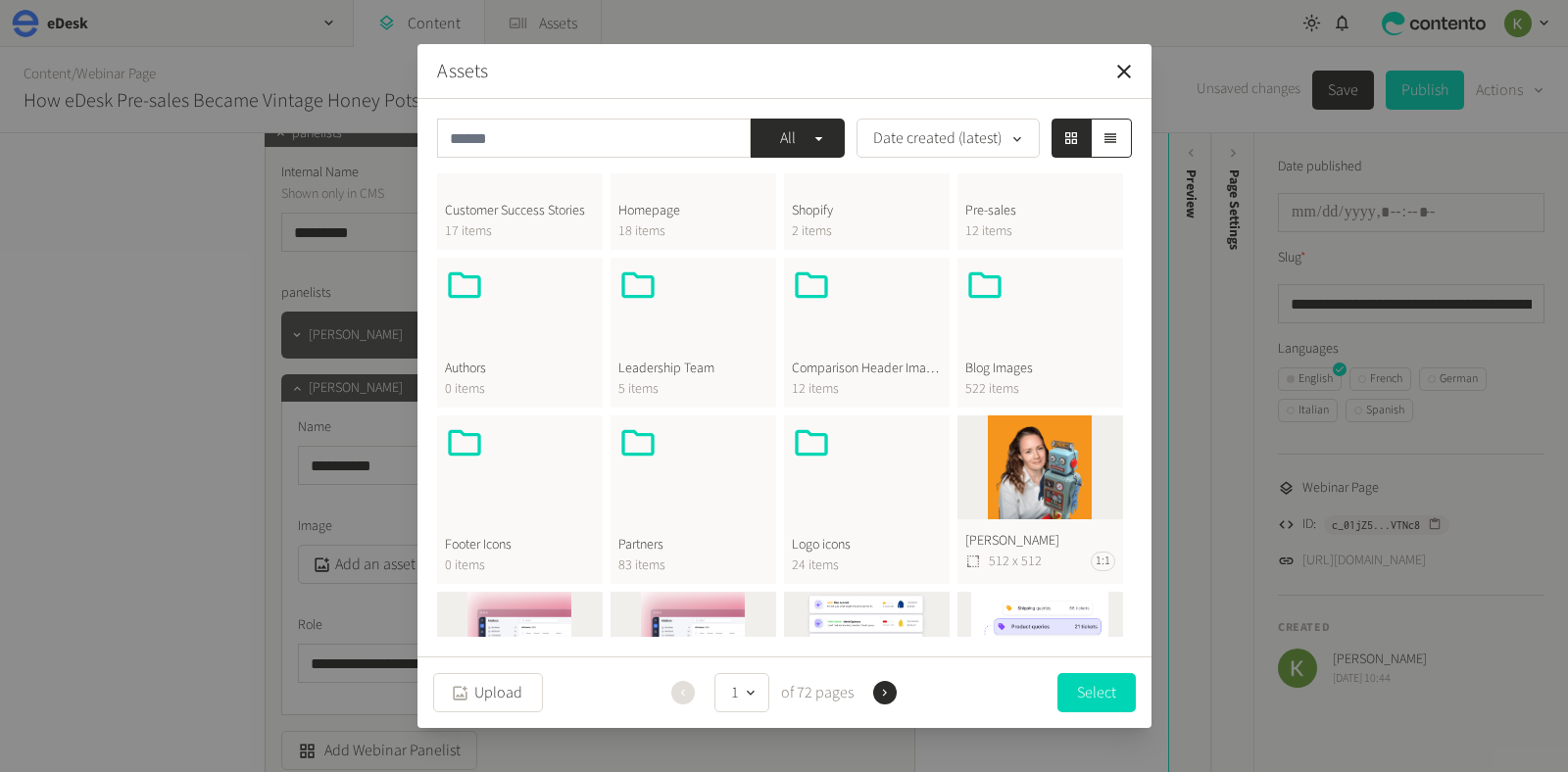 click on "Amy Weaver  512 x 512 1:1" 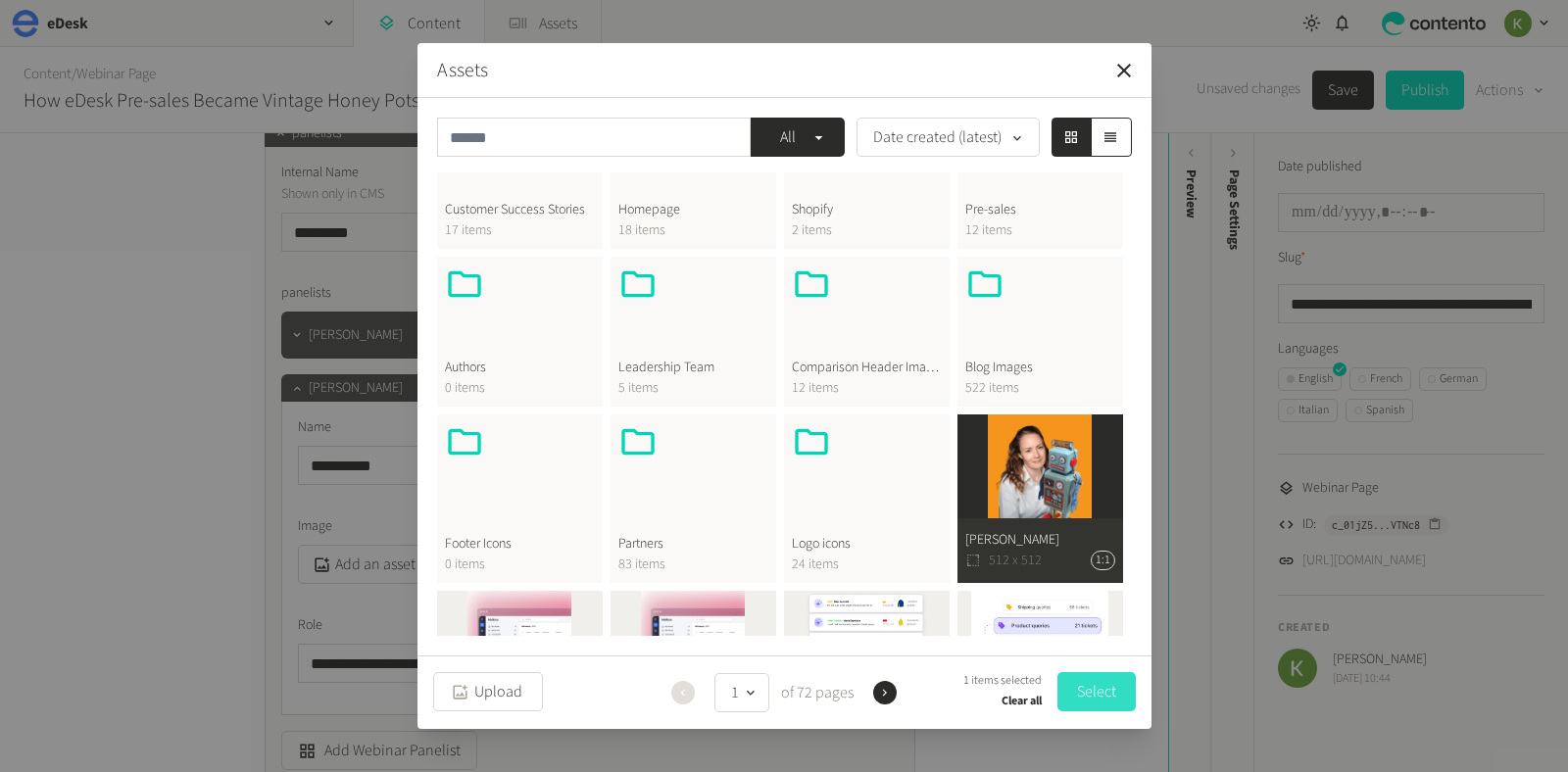 click on "Select" at bounding box center (1097, 692) 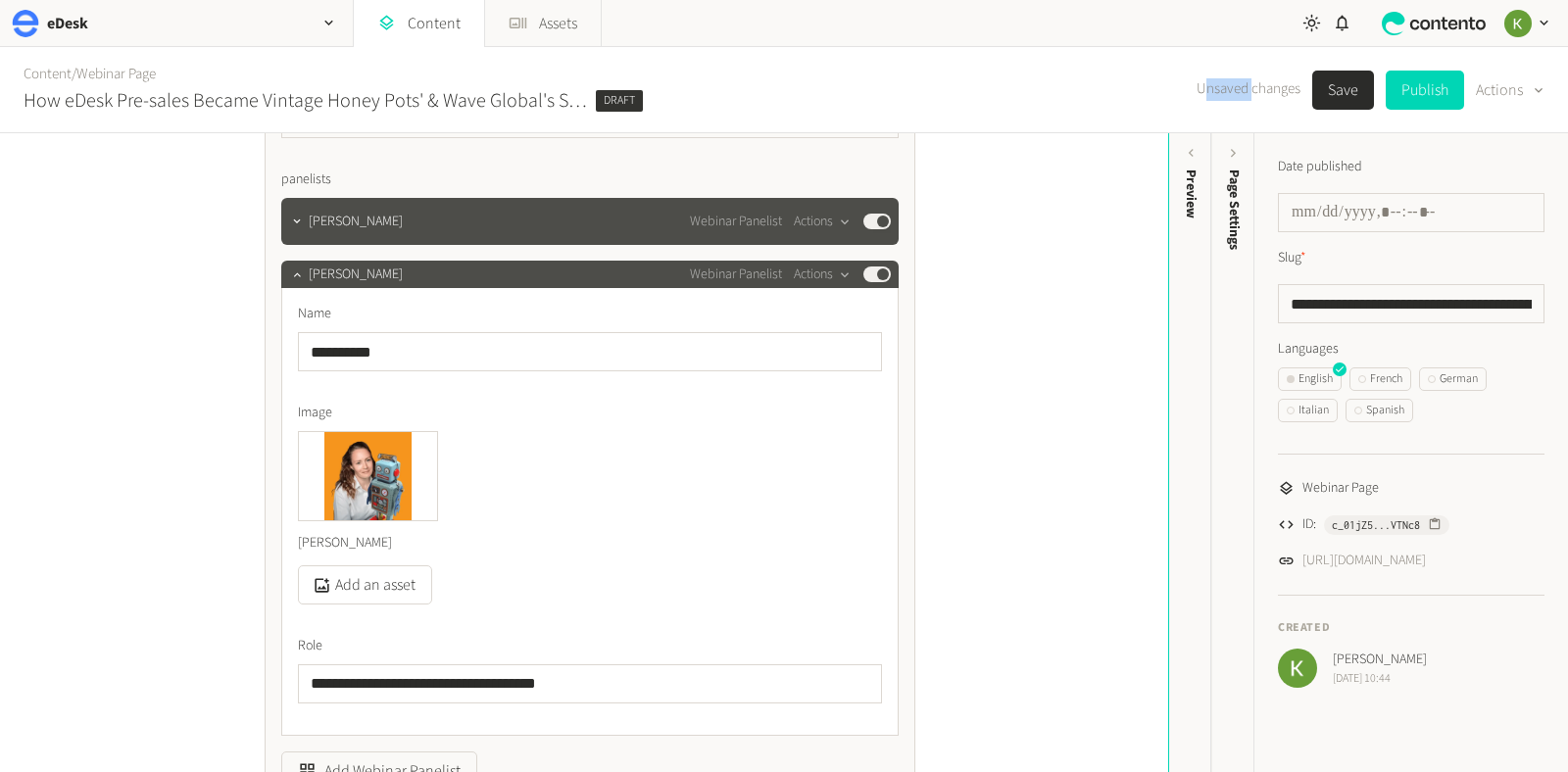 scroll, scrollTop: 950, scrollLeft: 0, axis: vertical 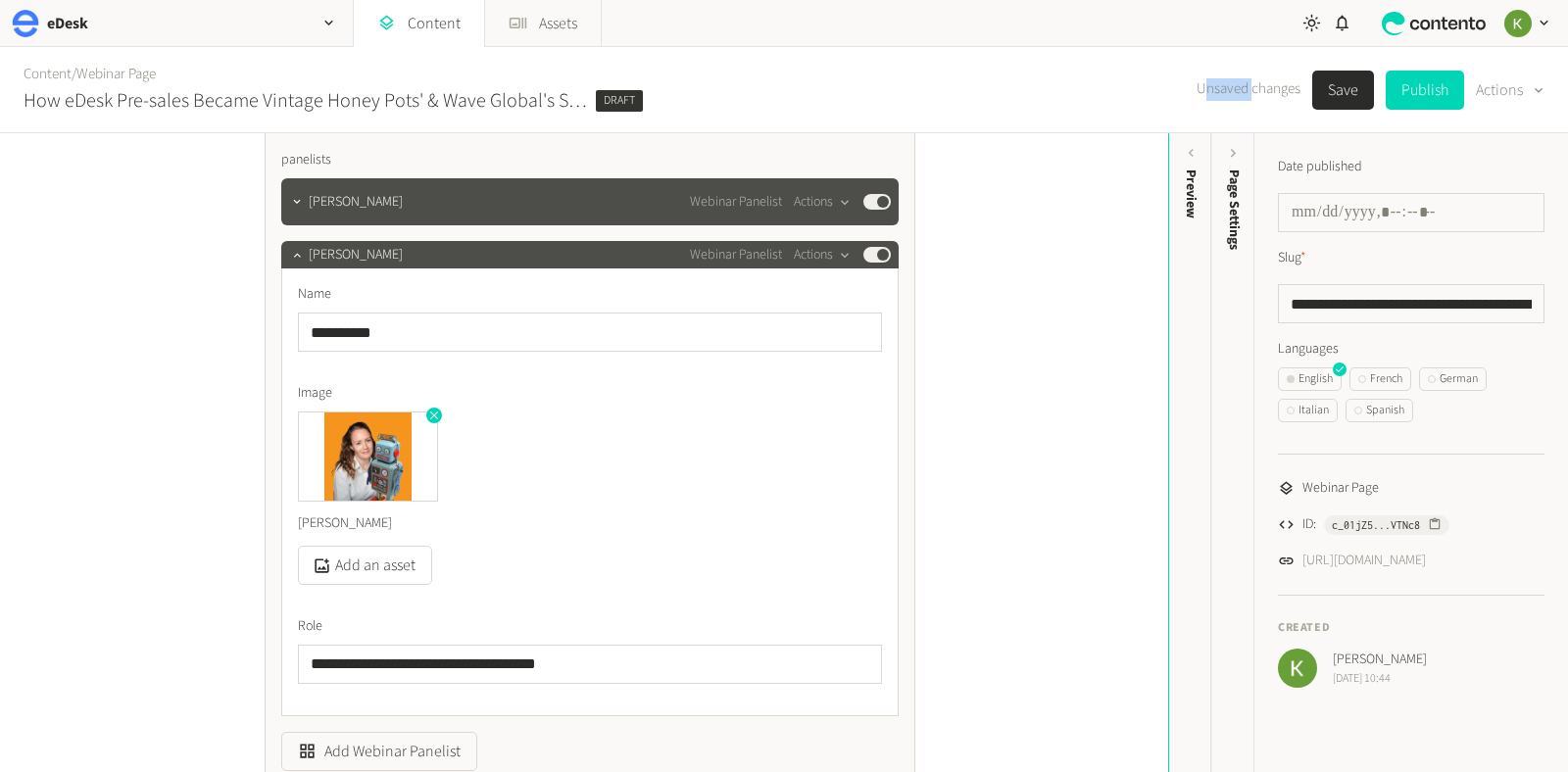 click 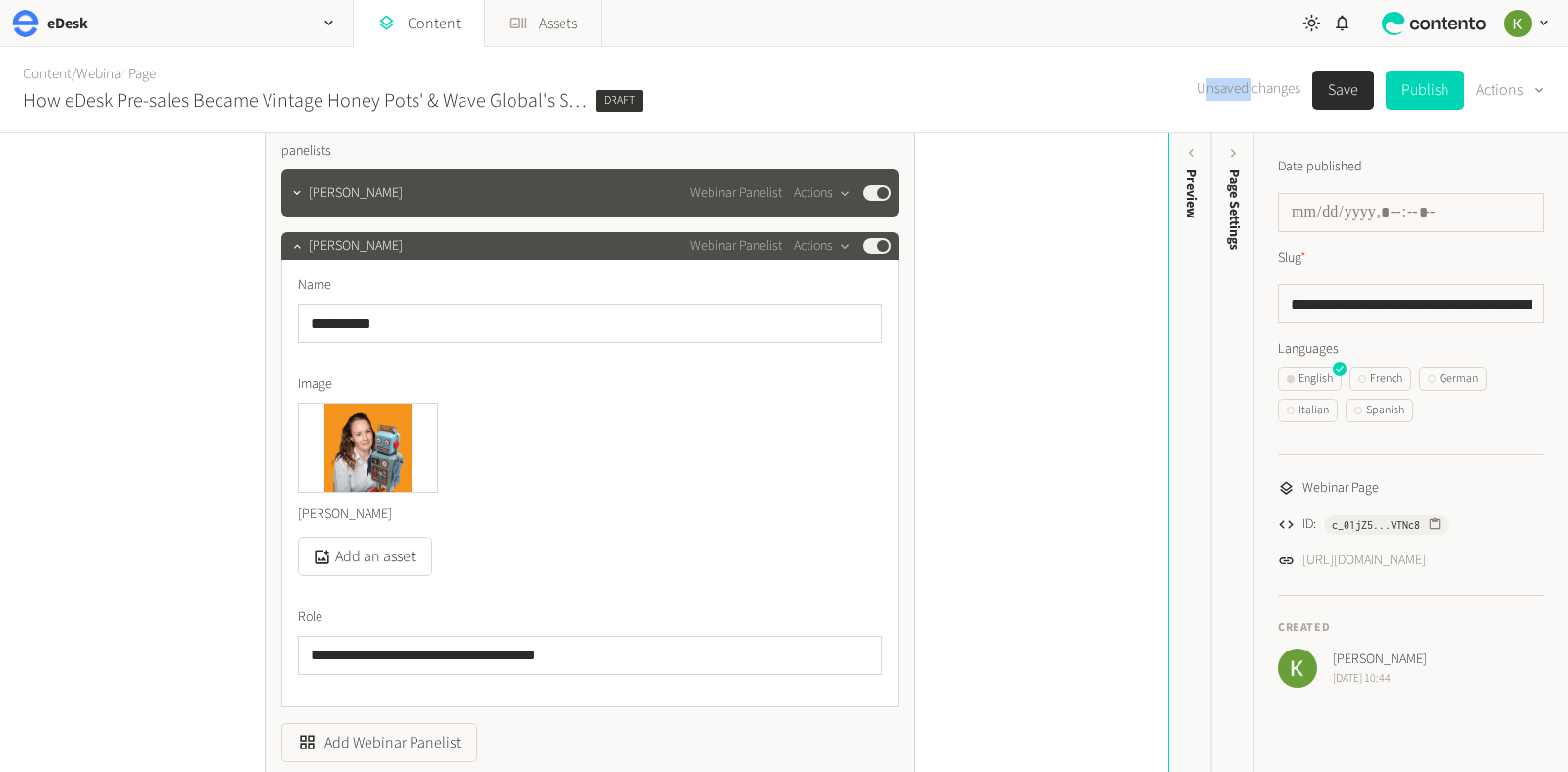 scroll, scrollTop: 949, scrollLeft: 0, axis: vertical 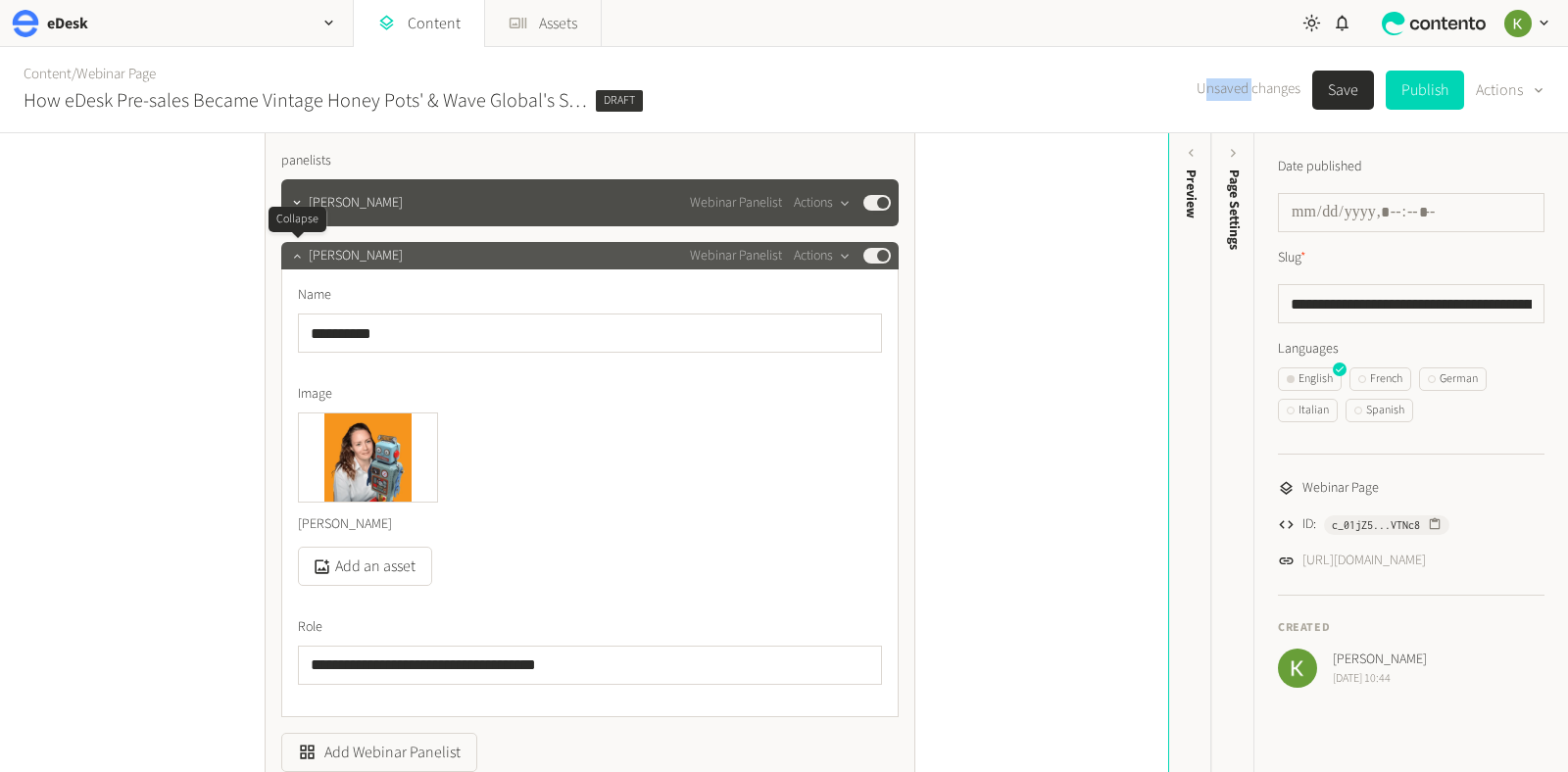 click 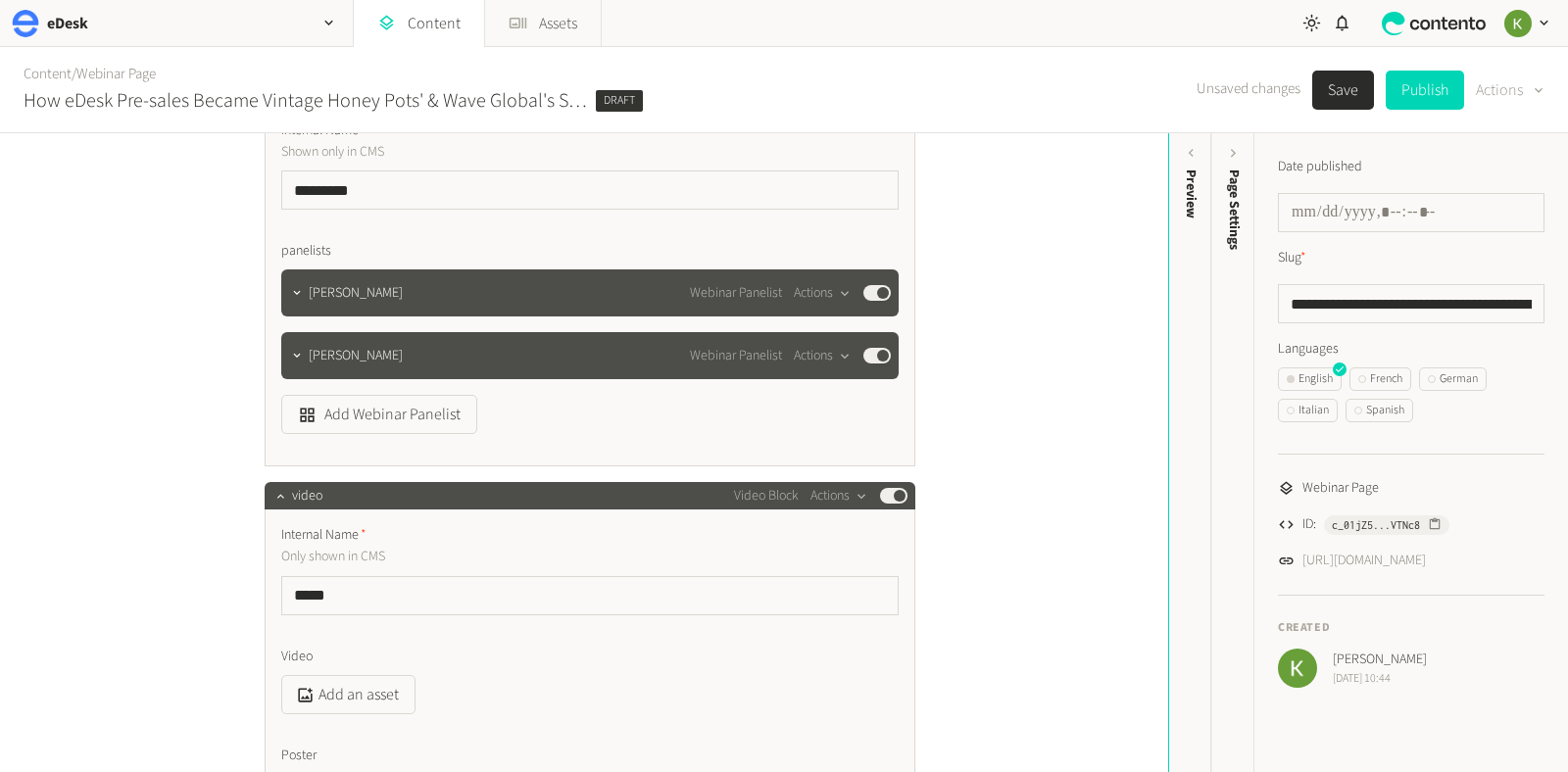 scroll, scrollTop: 791, scrollLeft: 0, axis: vertical 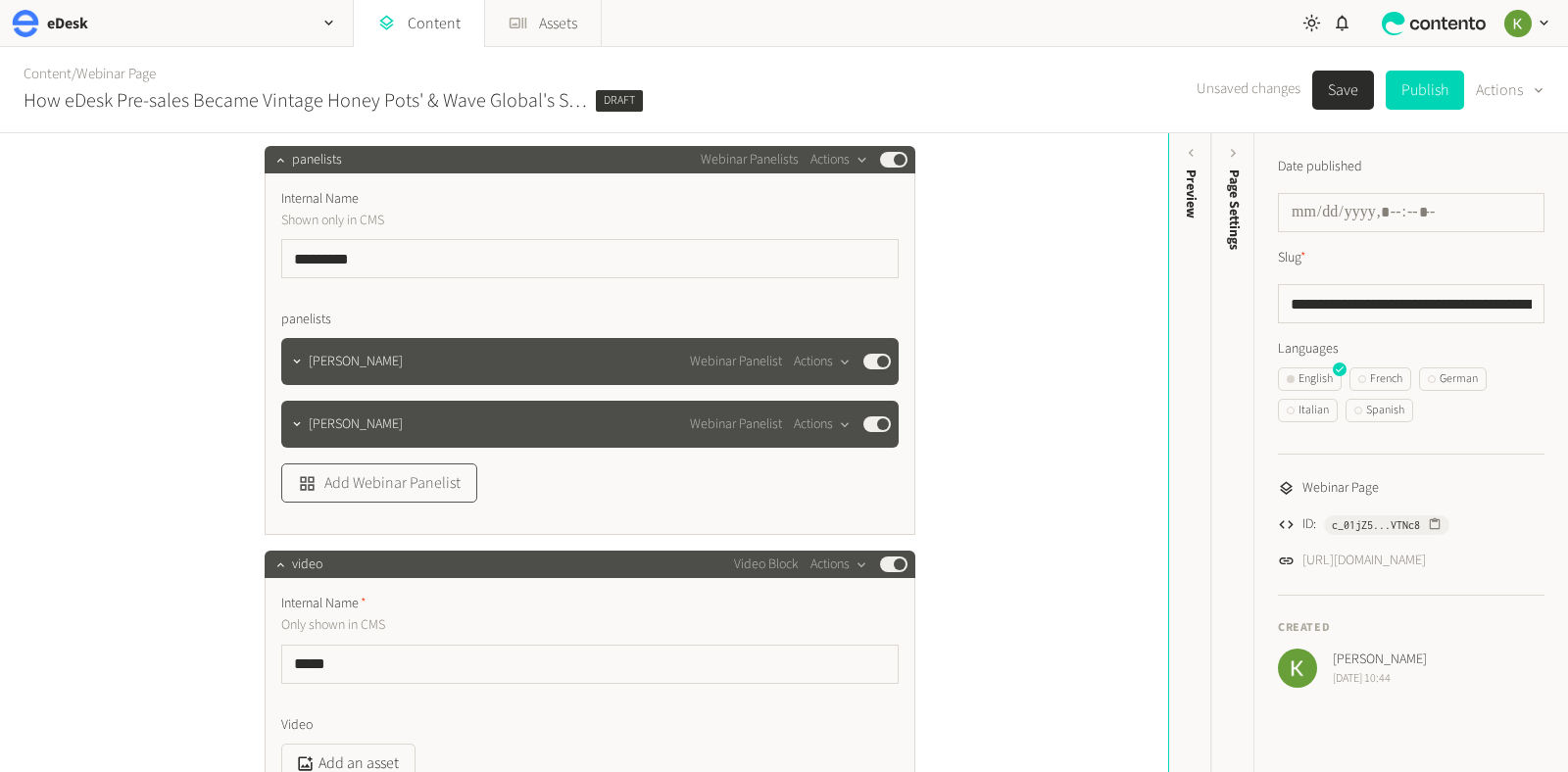 click on "Add Webinar Panelist" 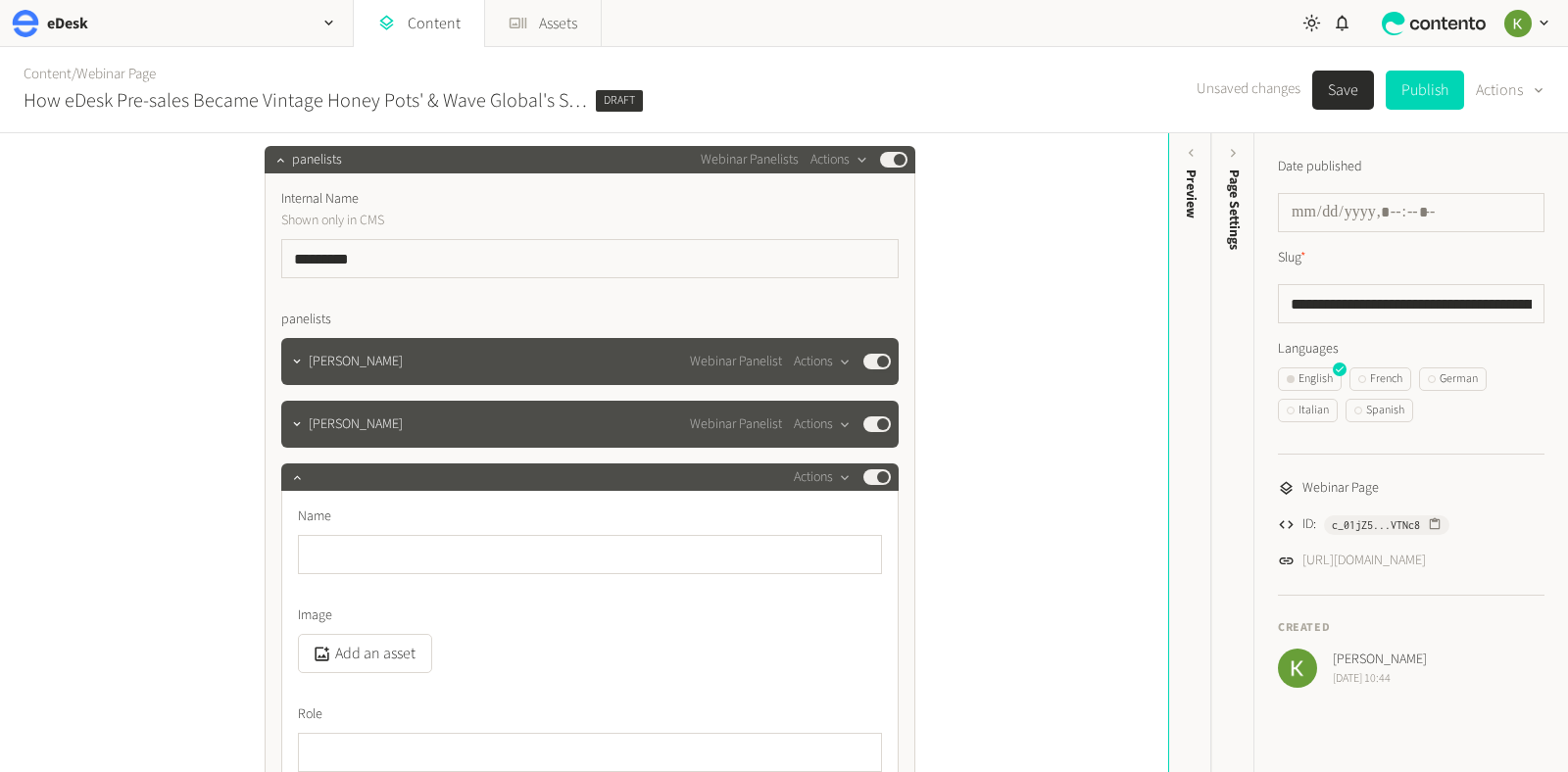 scroll, scrollTop: 1249, scrollLeft: 0, axis: vertical 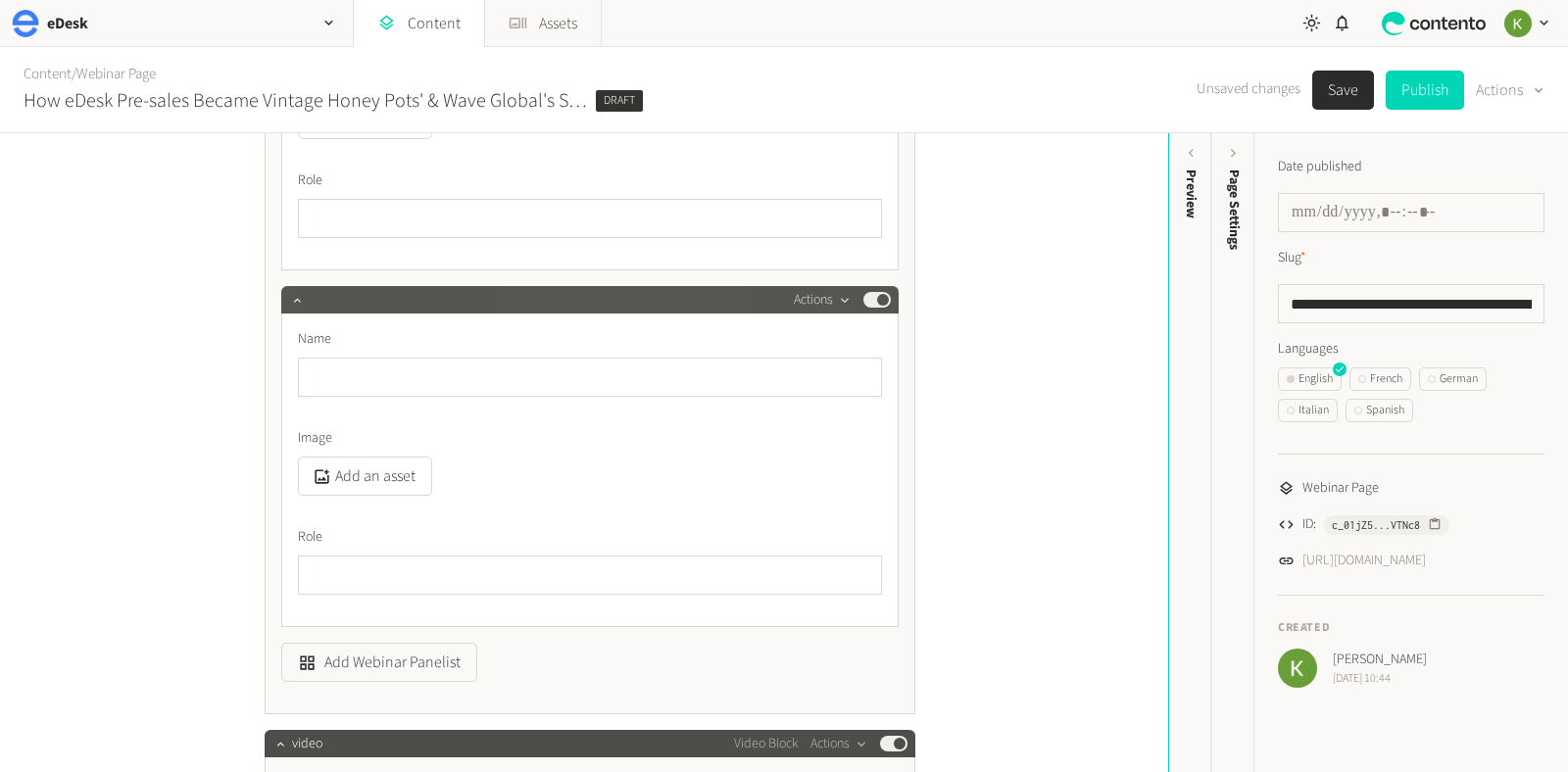 click on "Actions" 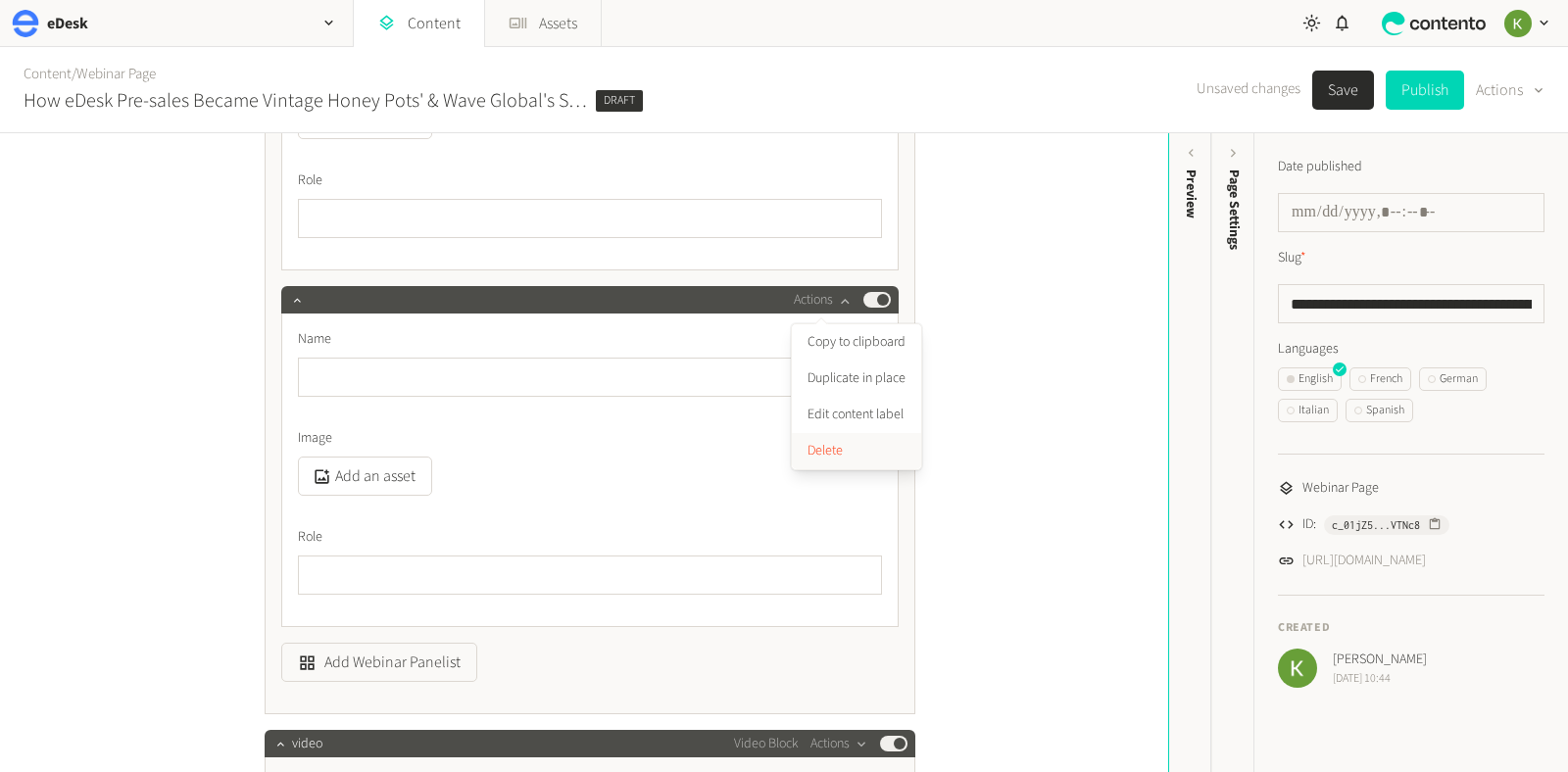 click on "Delete" 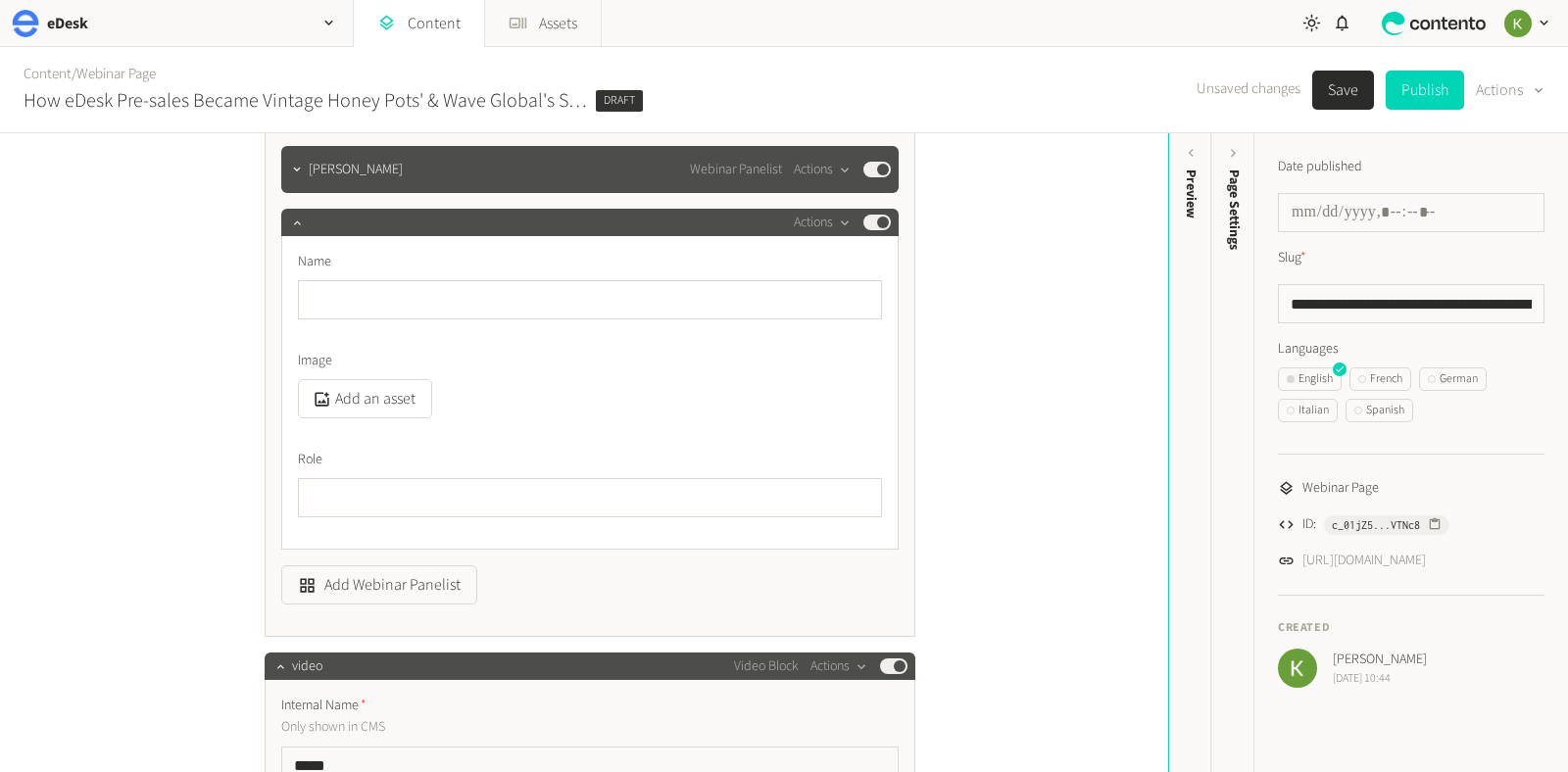 scroll, scrollTop: 968, scrollLeft: 0, axis: vertical 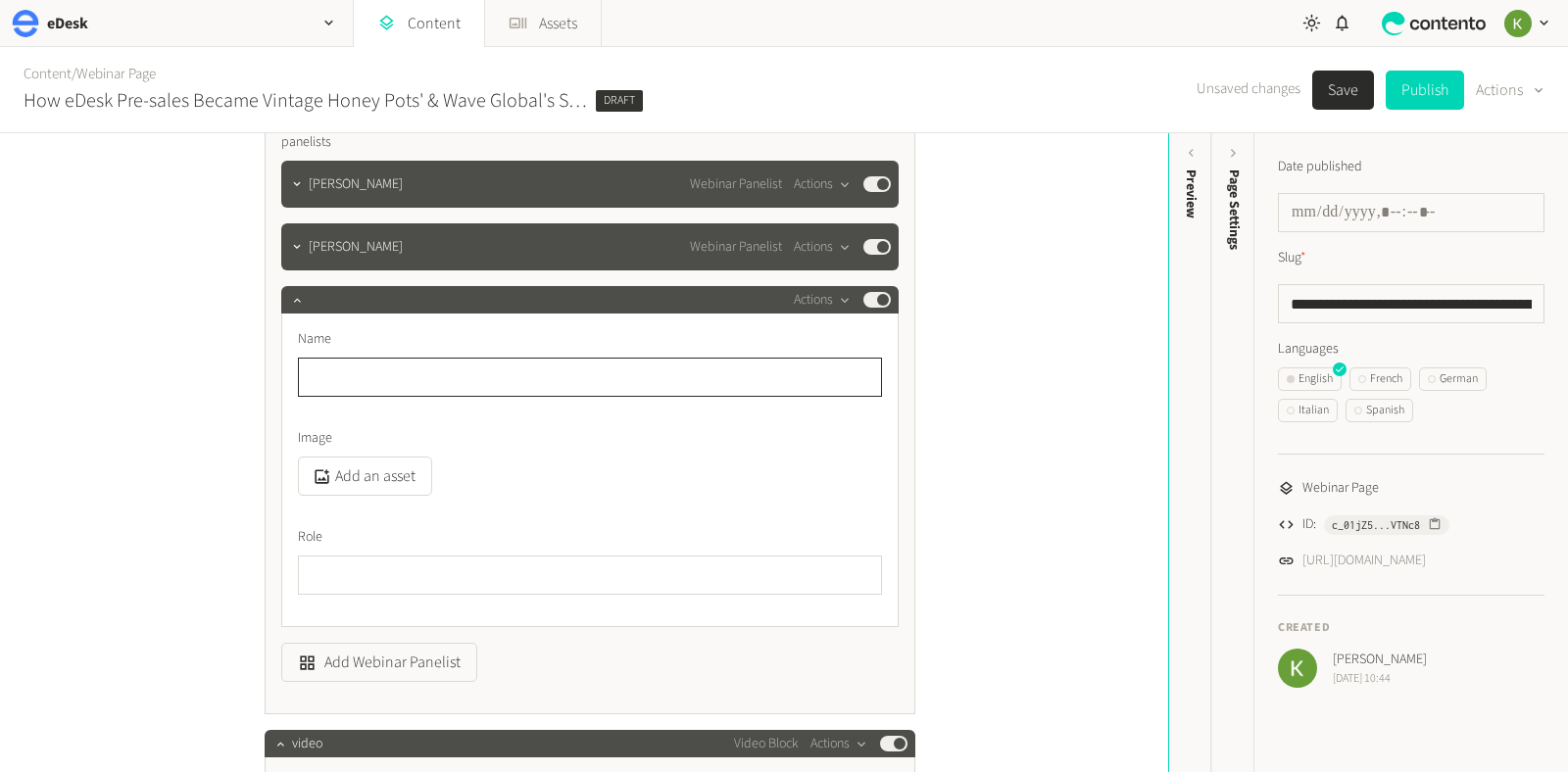 click 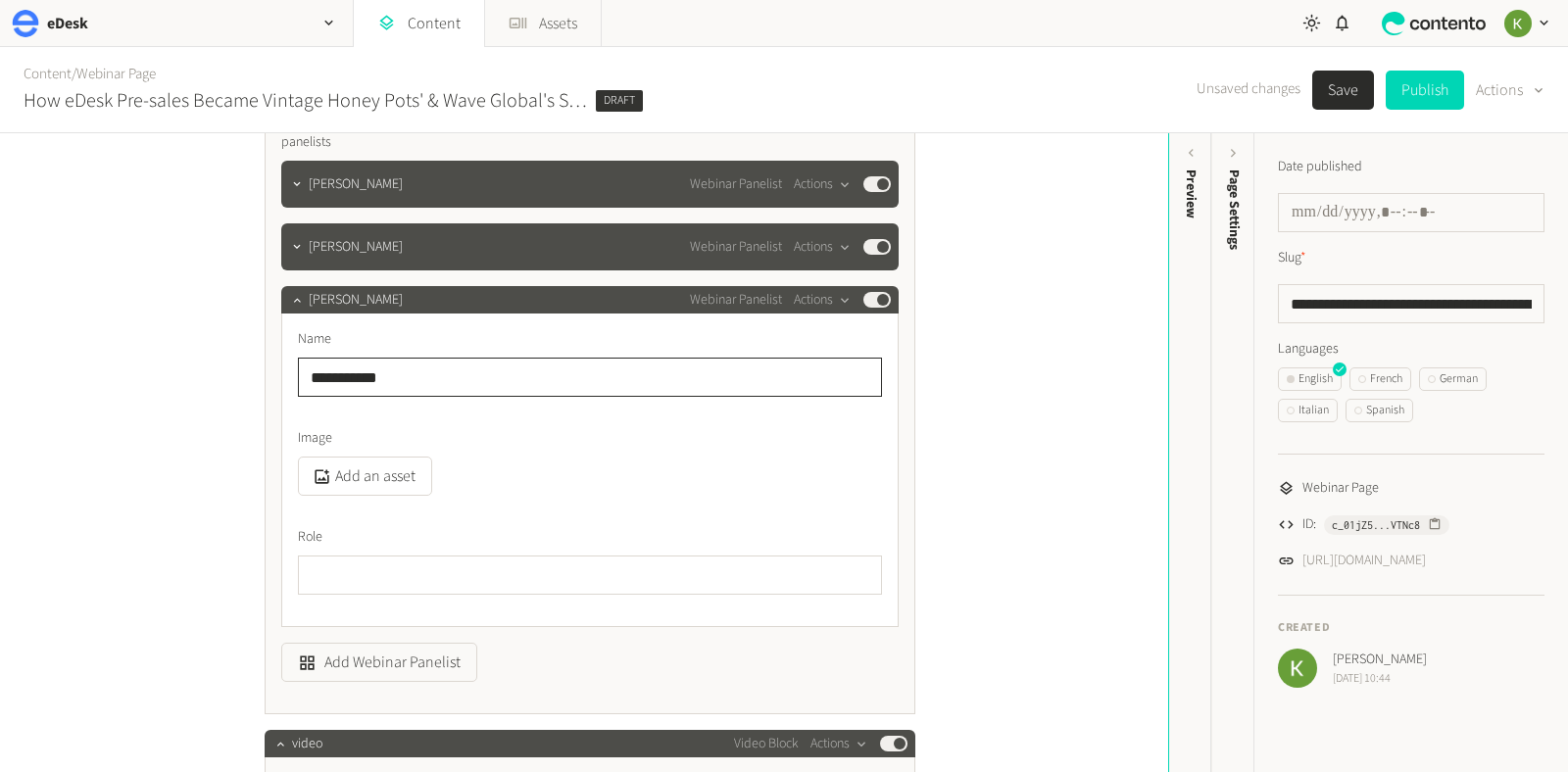 type on "**********" 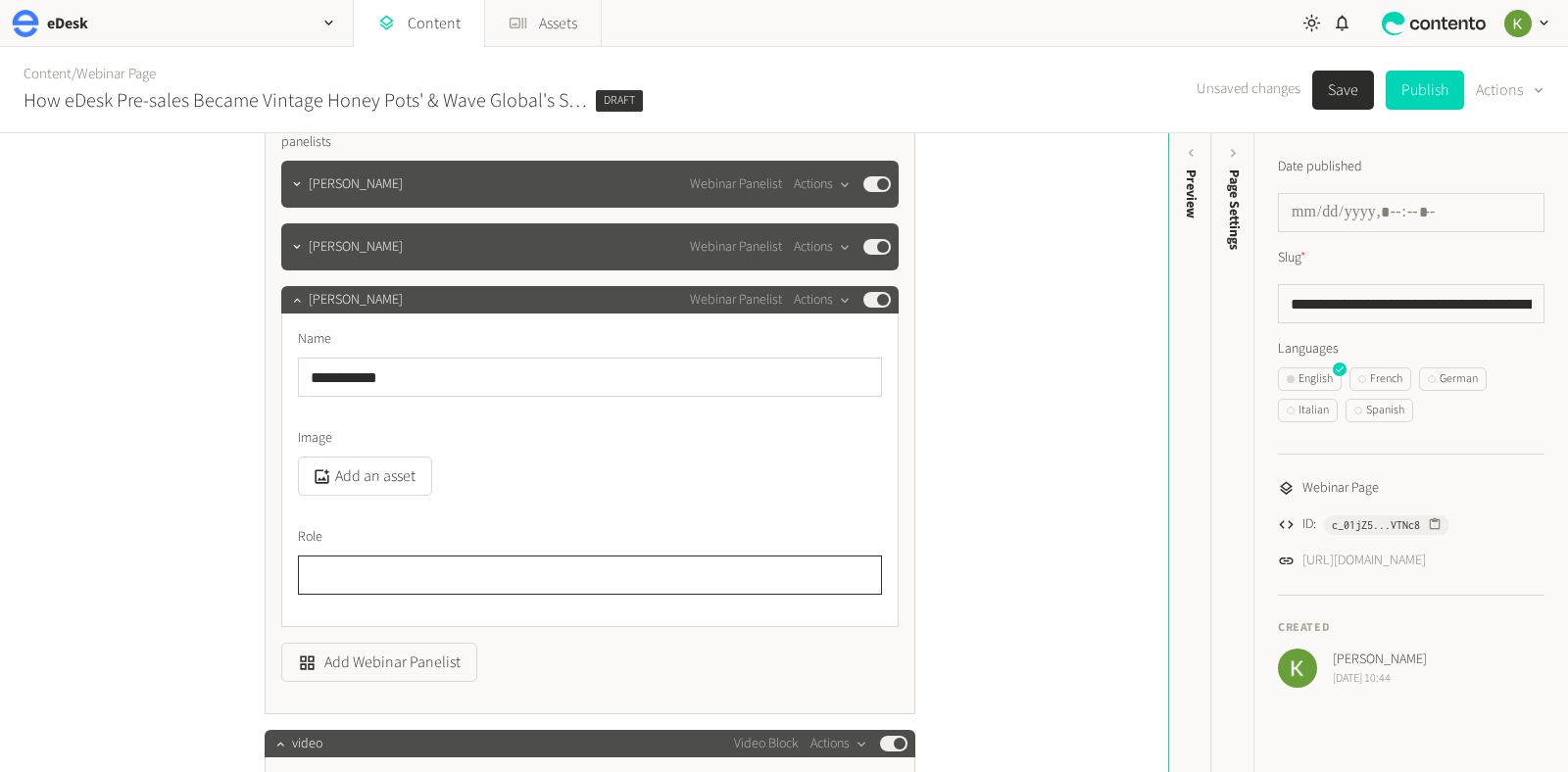 click 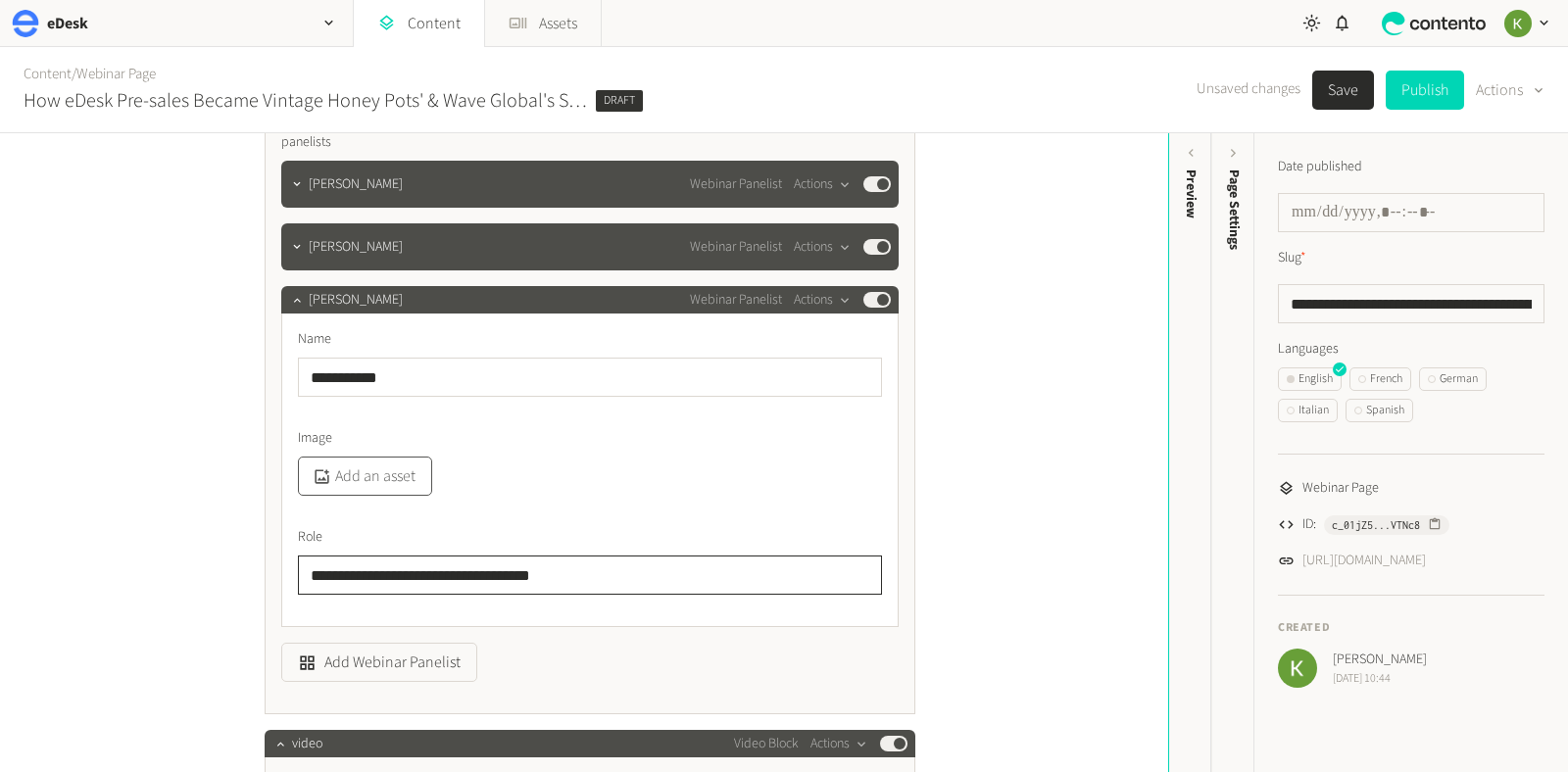 type on "**********" 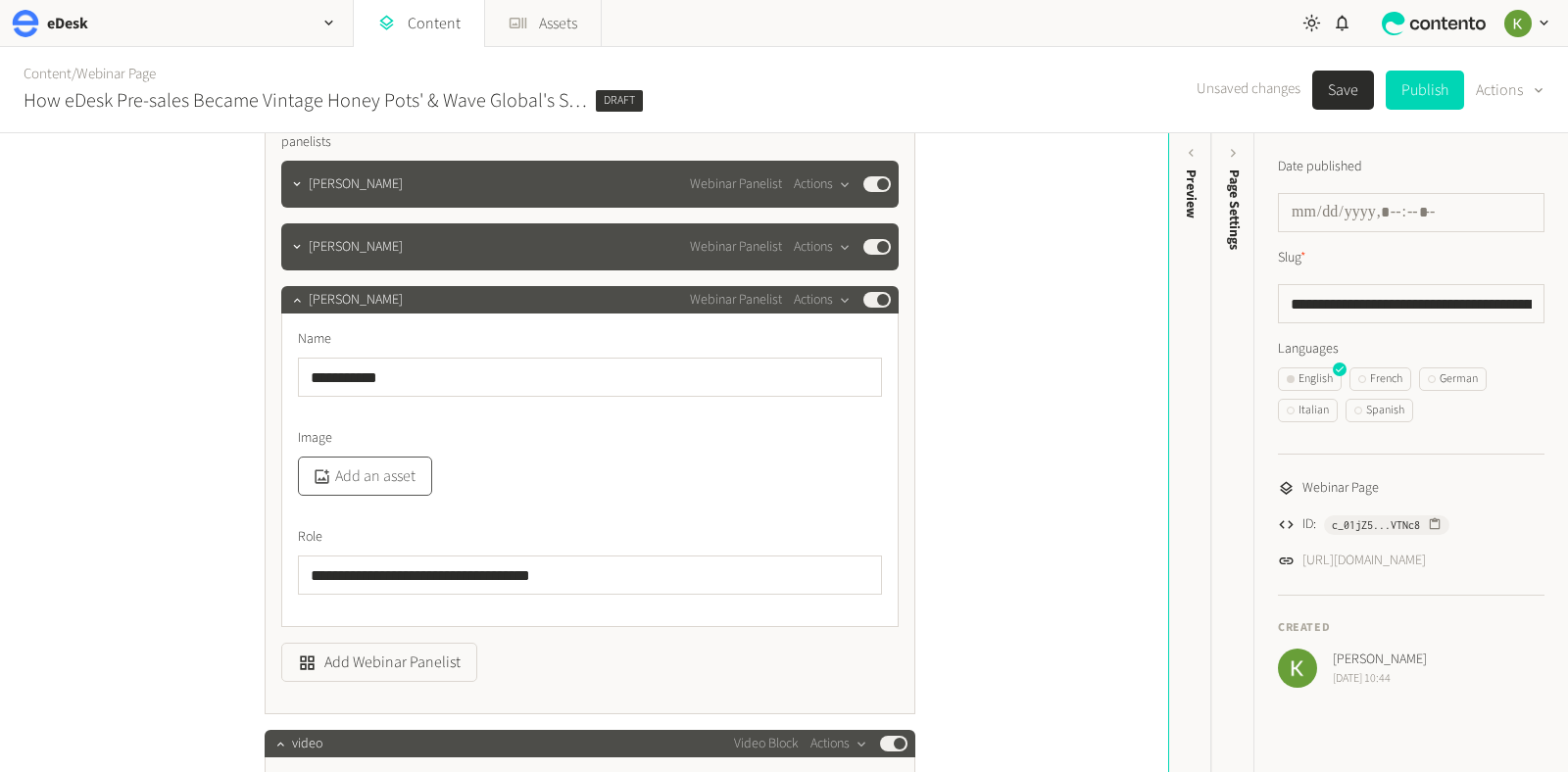 click on "Add an asset" 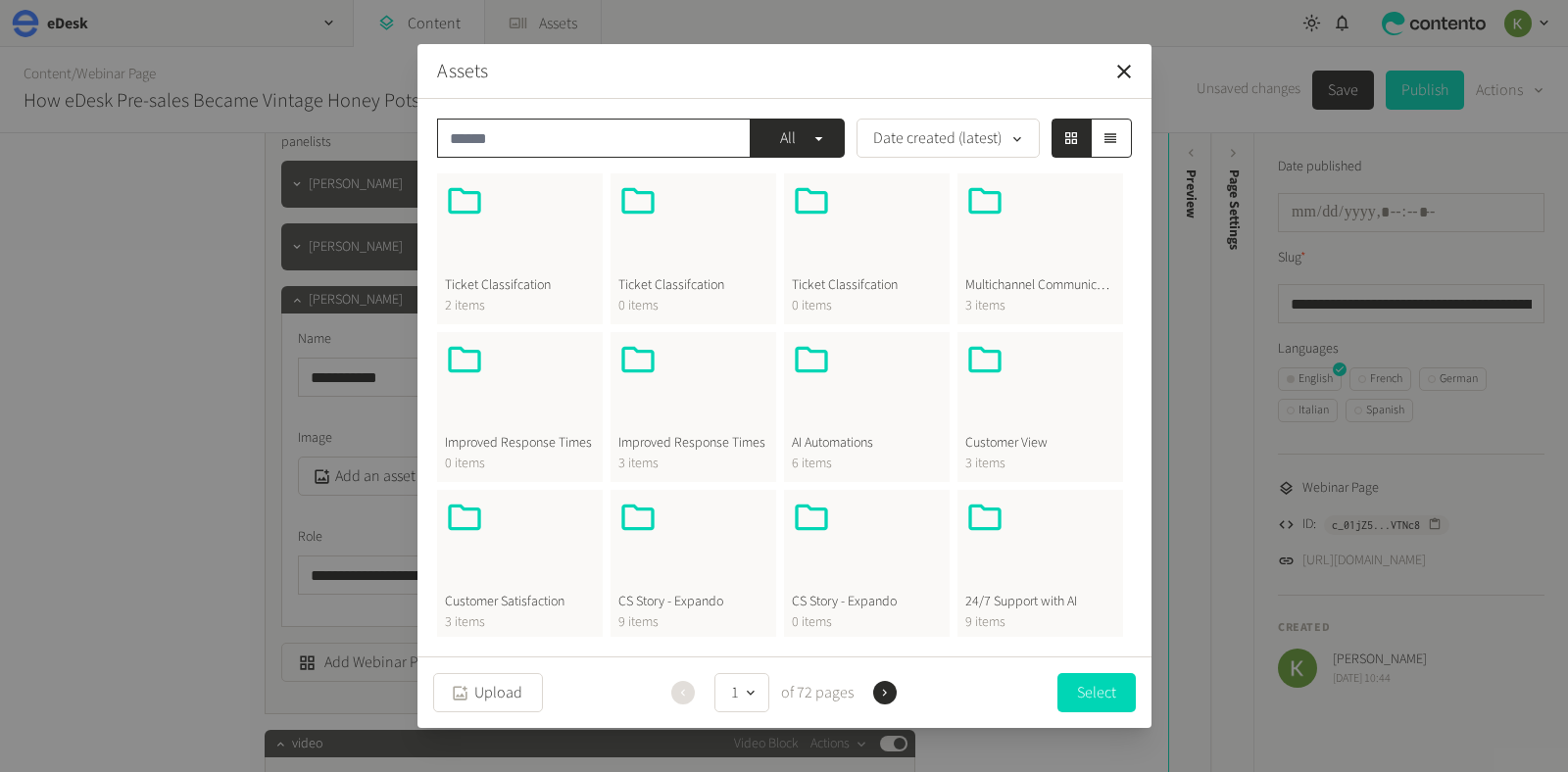 click at bounding box center (594, 138) 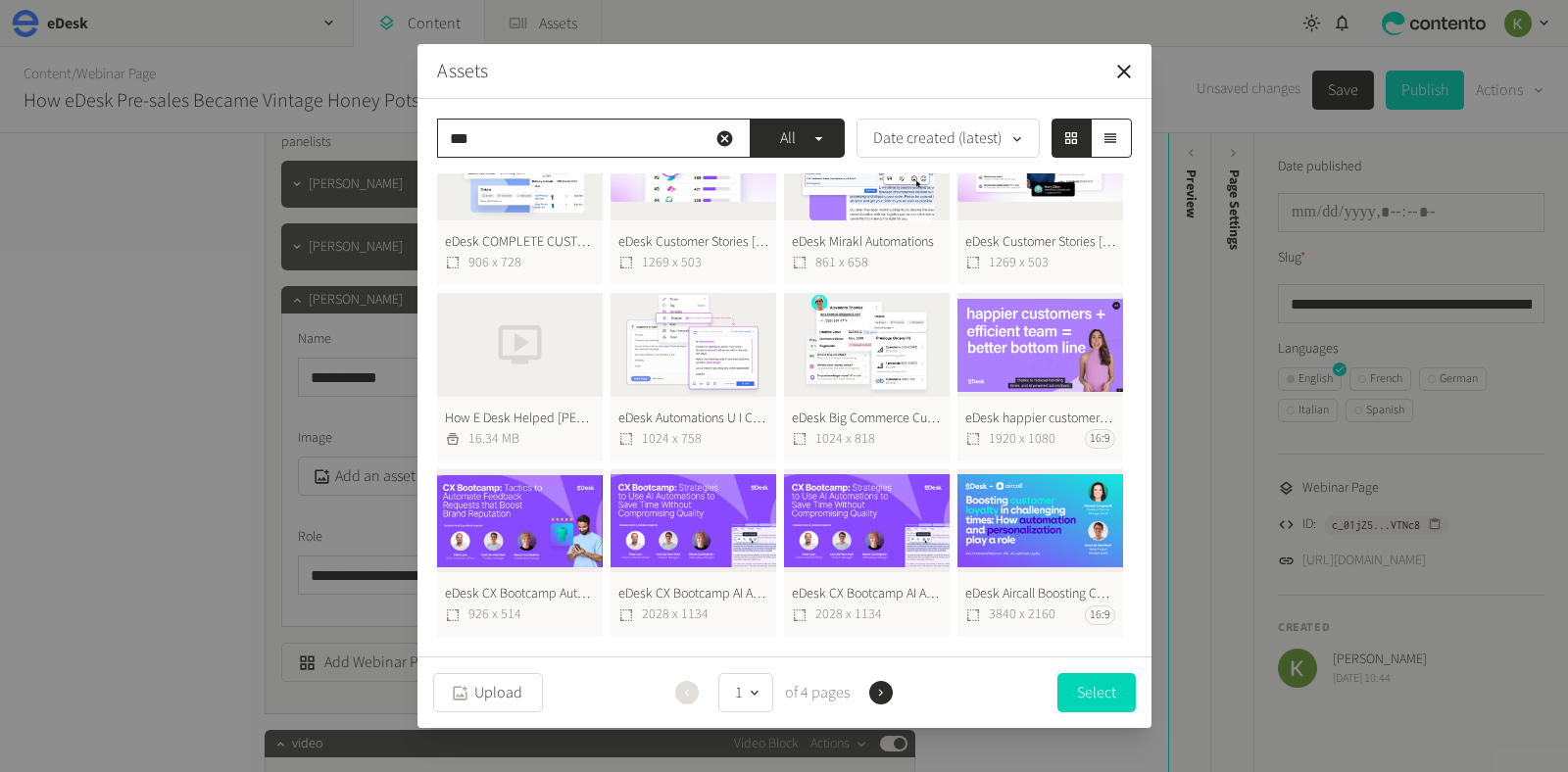 scroll, scrollTop: 100, scrollLeft: 0, axis: vertical 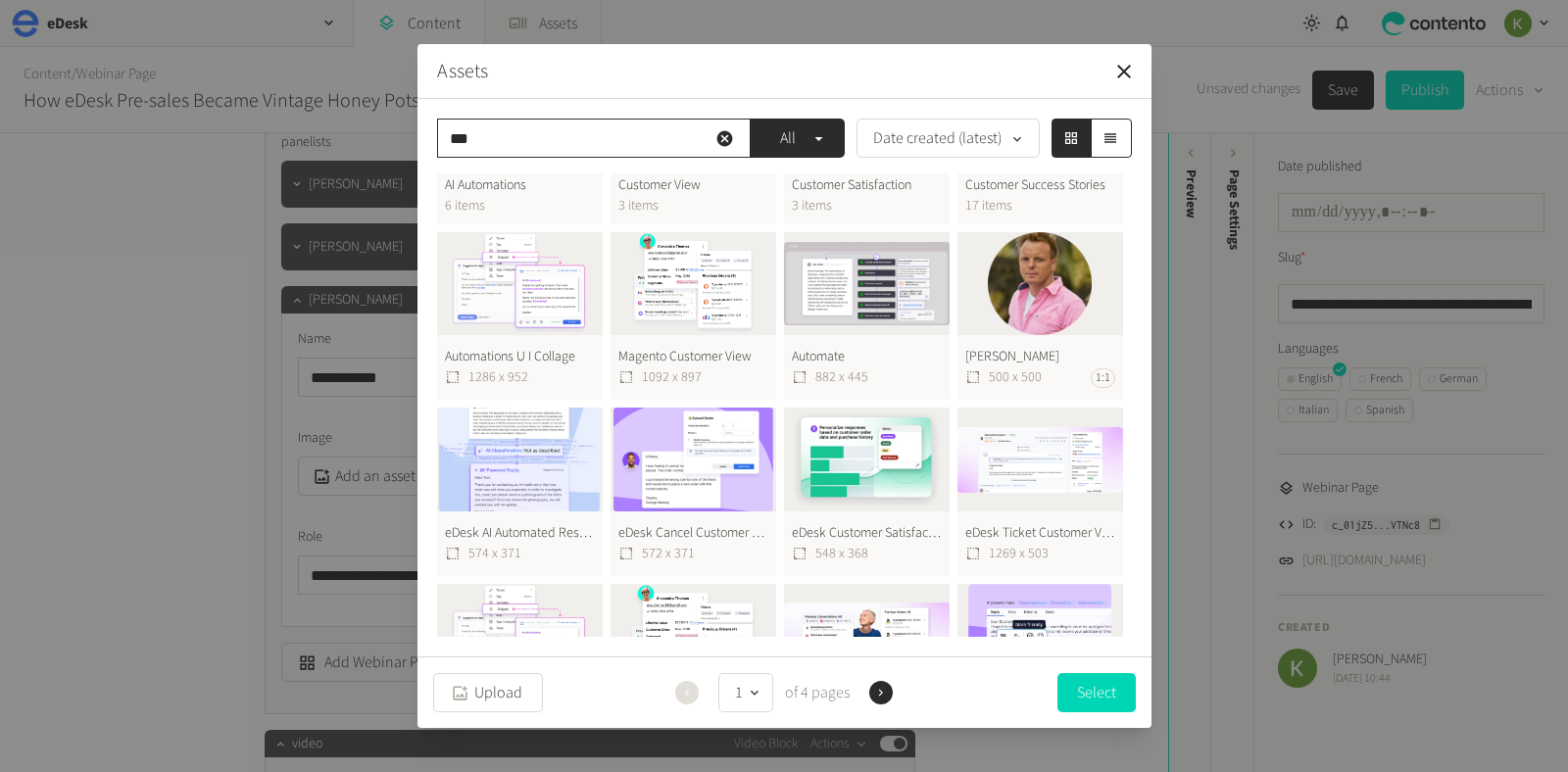 type on "***" 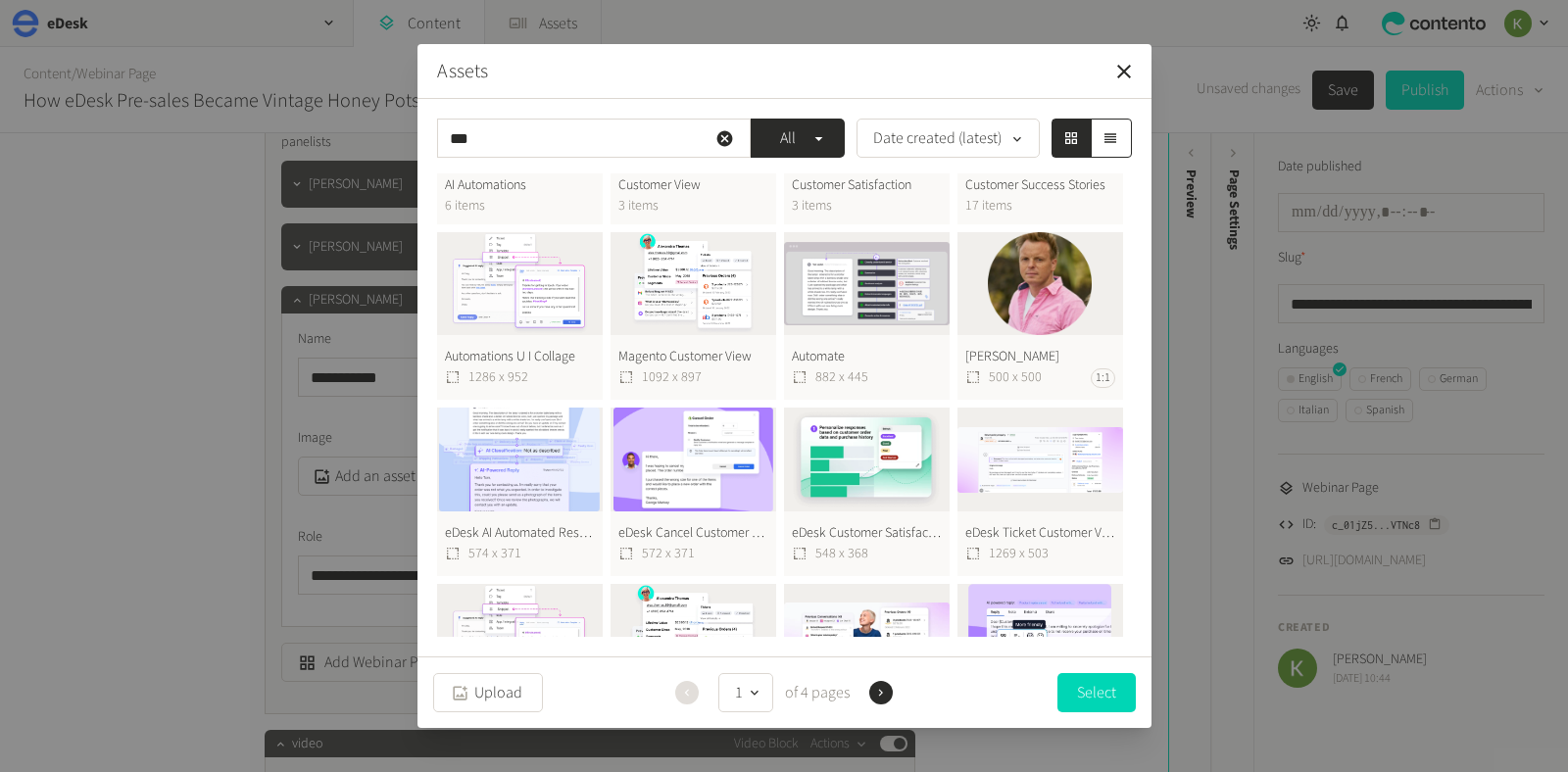click on "Tom Jeffrey  500 x 500 1:1" 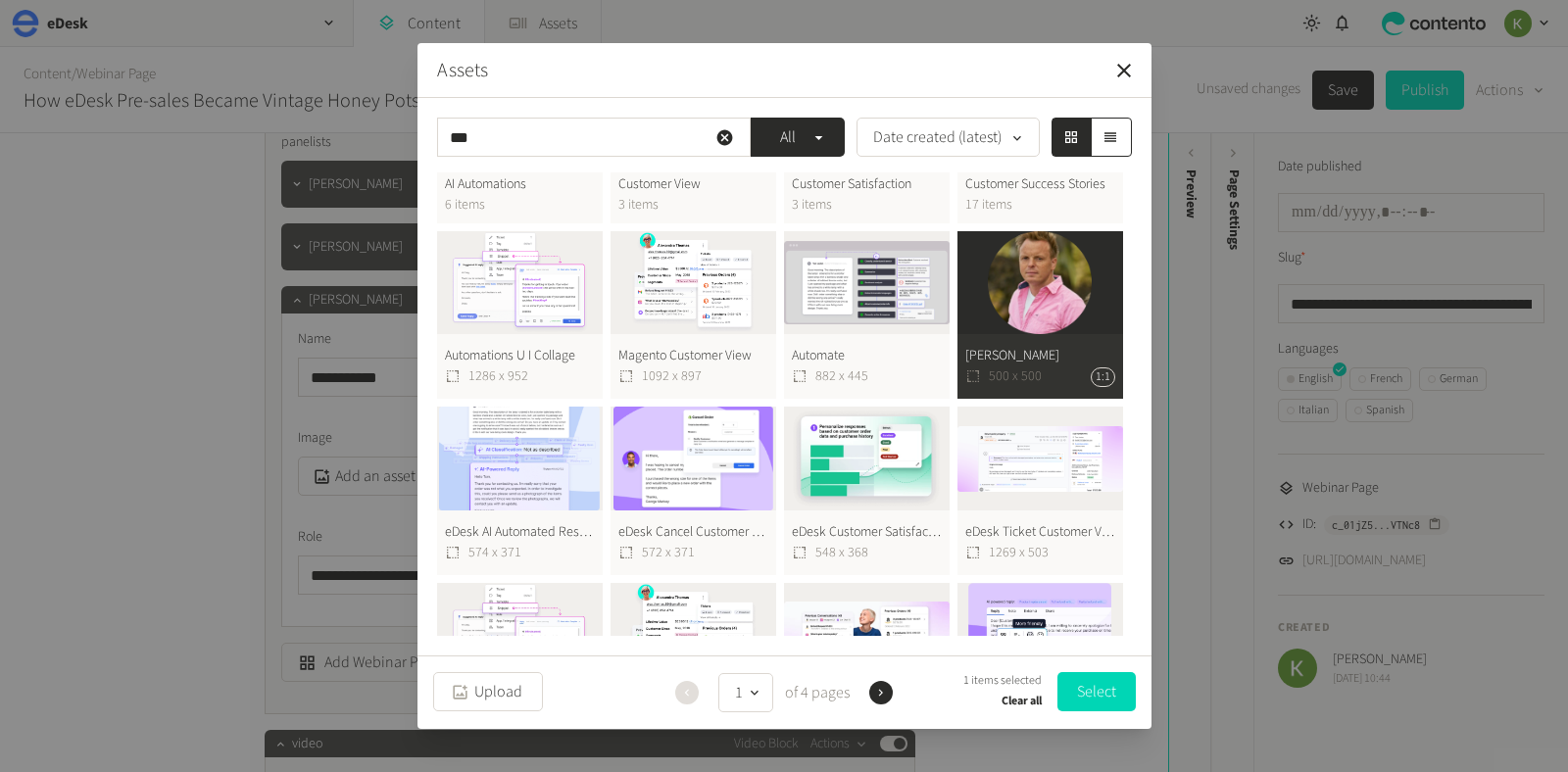 drag, startPoint x: 1092, startPoint y: 704, endPoint x: 1000, endPoint y: 661, distance: 101.552942 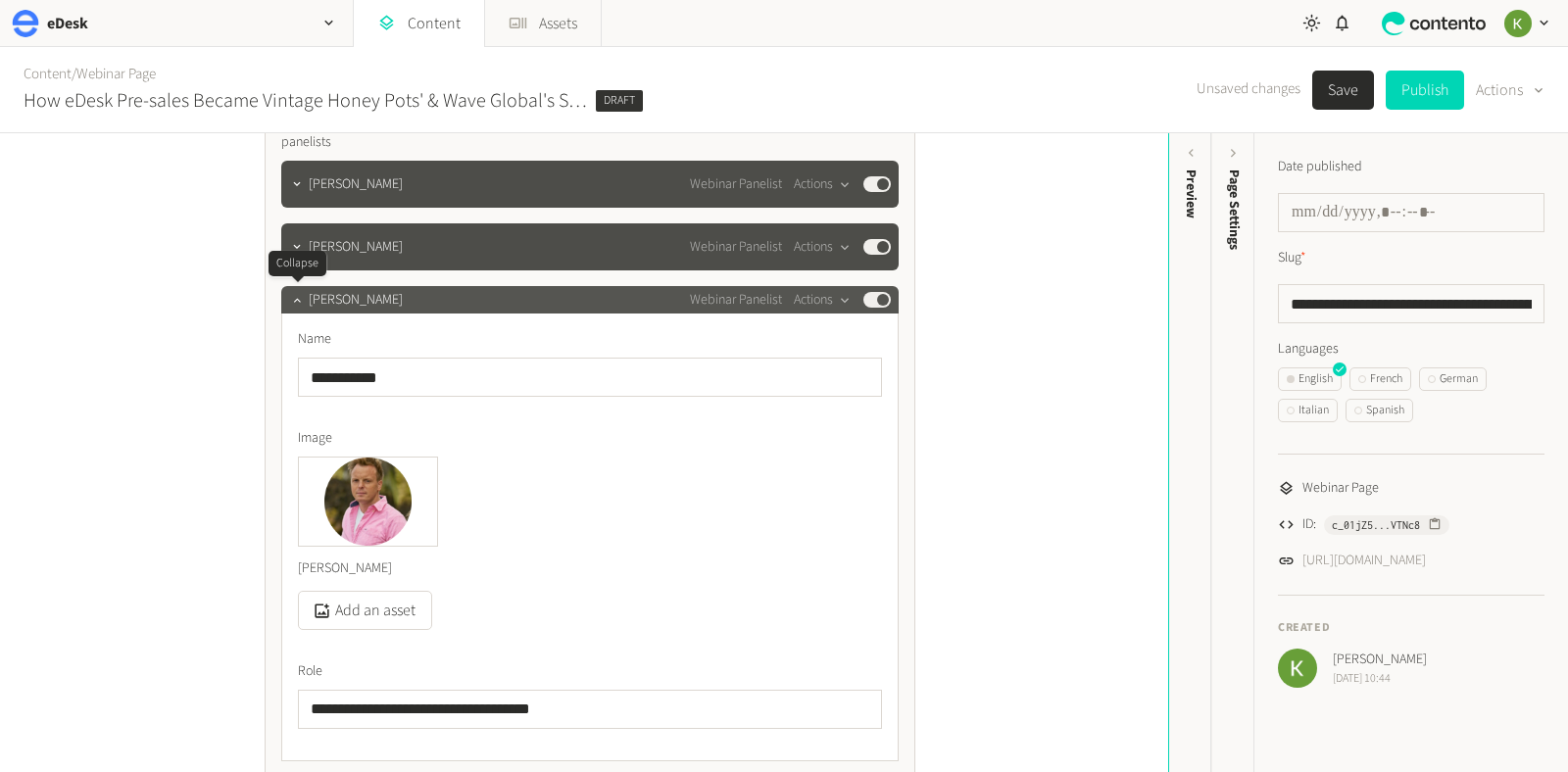drag, startPoint x: 292, startPoint y: 304, endPoint x: 315, endPoint y: 298, distance: 23.769729 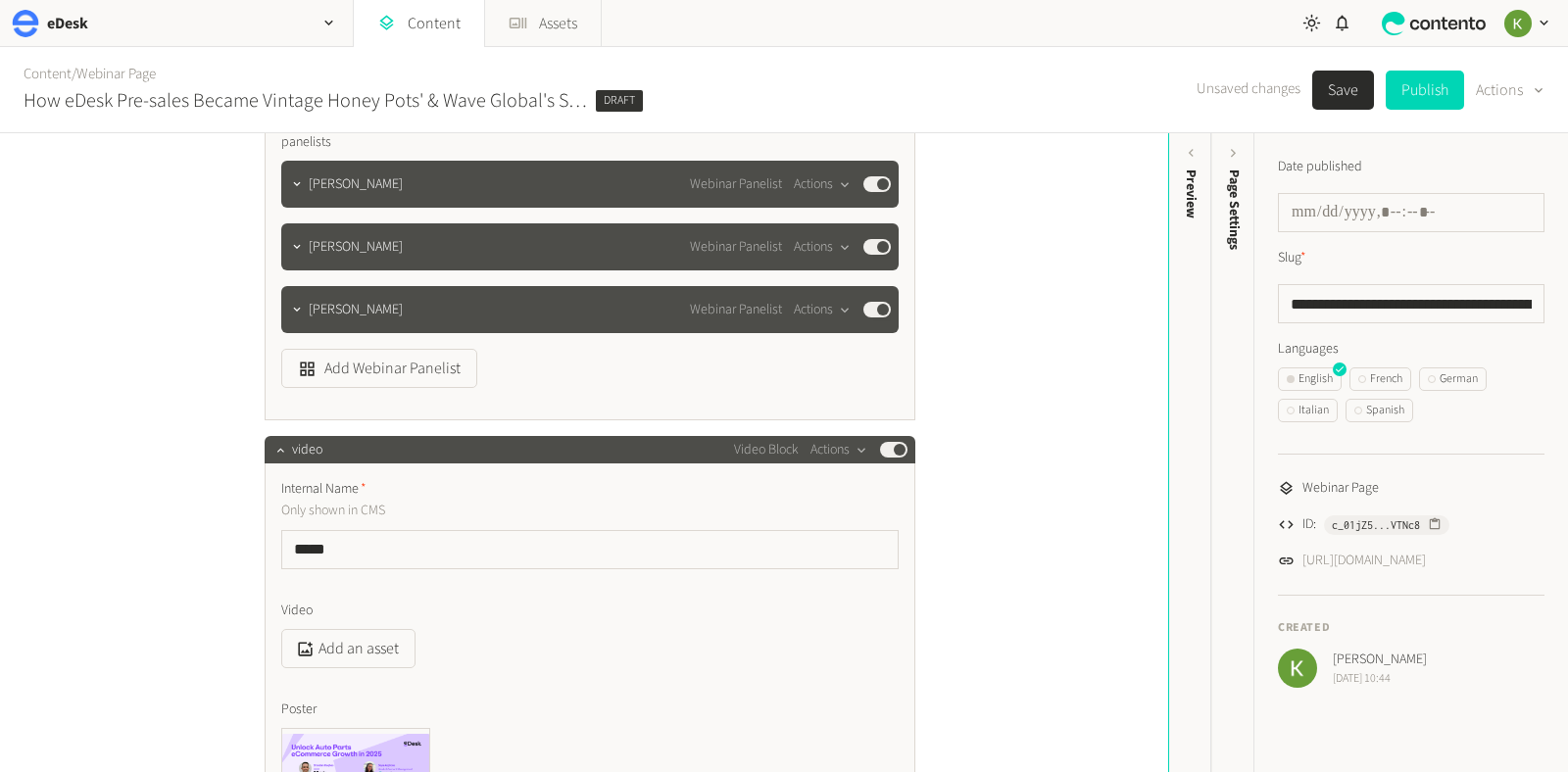 scroll, scrollTop: 957, scrollLeft: 0, axis: vertical 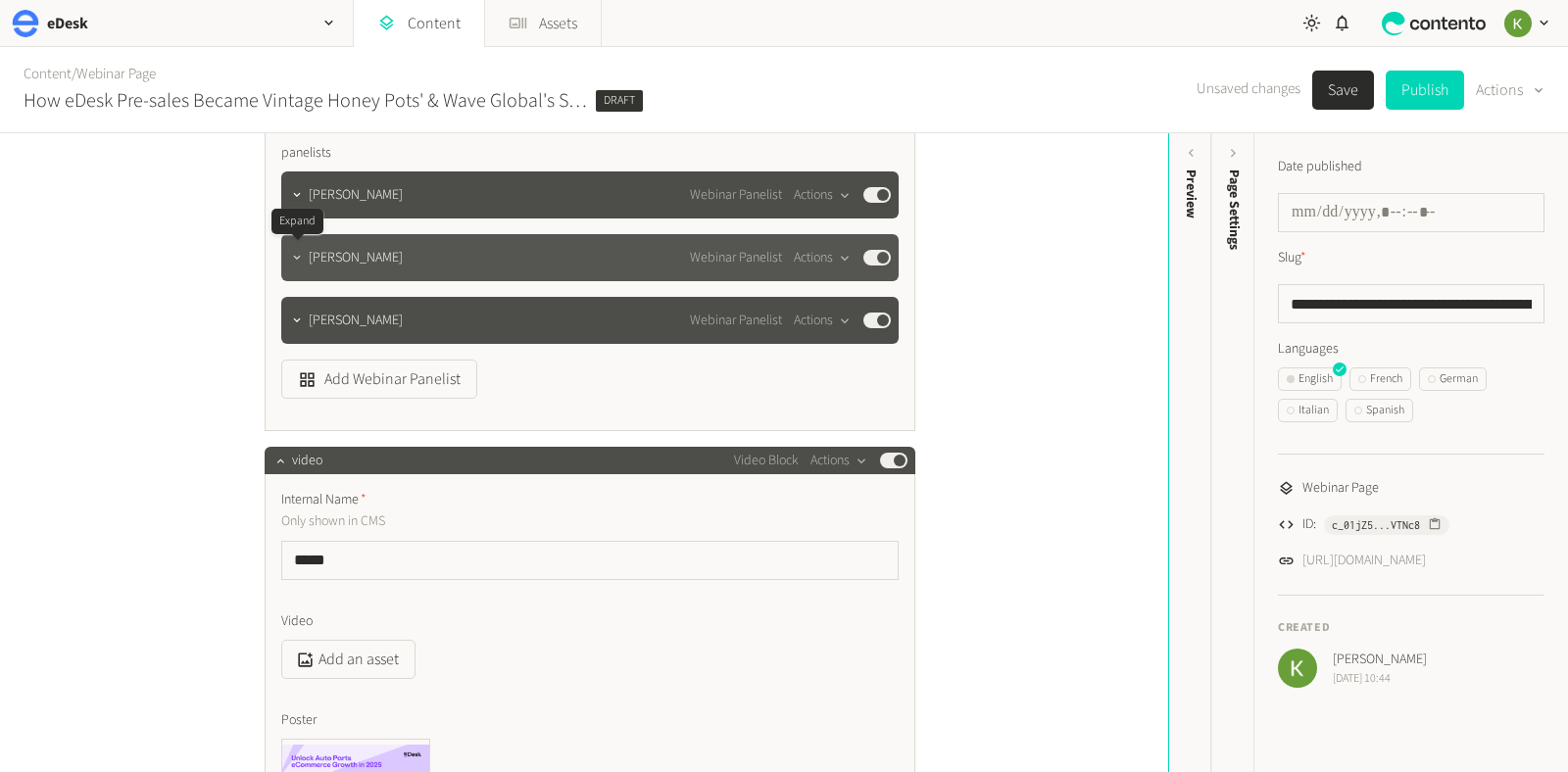 click 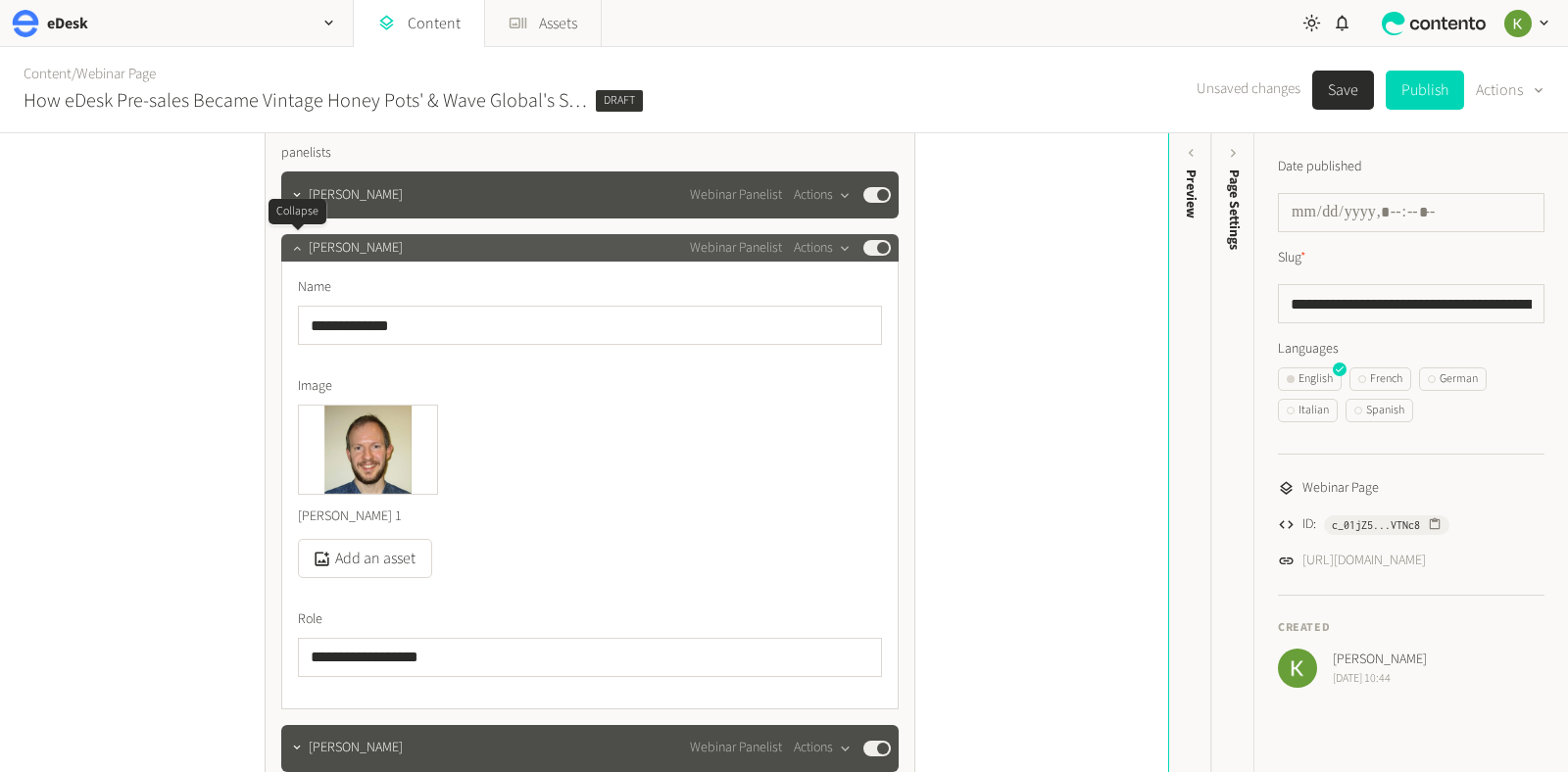 click 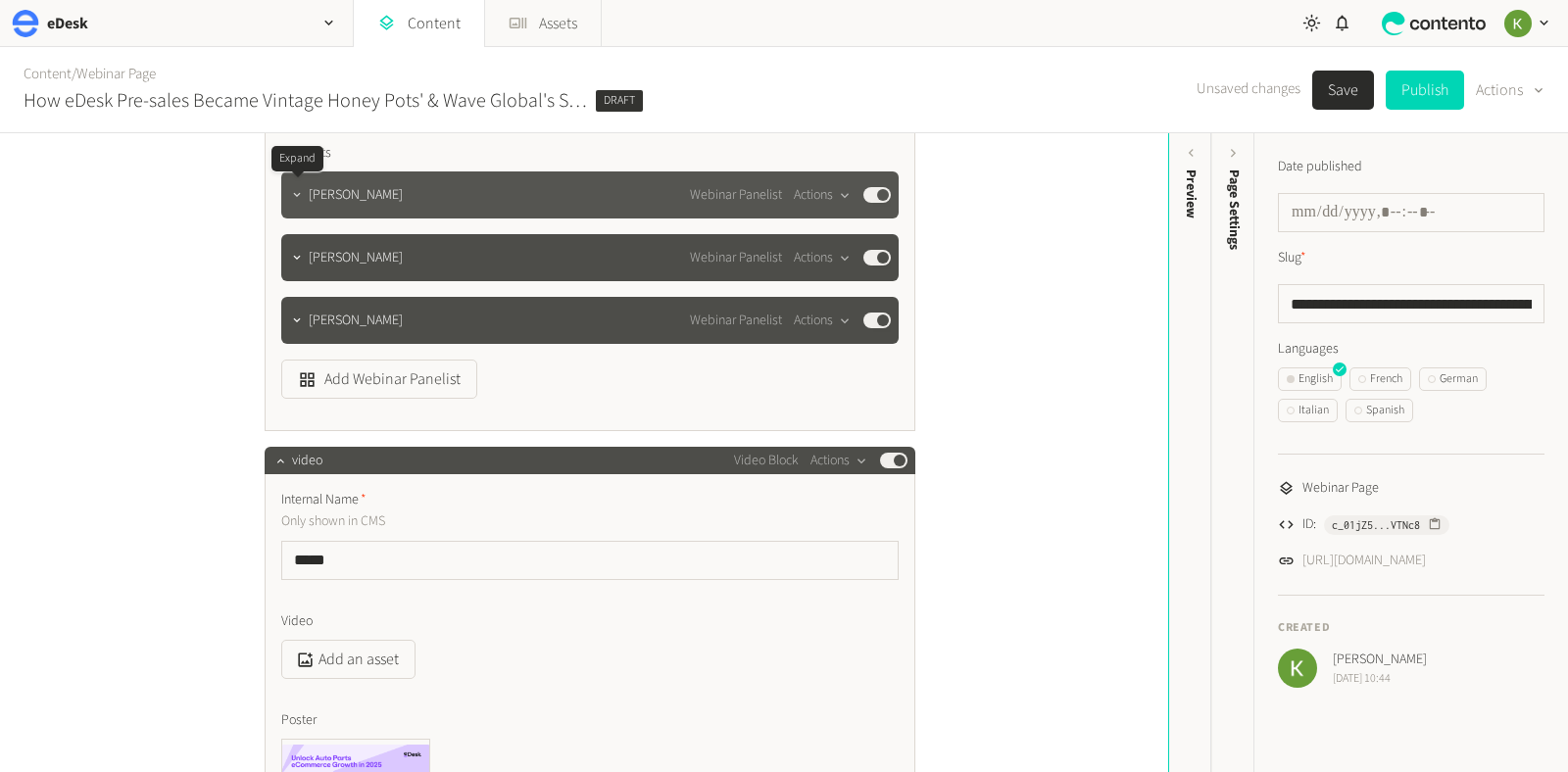 click 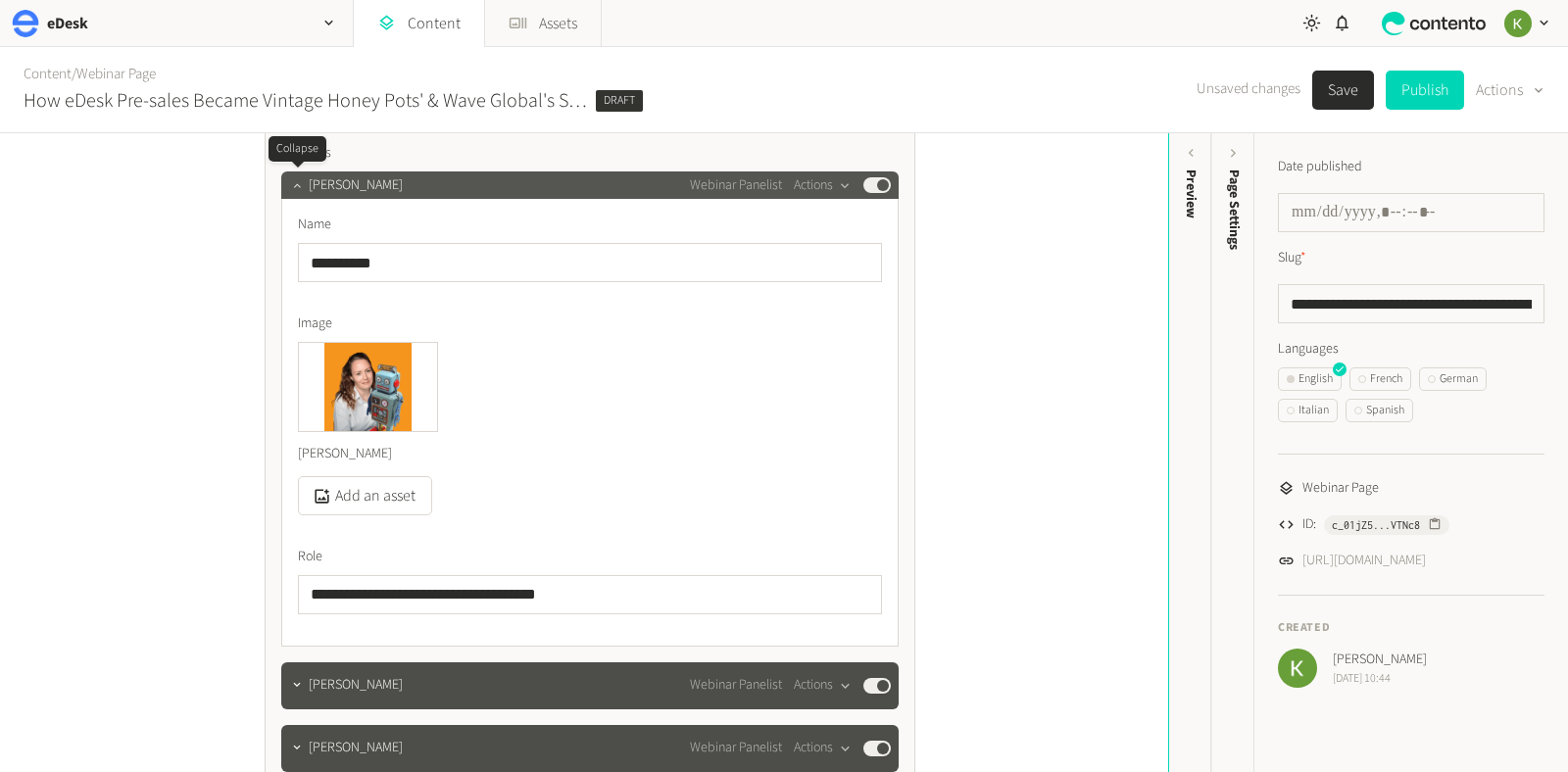 click 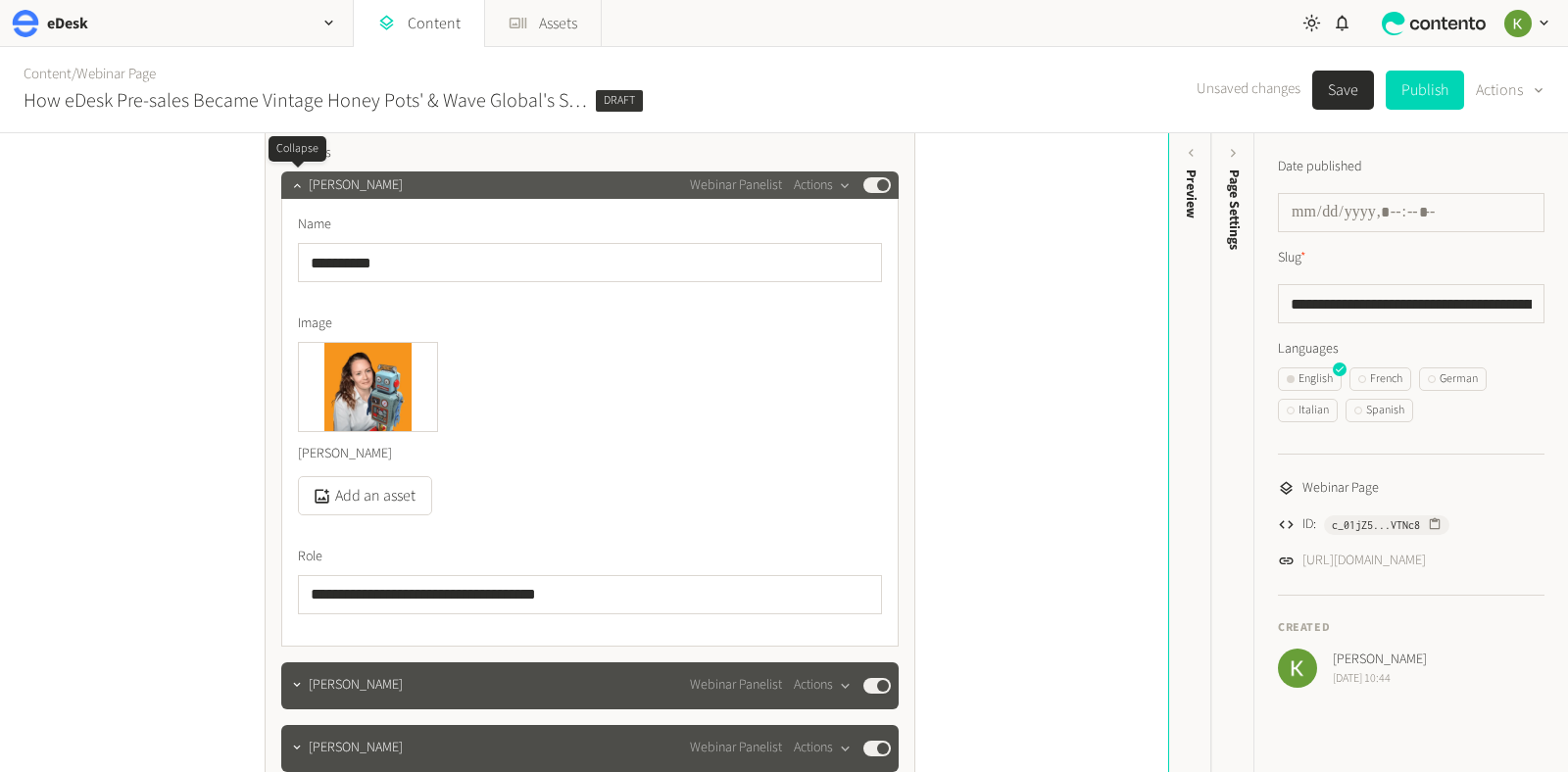 click 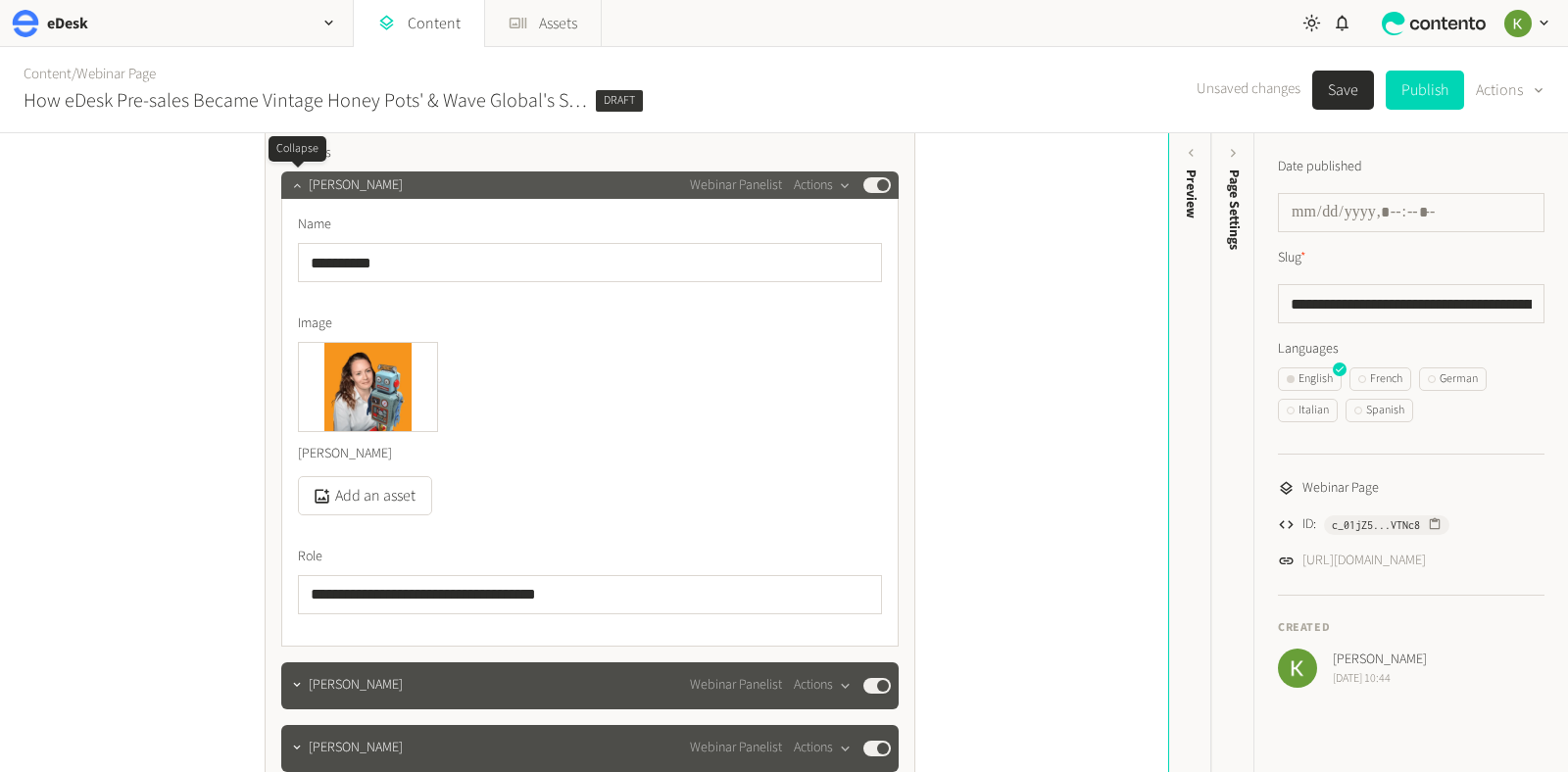 click 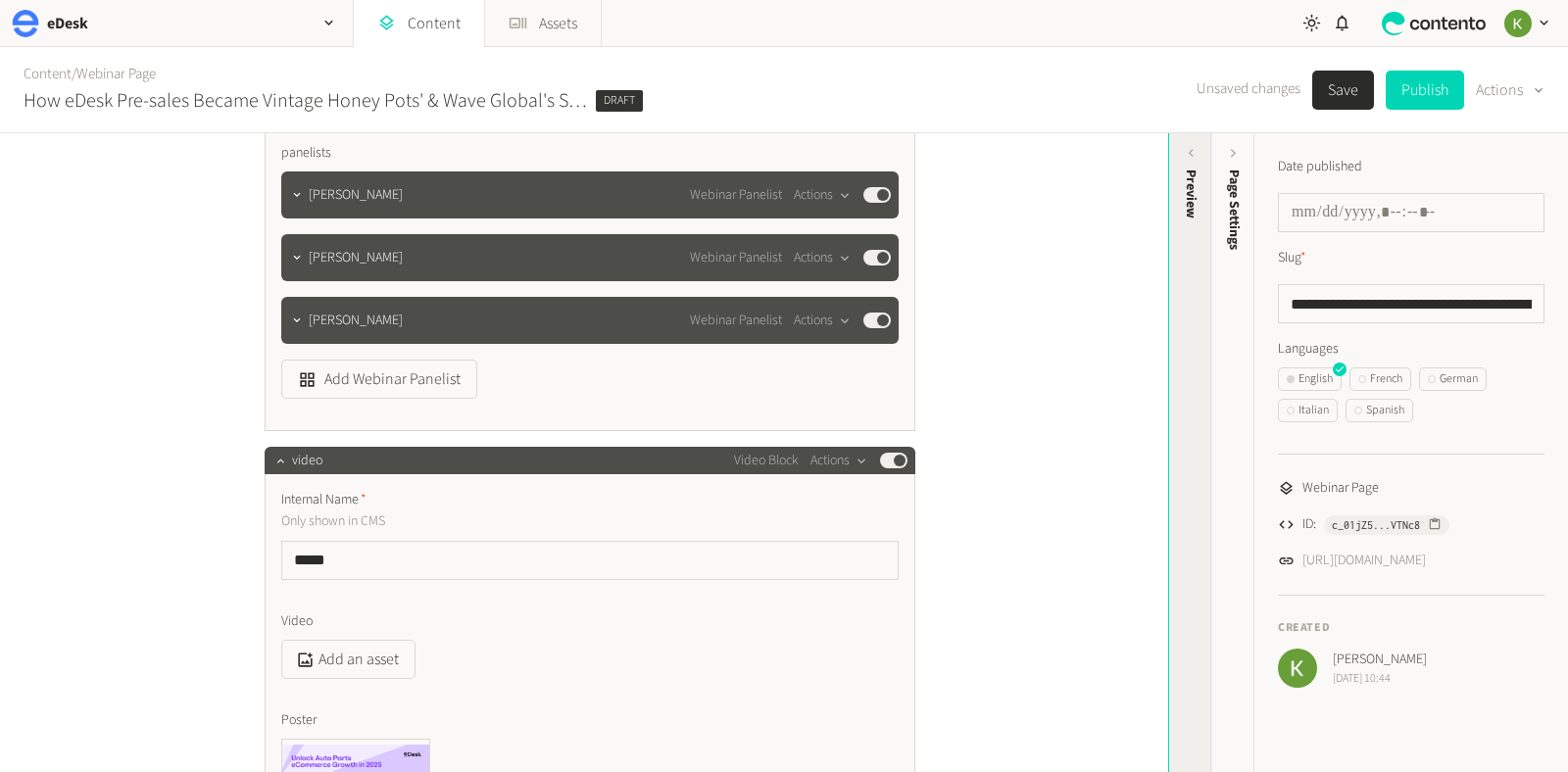 click on "Preview" 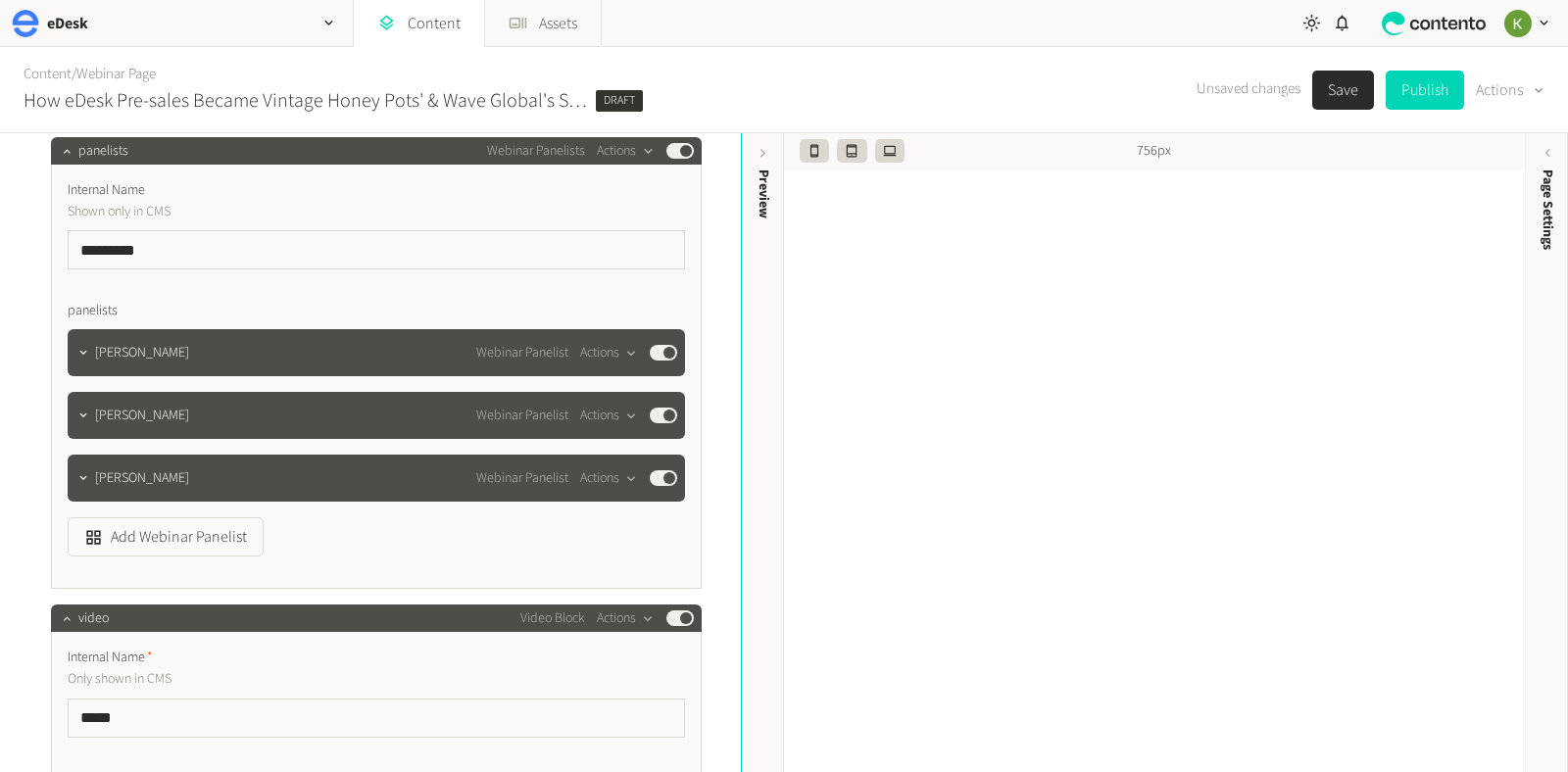 scroll, scrollTop: 637, scrollLeft: 0, axis: vertical 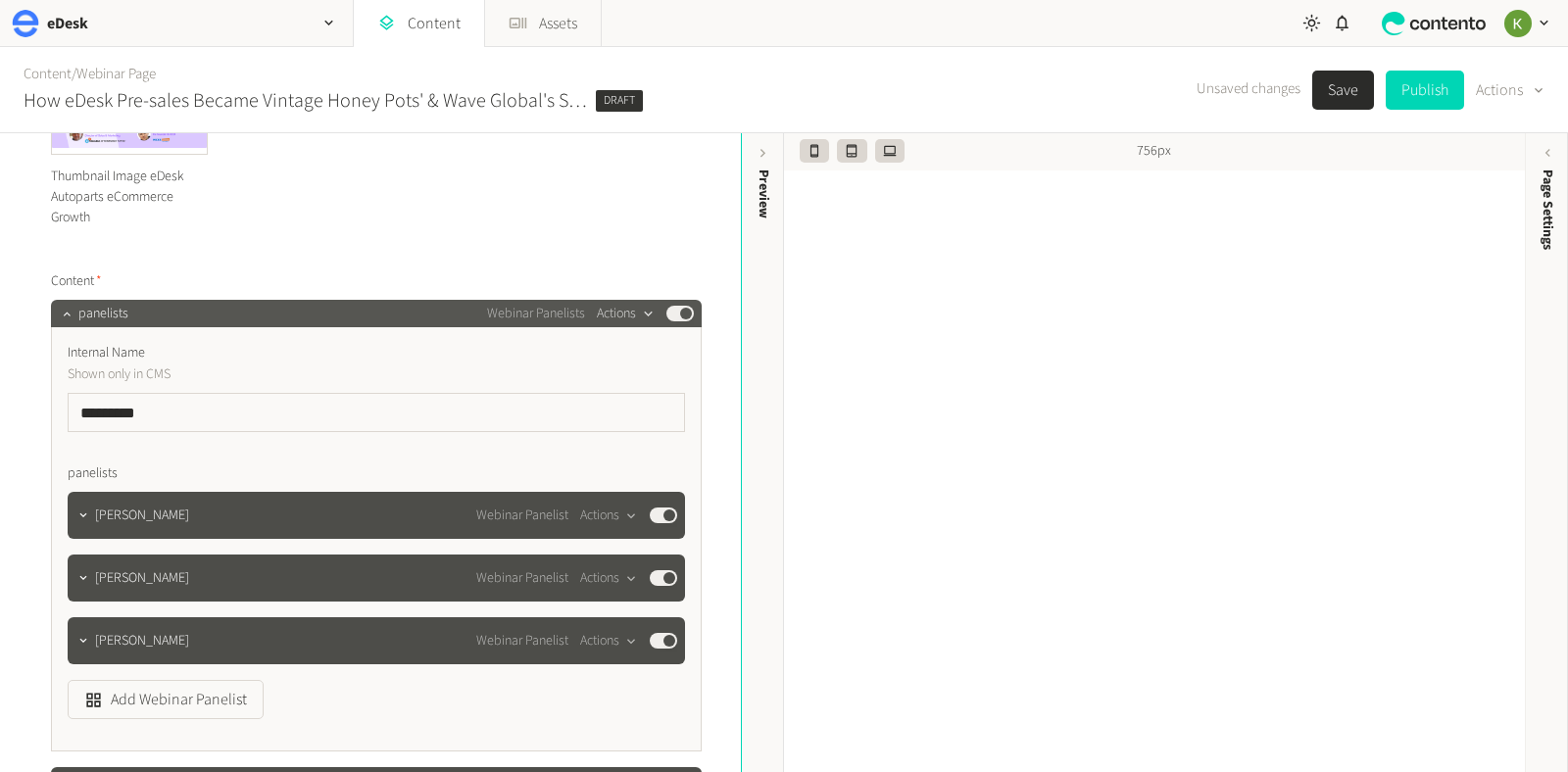 click on "Actions" 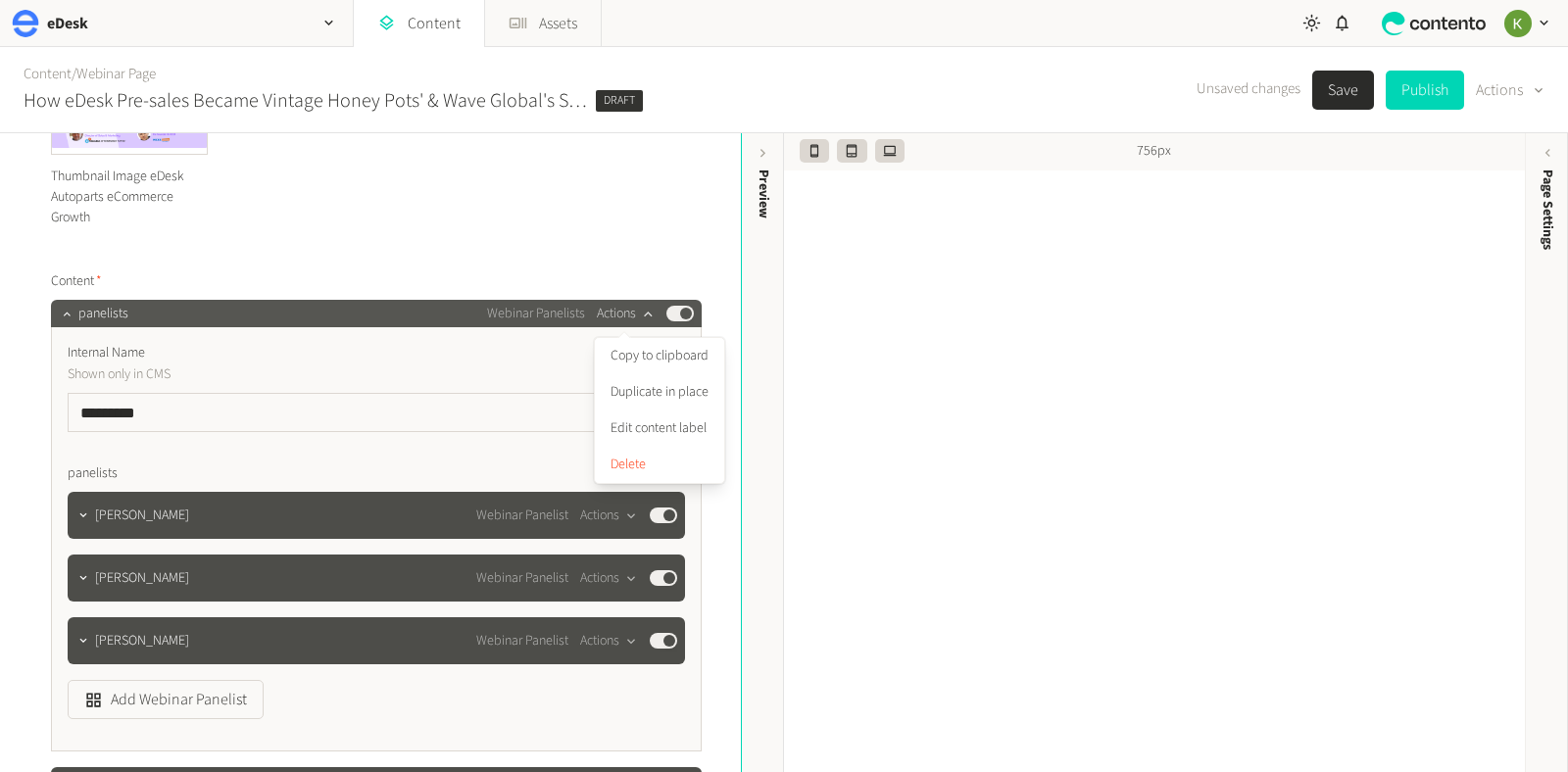 click on "Actions" 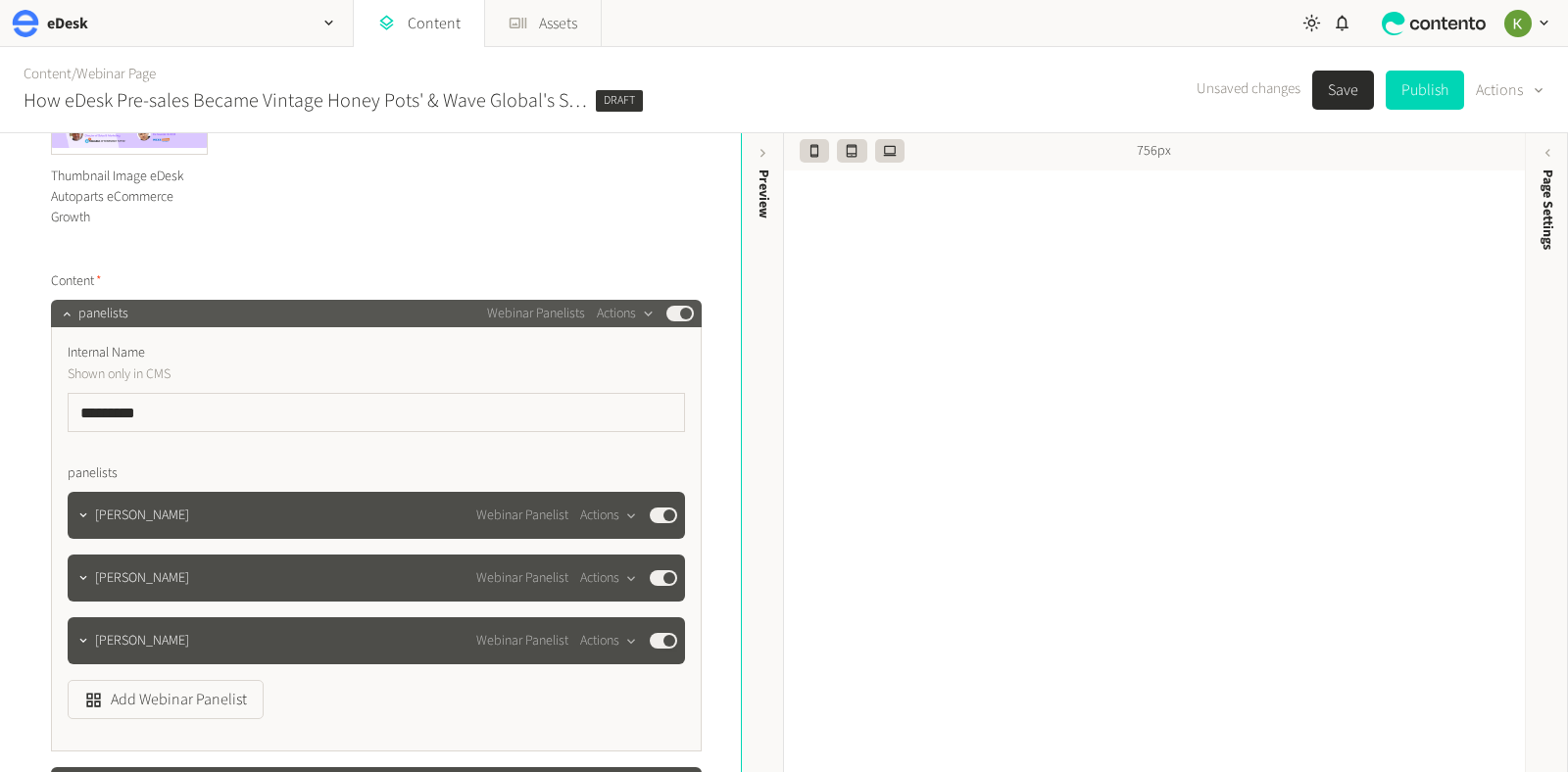 click on "Published" 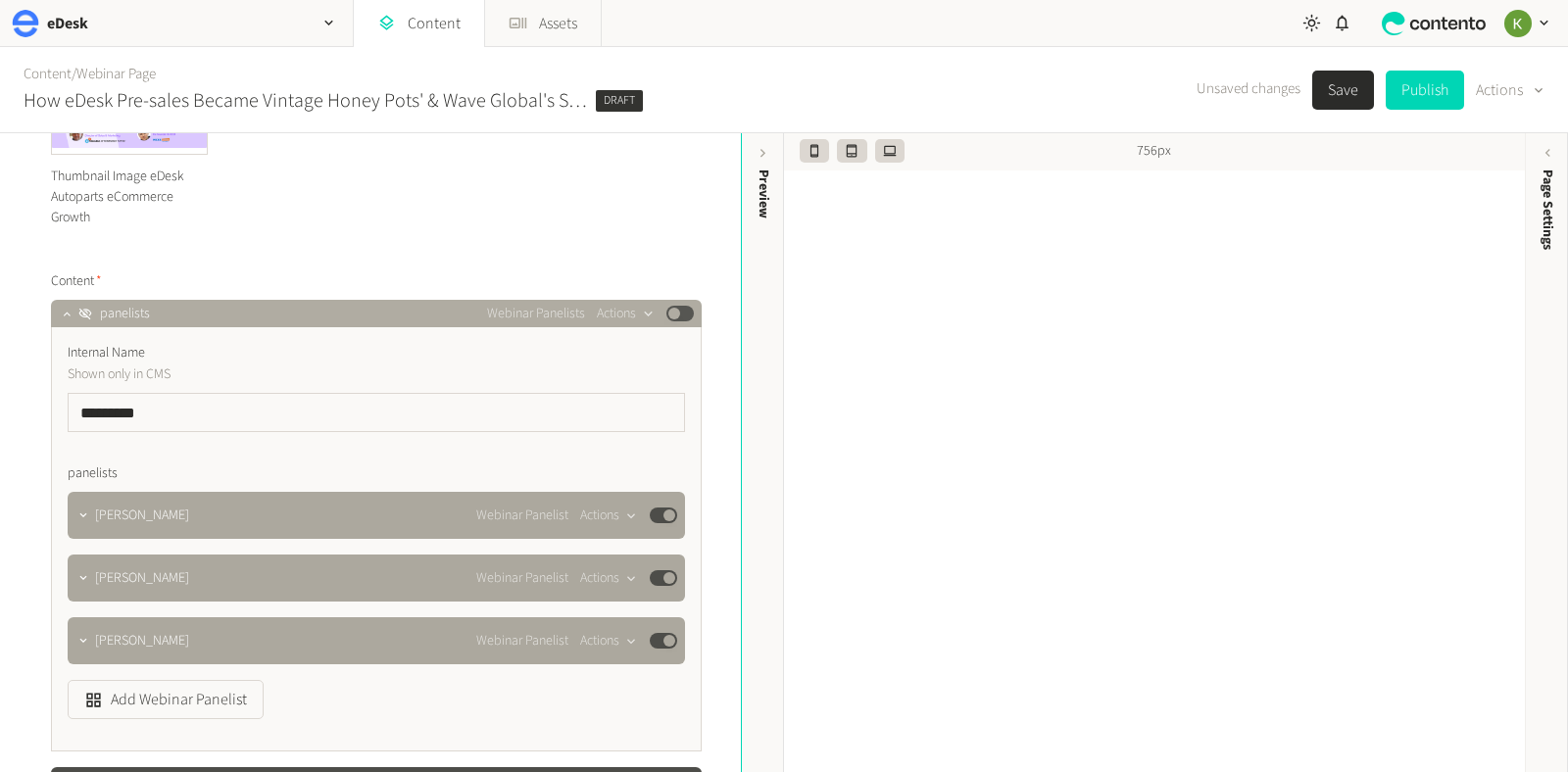 click on "Published" 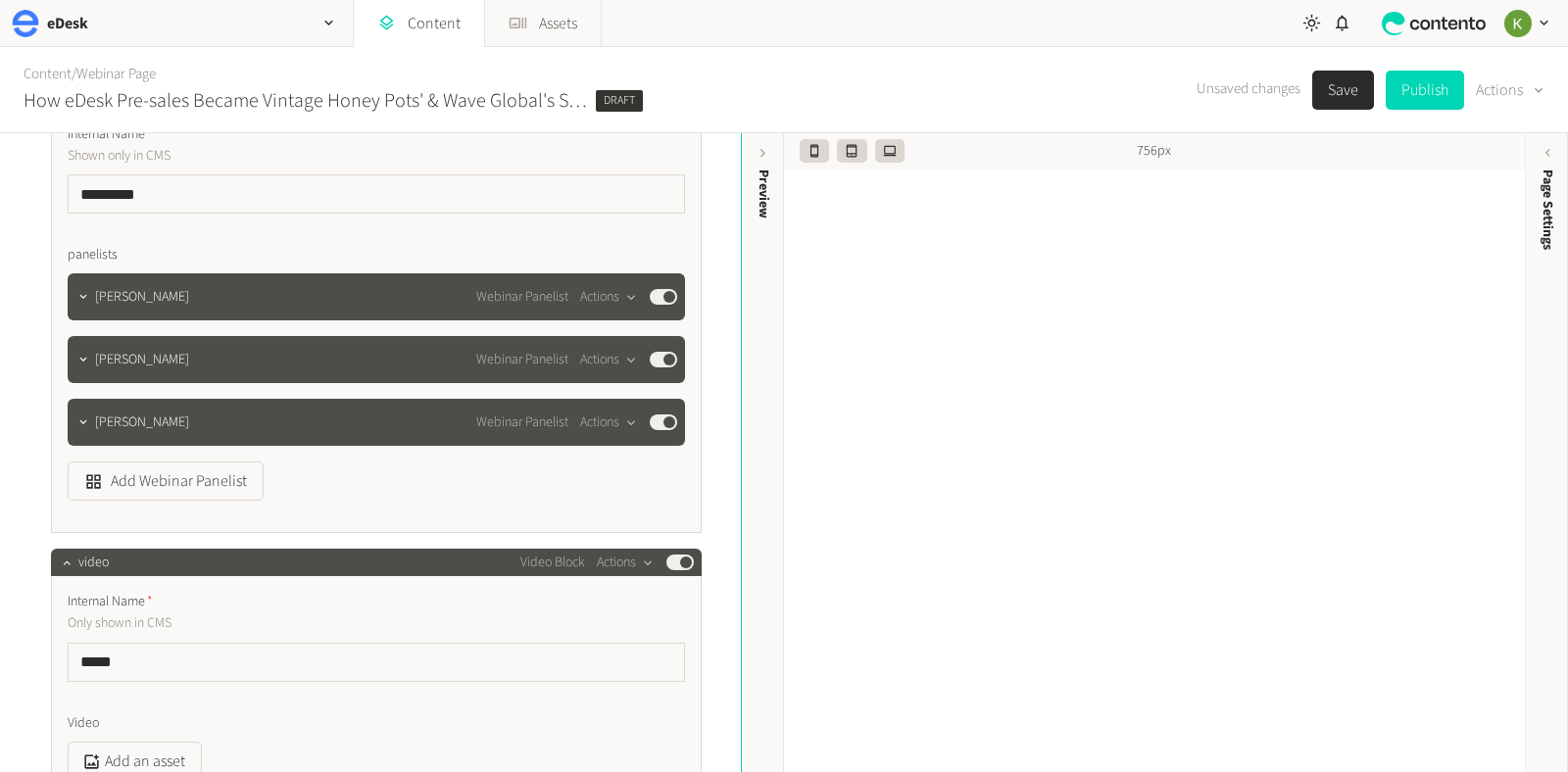 scroll, scrollTop: 581, scrollLeft: 0, axis: vertical 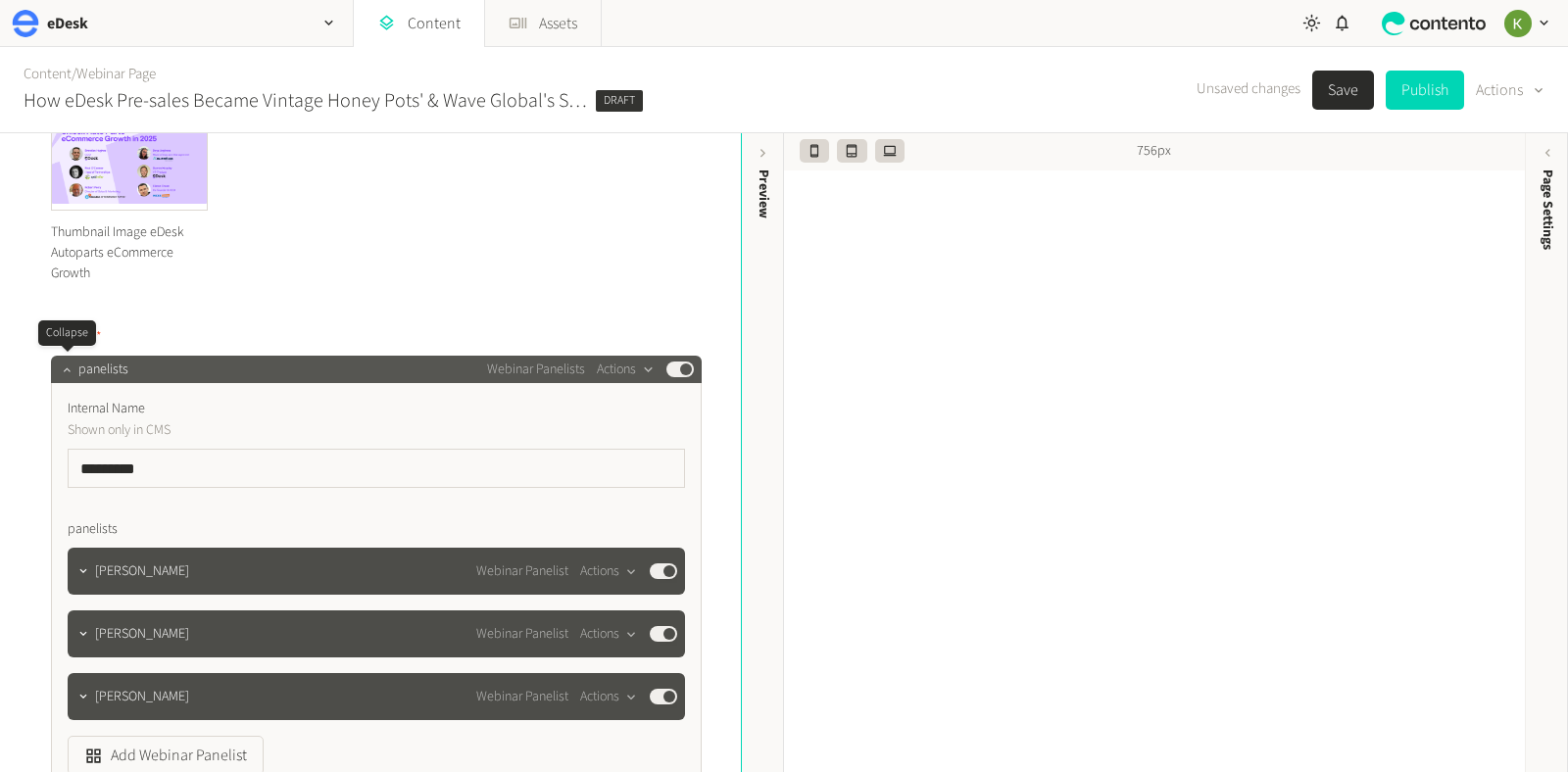 click 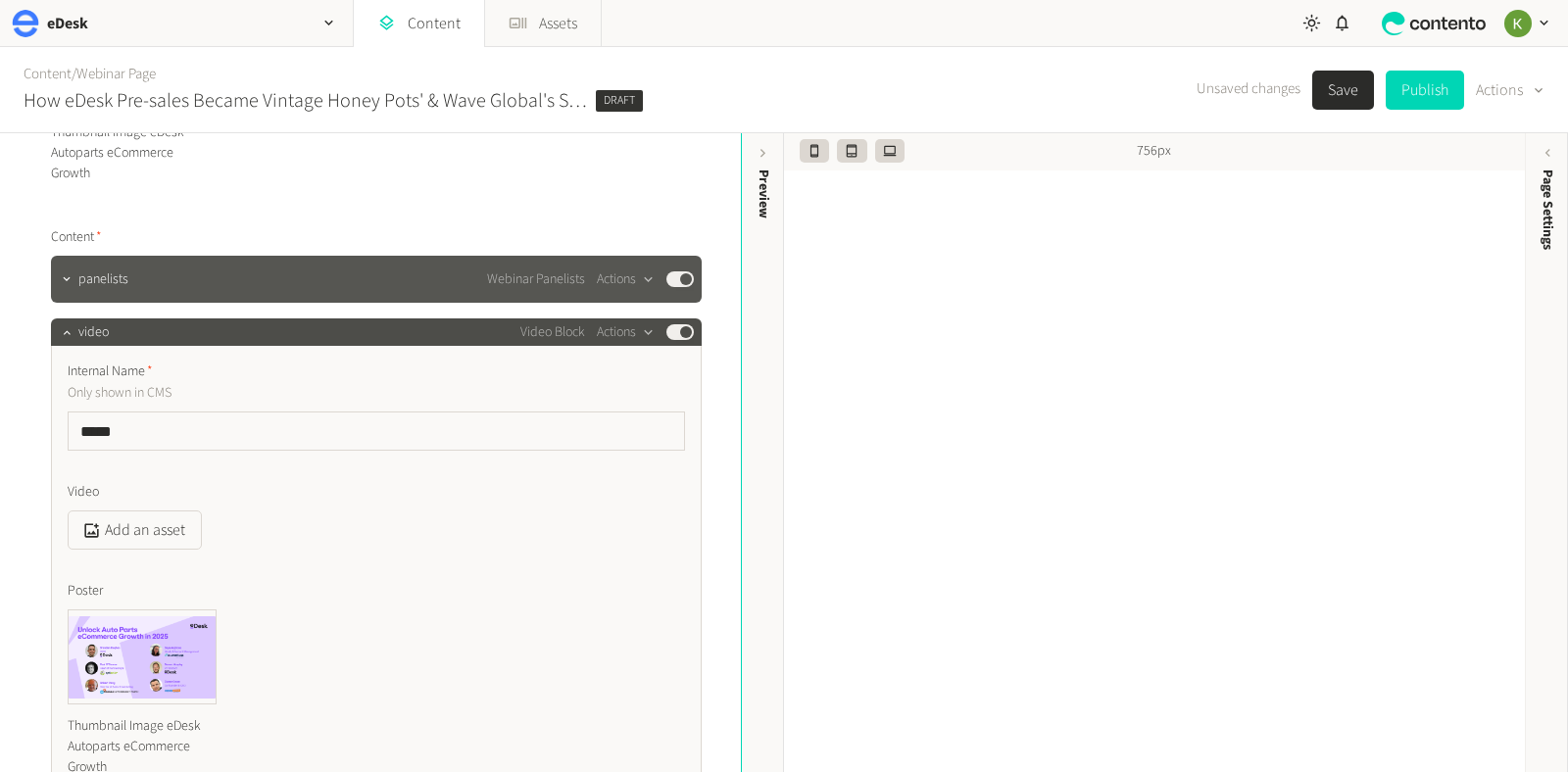 scroll, scrollTop: 685, scrollLeft: 0, axis: vertical 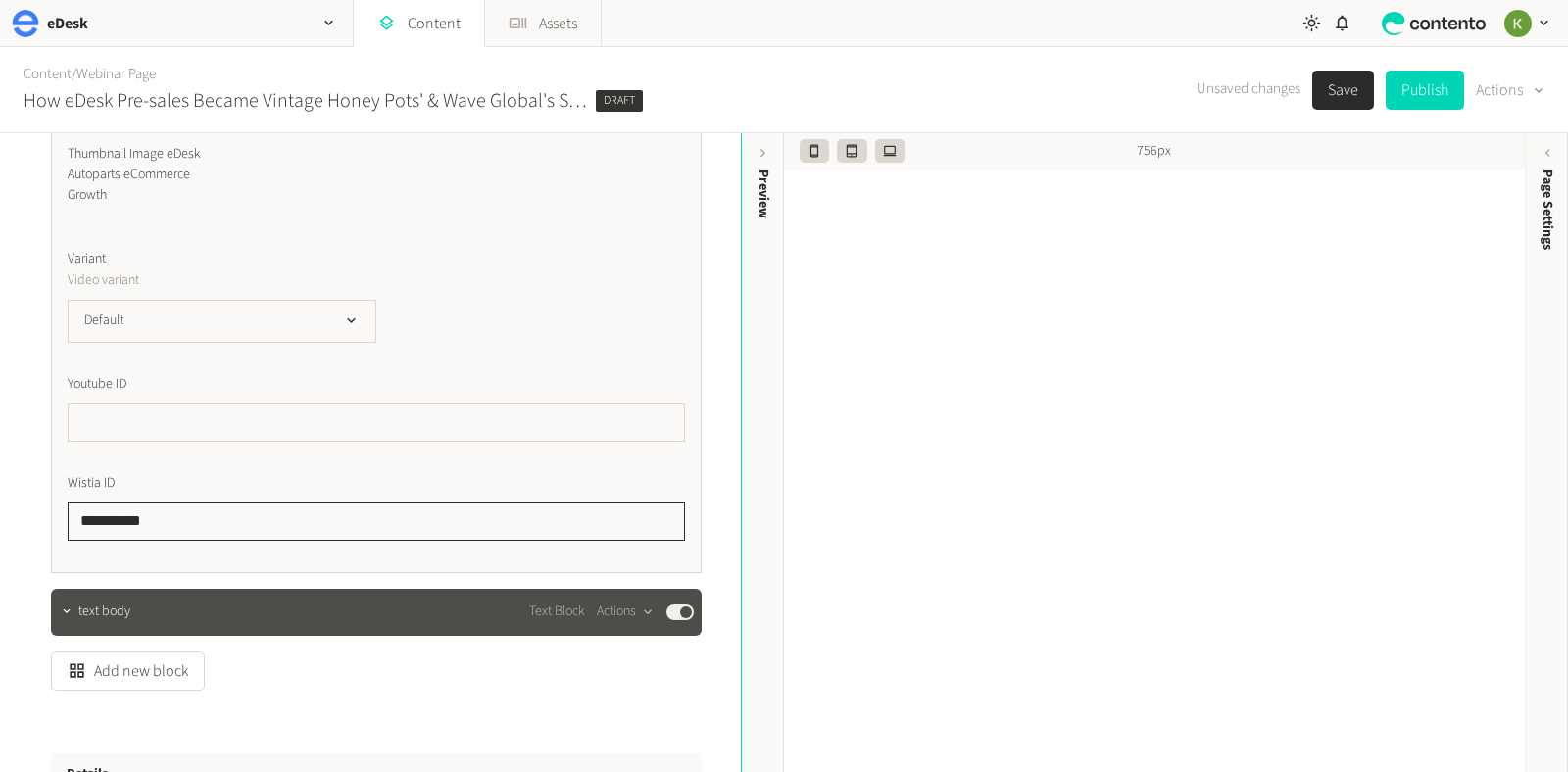 click on "**********" 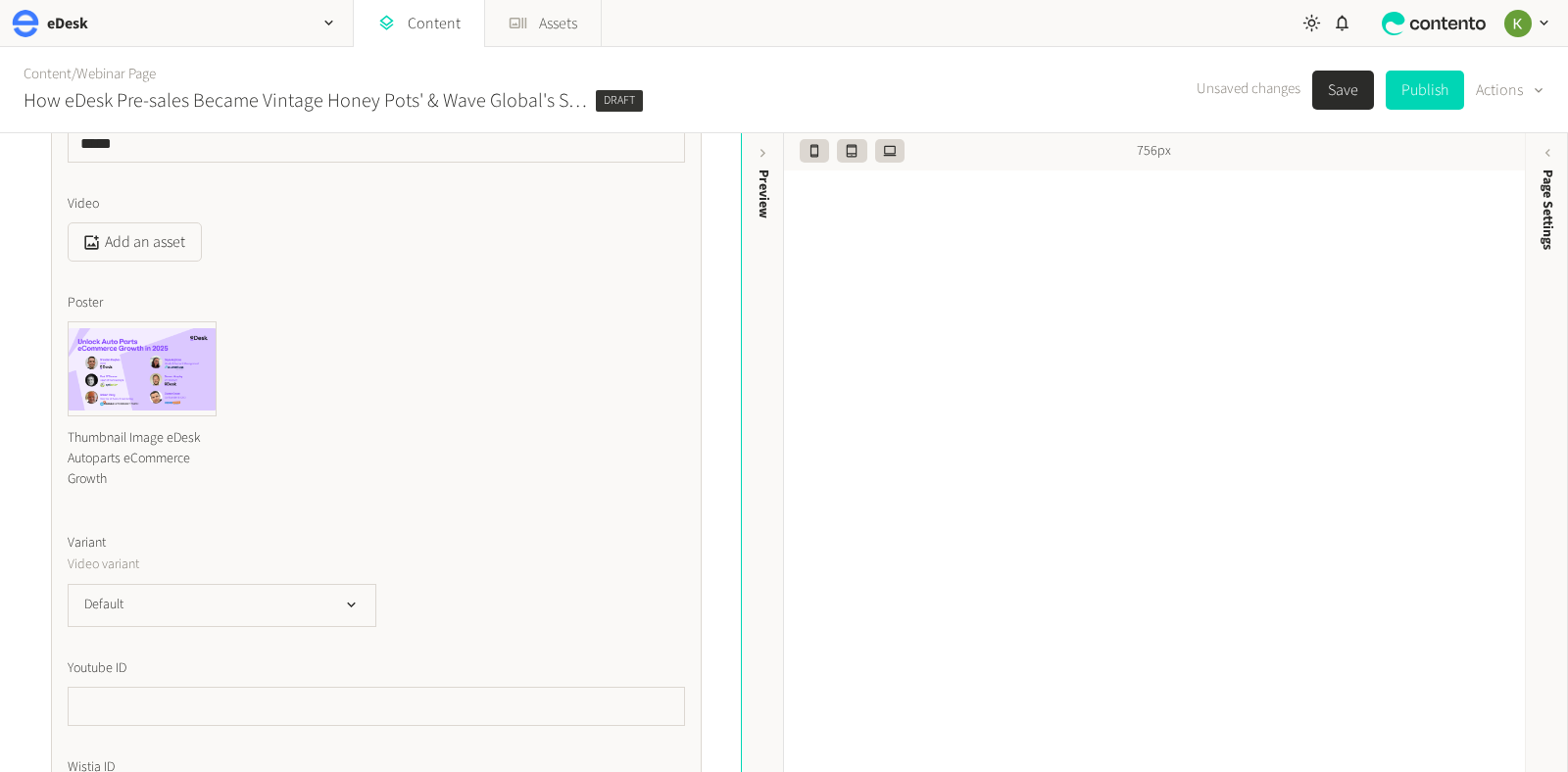 type on "**********" 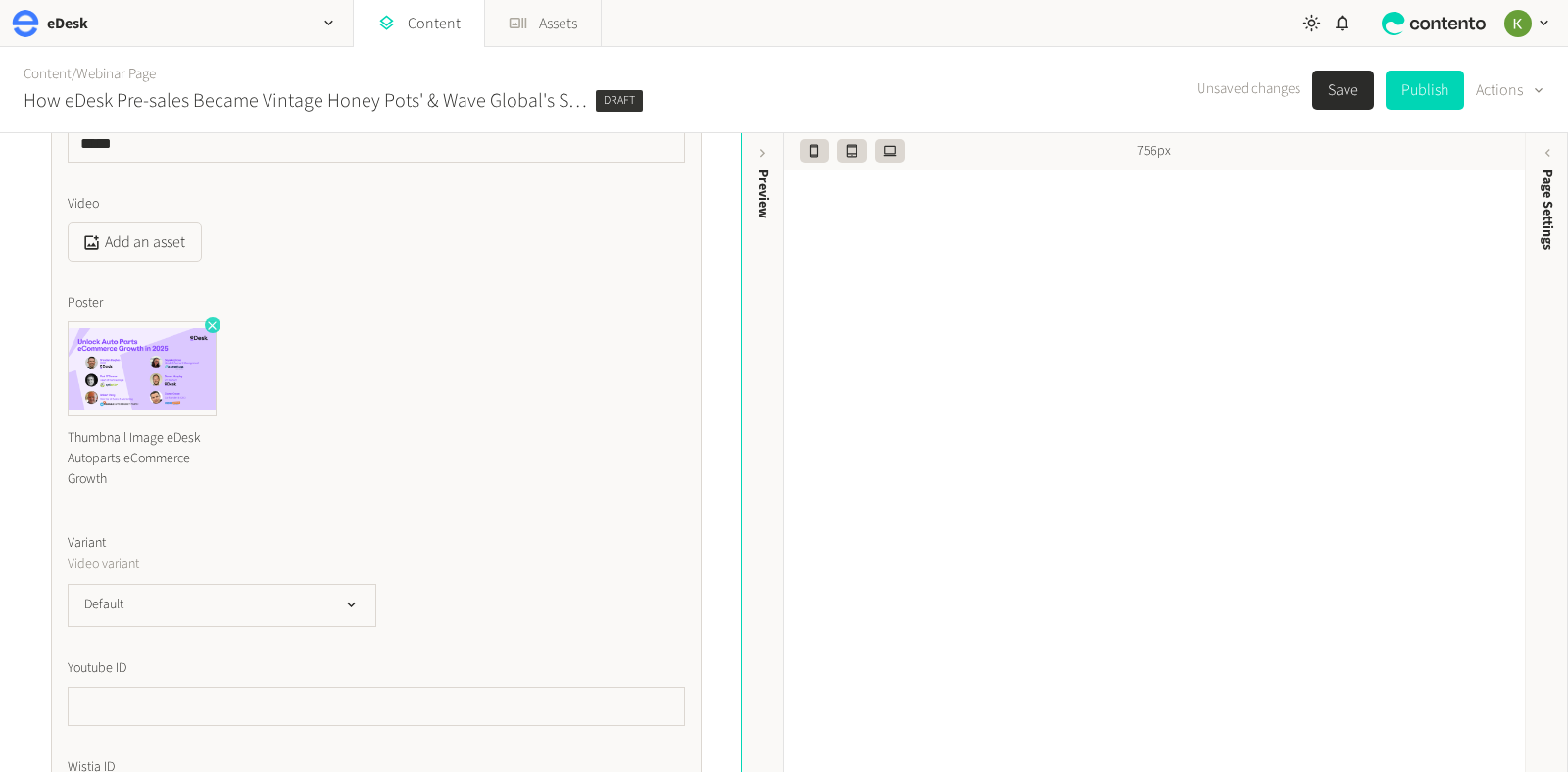 click 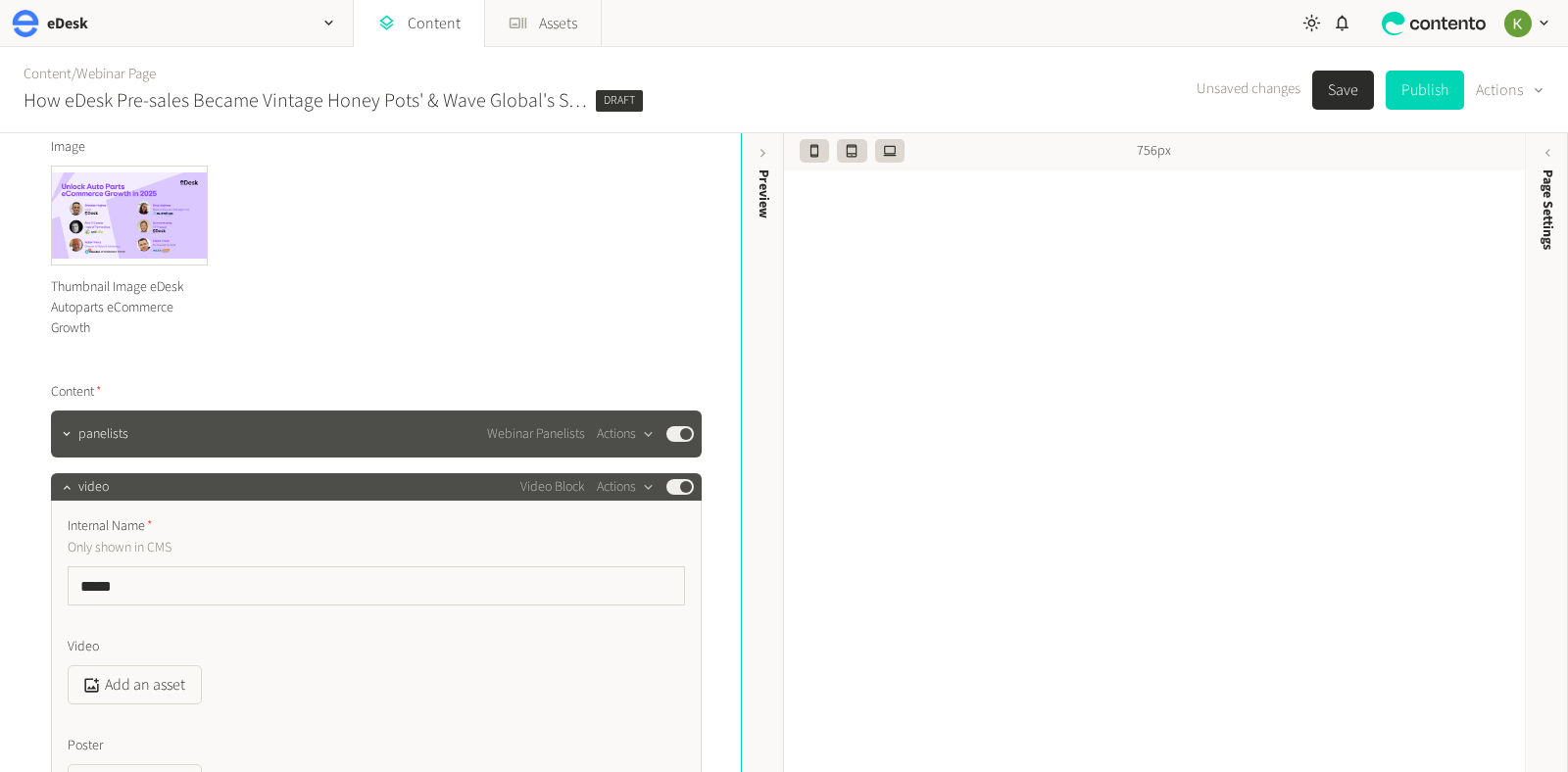 scroll, scrollTop: 492, scrollLeft: 0, axis: vertical 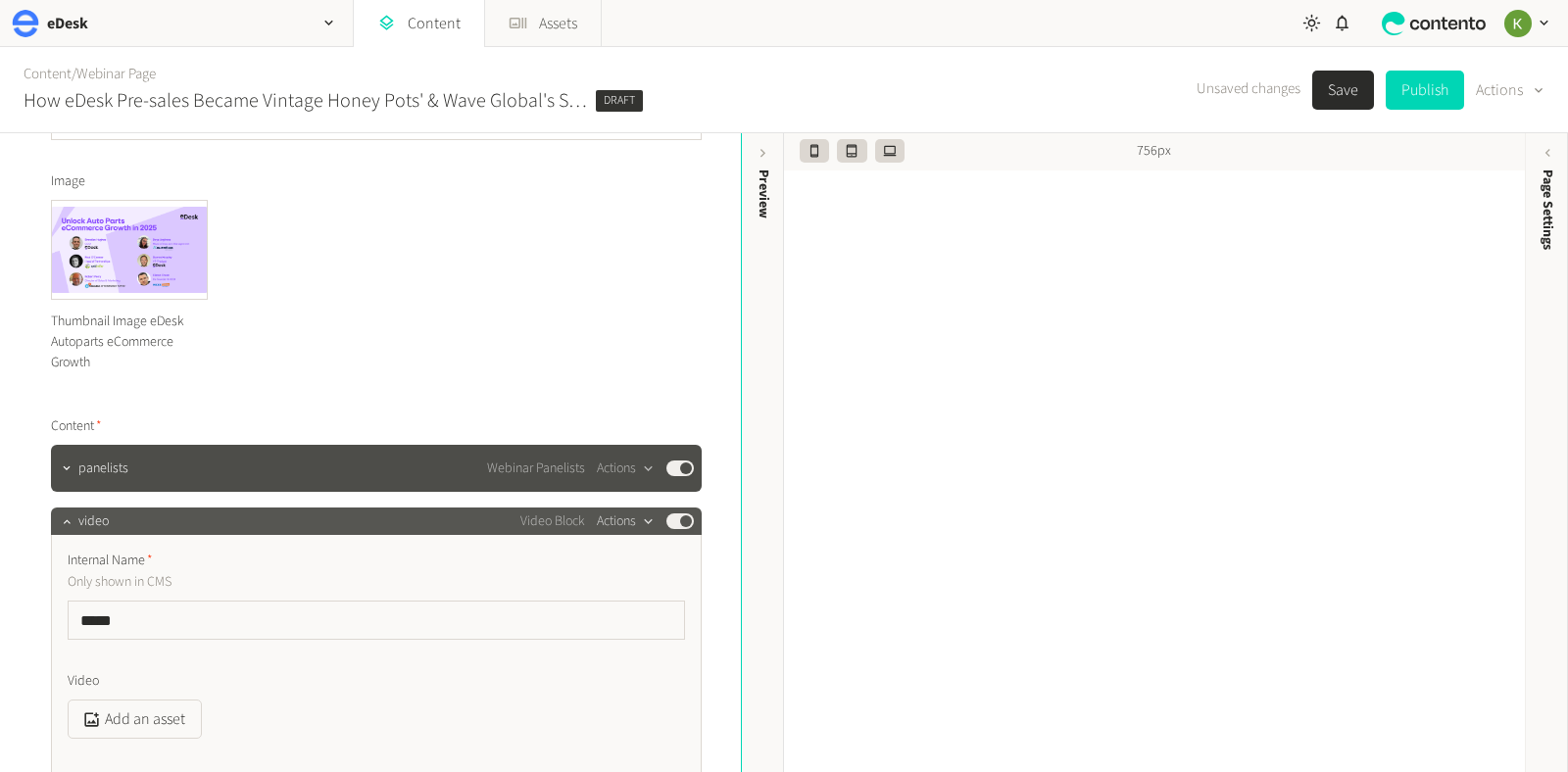 click 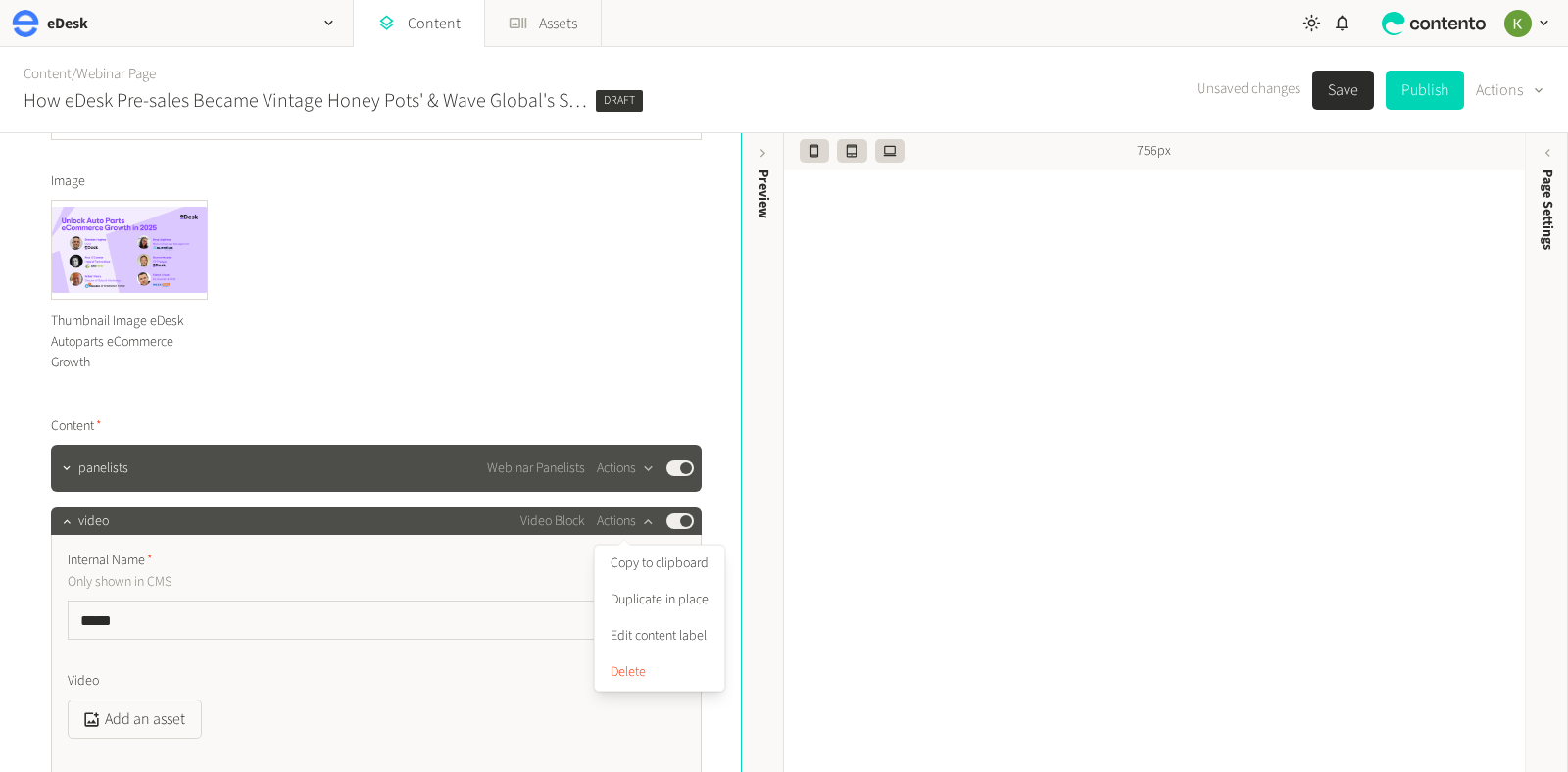 click on "Thumbnail Image eDesk Autoparts eCommerce Growth" 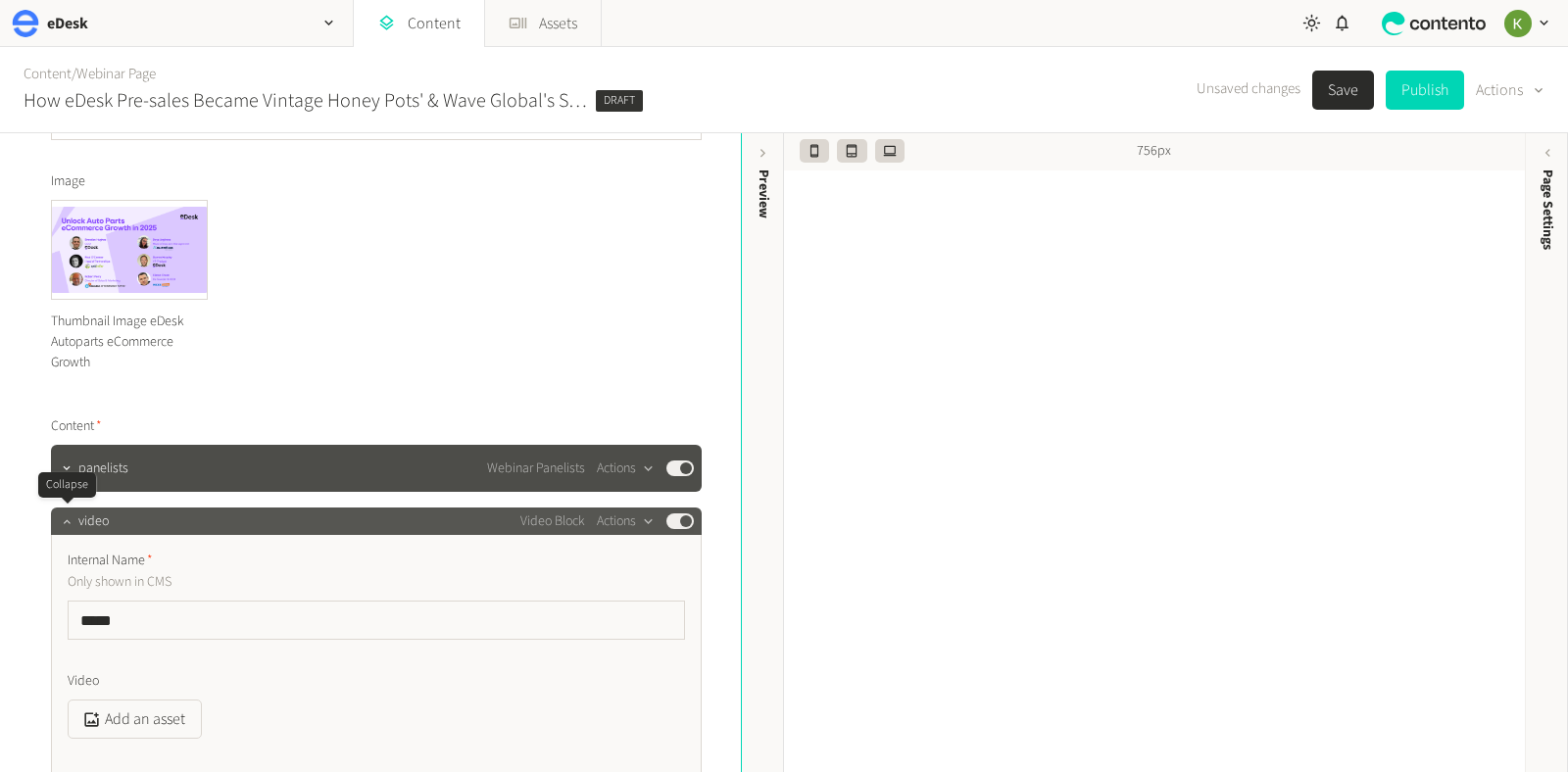 click 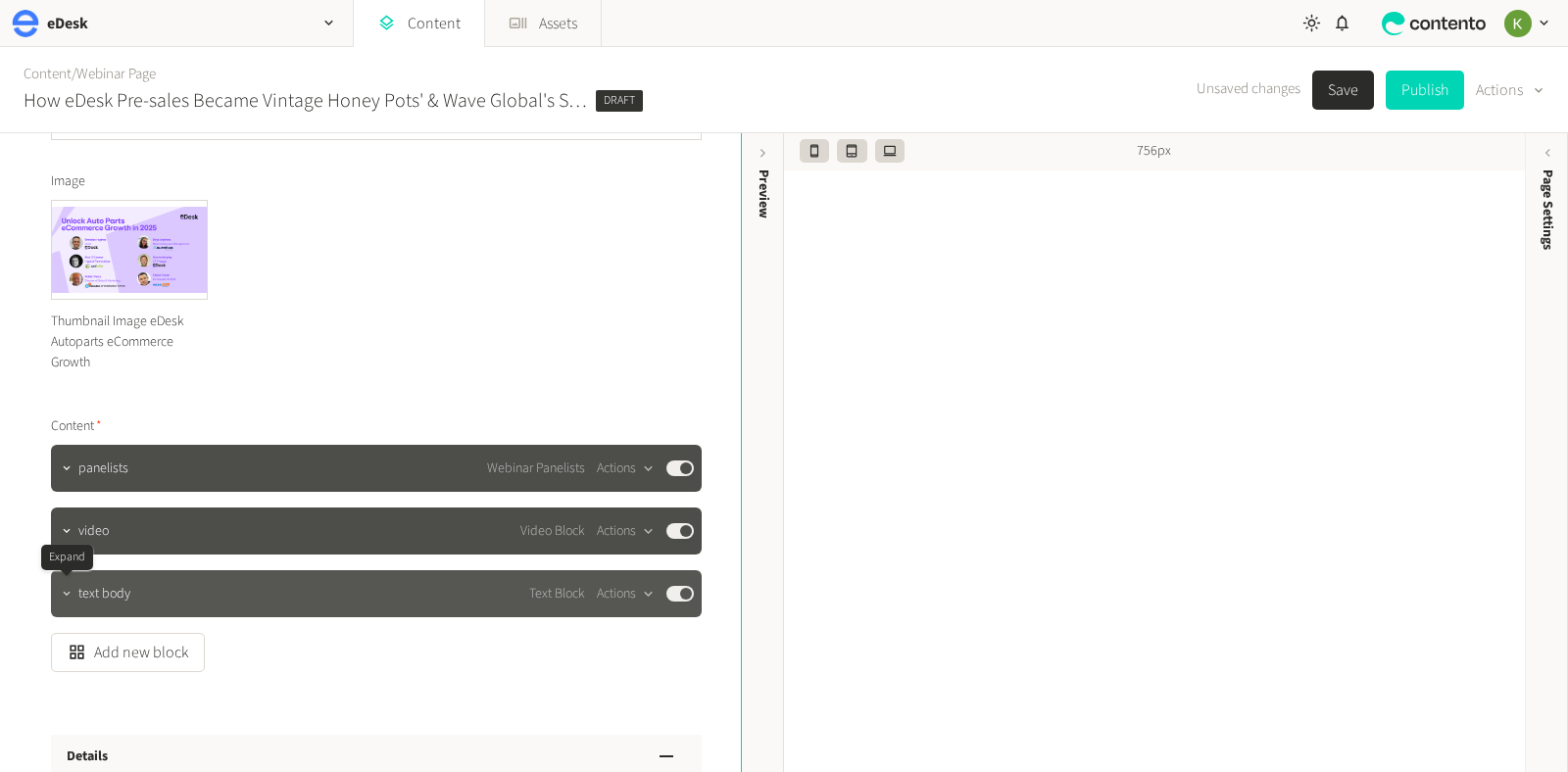 click 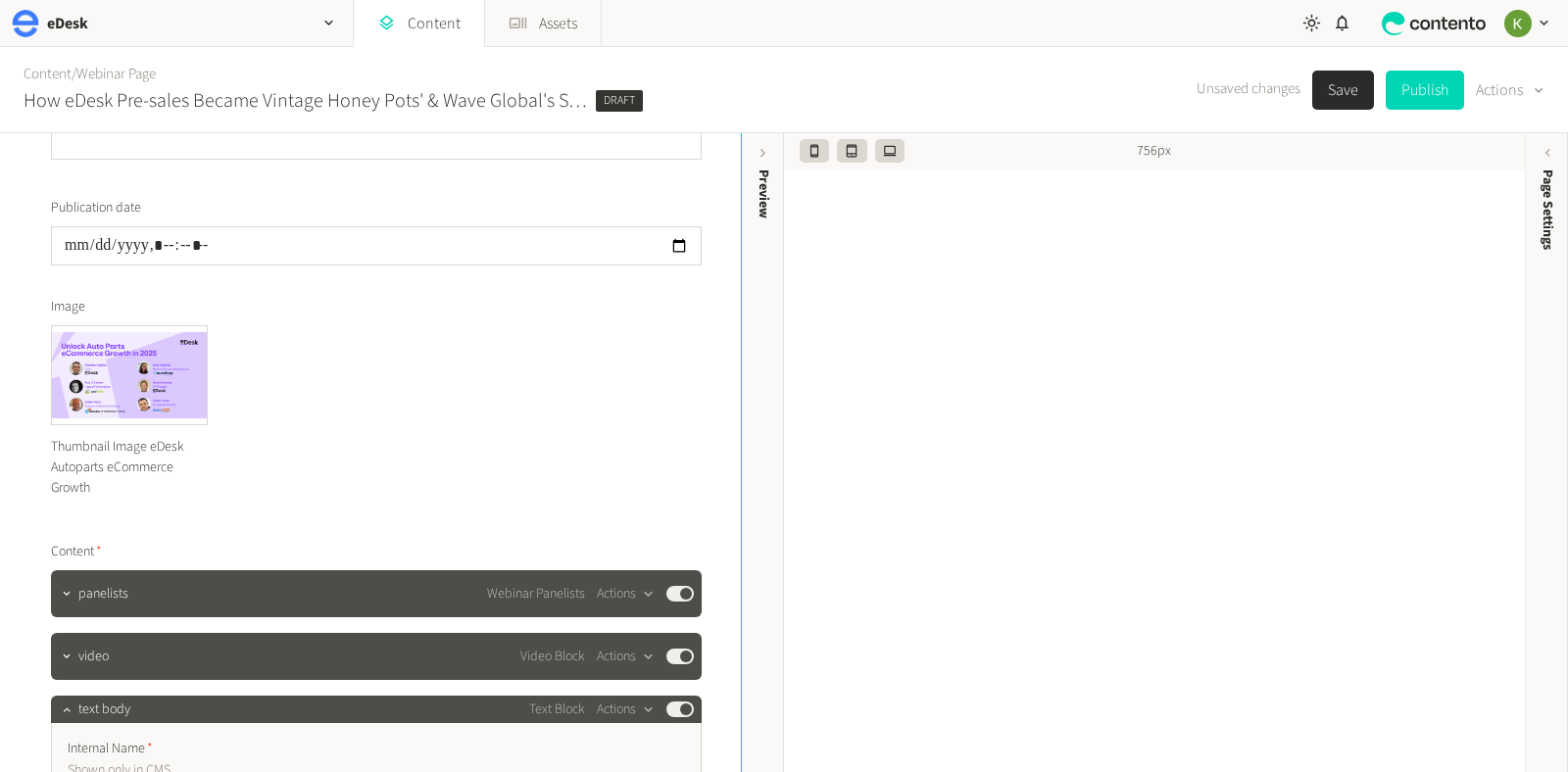 scroll, scrollTop: 0, scrollLeft: 0, axis: both 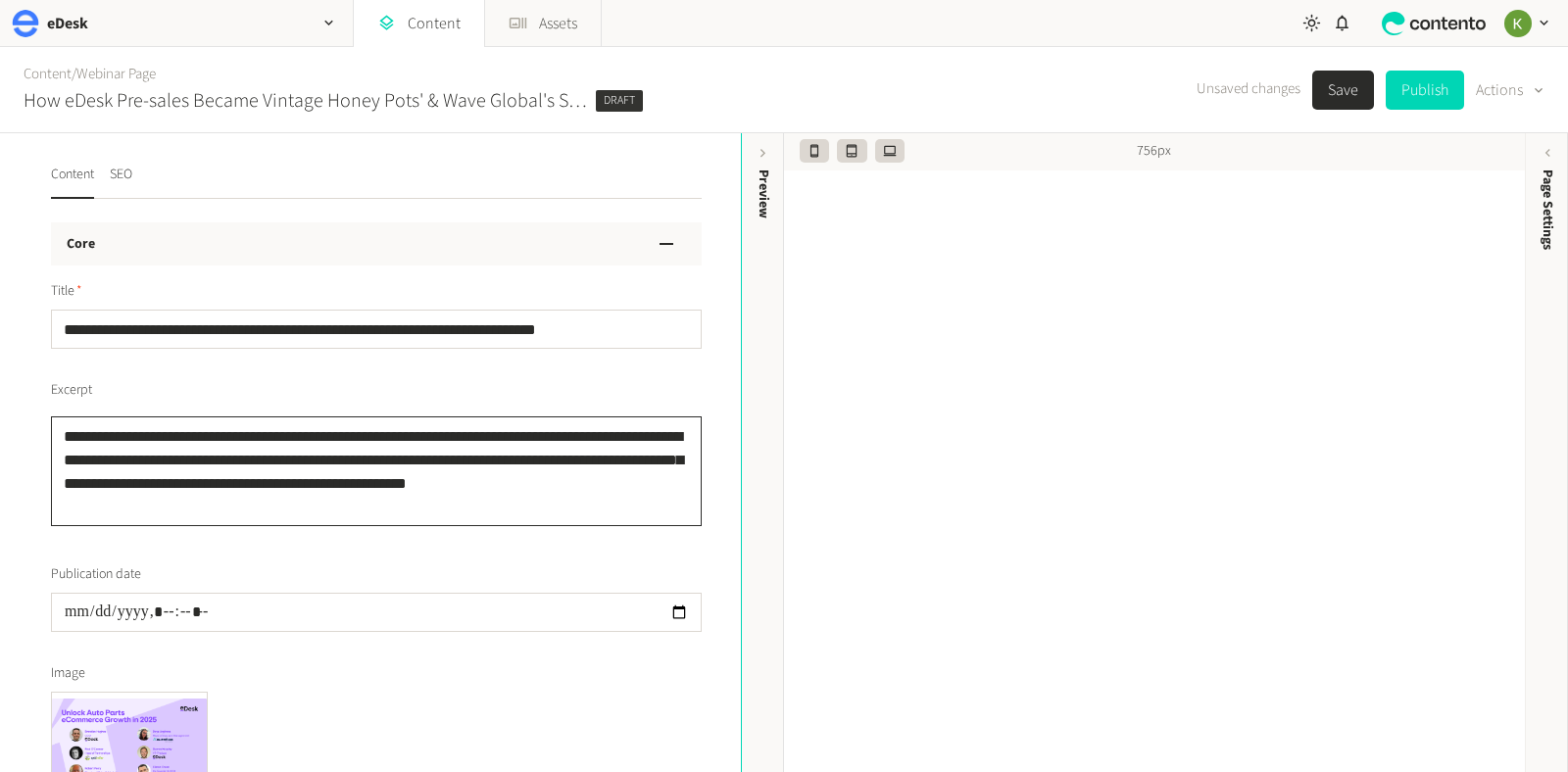 drag, startPoint x: 404, startPoint y: 493, endPoint x: 537, endPoint y: 500, distance: 133.18408 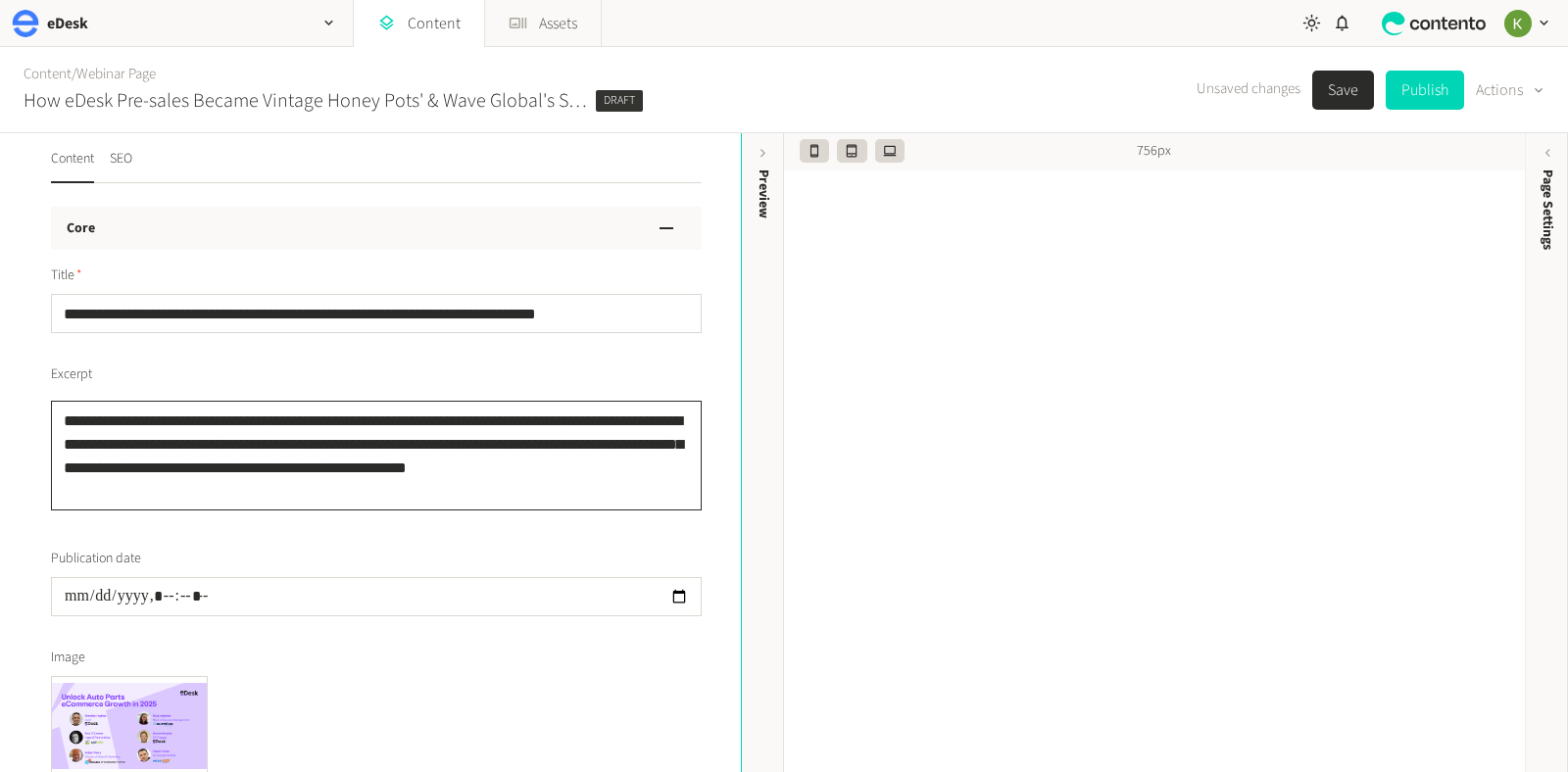 scroll, scrollTop: 0, scrollLeft: 0, axis: both 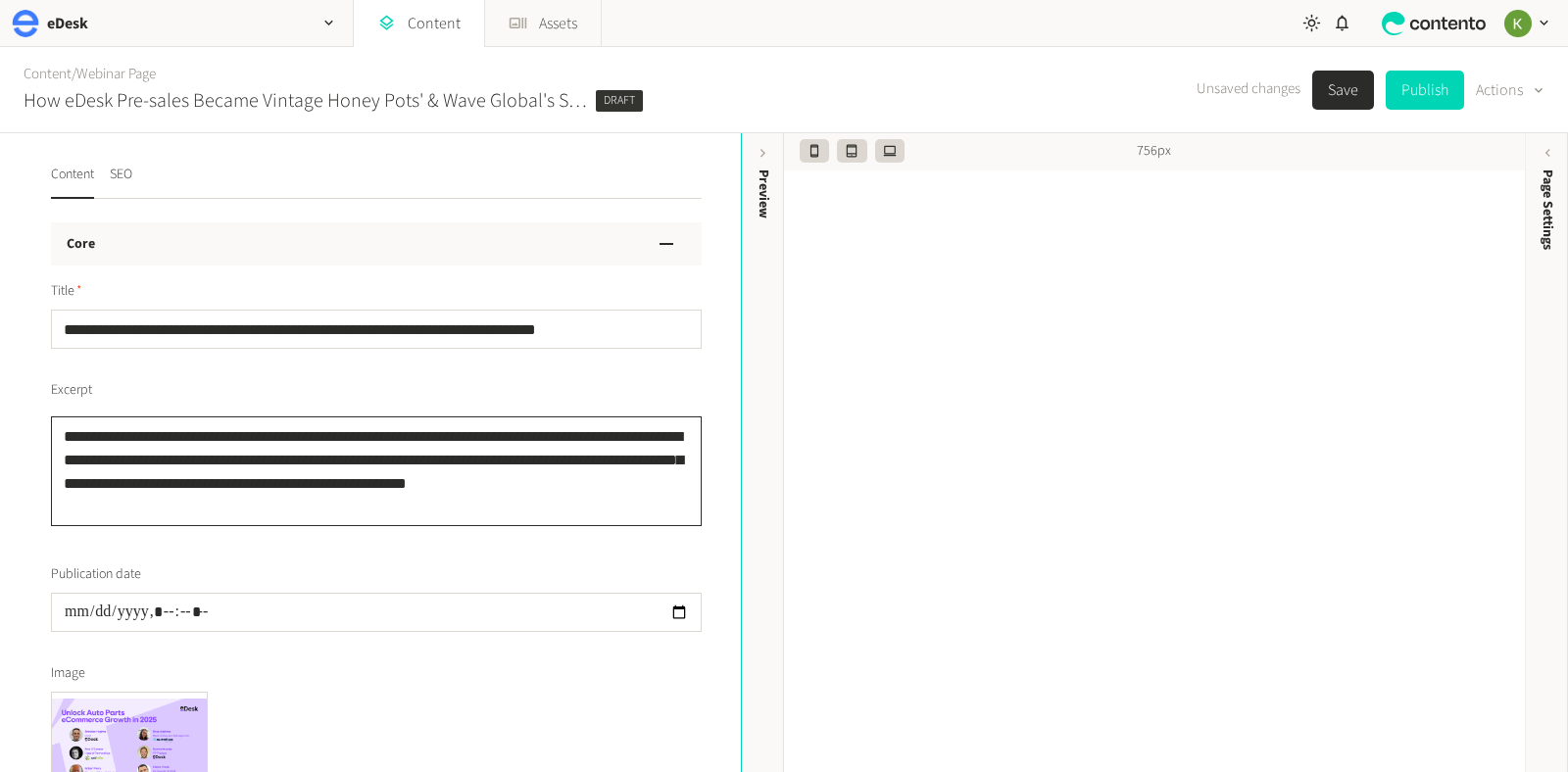 click on "**********" 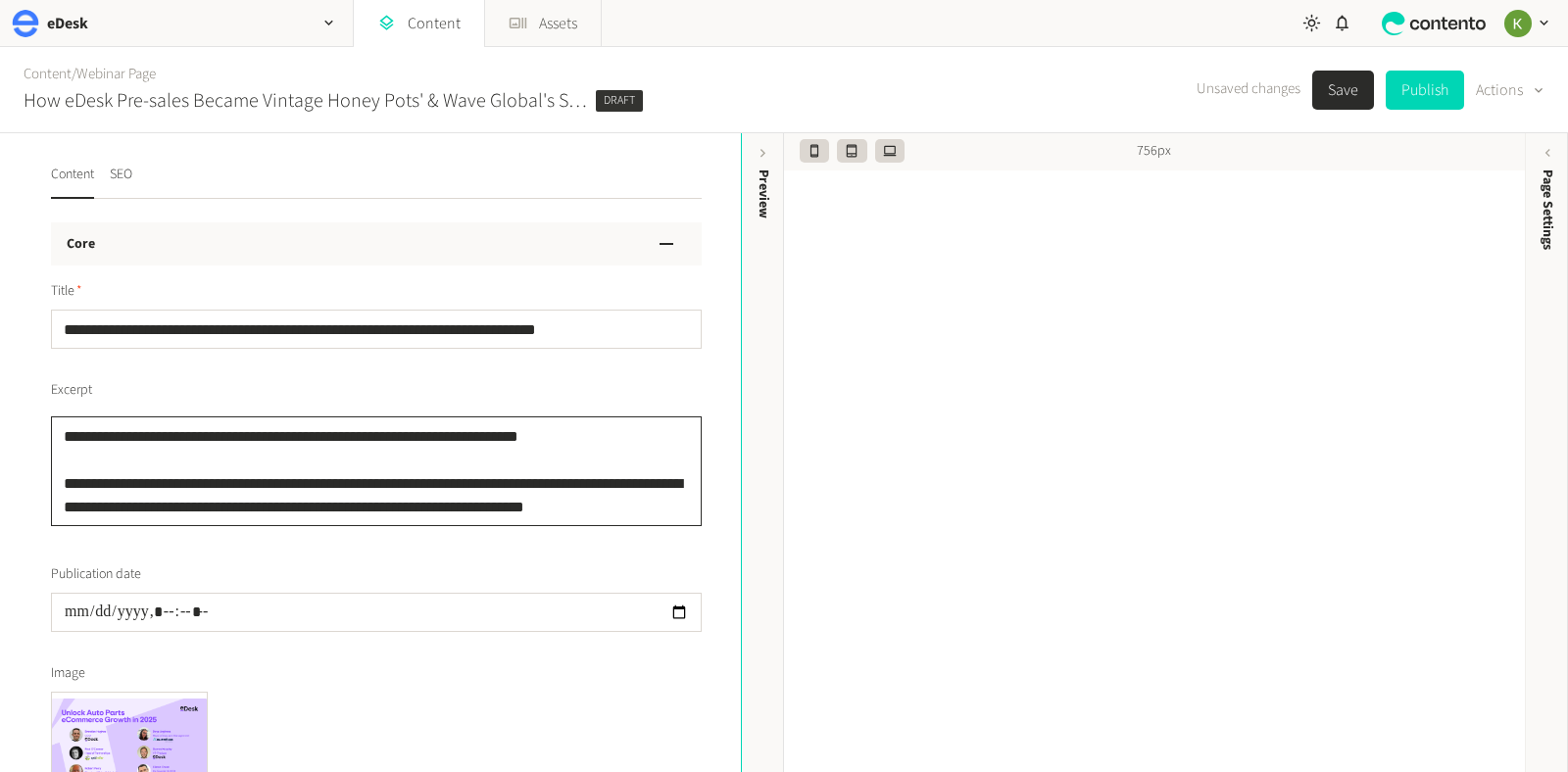 scroll, scrollTop: 2, scrollLeft: 0, axis: vertical 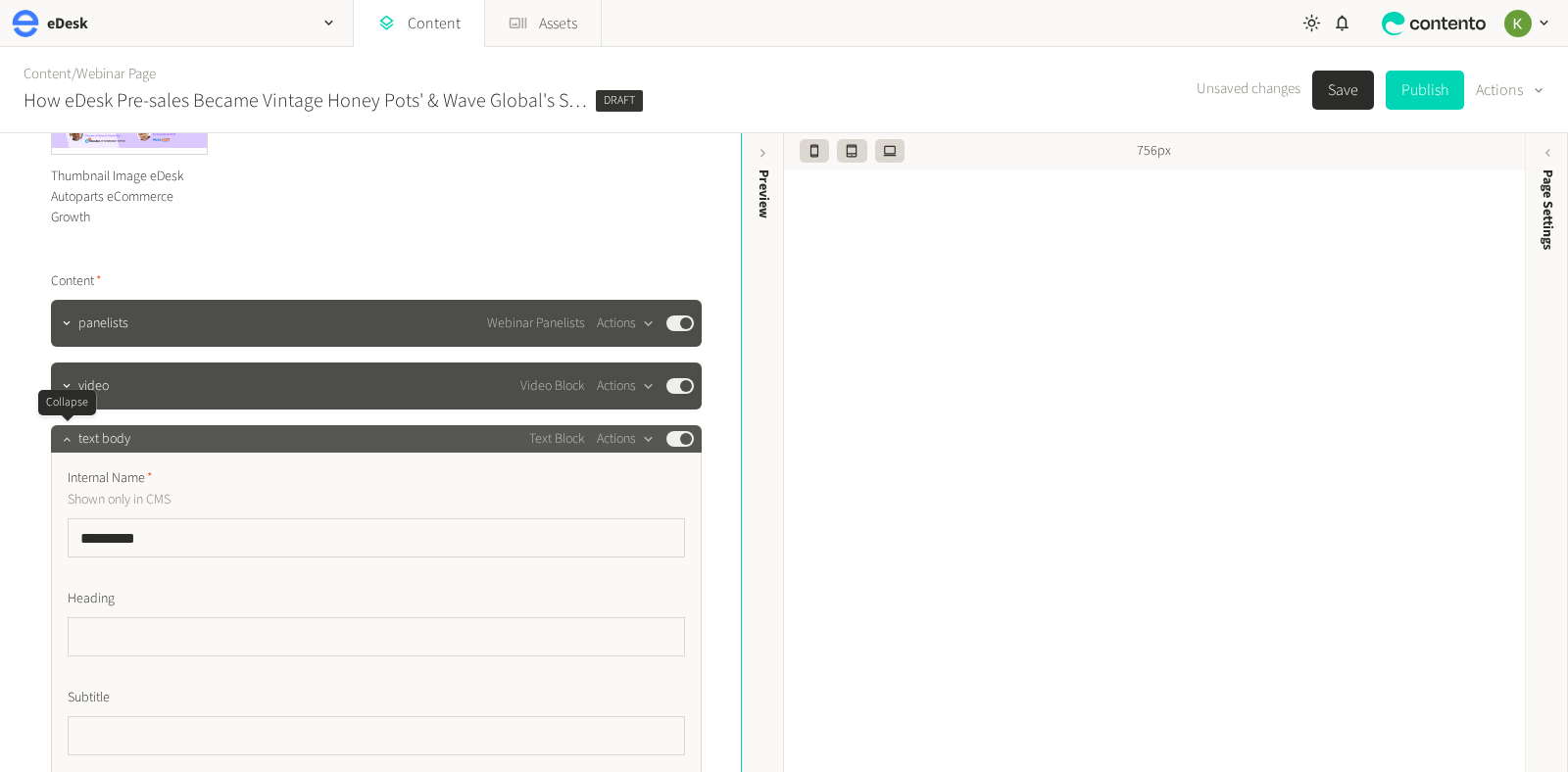 type on "**********" 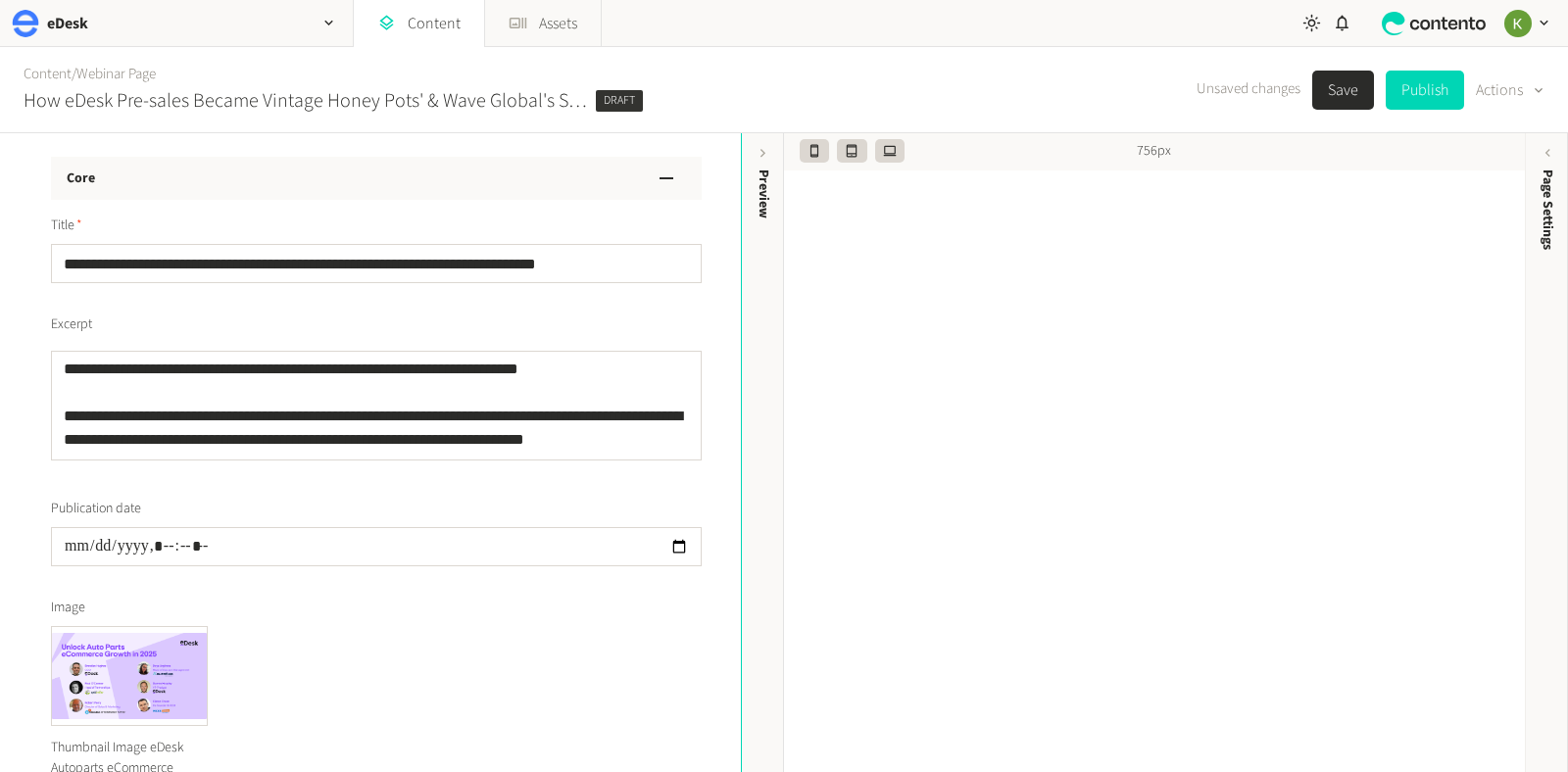 scroll, scrollTop: 0, scrollLeft: 0, axis: both 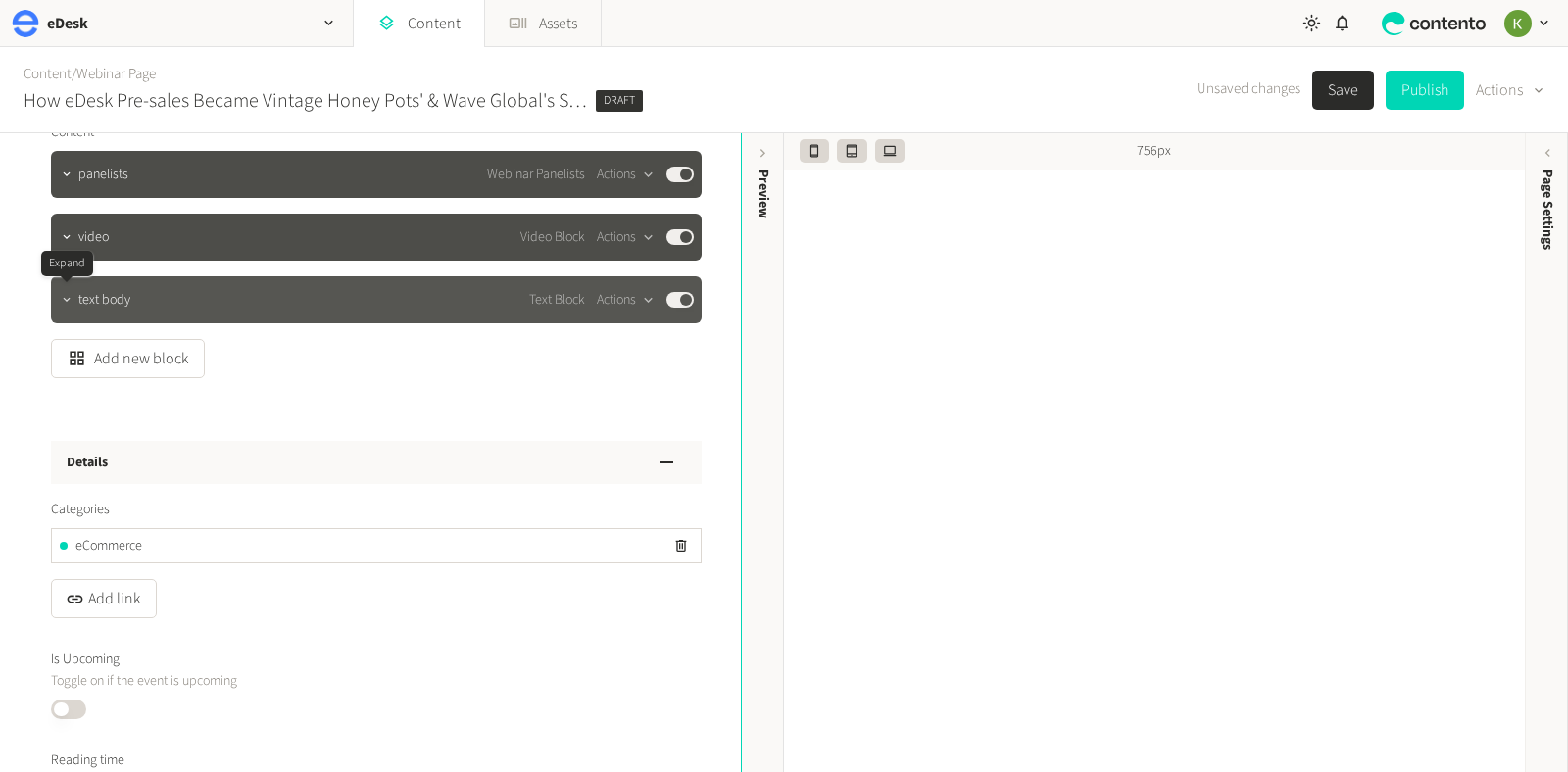 click 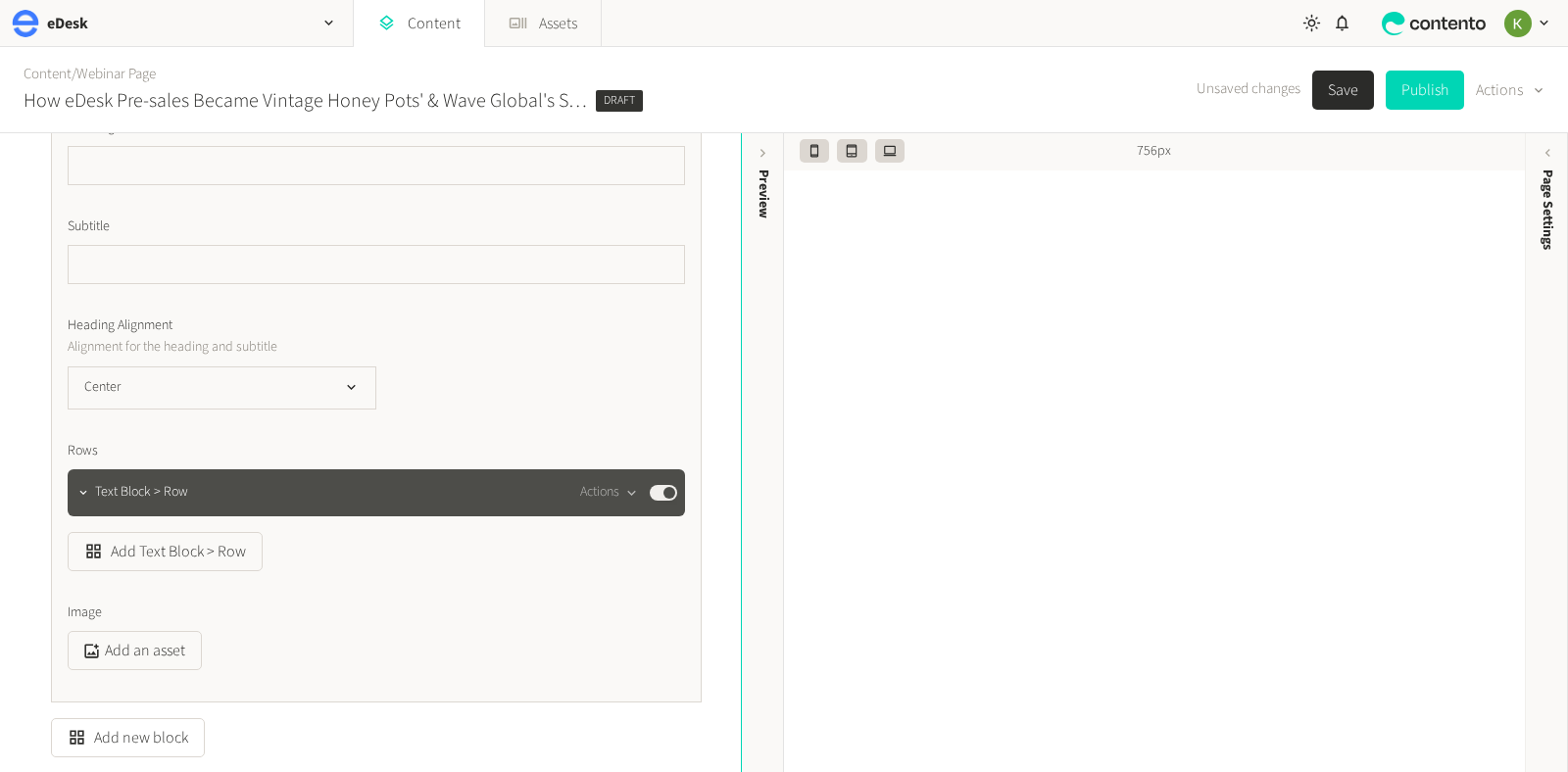 scroll, scrollTop: 1132, scrollLeft: 0, axis: vertical 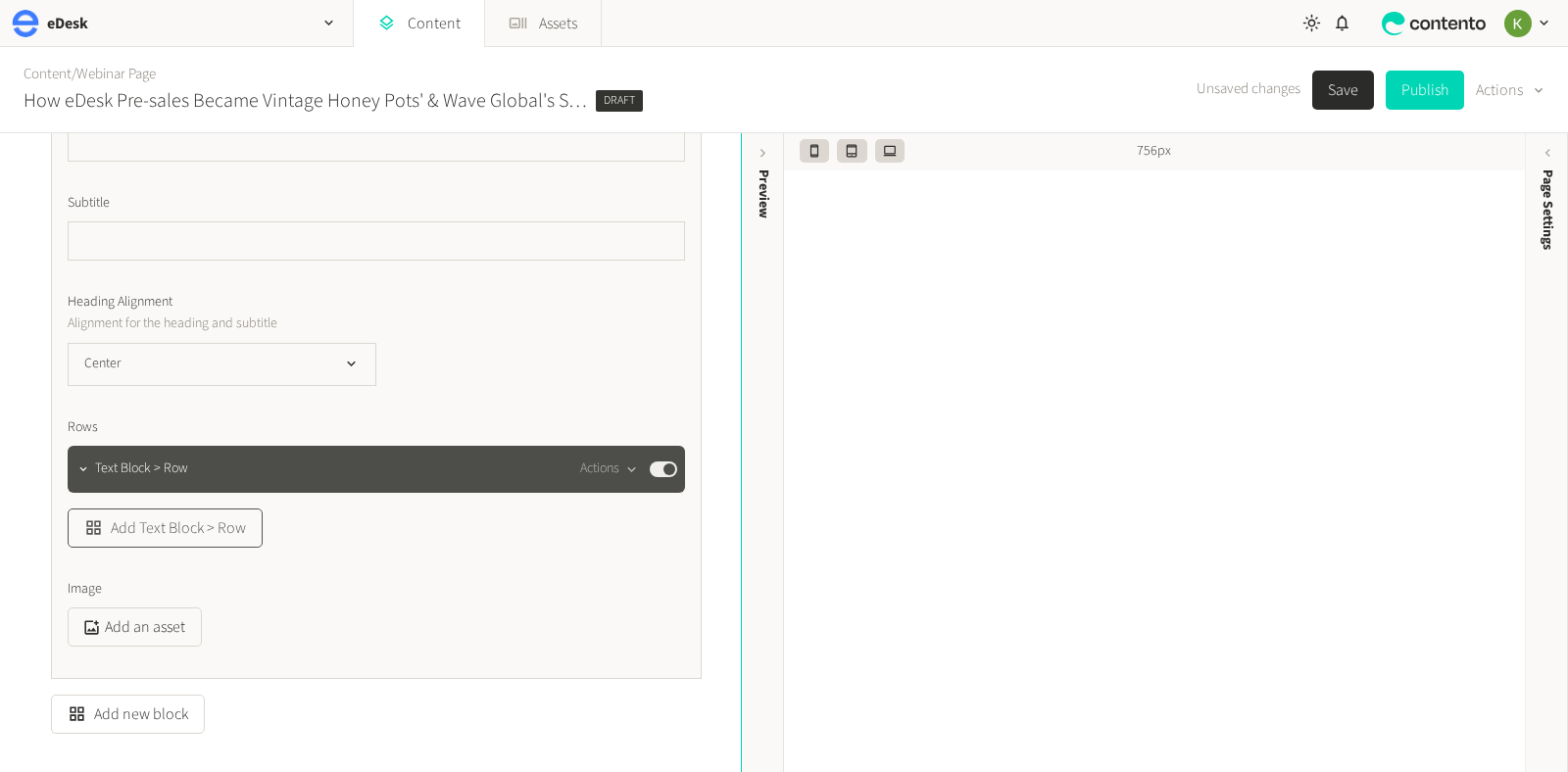 click on "Add Text Block > Row" 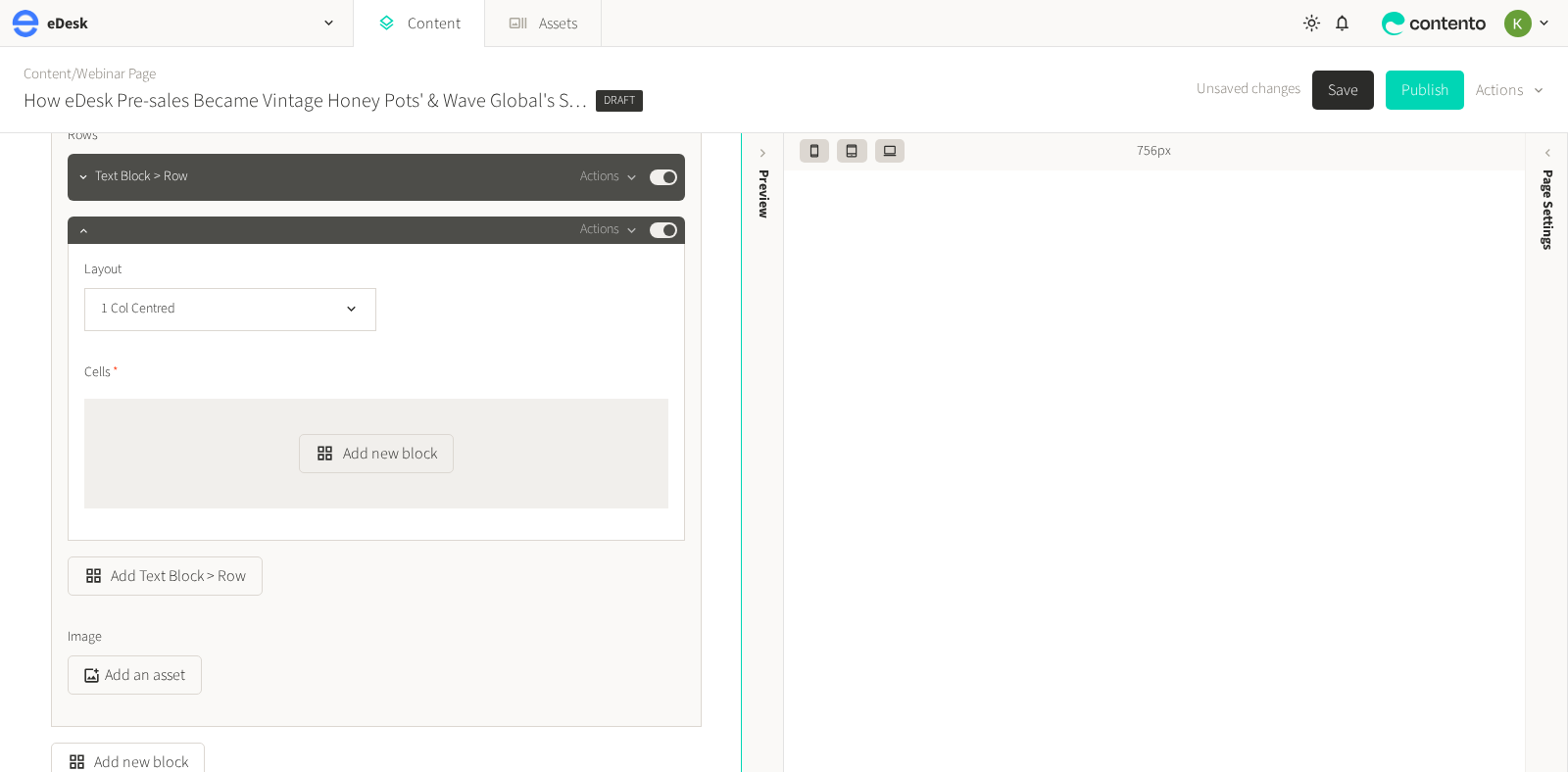 scroll, scrollTop: 1473, scrollLeft: 0, axis: vertical 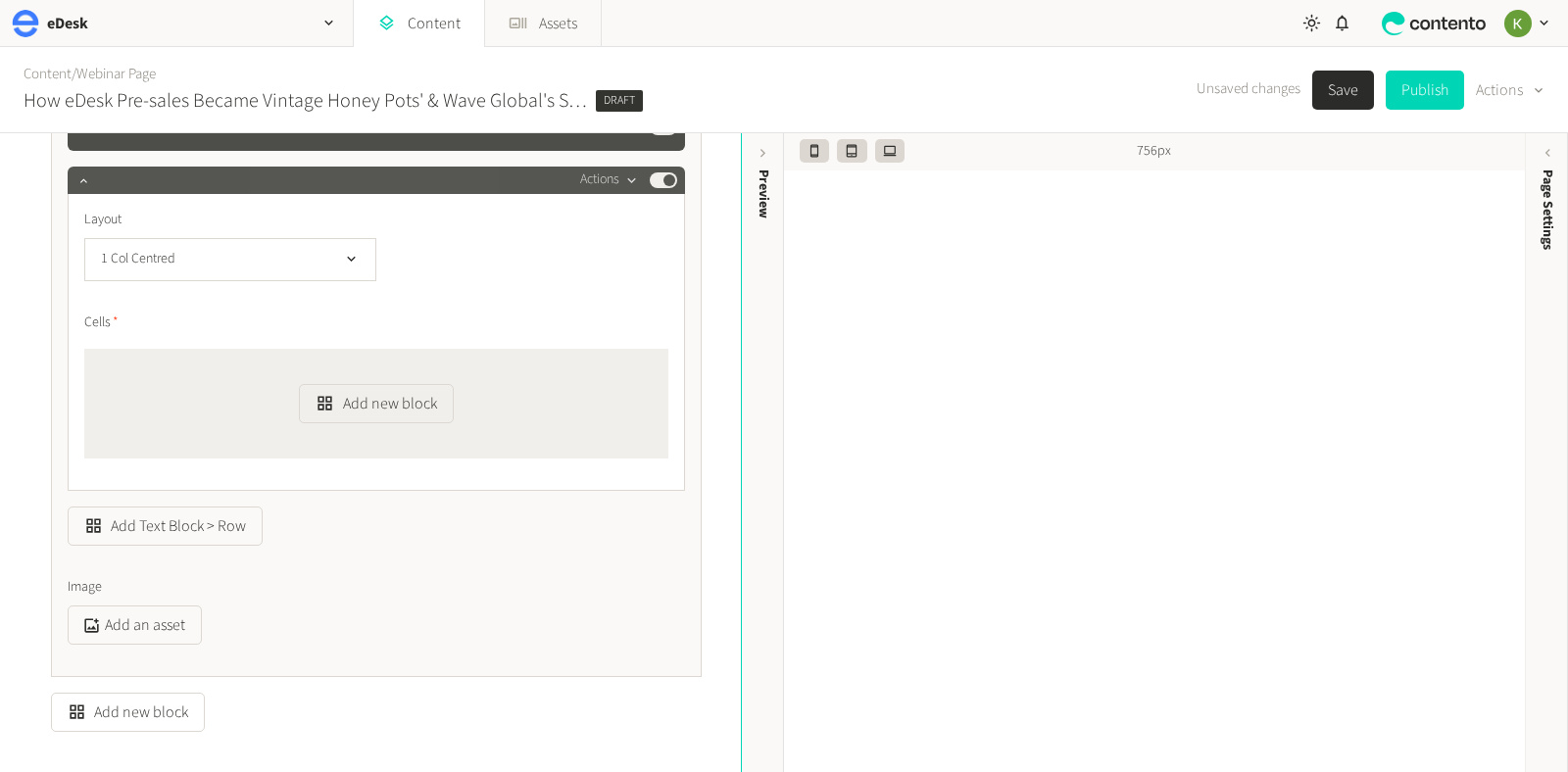 click on "Actions" 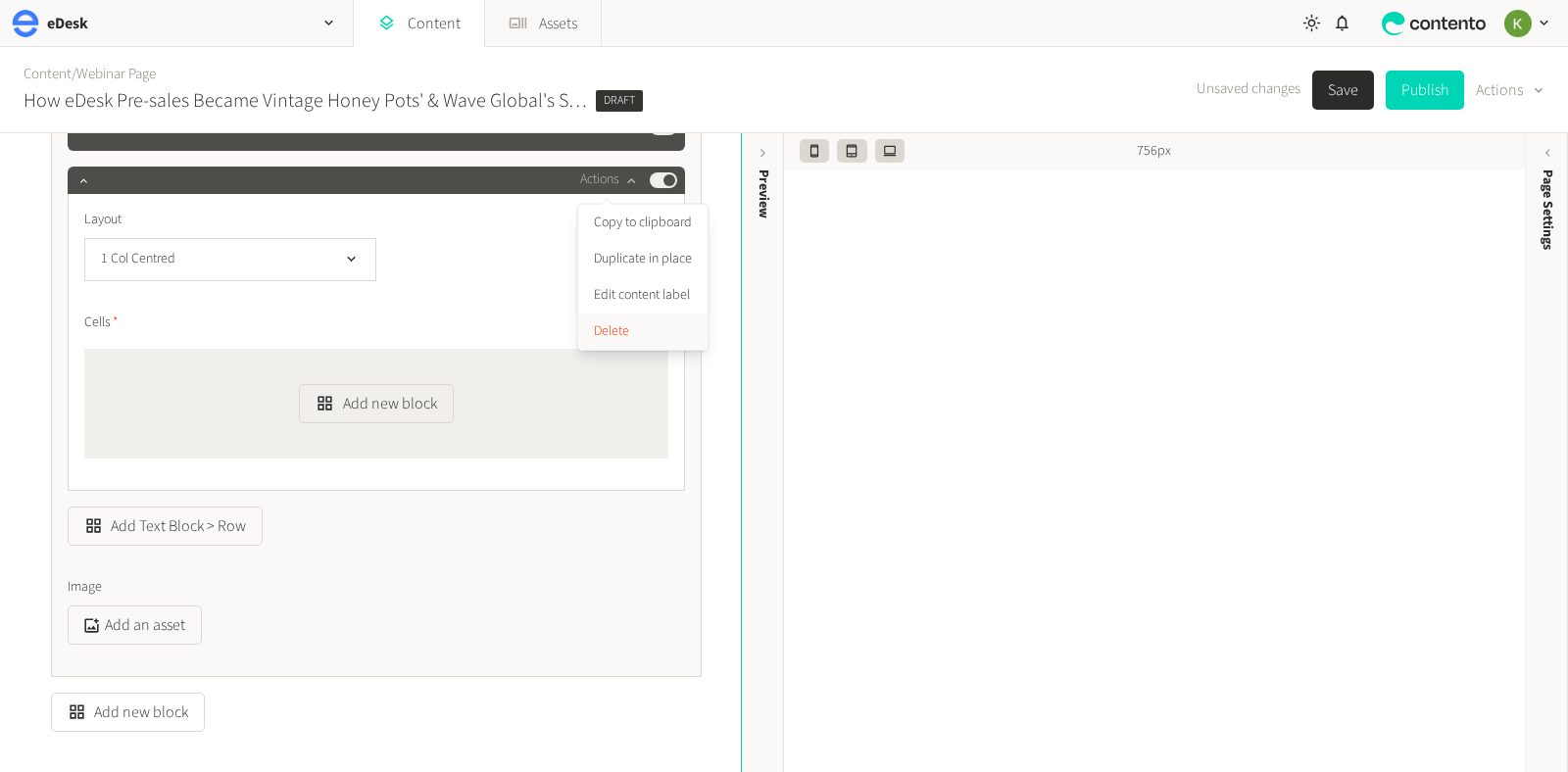click on "Delete" 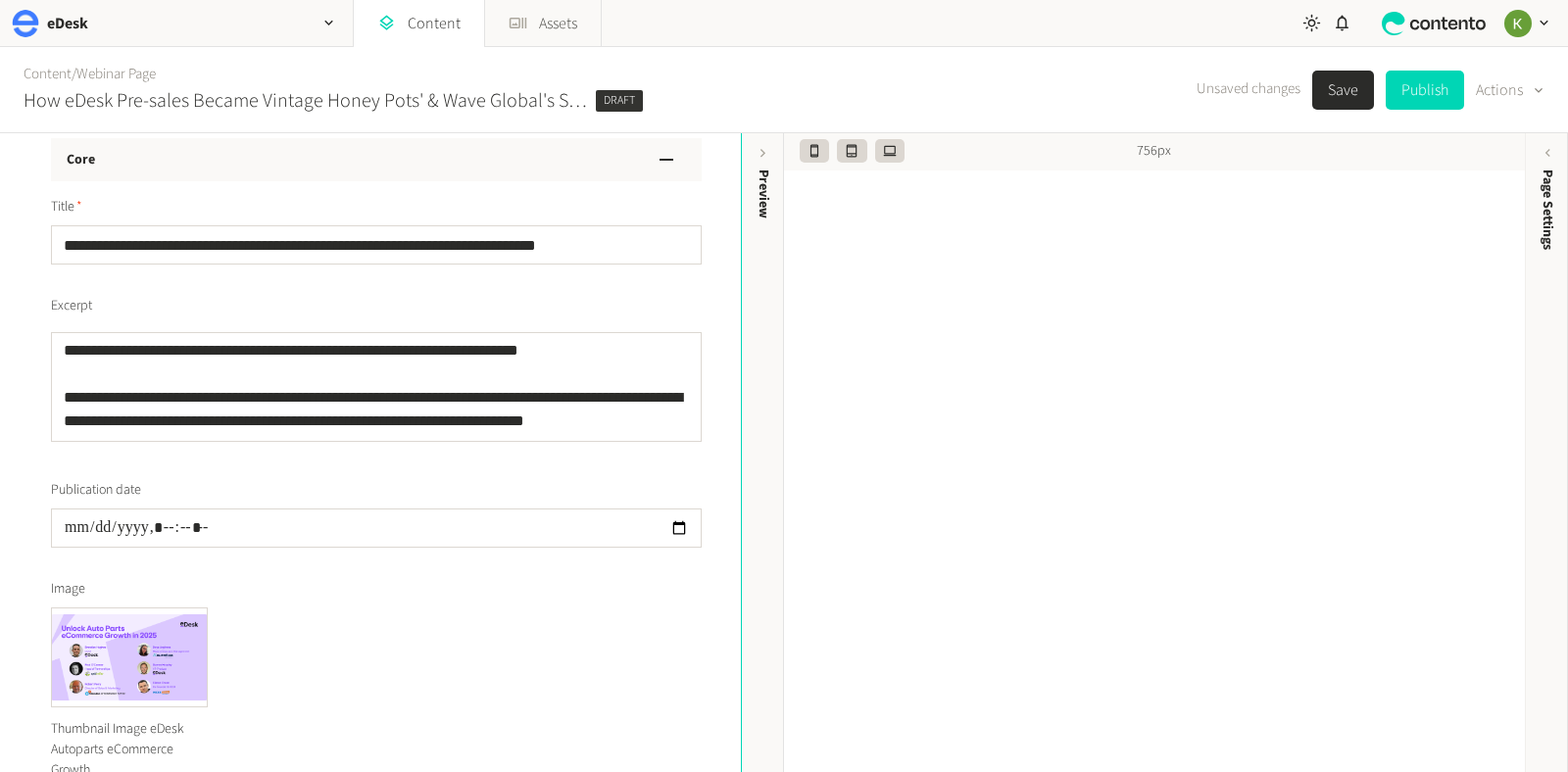 scroll, scrollTop: 10, scrollLeft: 0, axis: vertical 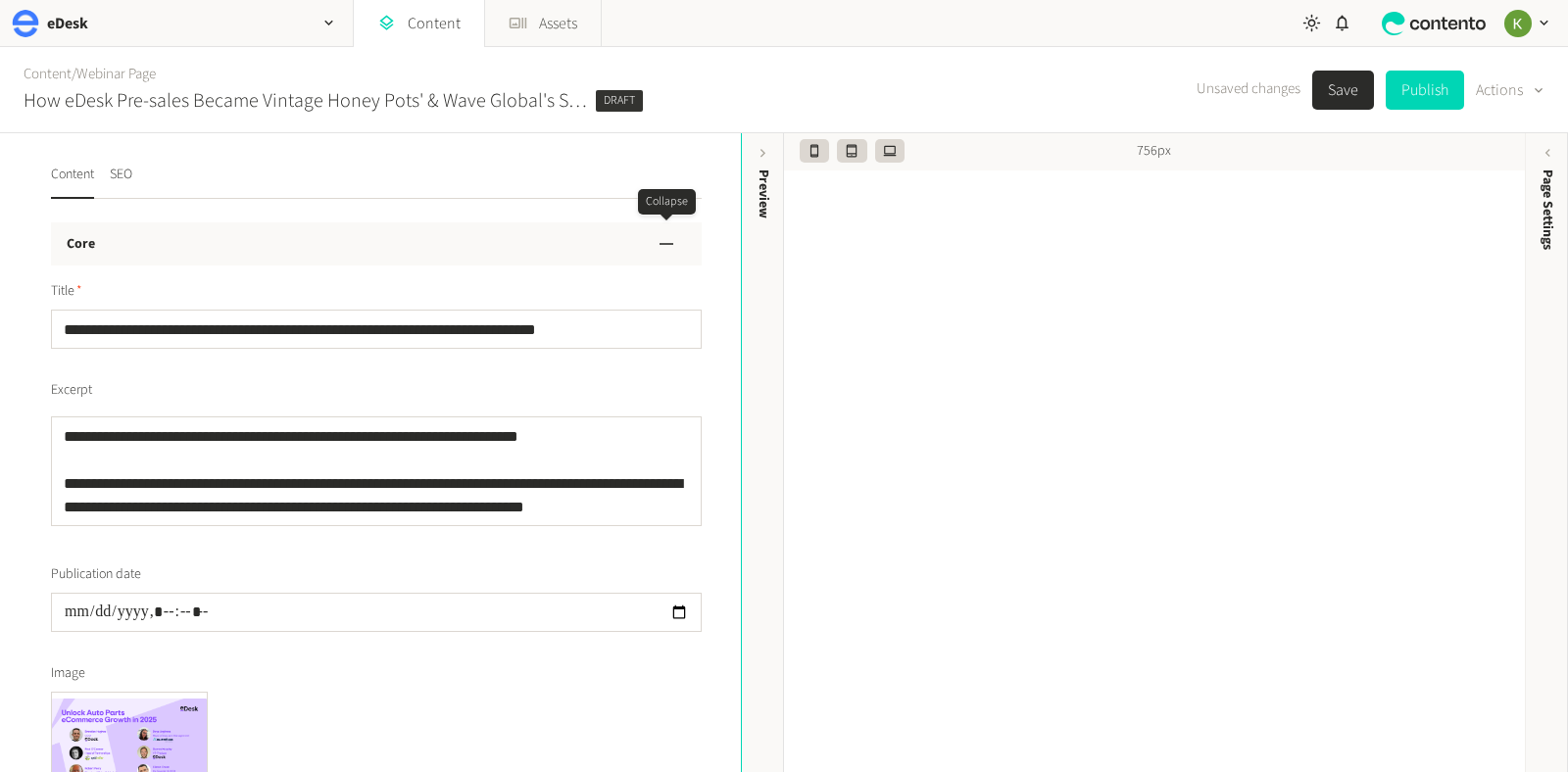 click 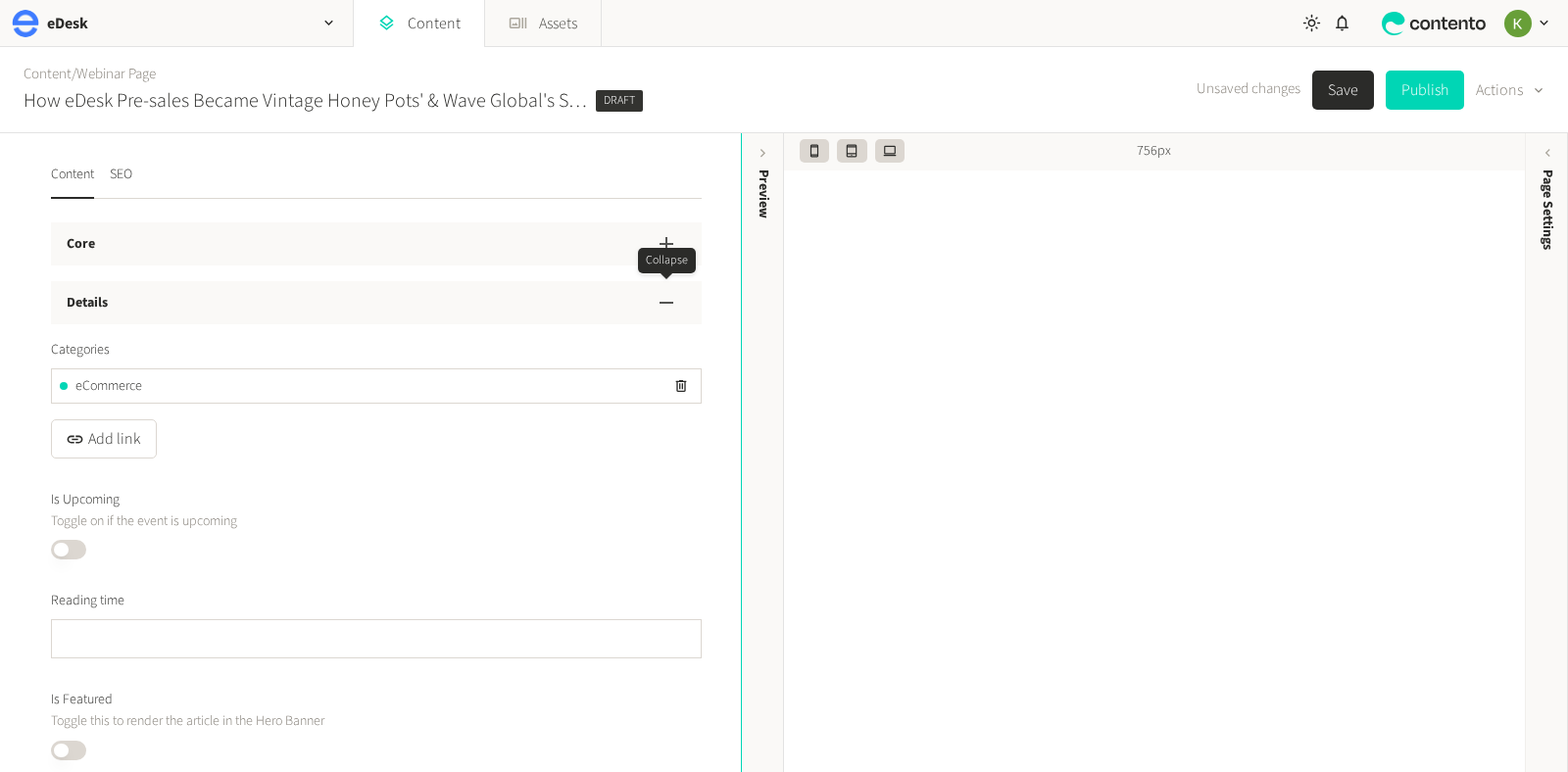 click 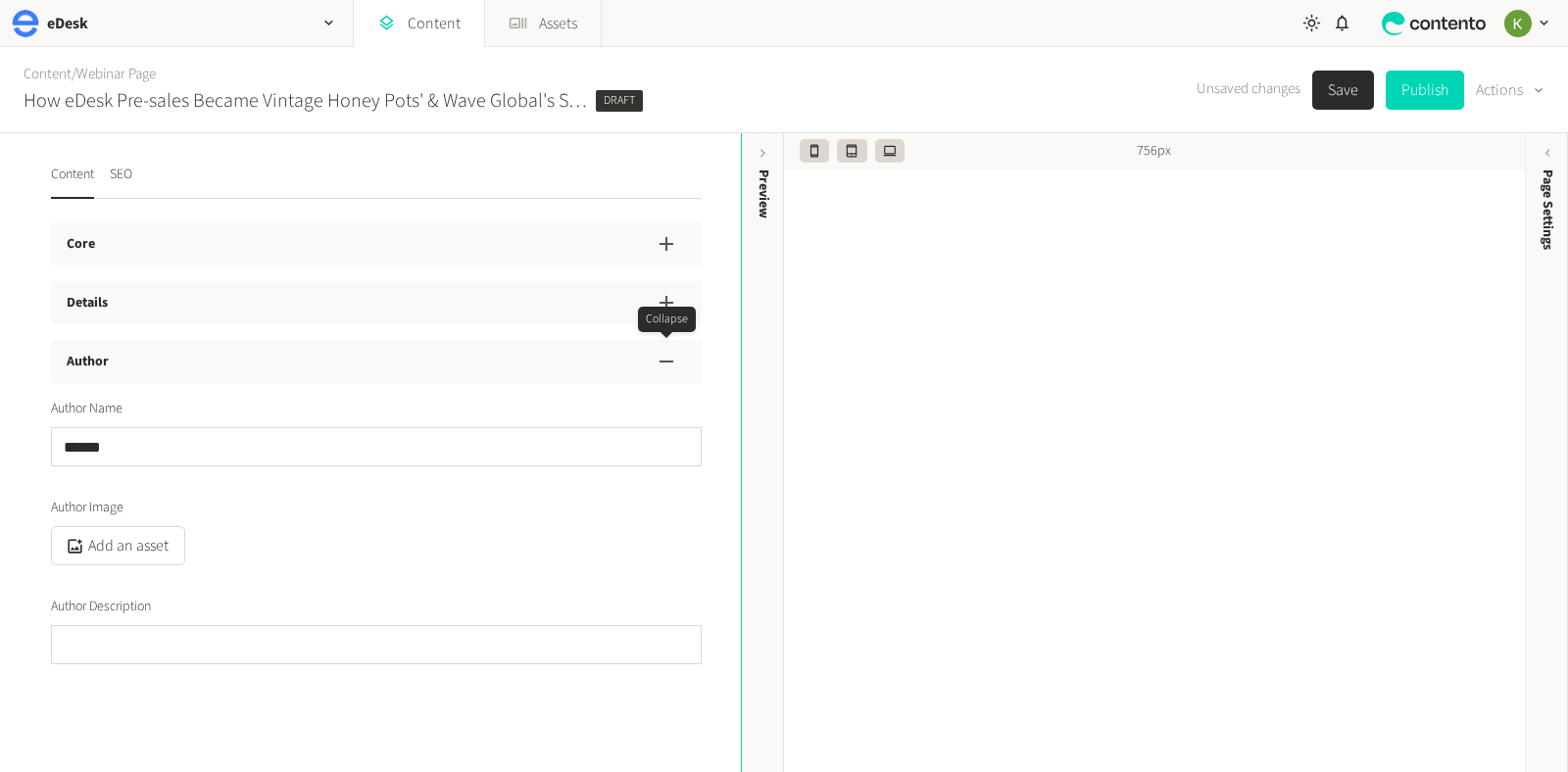 click 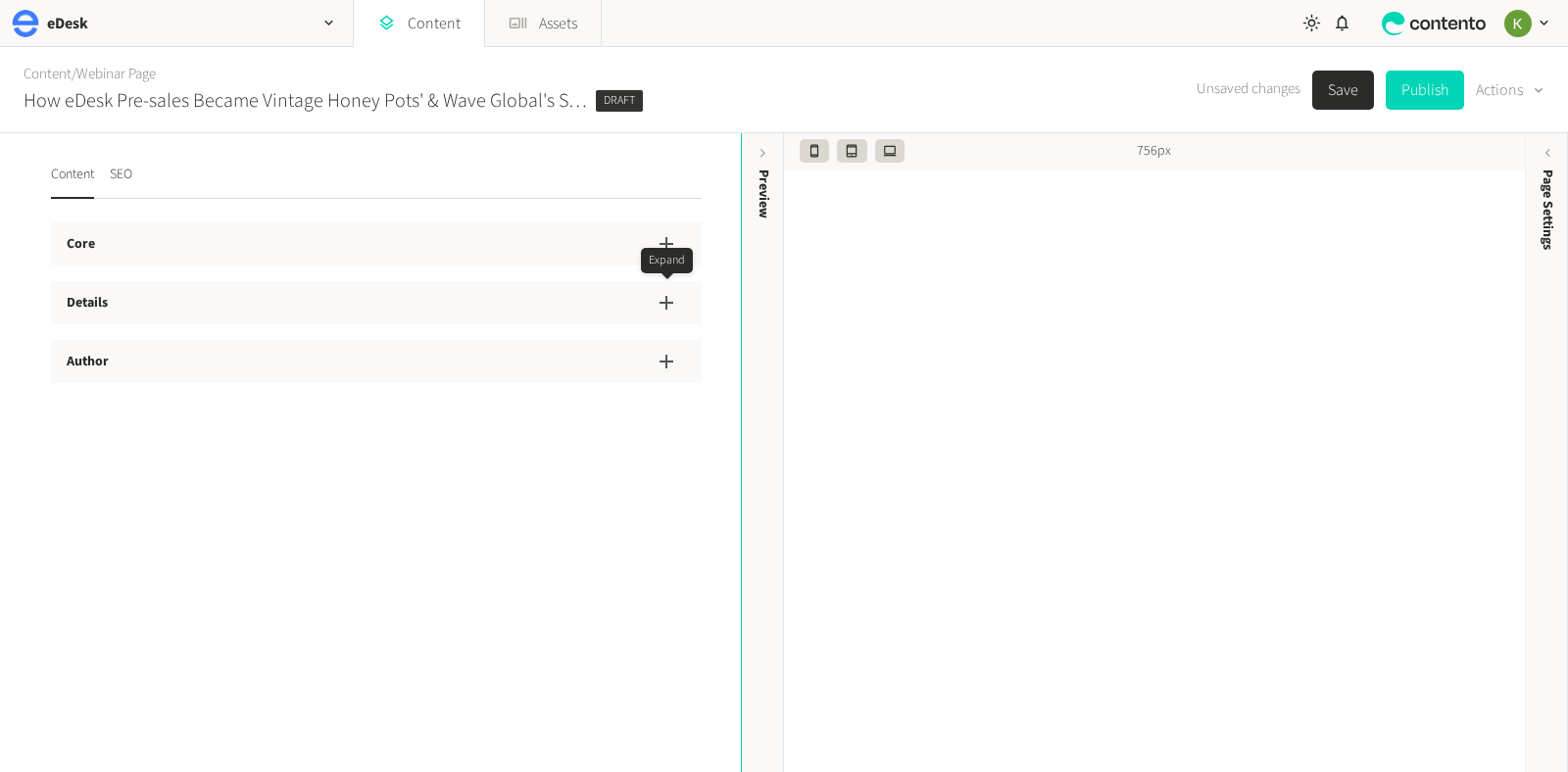 click 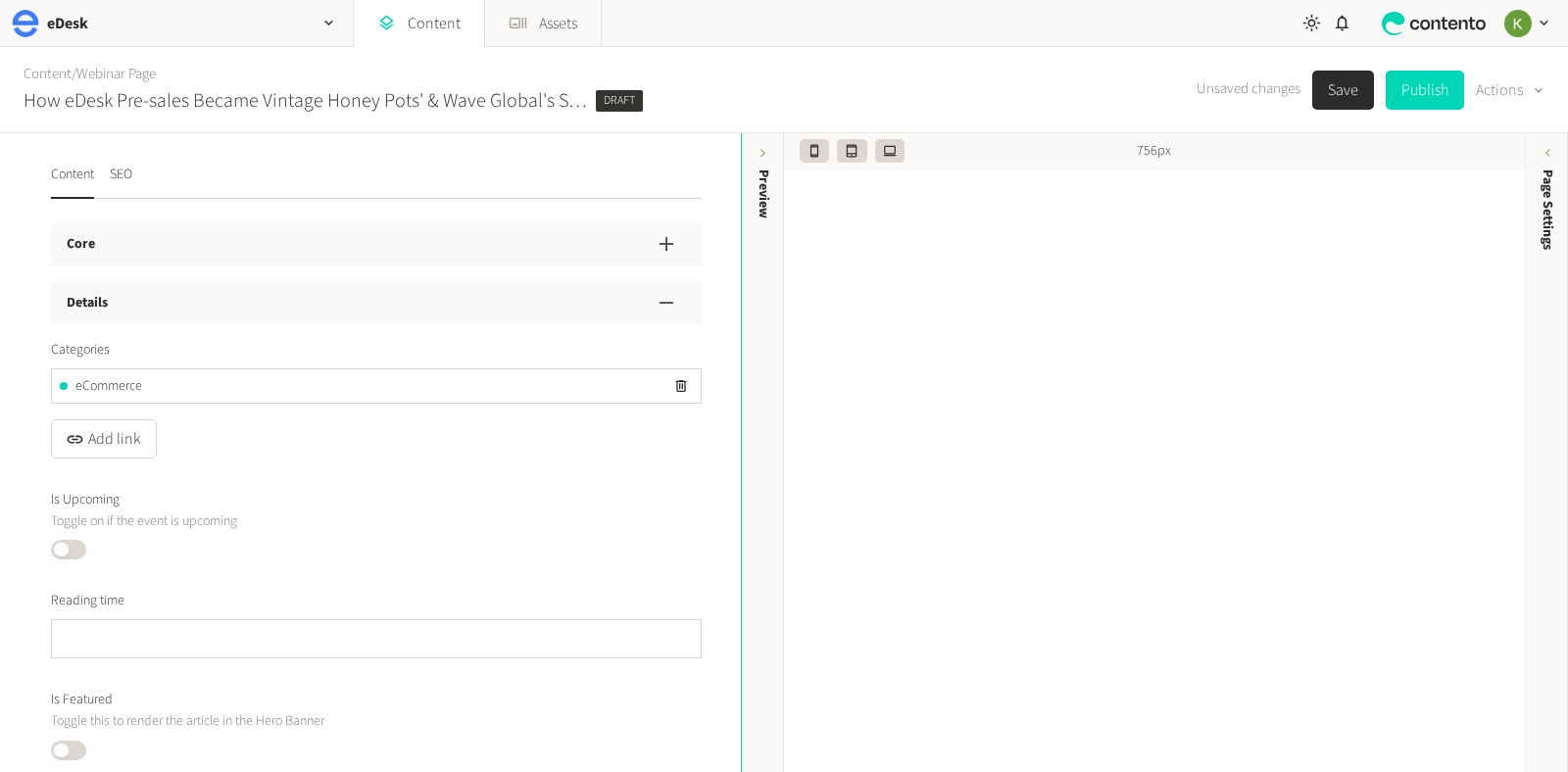 click on "eCommerce" 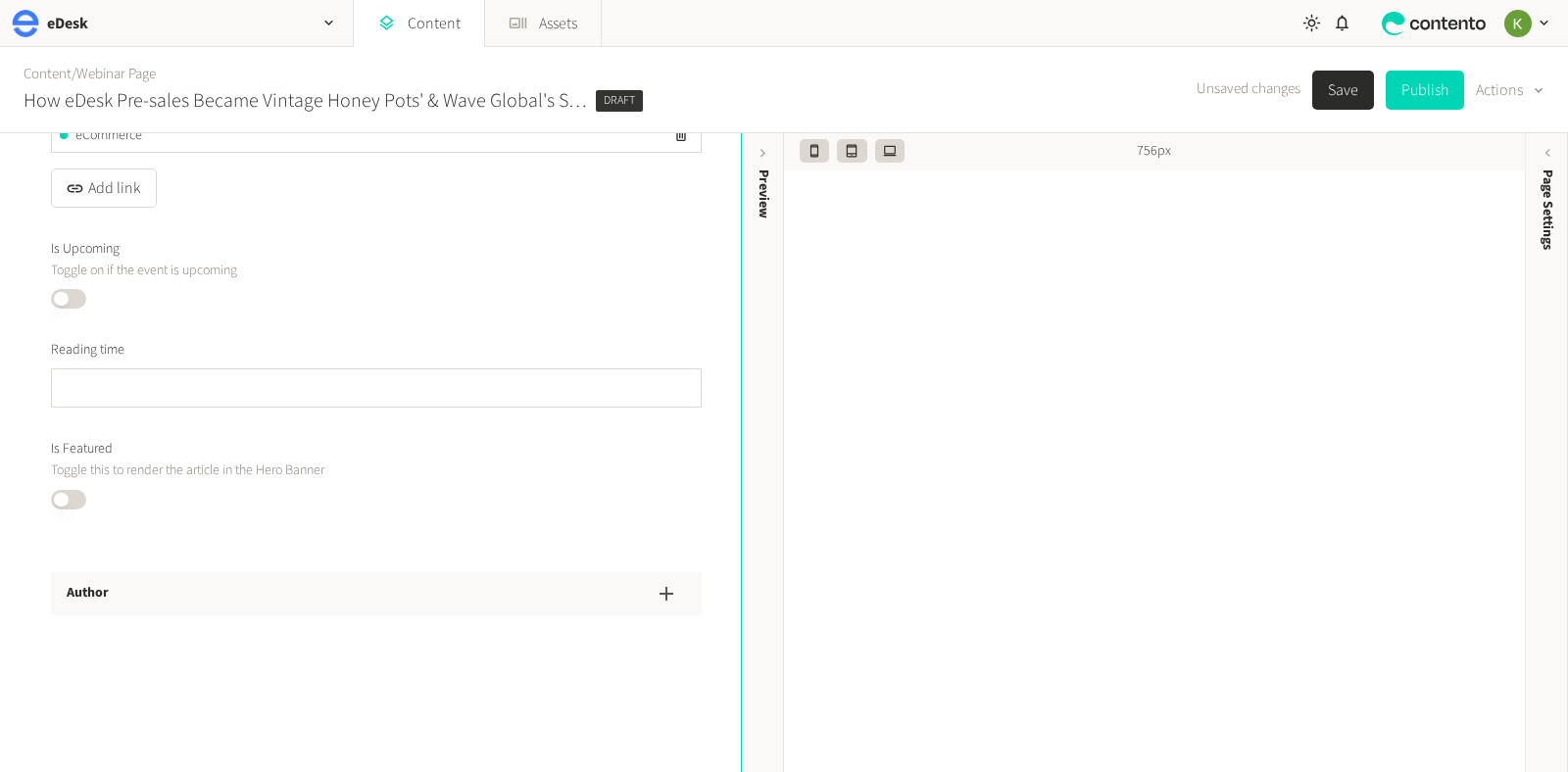 scroll, scrollTop: 0, scrollLeft: 0, axis: both 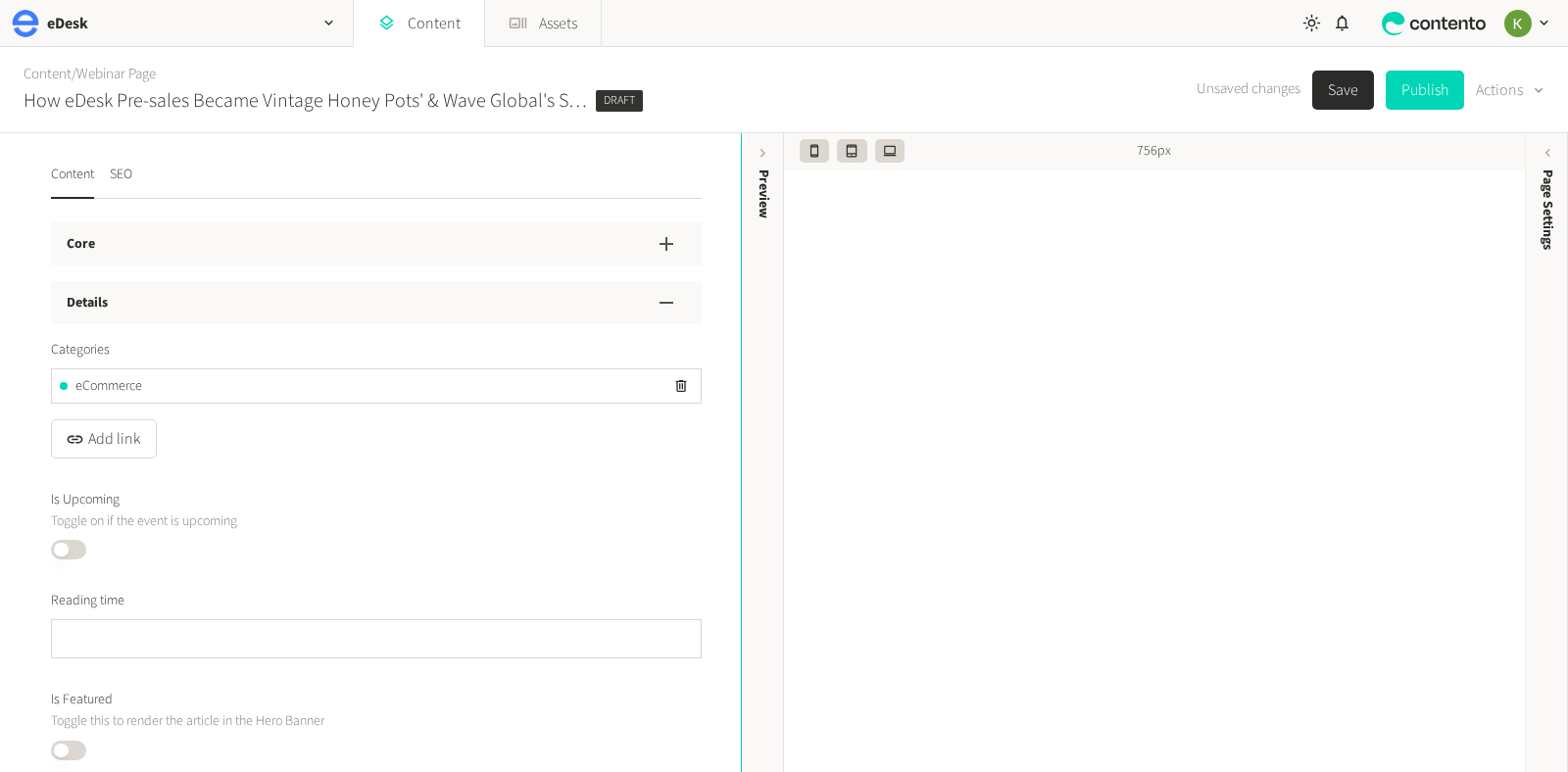click on "Details" 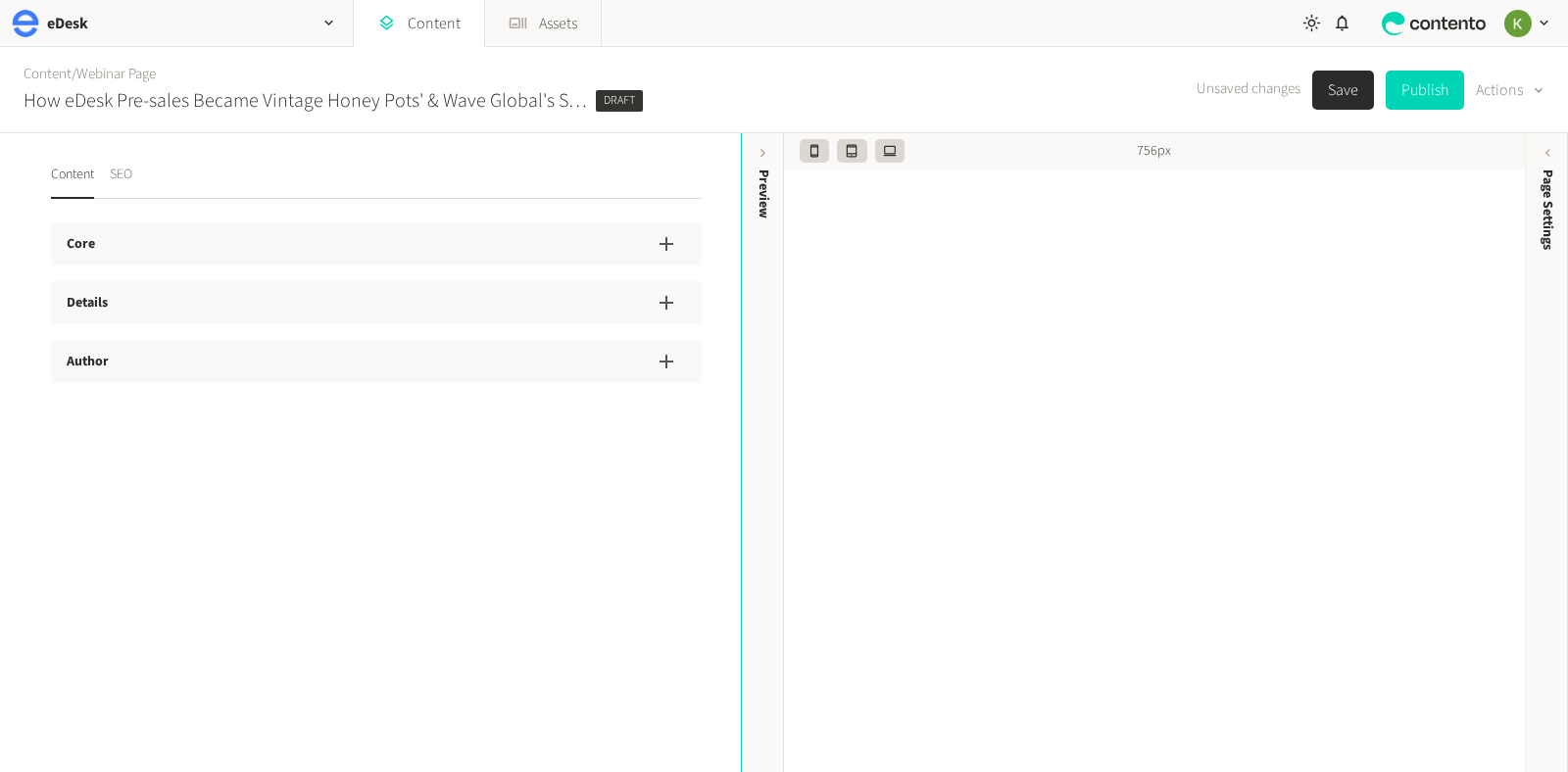 click on "SEO" 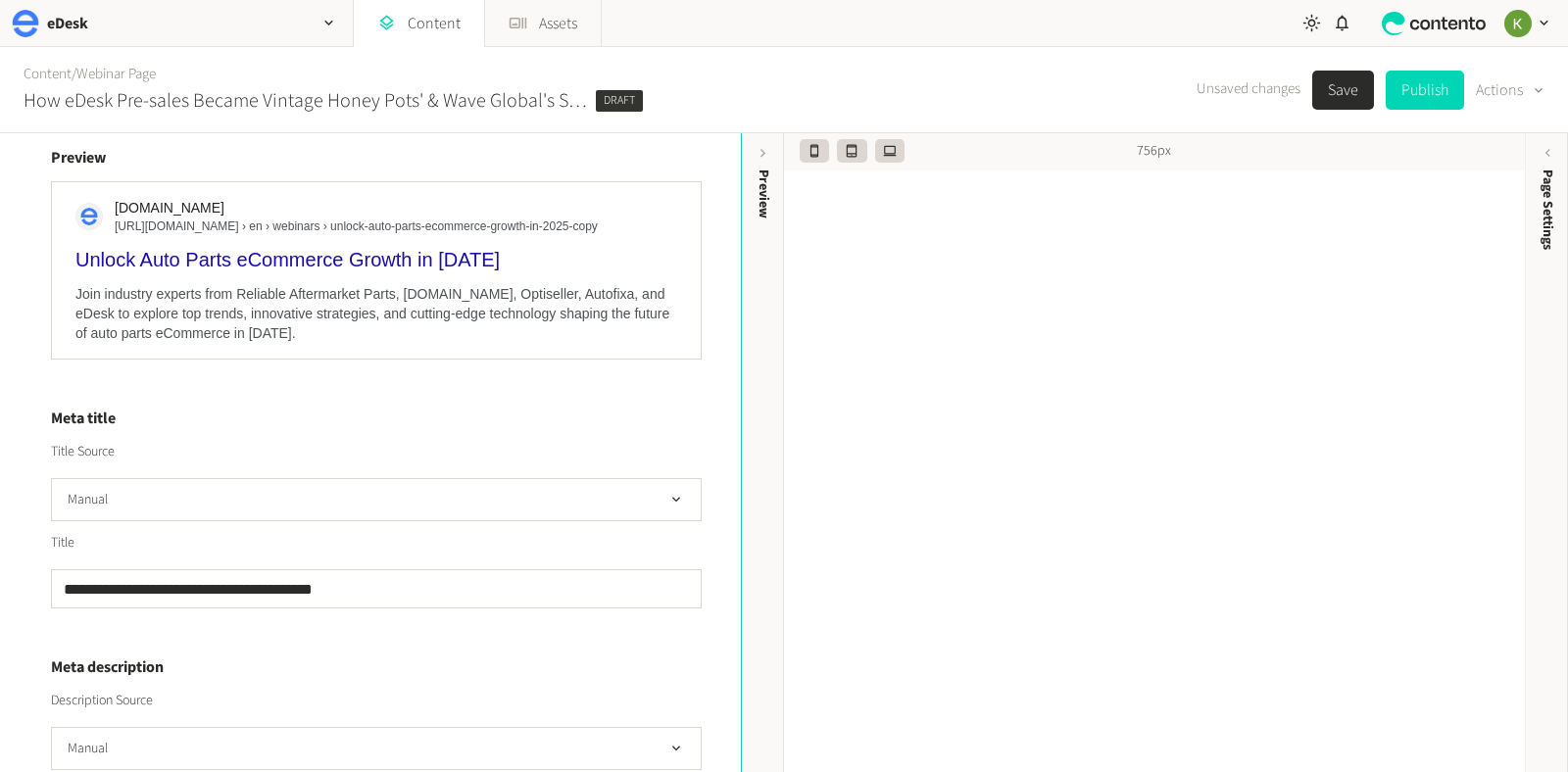 scroll, scrollTop: 202, scrollLeft: 0, axis: vertical 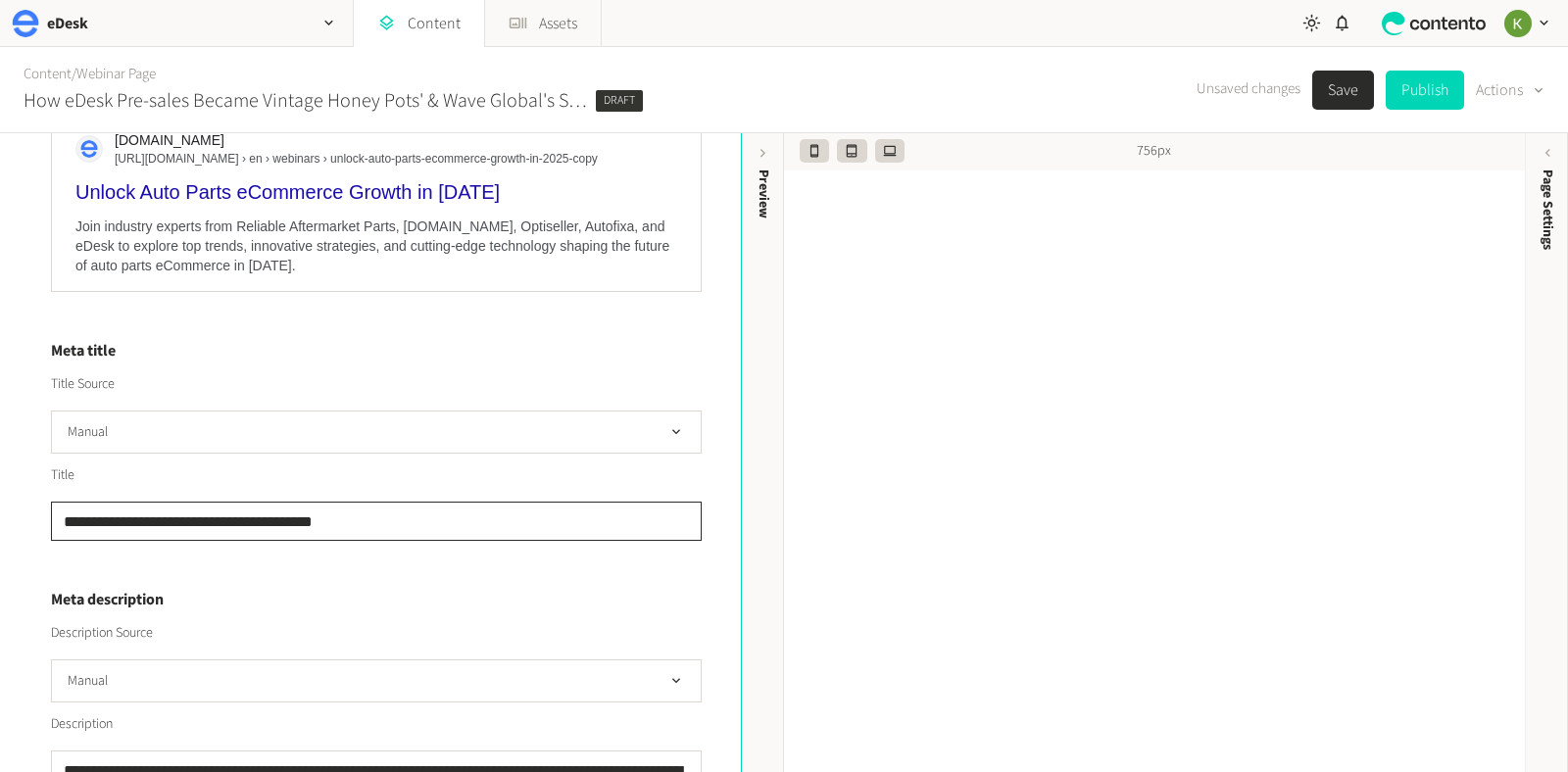 drag, startPoint x: 326, startPoint y: 516, endPoint x: 42, endPoint y: 495, distance: 284.77535 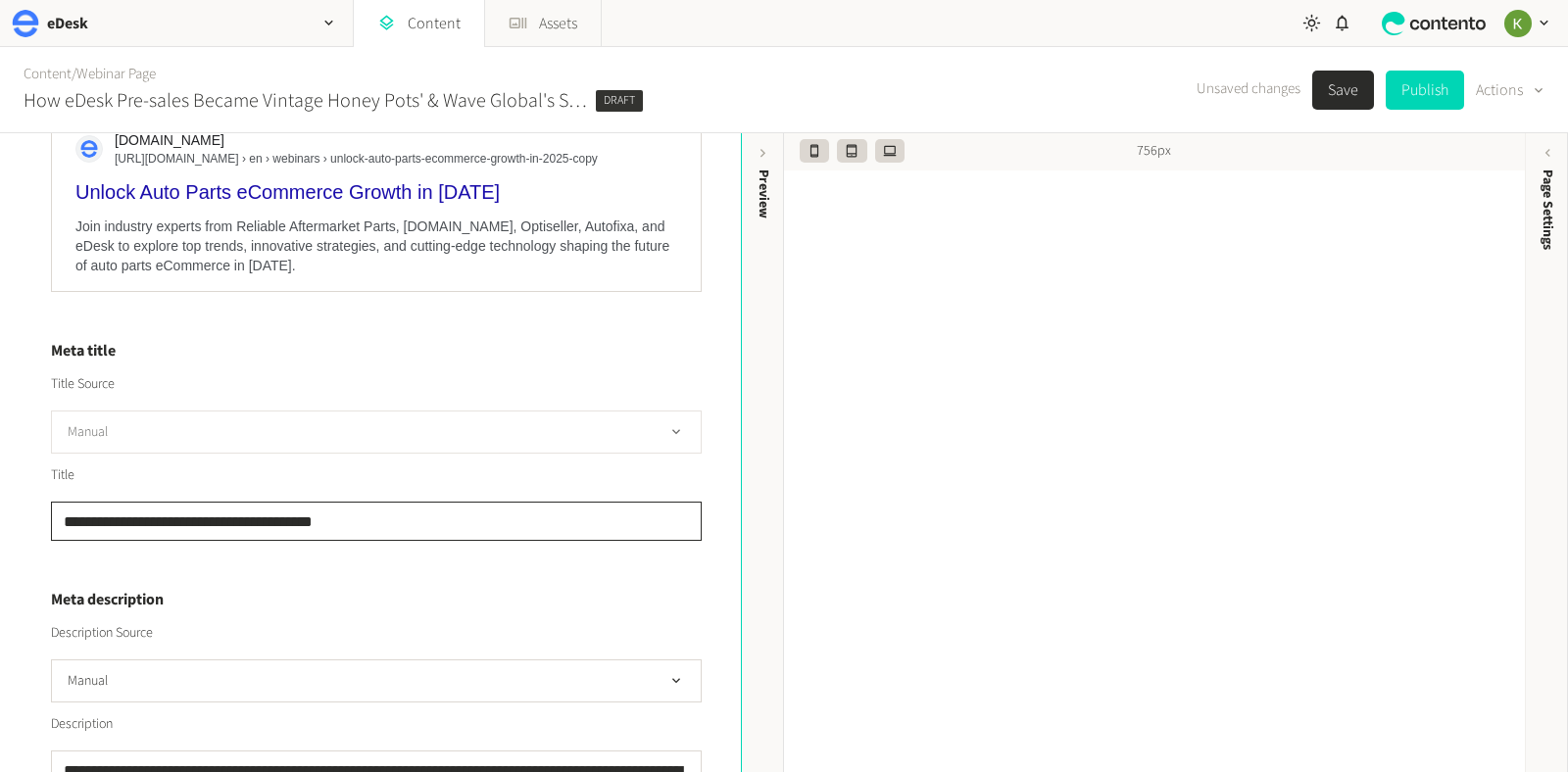paste on "**********" 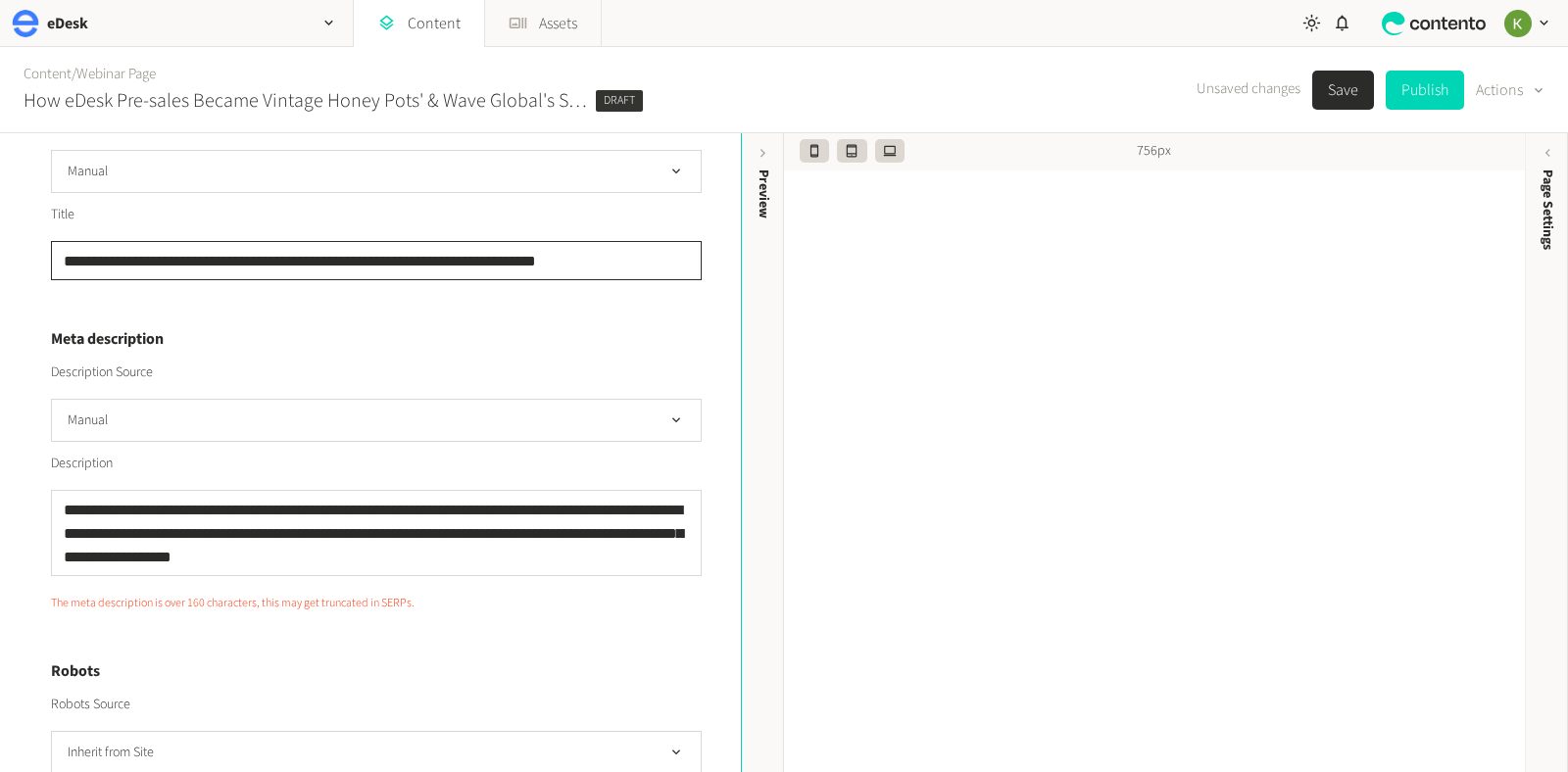 scroll, scrollTop: 562, scrollLeft: 0, axis: vertical 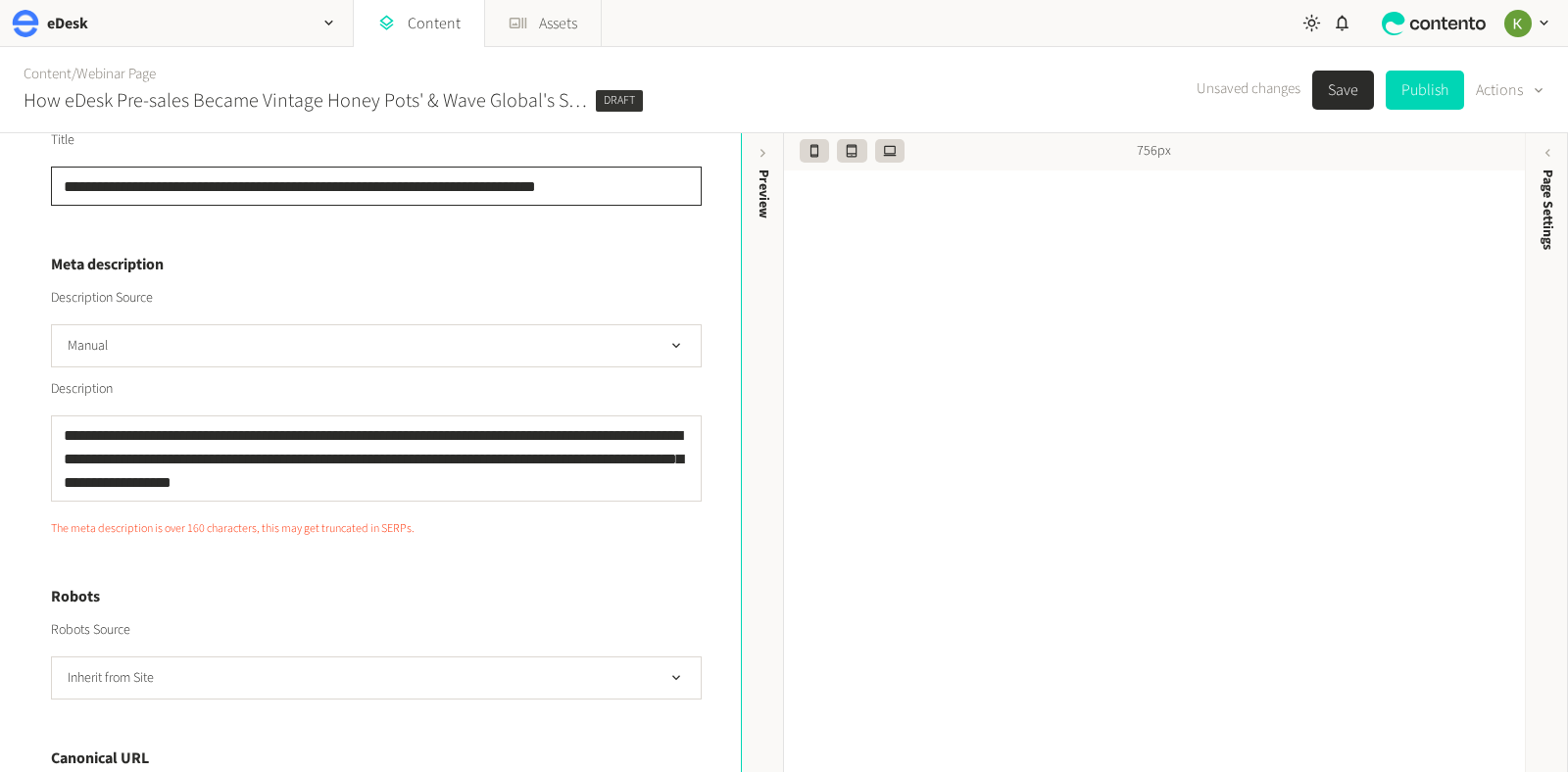 type on "**********" 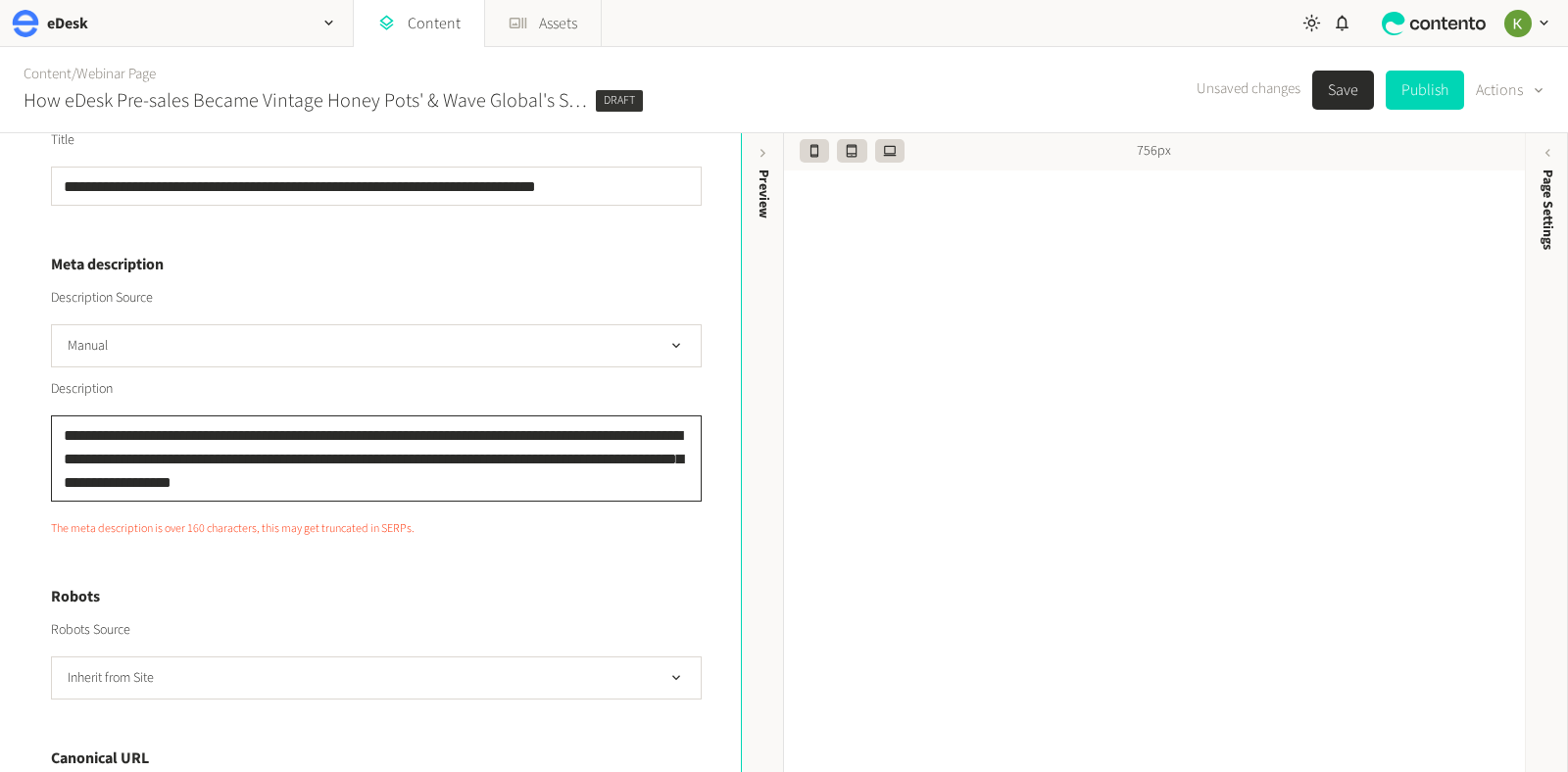 drag, startPoint x: 372, startPoint y: 484, endPoint x: 15, endPoint y: 428, distance: 361.3655 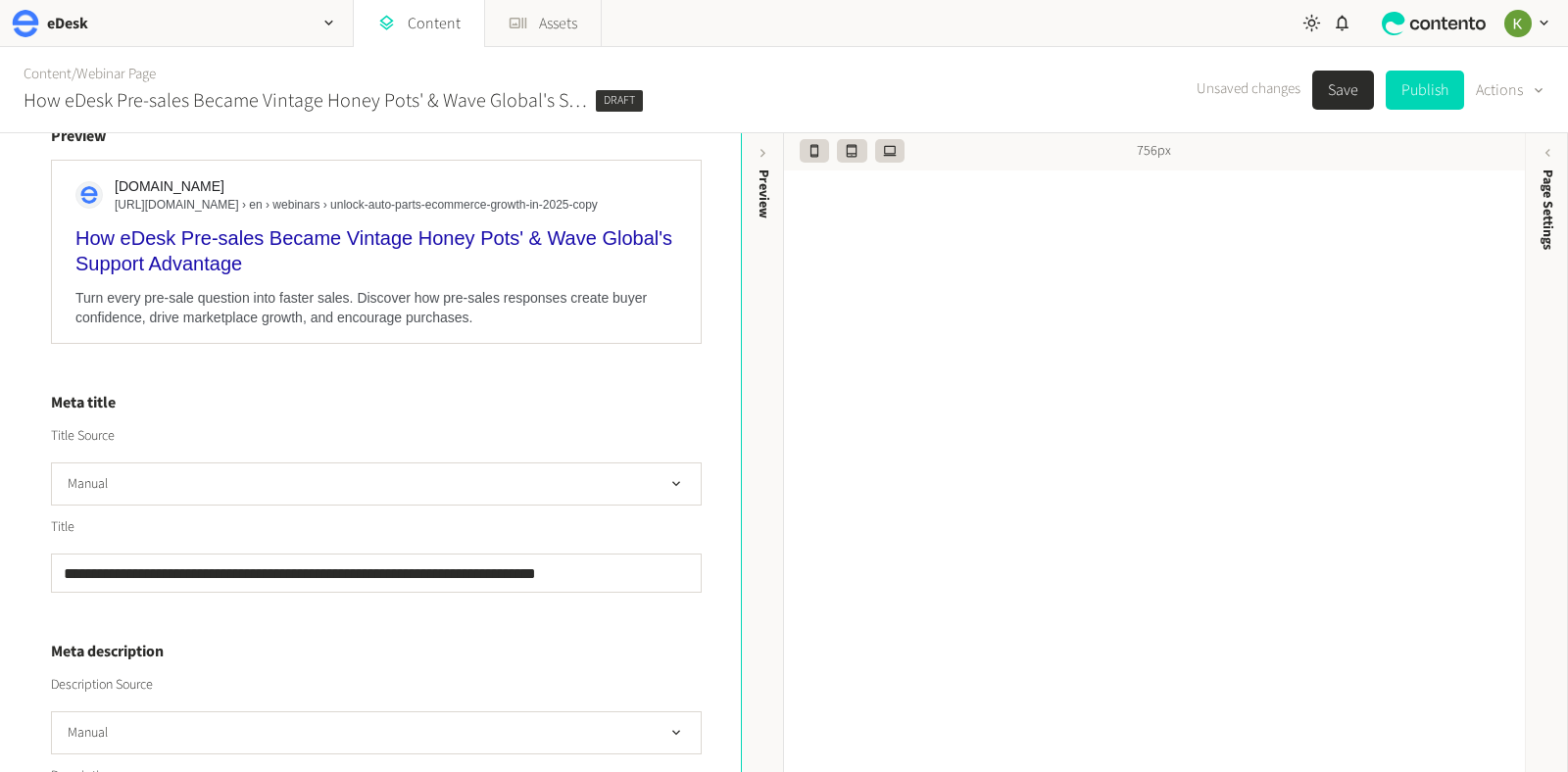 scroll, scrollTop: 0, scrollLeft: 0, axis: both 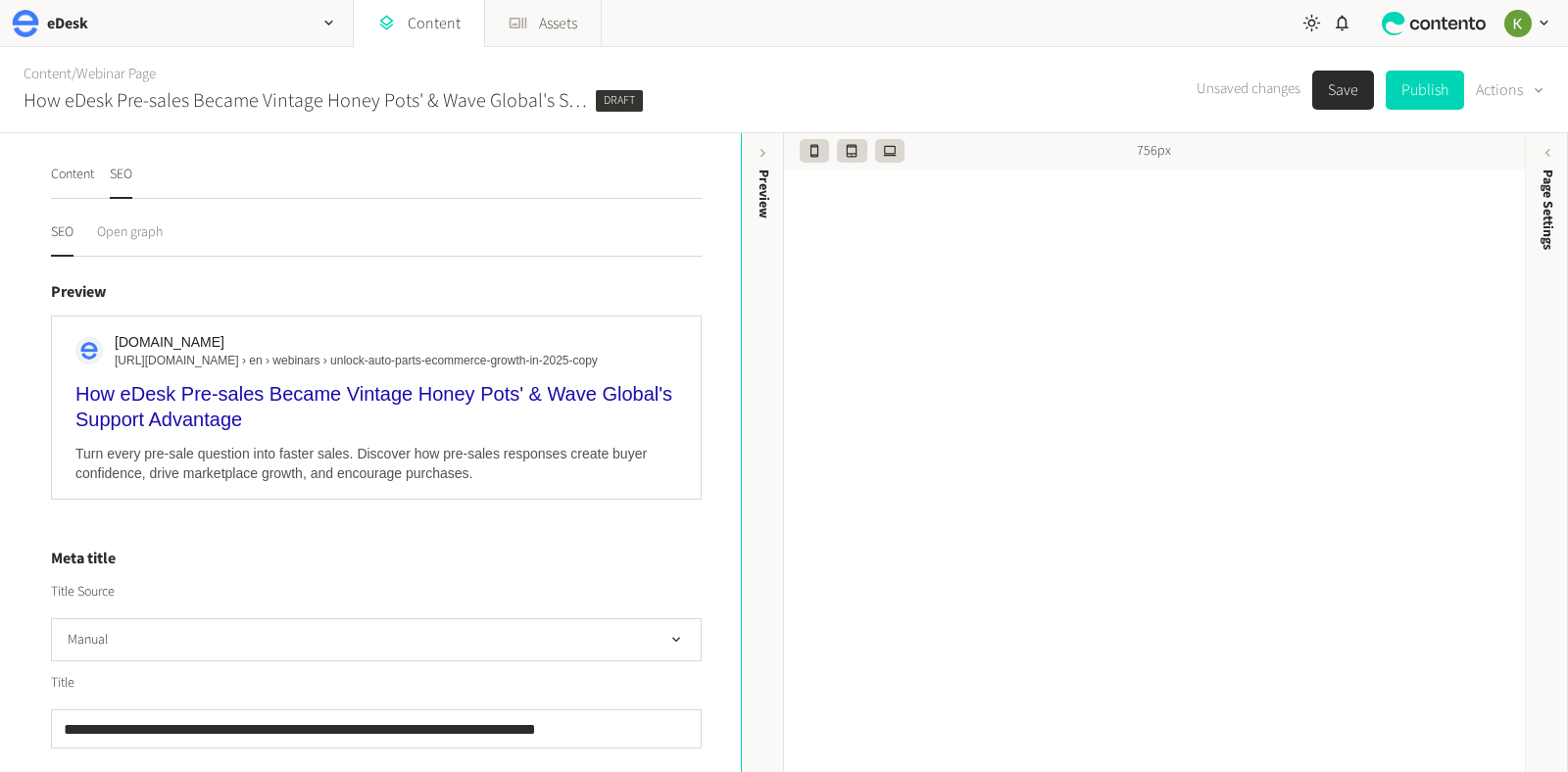 click on "Open graph" 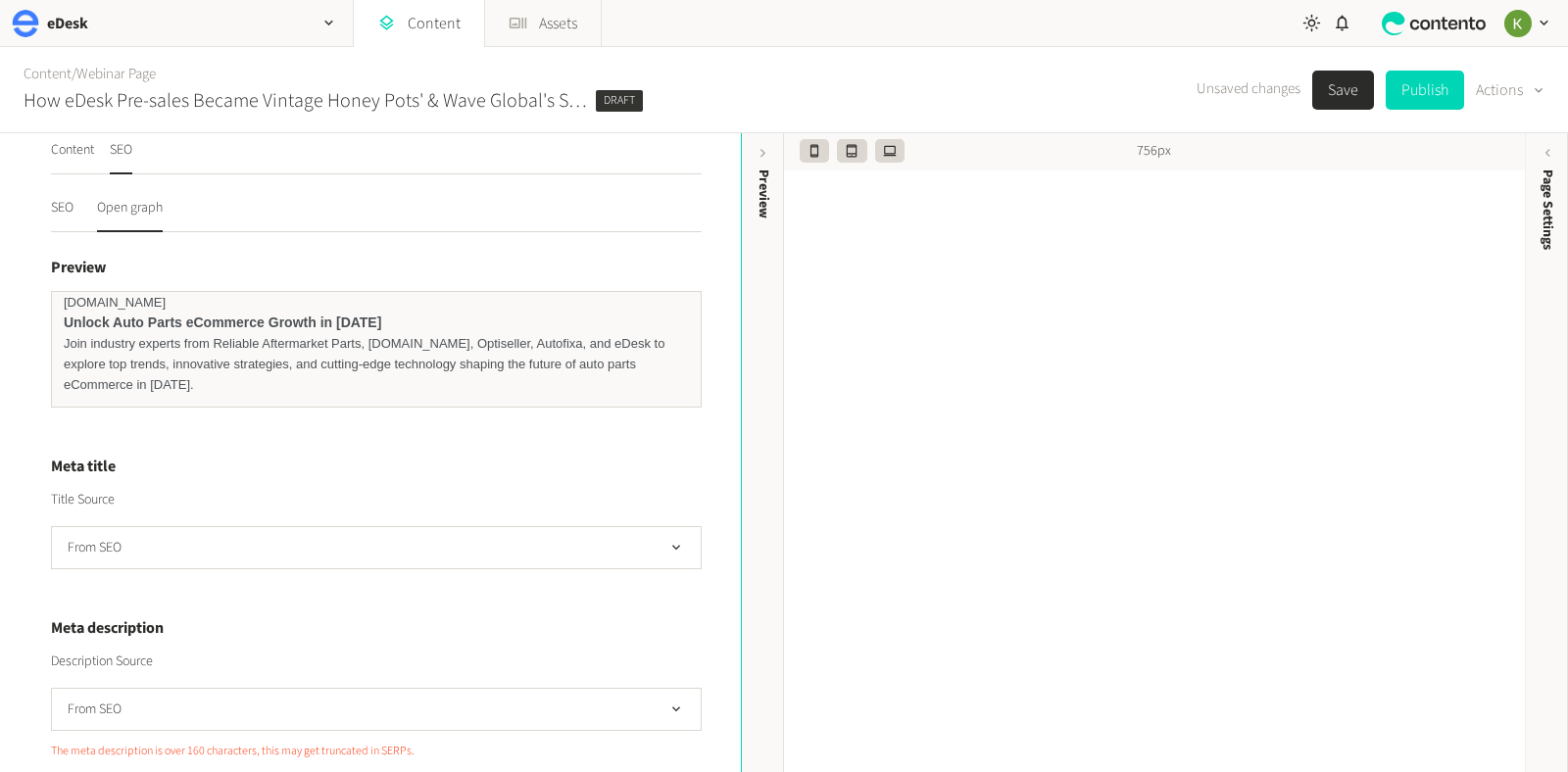 scroll, scrollTop: 0, scrollLeft: 0, axis: both 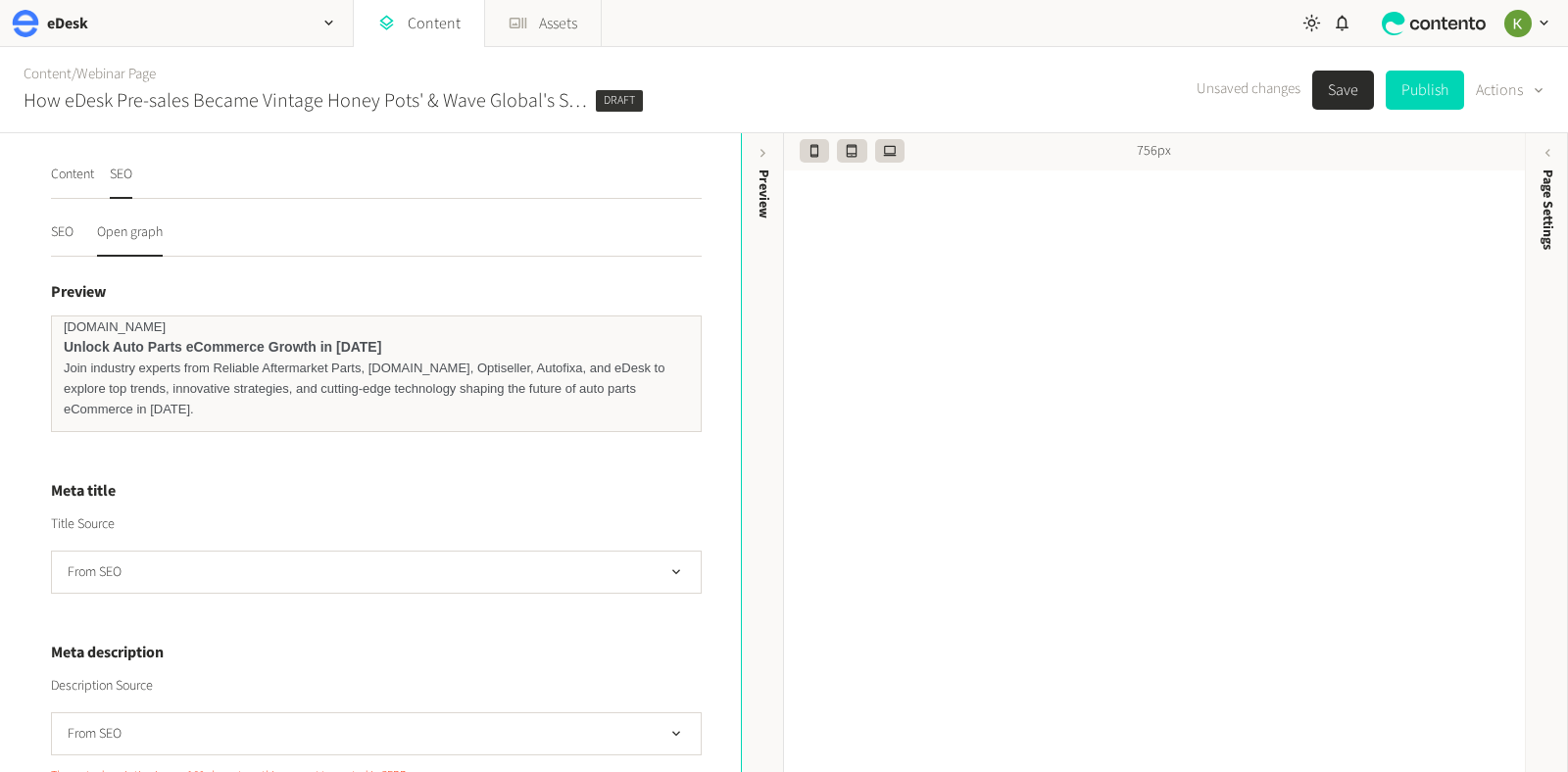 drag, startPoint x: 71, startPoint y: 234, endPoint x: 74, endPoint y: 207, distance: 27.166155 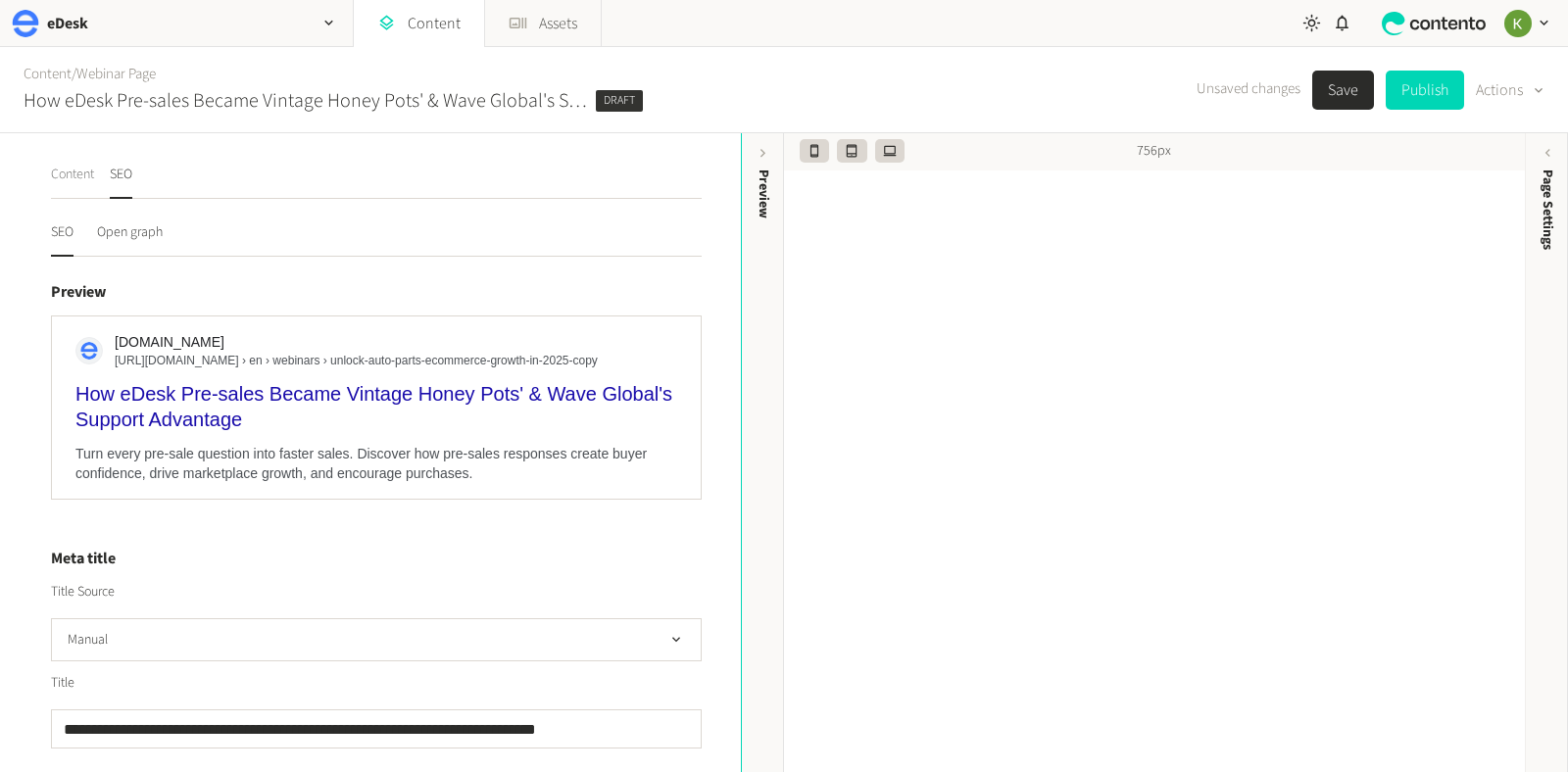 click on "Content" 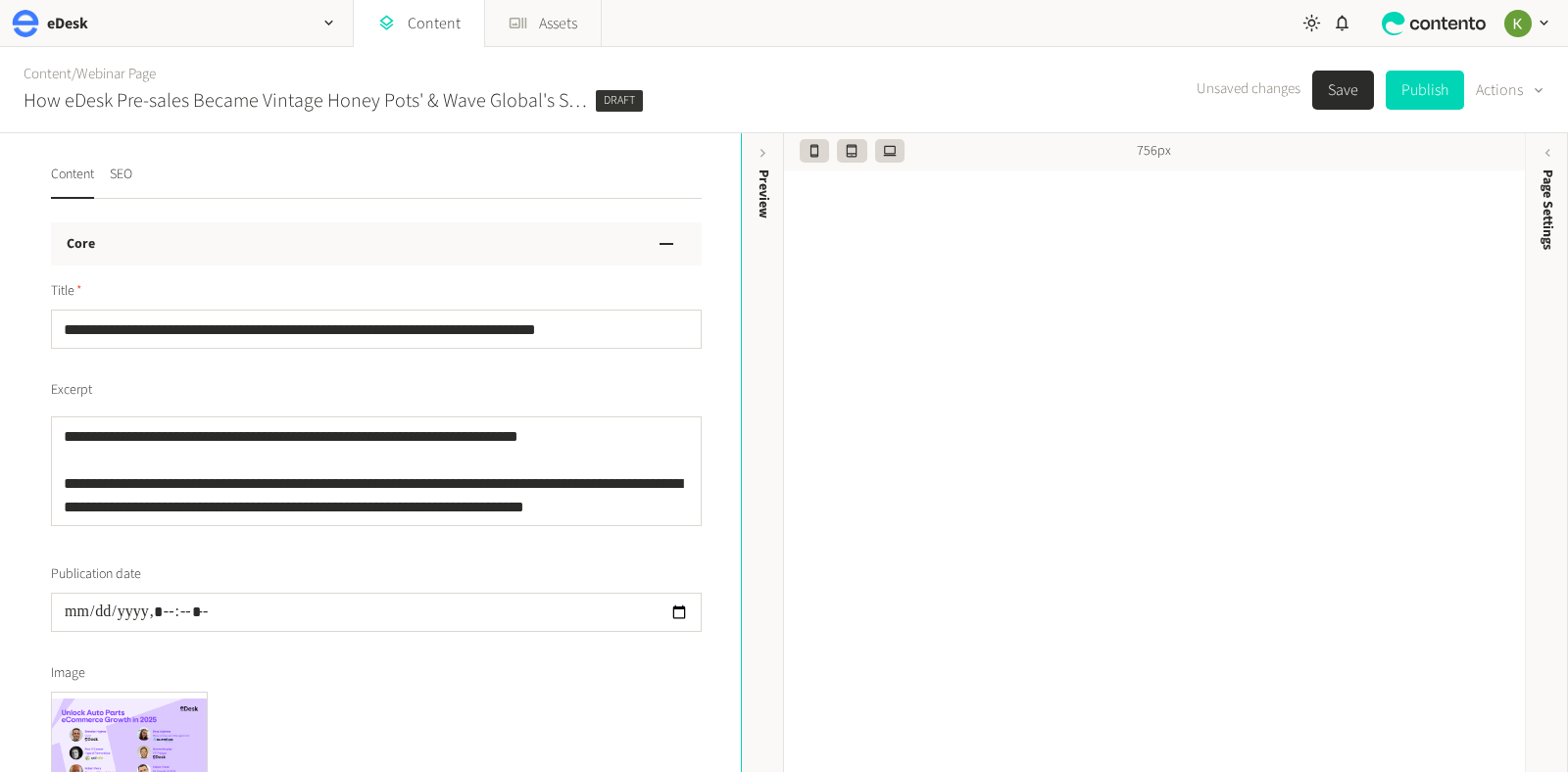 scroll, scrollTop: 2, scrollLeft: 0, axis: vertical 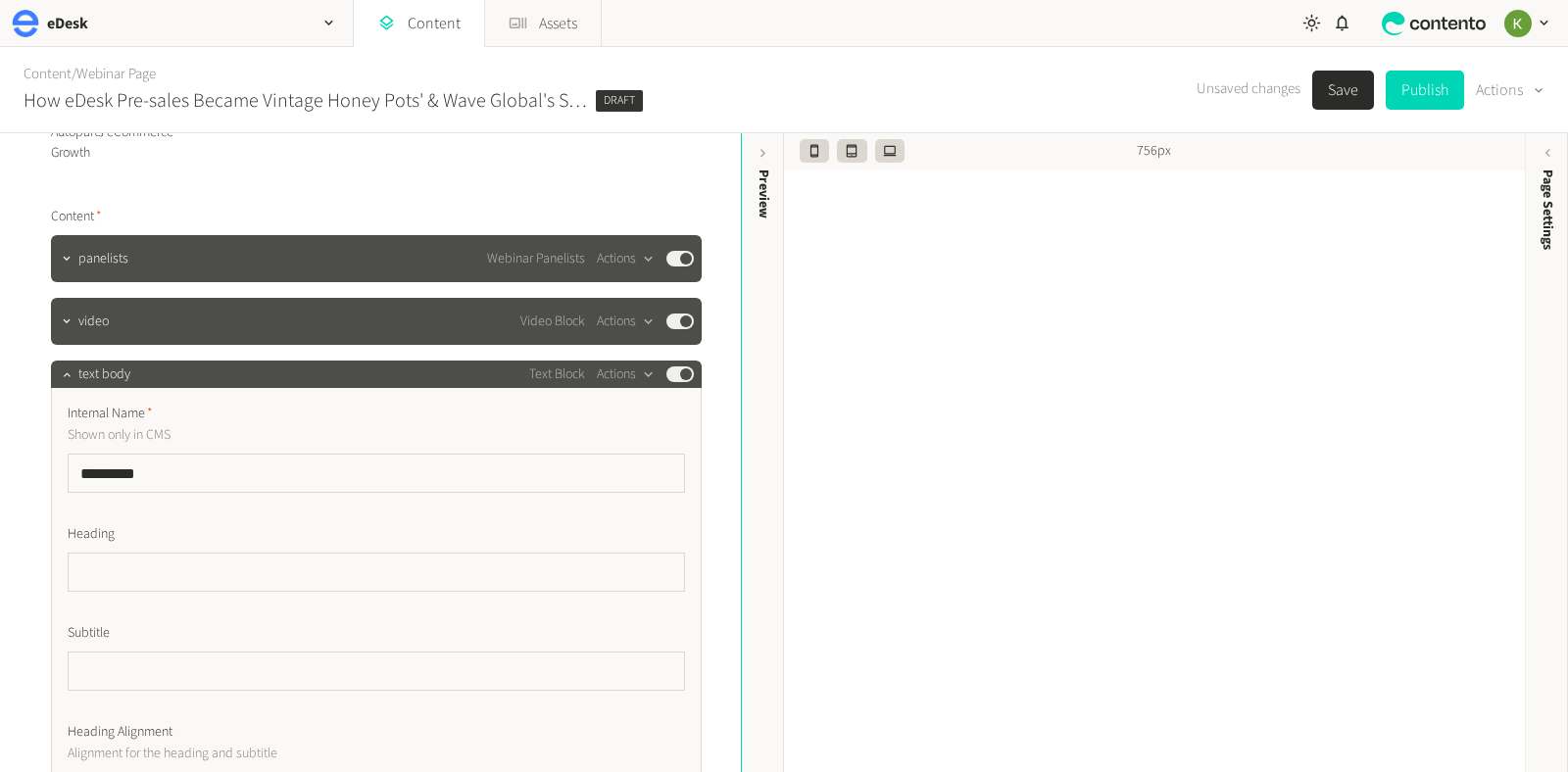 click on "Internal Name" 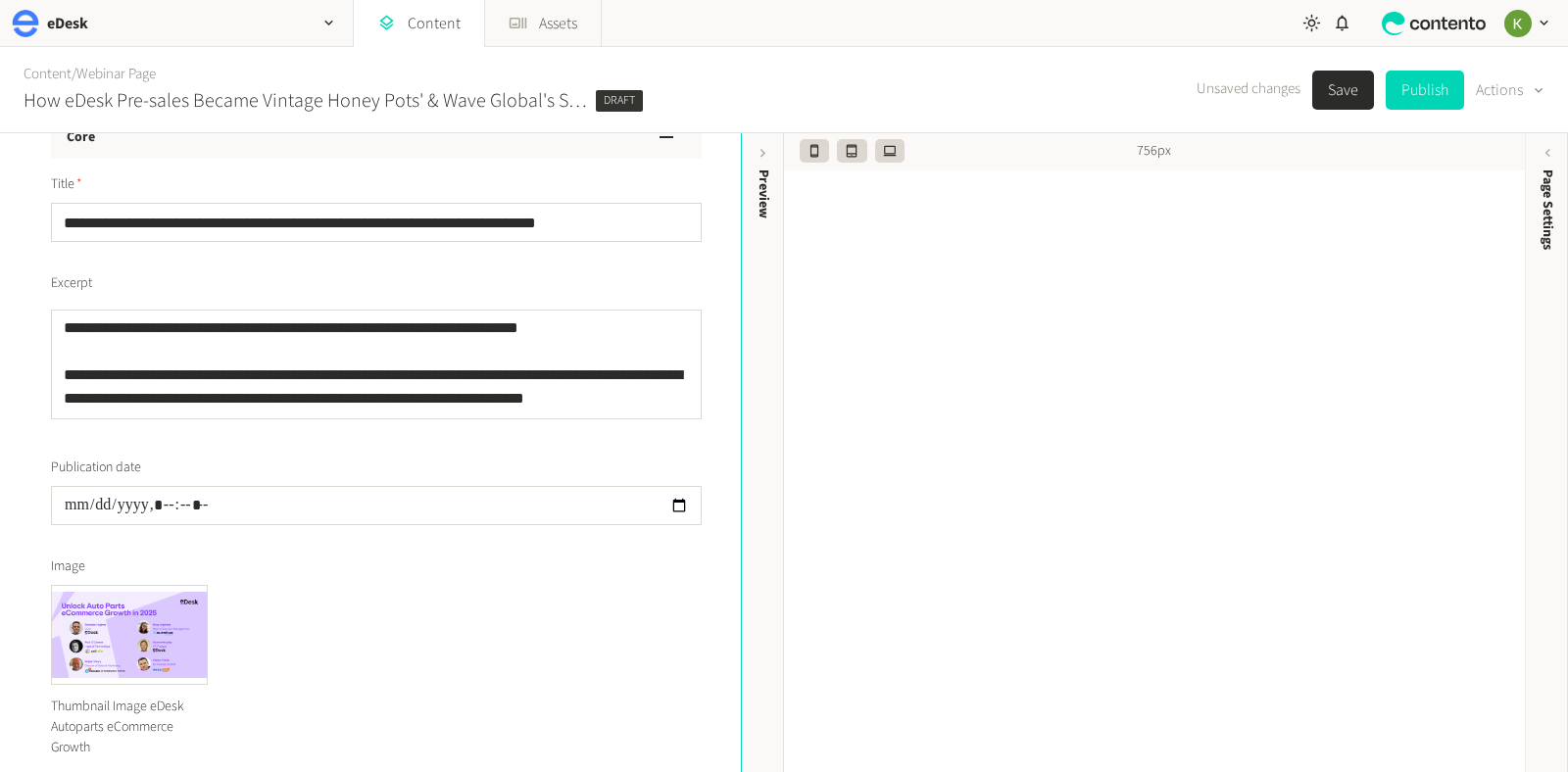scroll, scrollTop: 93, scrollLeft: 0, axis: vertical 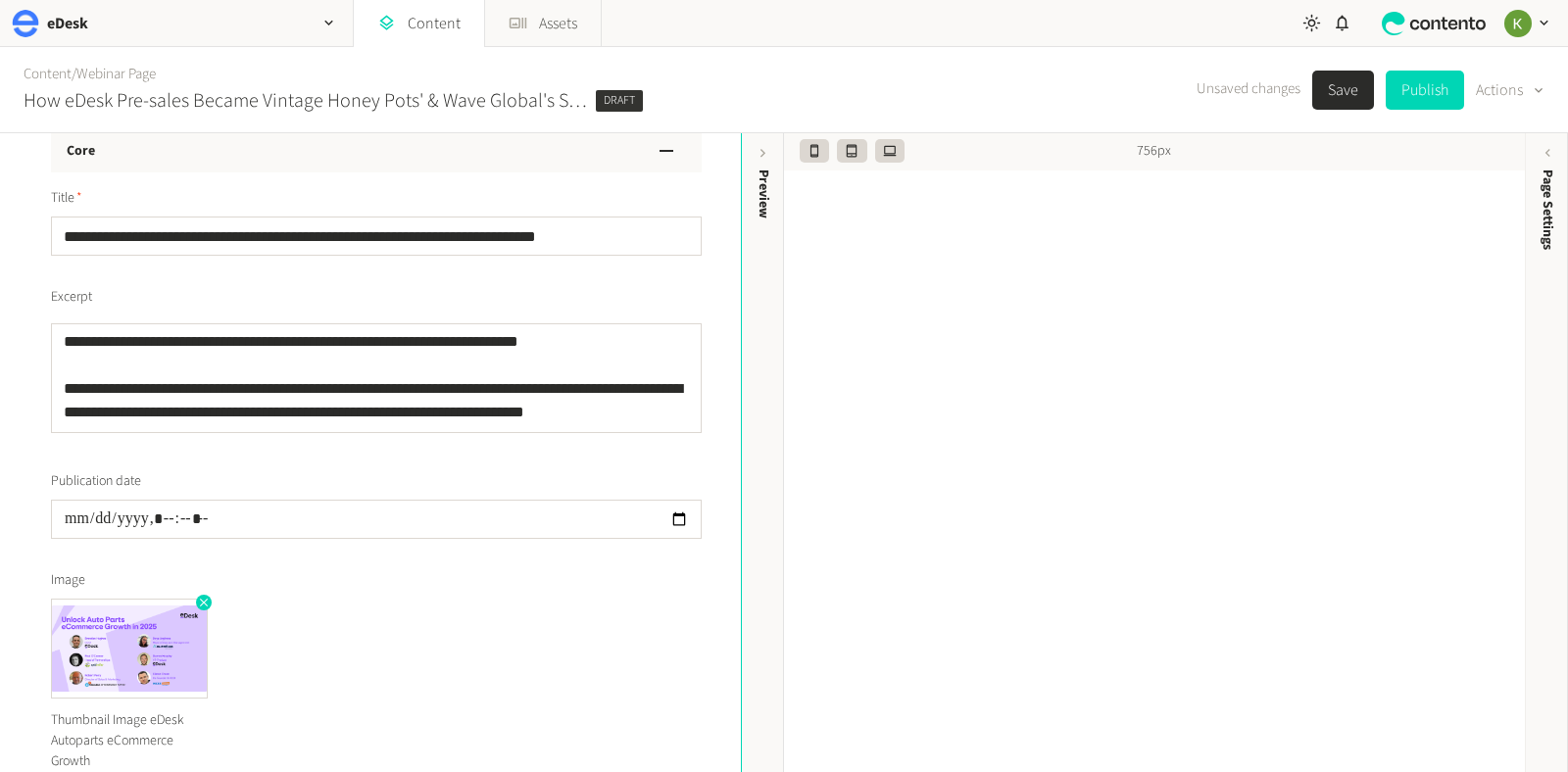 click 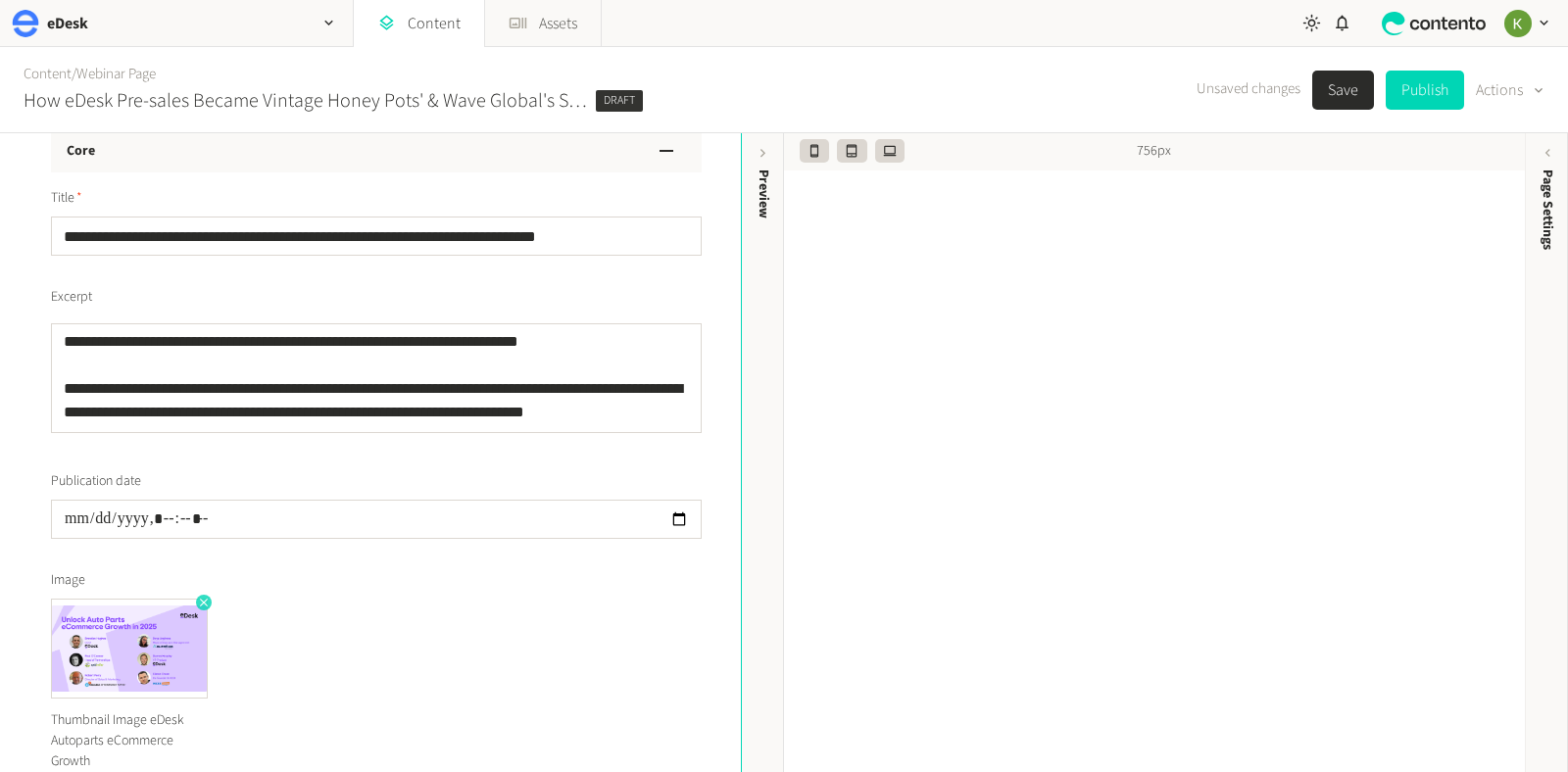 click 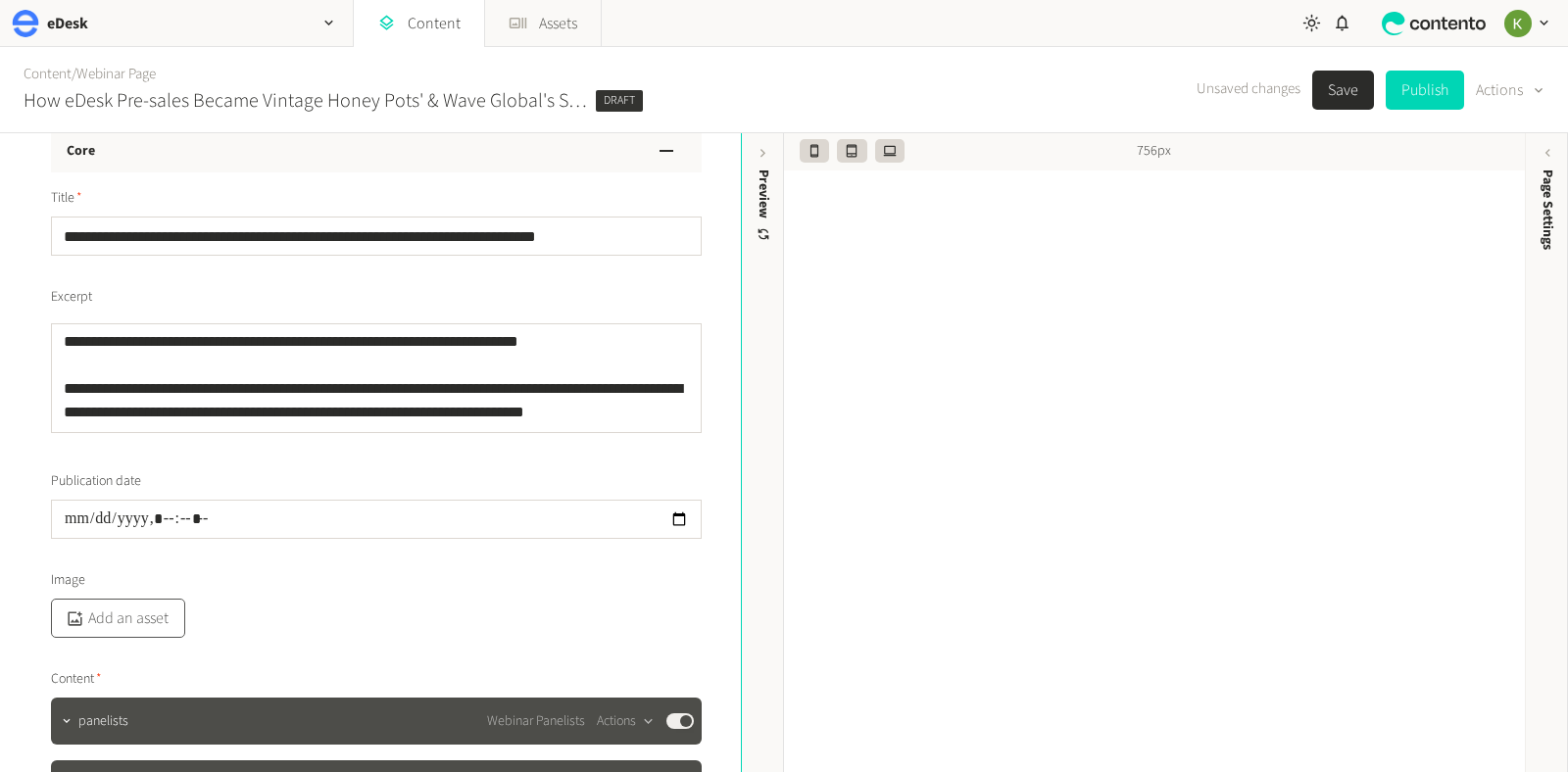 click on "Add an asset" 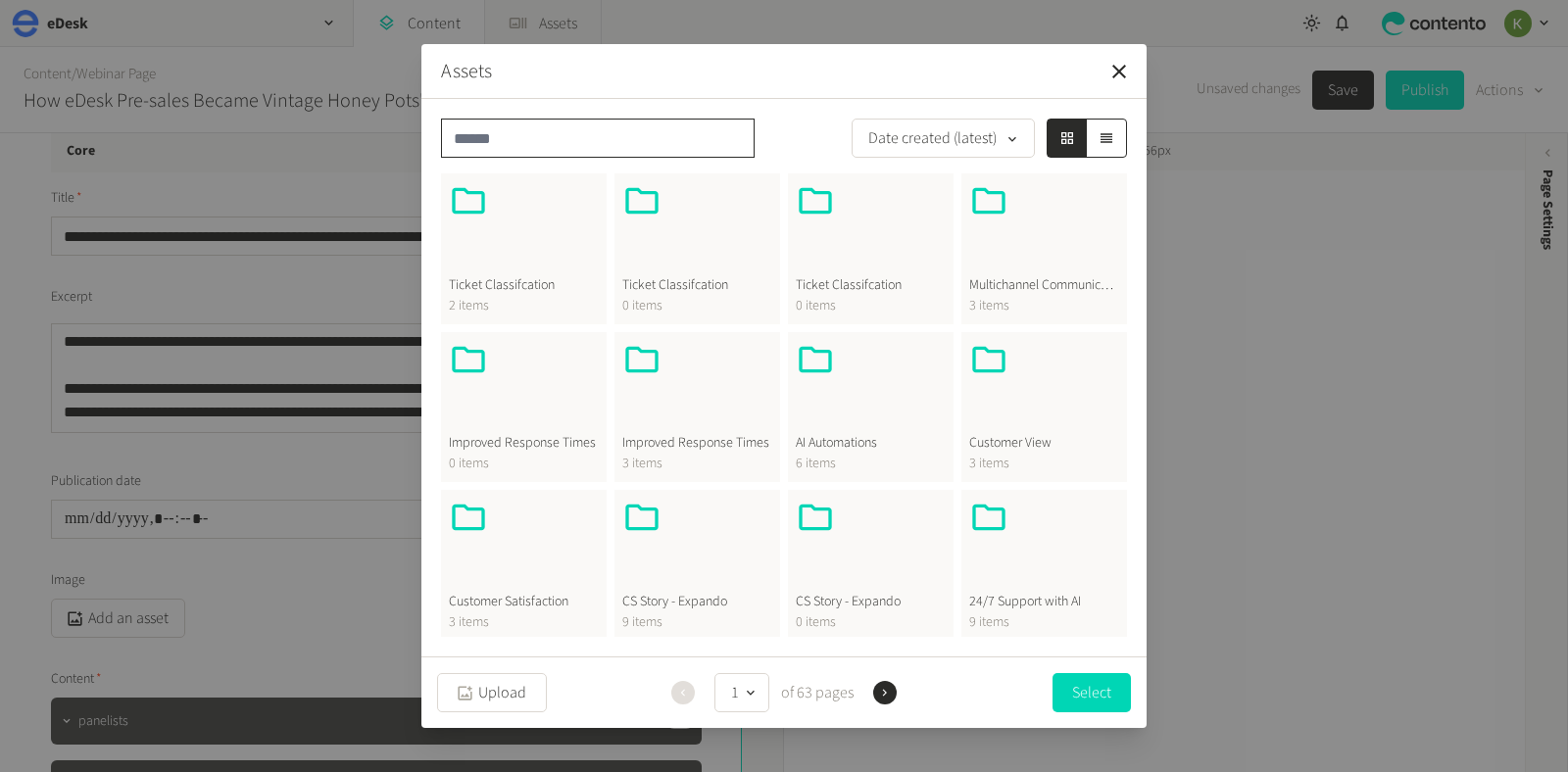 click at bounding box center (598, 138) 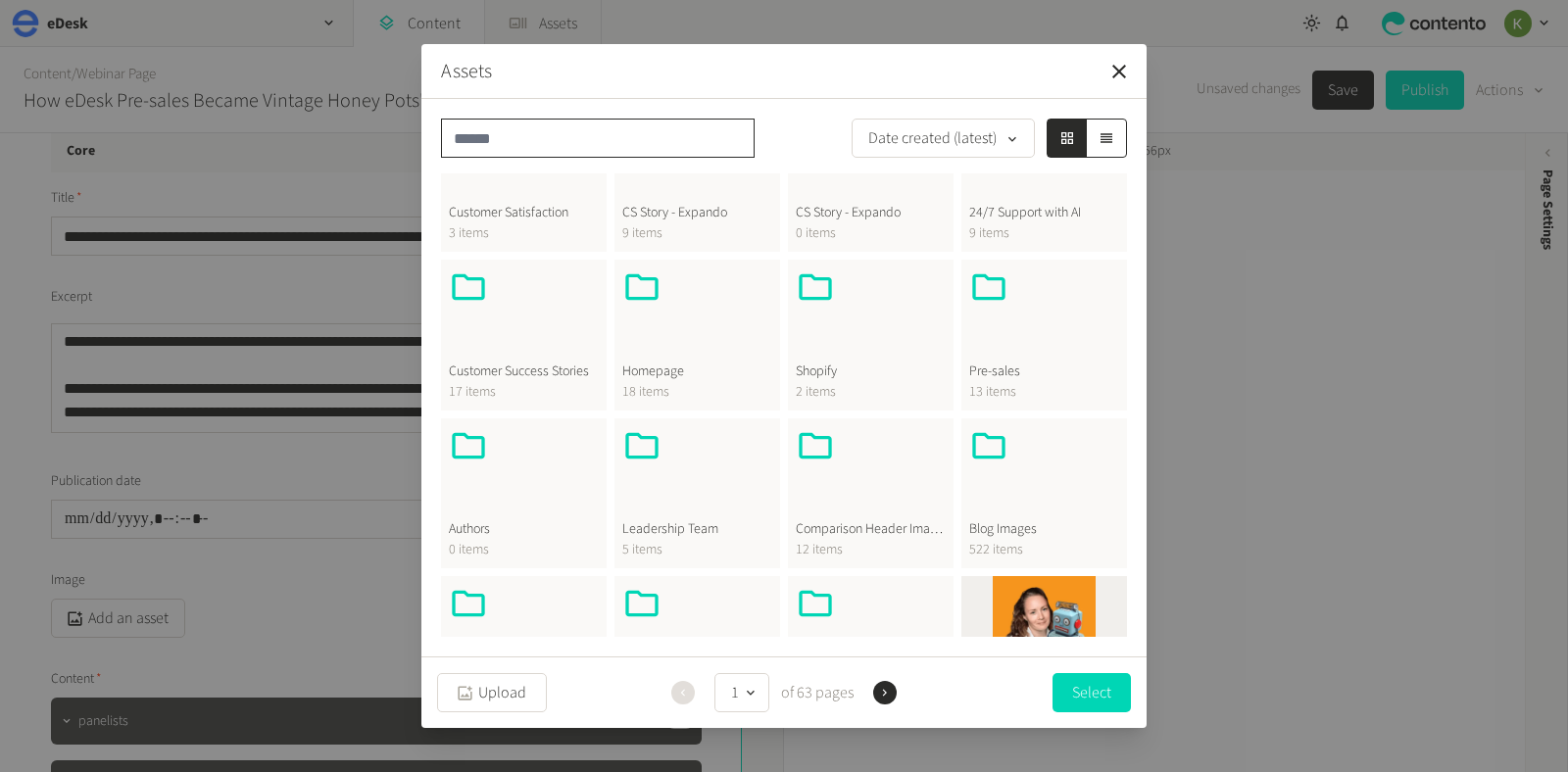 scroll, scrollTop: 416, scrollLeft: 0, axis: vertical 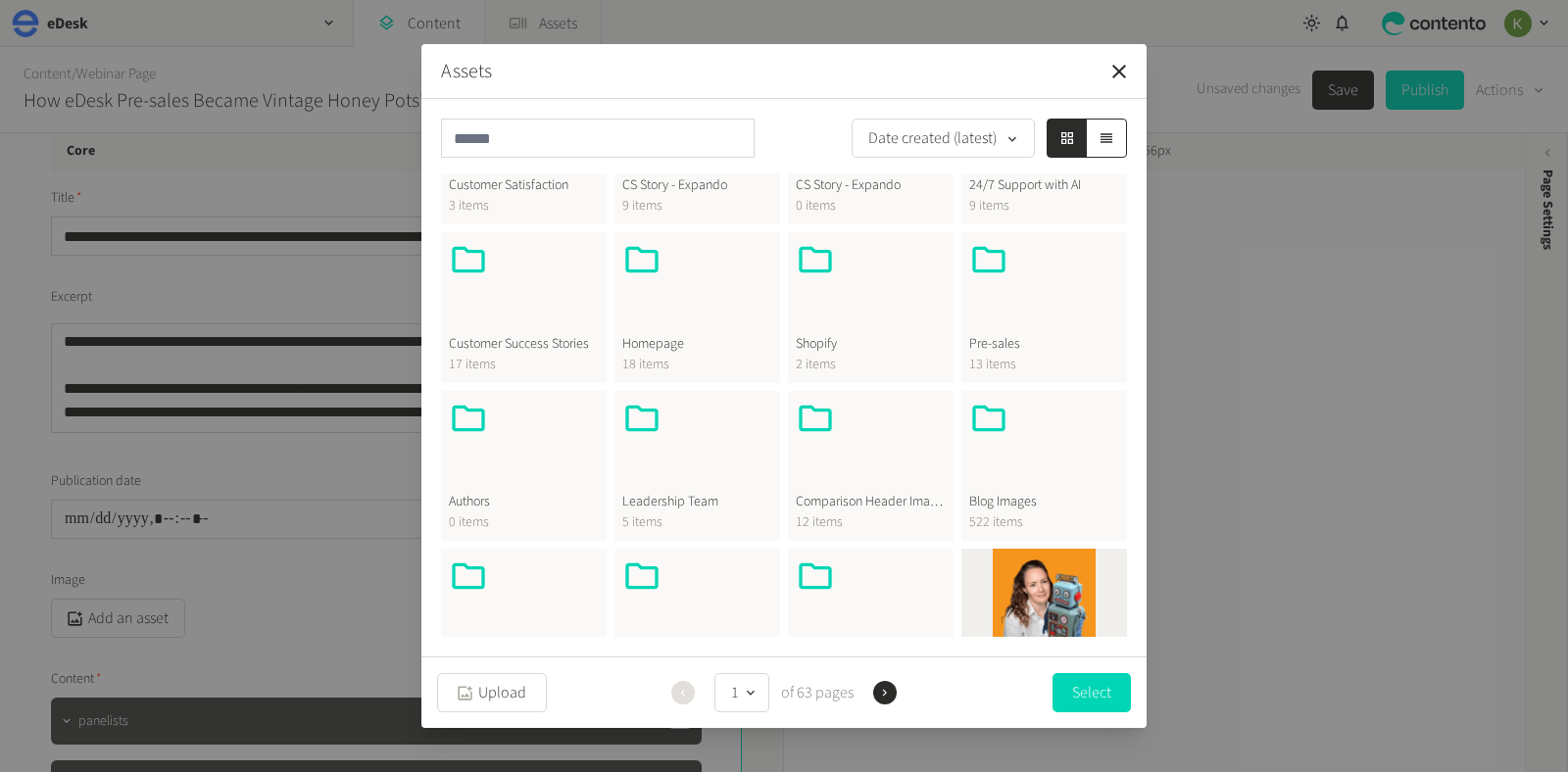 click at bounding box center (1044, 287) 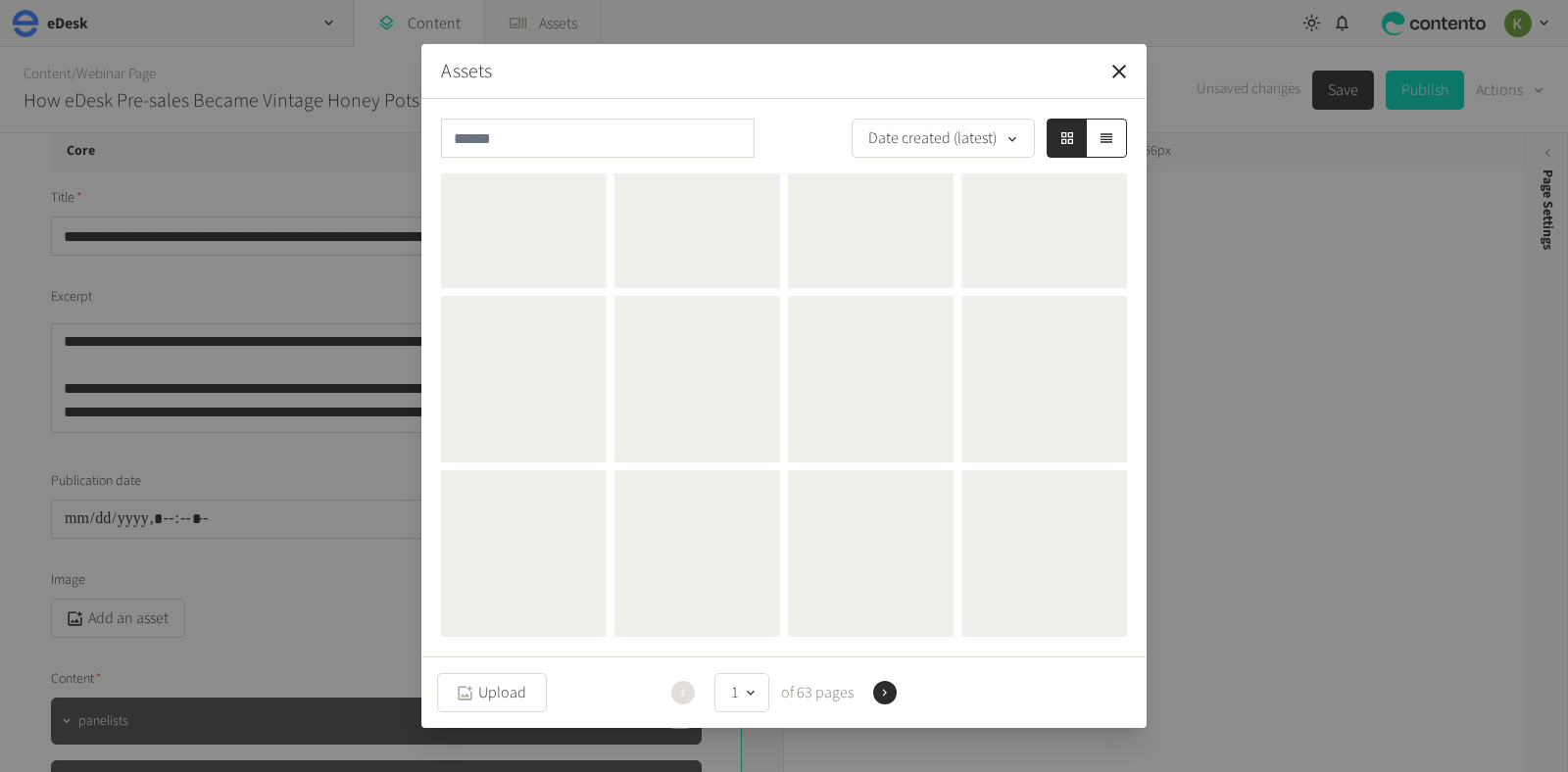 scroll, scrollTop: 0, scrollLeft: 0, axis: both 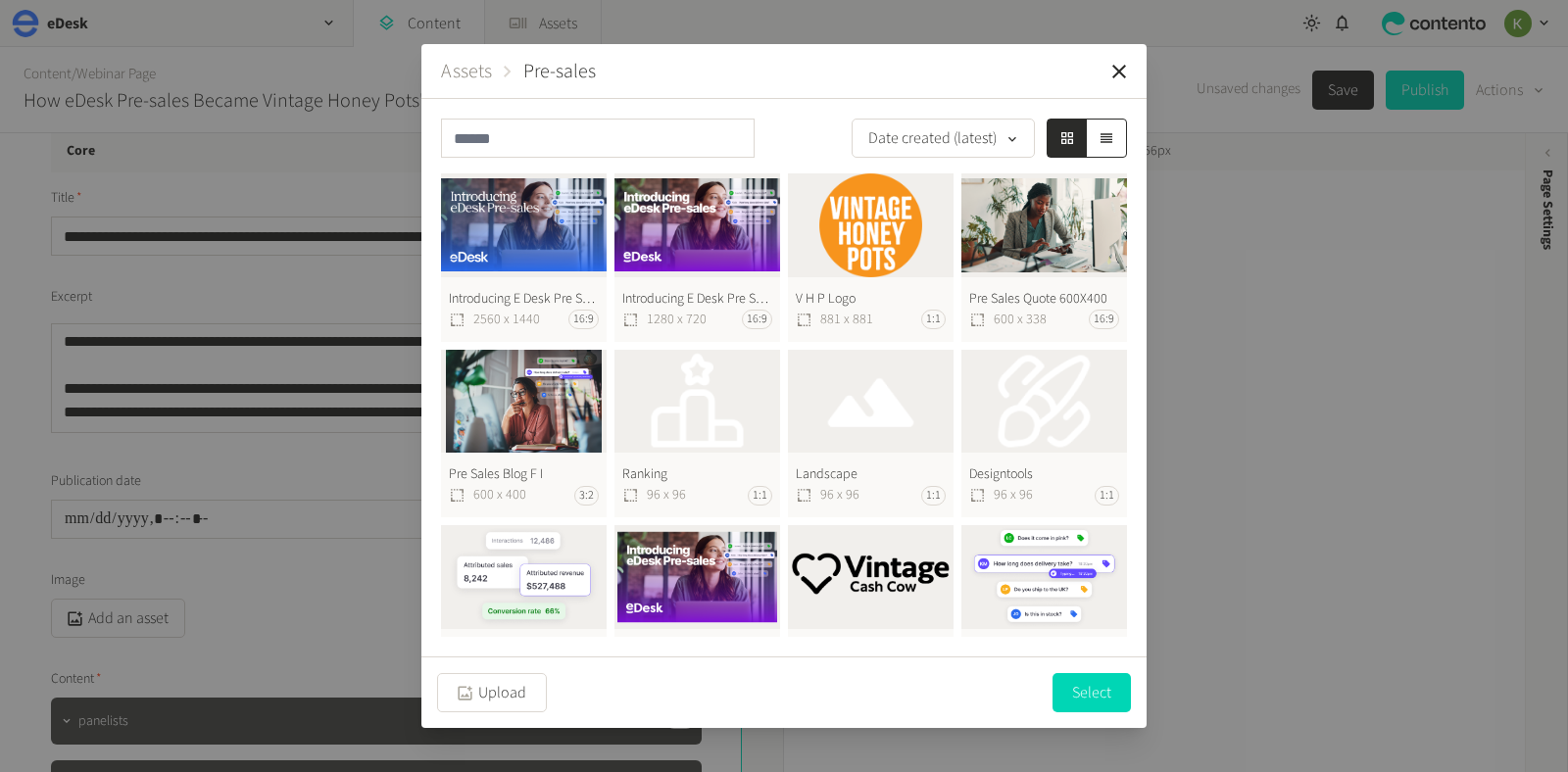 click on "Pre Sales Blog F I  600 x 400 3:2" 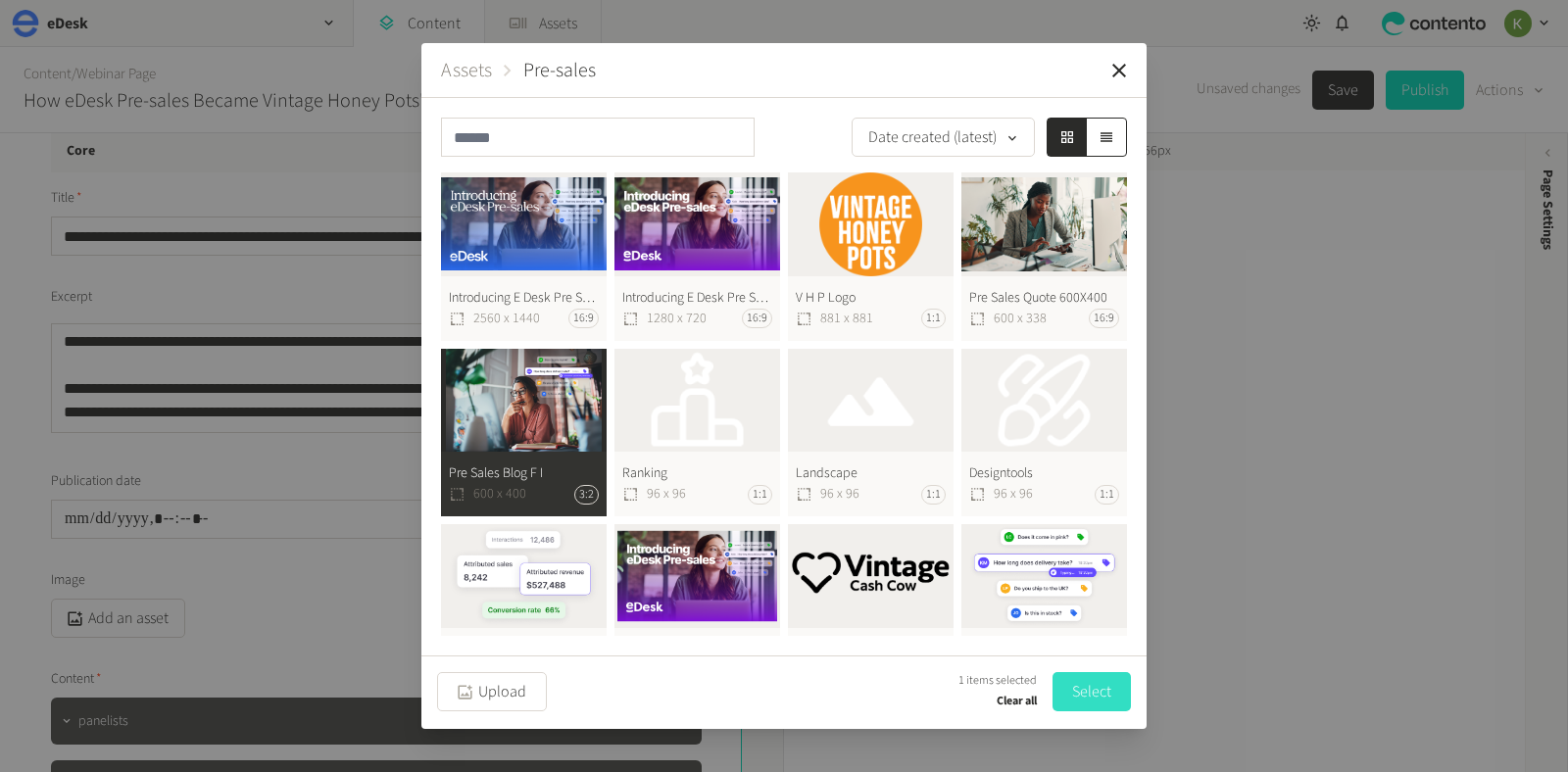 click on "Select" at bounding box center [1092, 692] 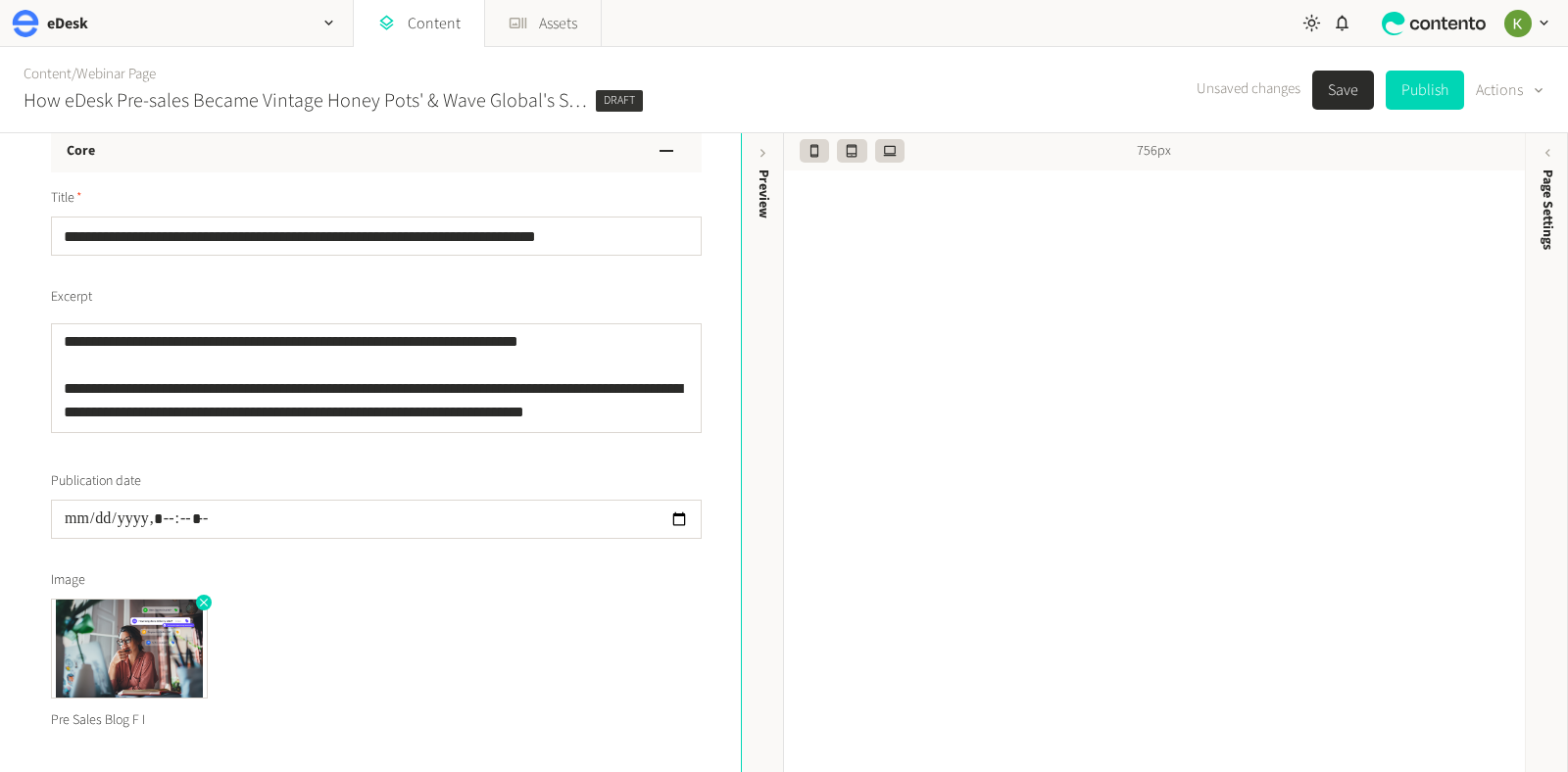 click 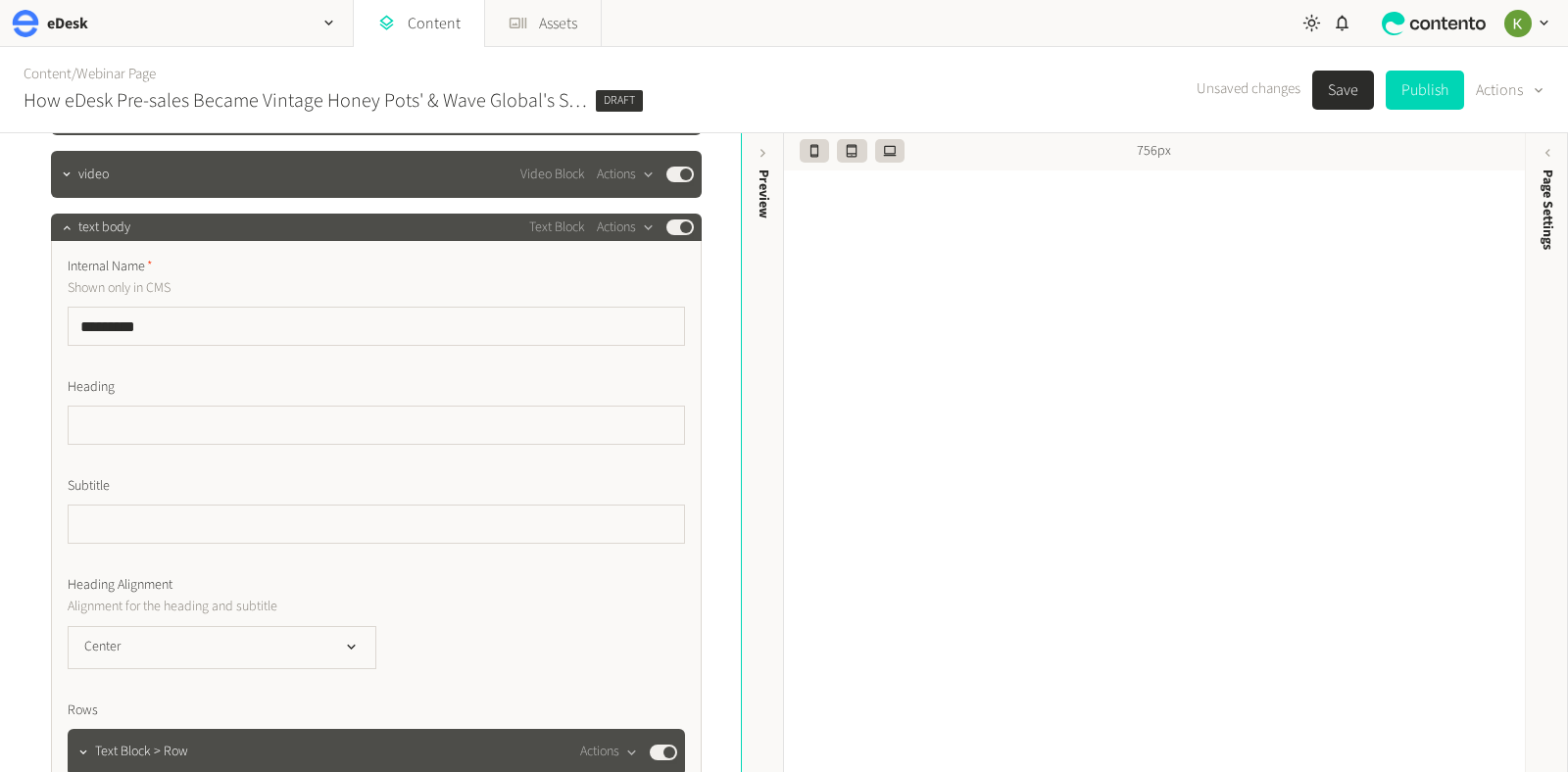 scroll, scrollTop: 828, scrollLeft: 0, axis: vertical 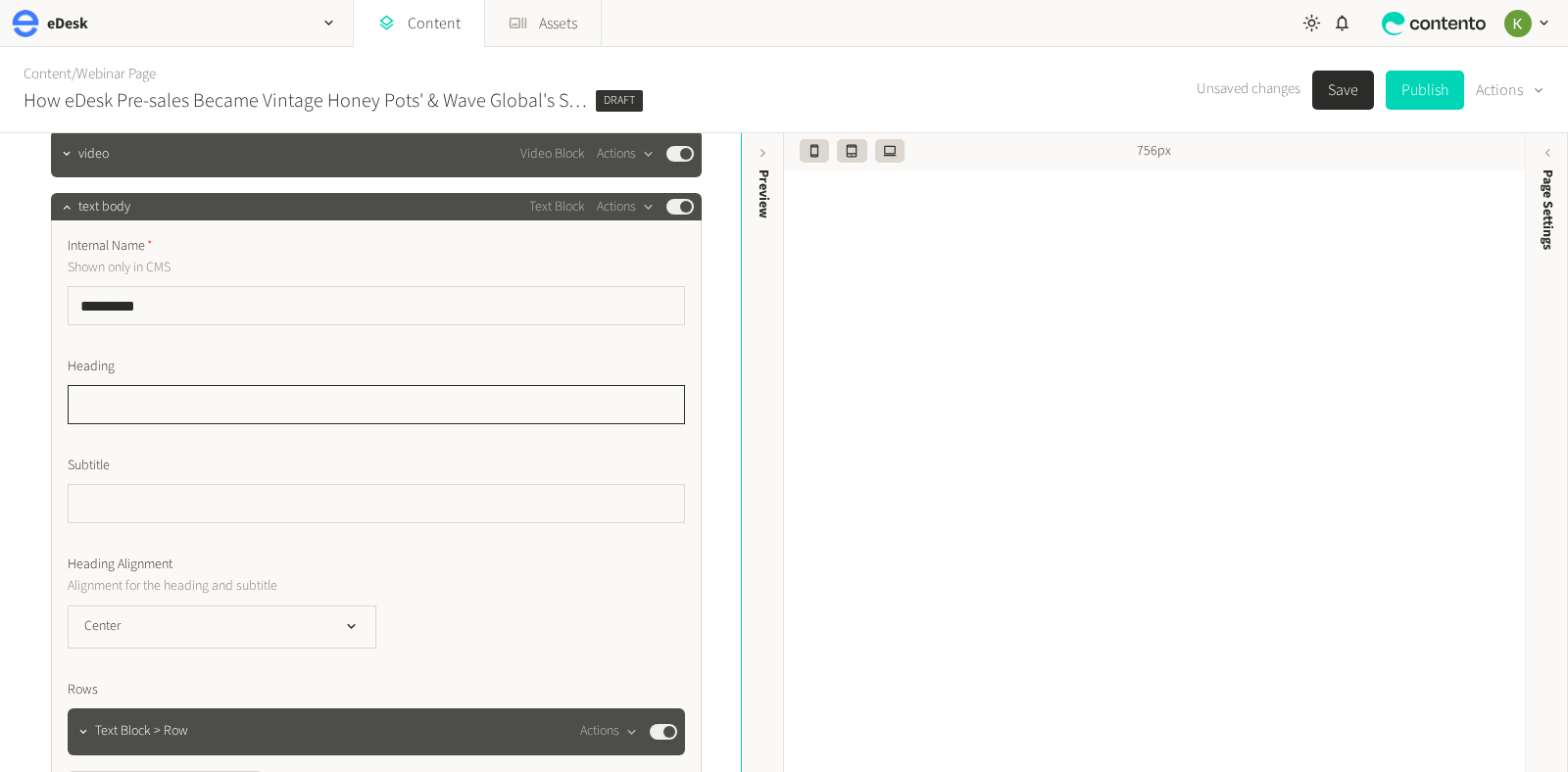 click 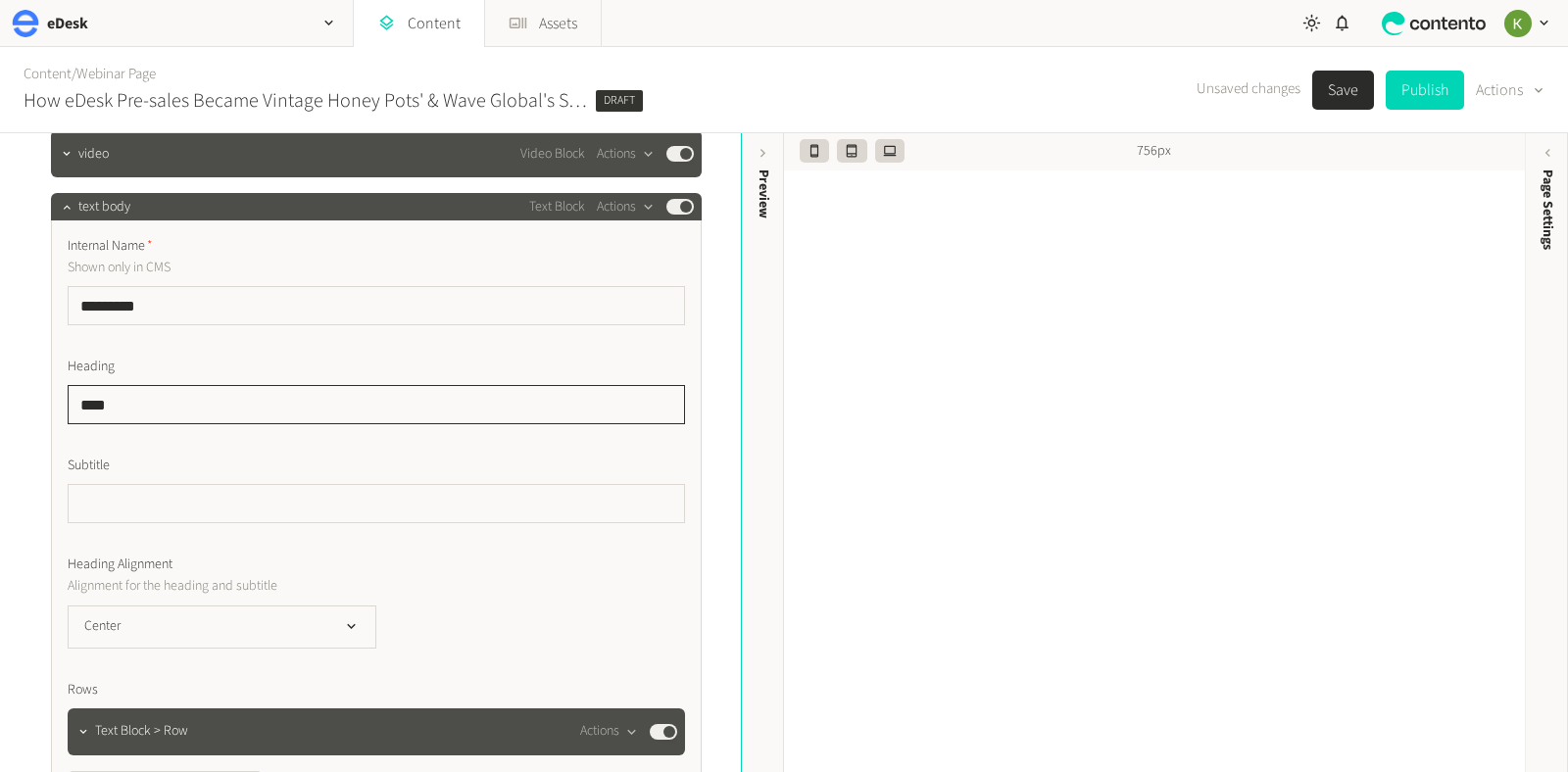 type on "****" 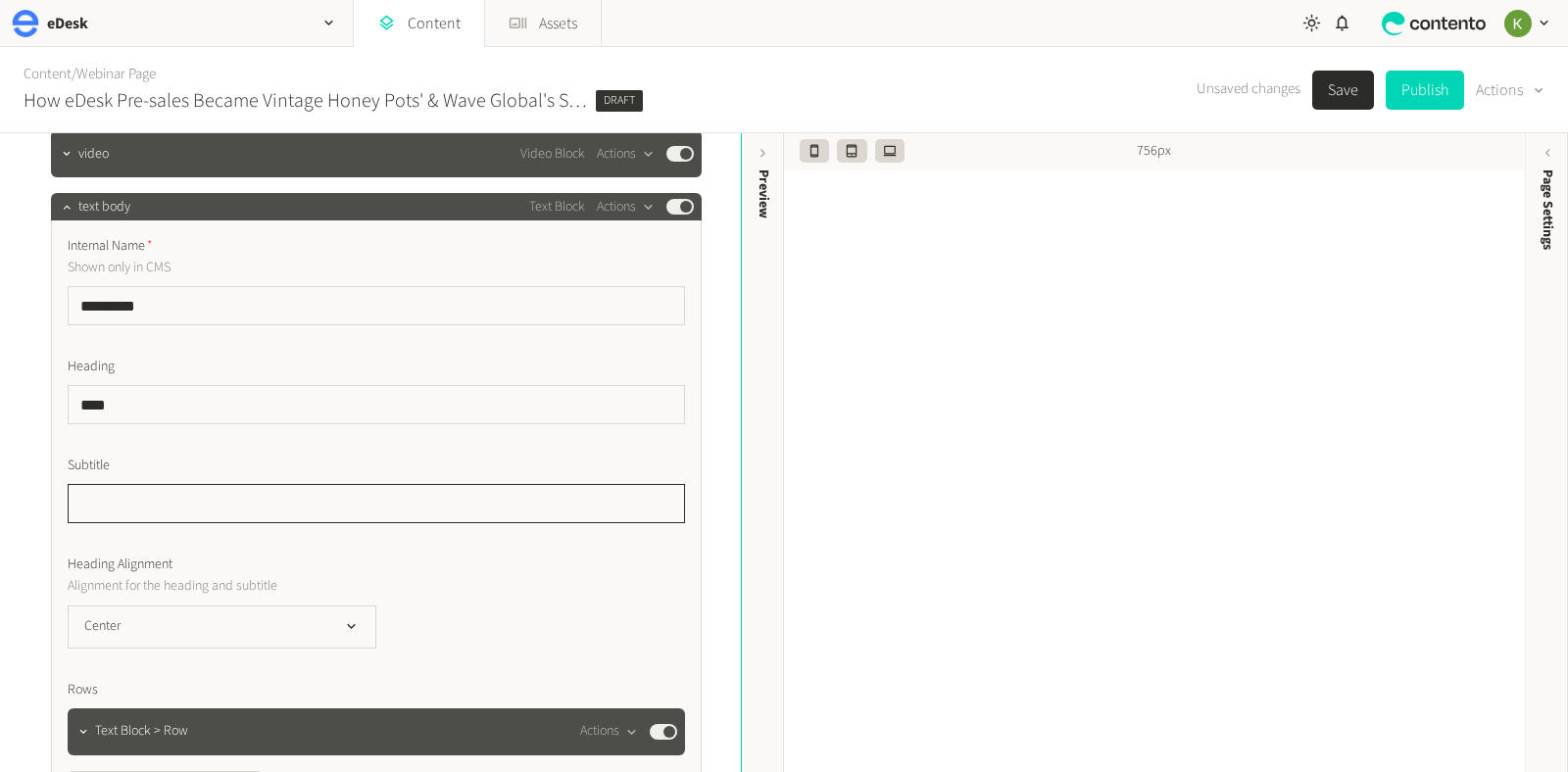 click 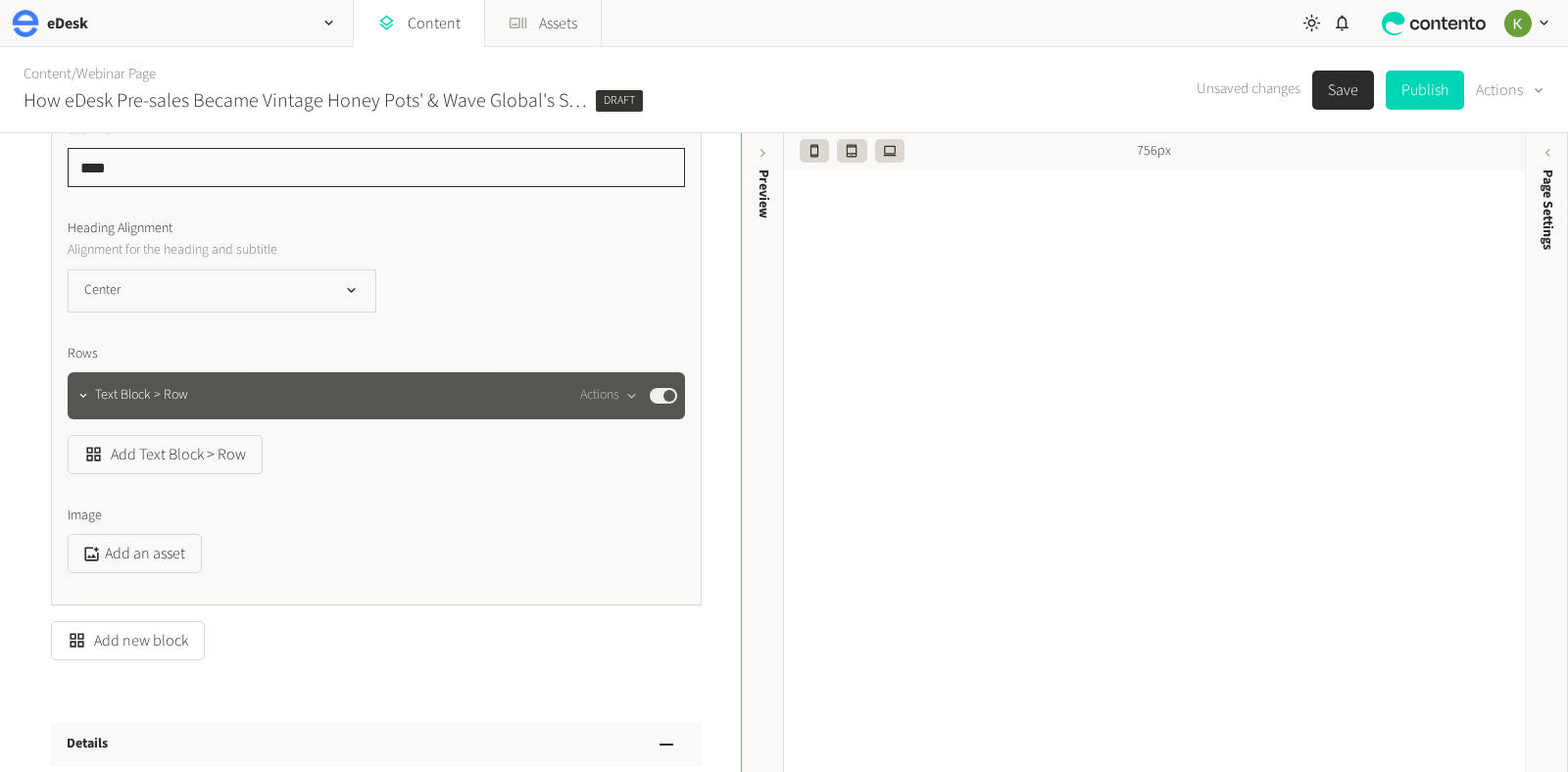 scroll, scrollTop: 1161, scrollLeft: 0, axis: vertical 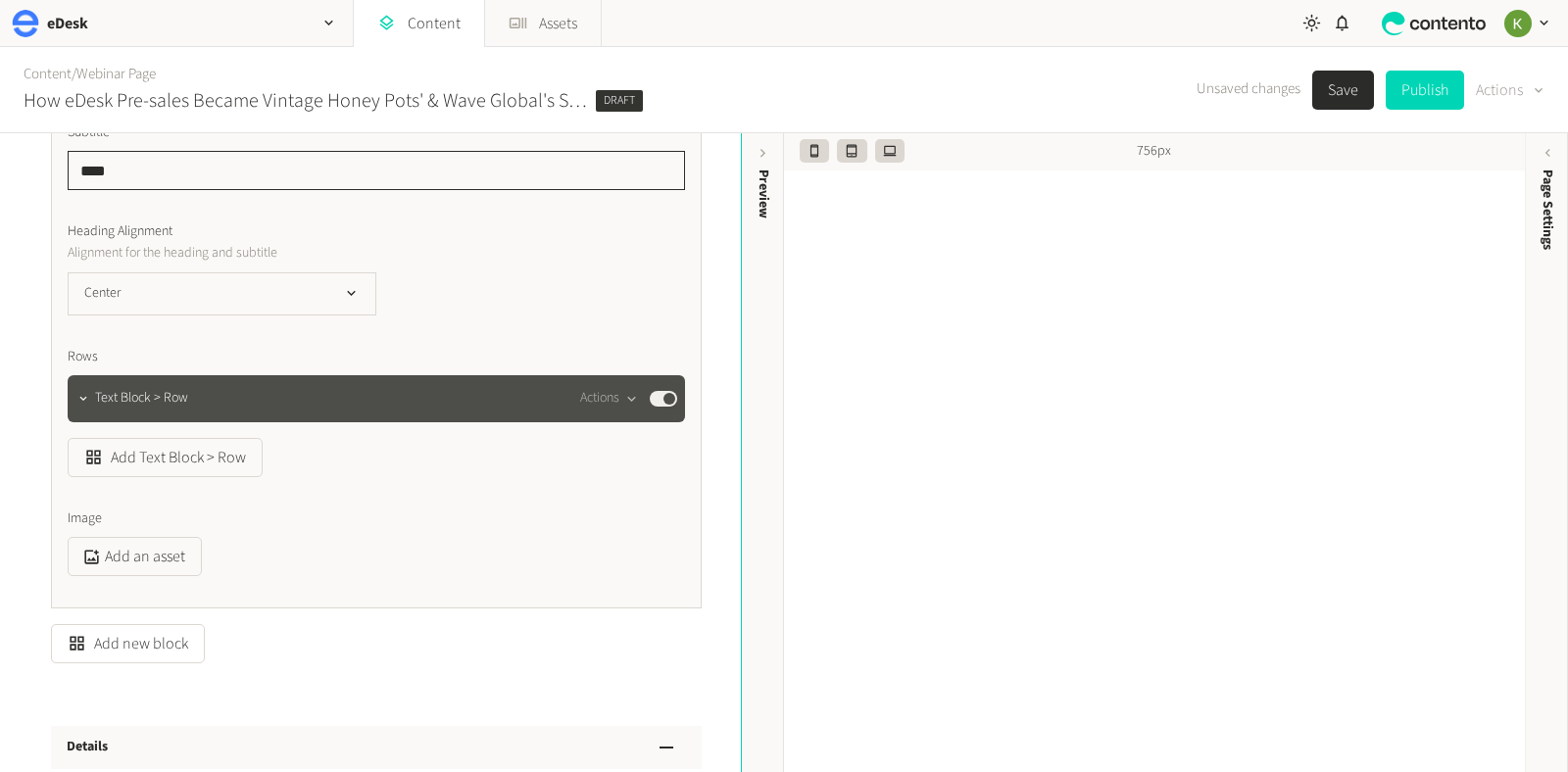 type on "****" 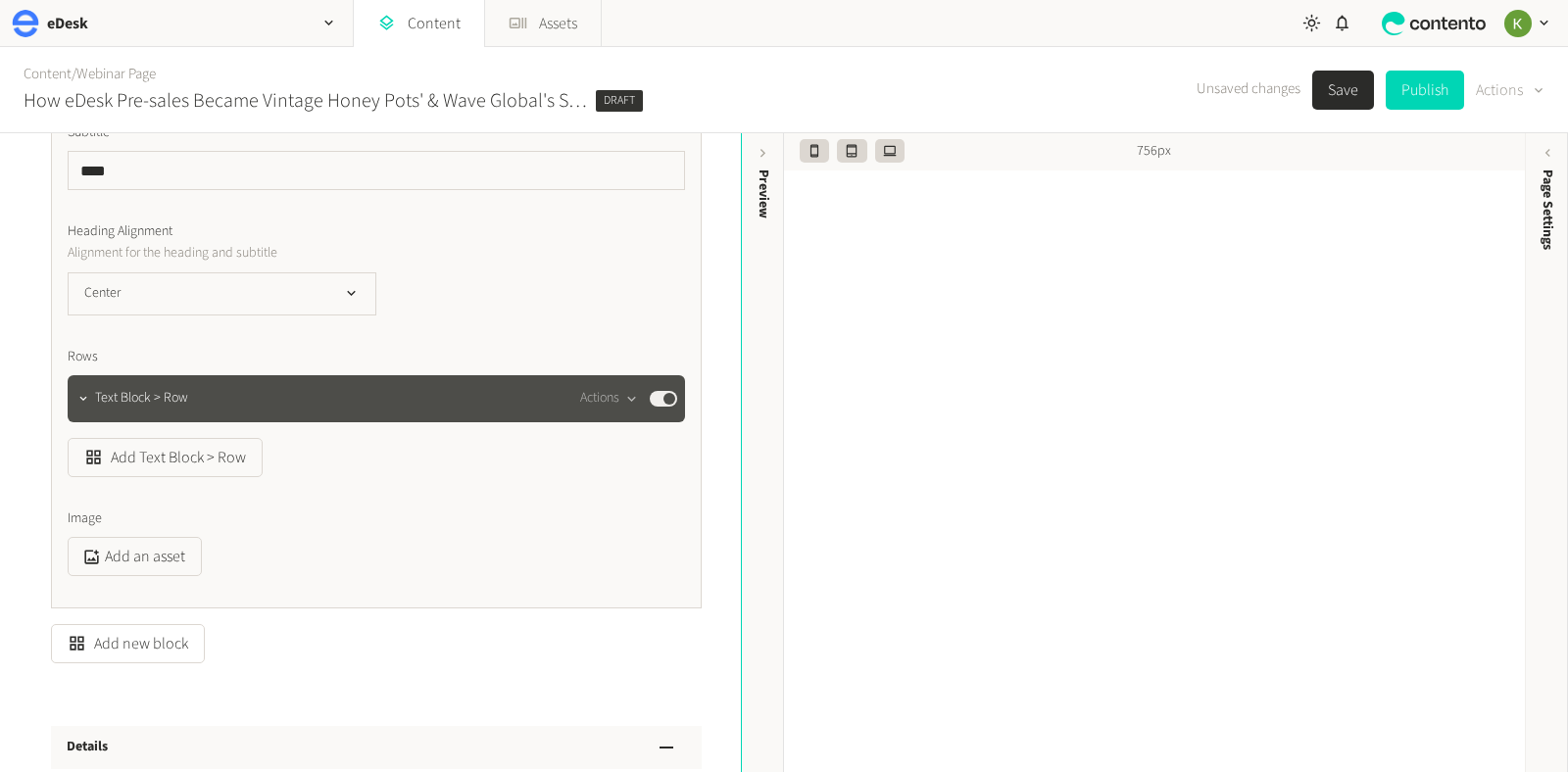 click on "Actions" 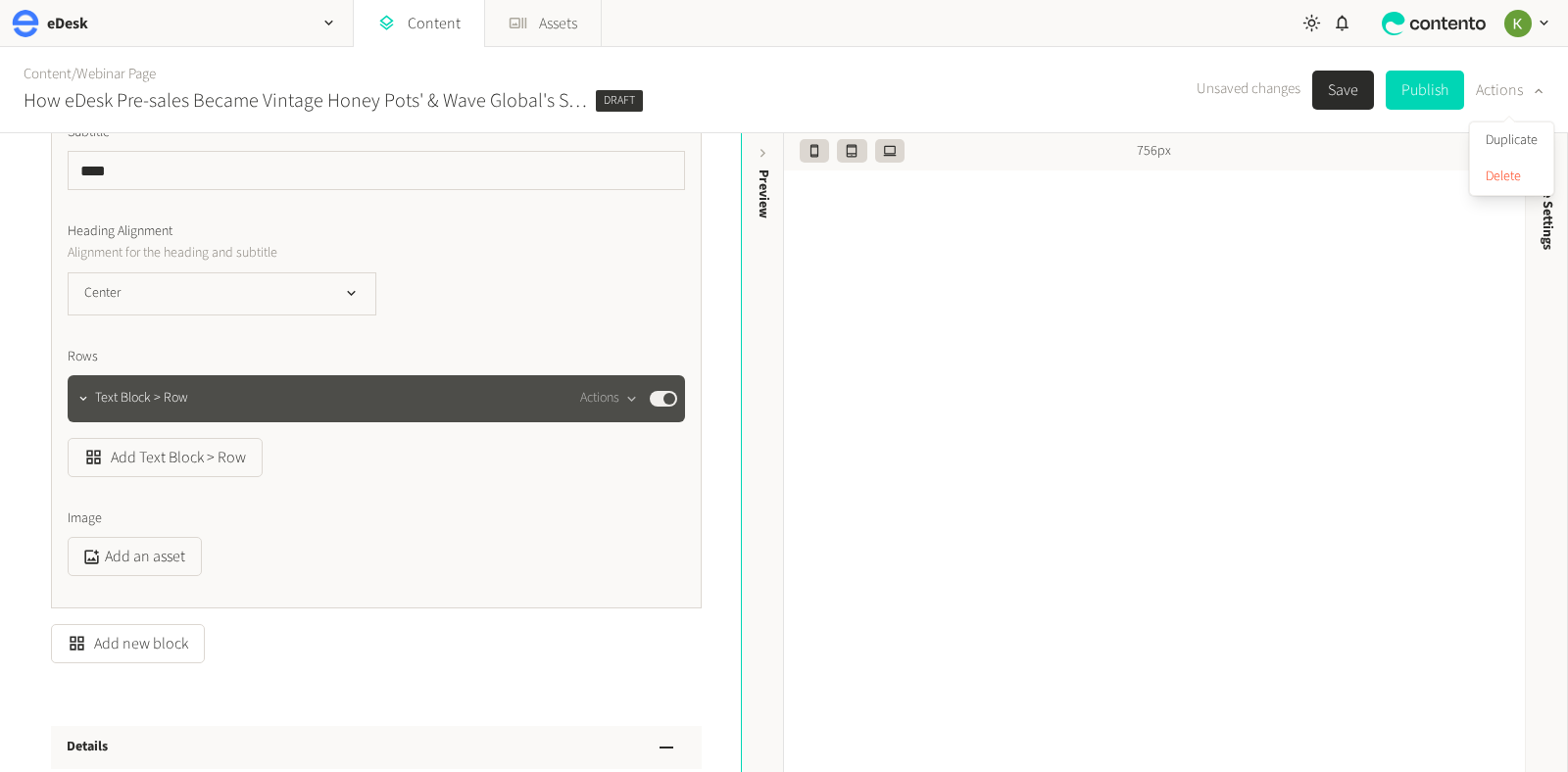 click on "Content   /  Webinar Page How eDesk Pre-sales Became Vintage Honey Pots' & Wave Global's Support Advantage  Draft   Unsaved changes   Save   Publish   Actions" 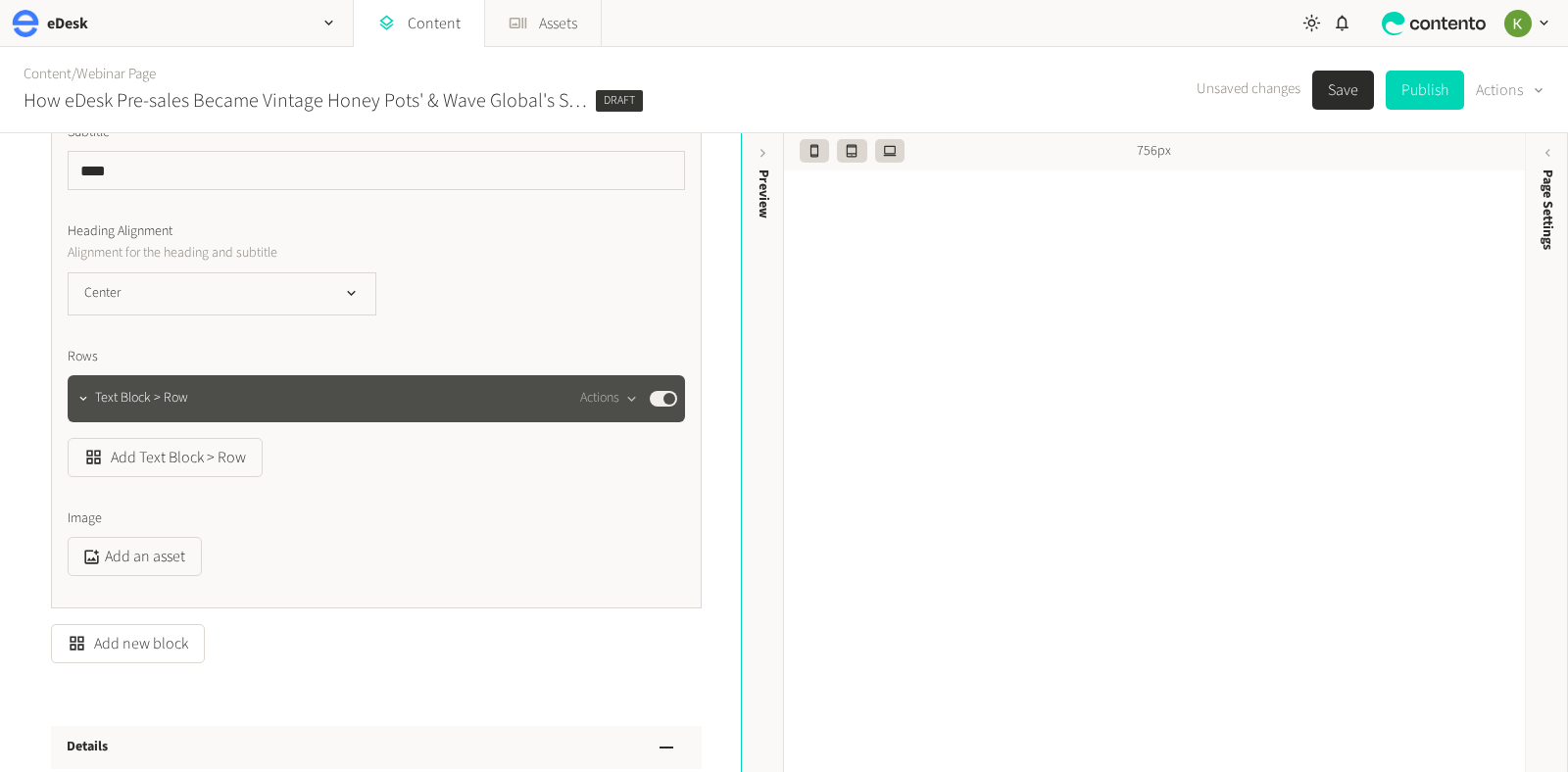 click on "Save" 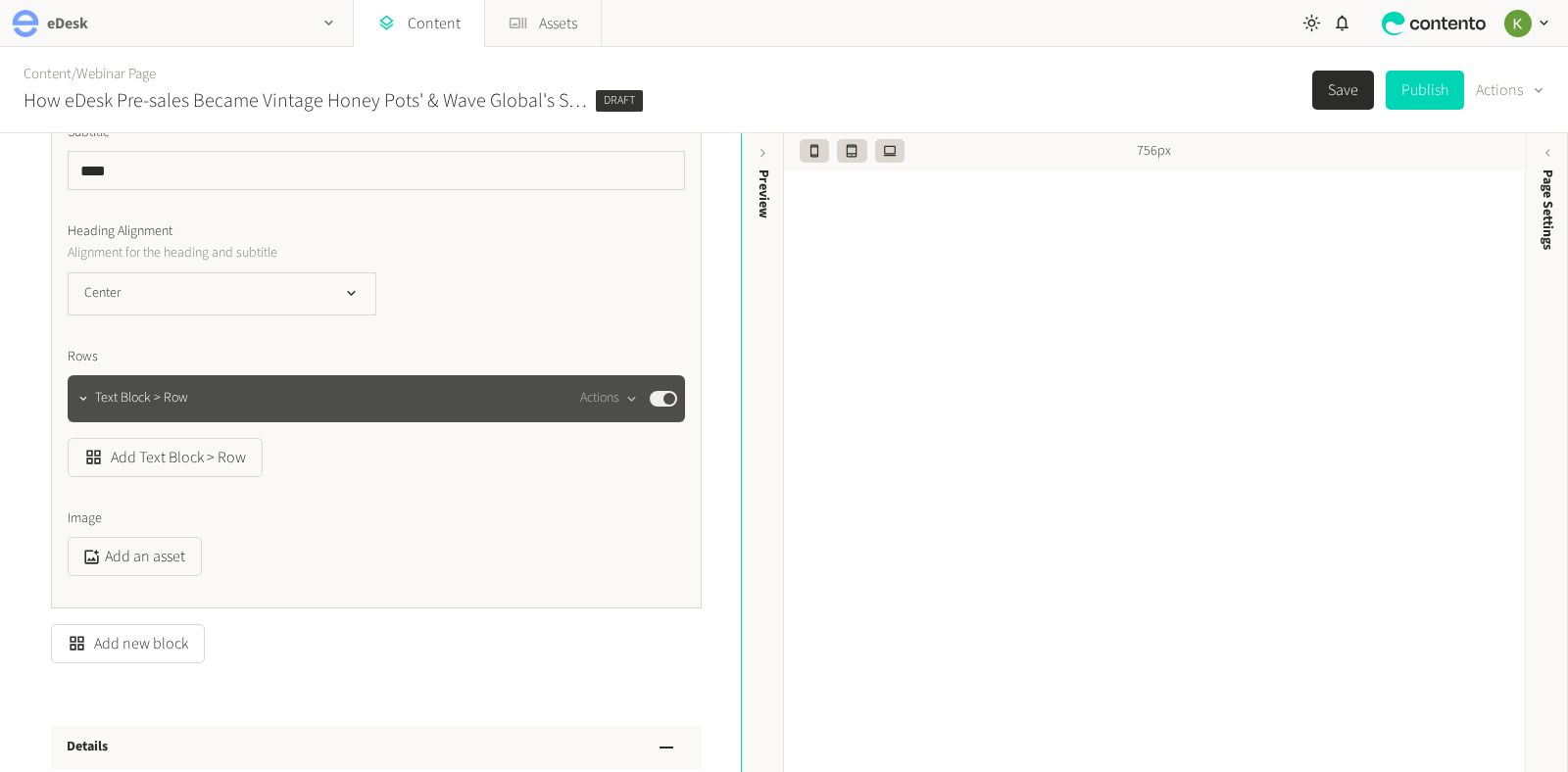 scroll, scrollTop: 1161, scrollLeft: 0, axis: vertical 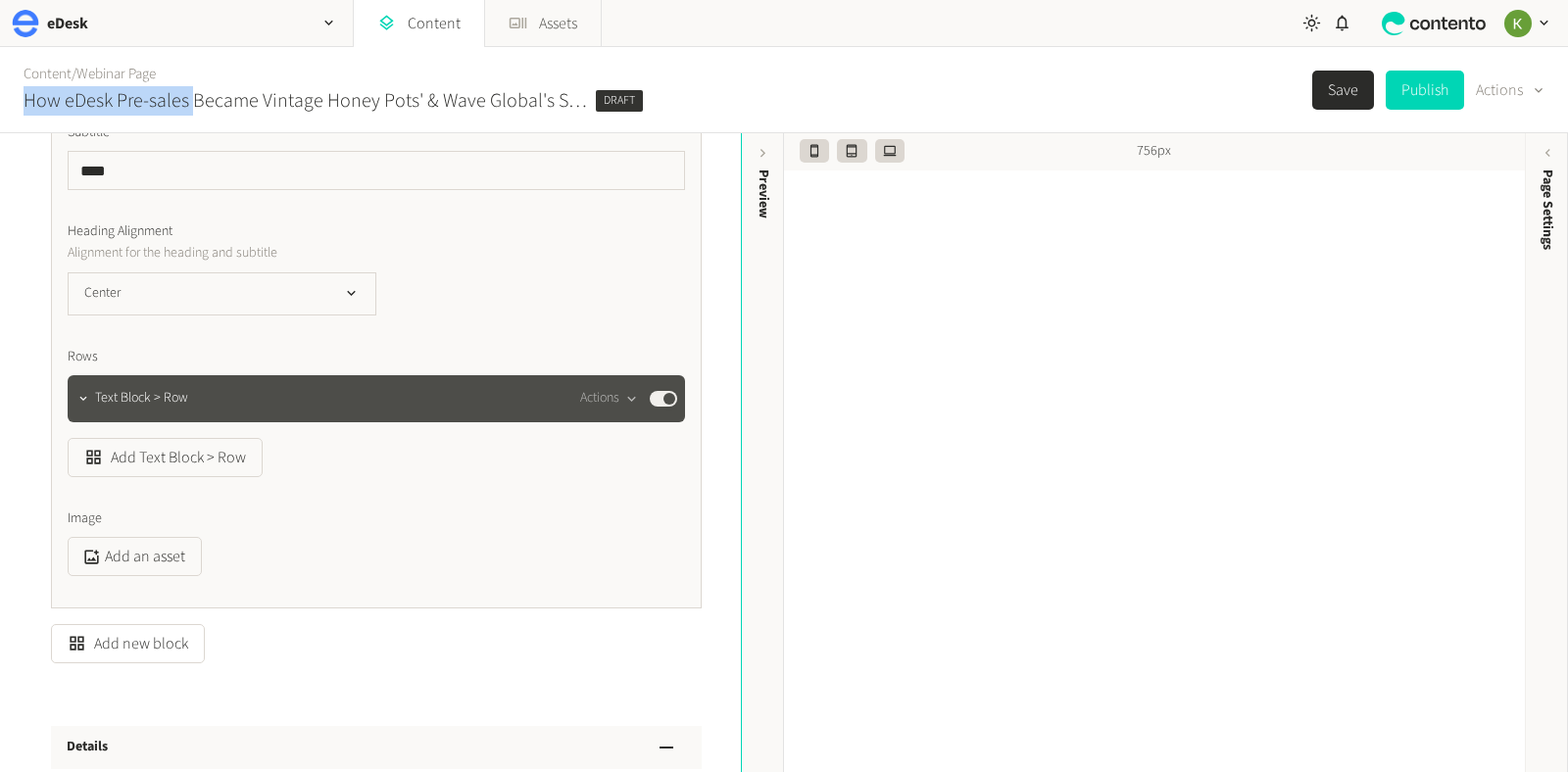 drag, startPoint x: 196, startPoint y: 102, endPoint x: 11, endPoint y: 93, distance: 185.21879 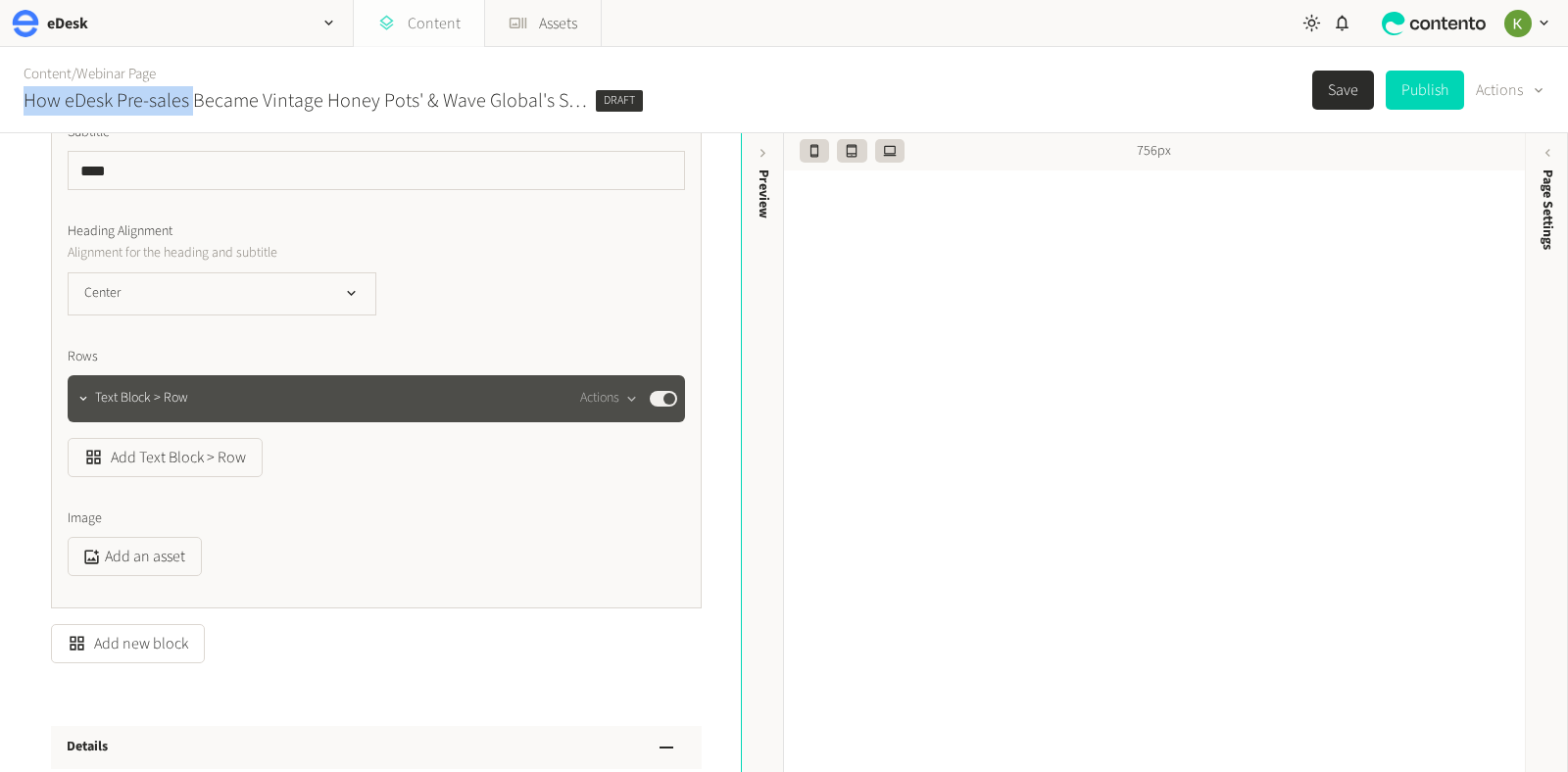 copy on "How eDesk Pre-sales" 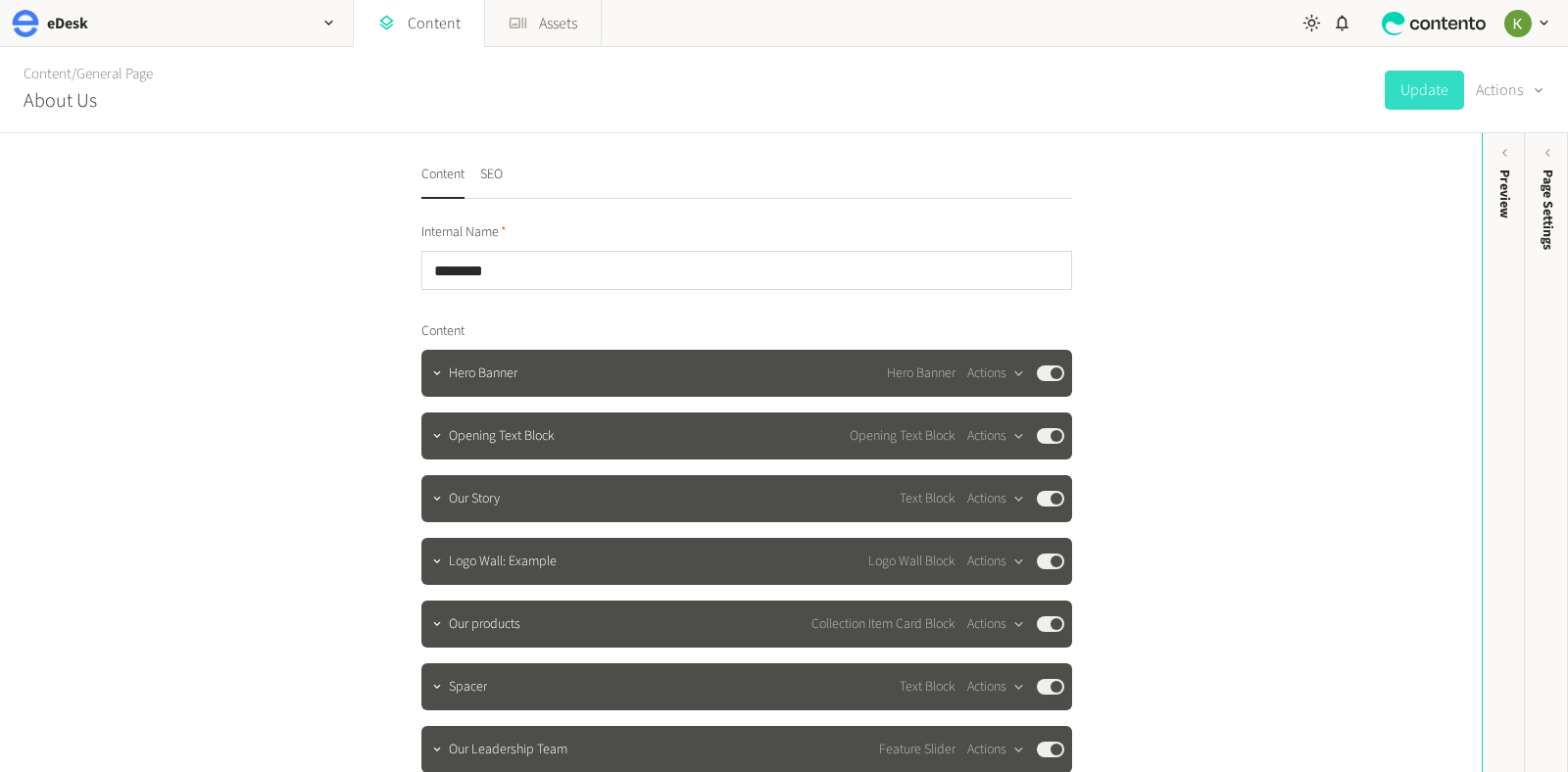 scroll, scrollTop: 0, scrollLeft: 0, axis: both 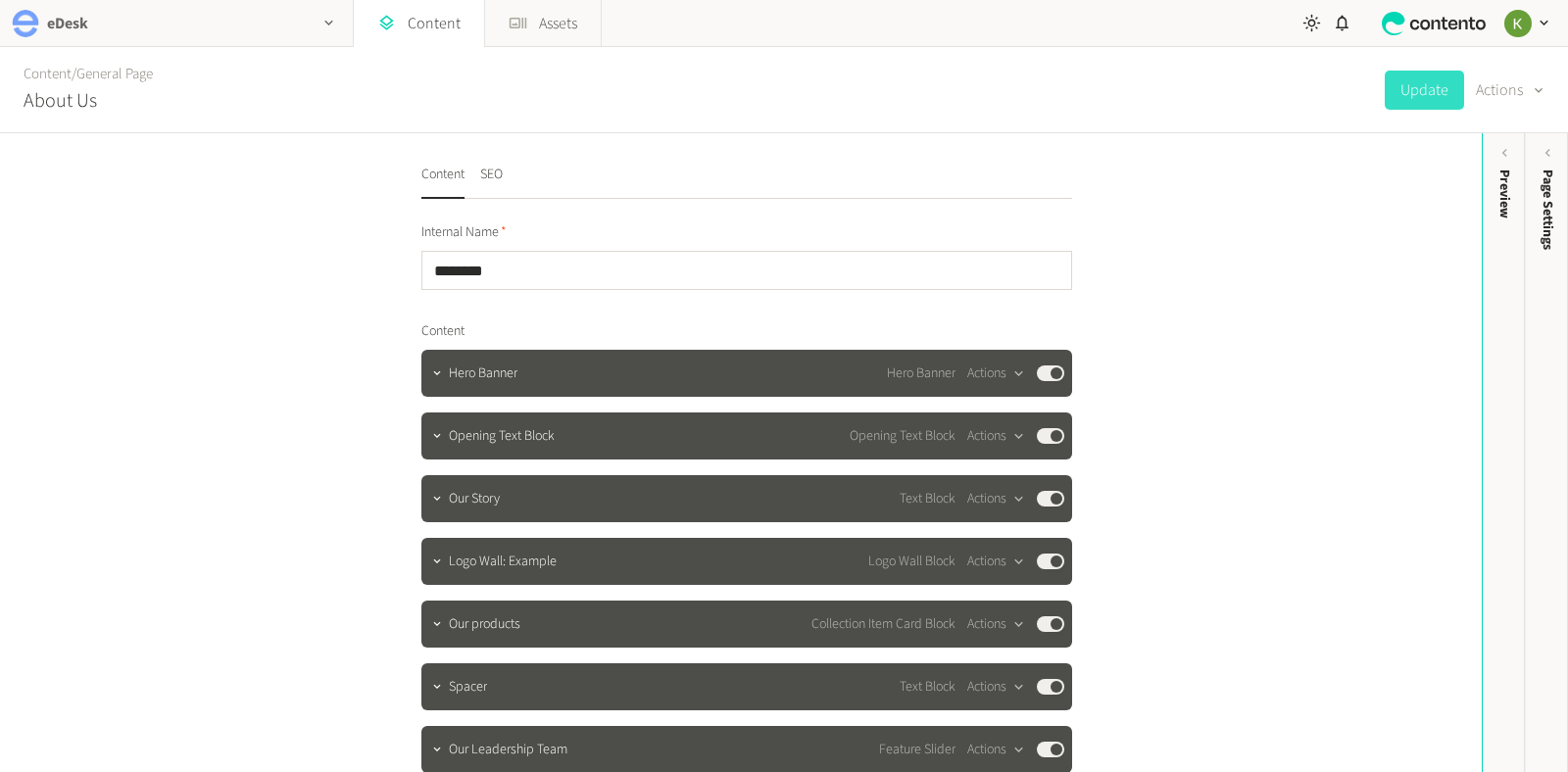 click on "eDesk" 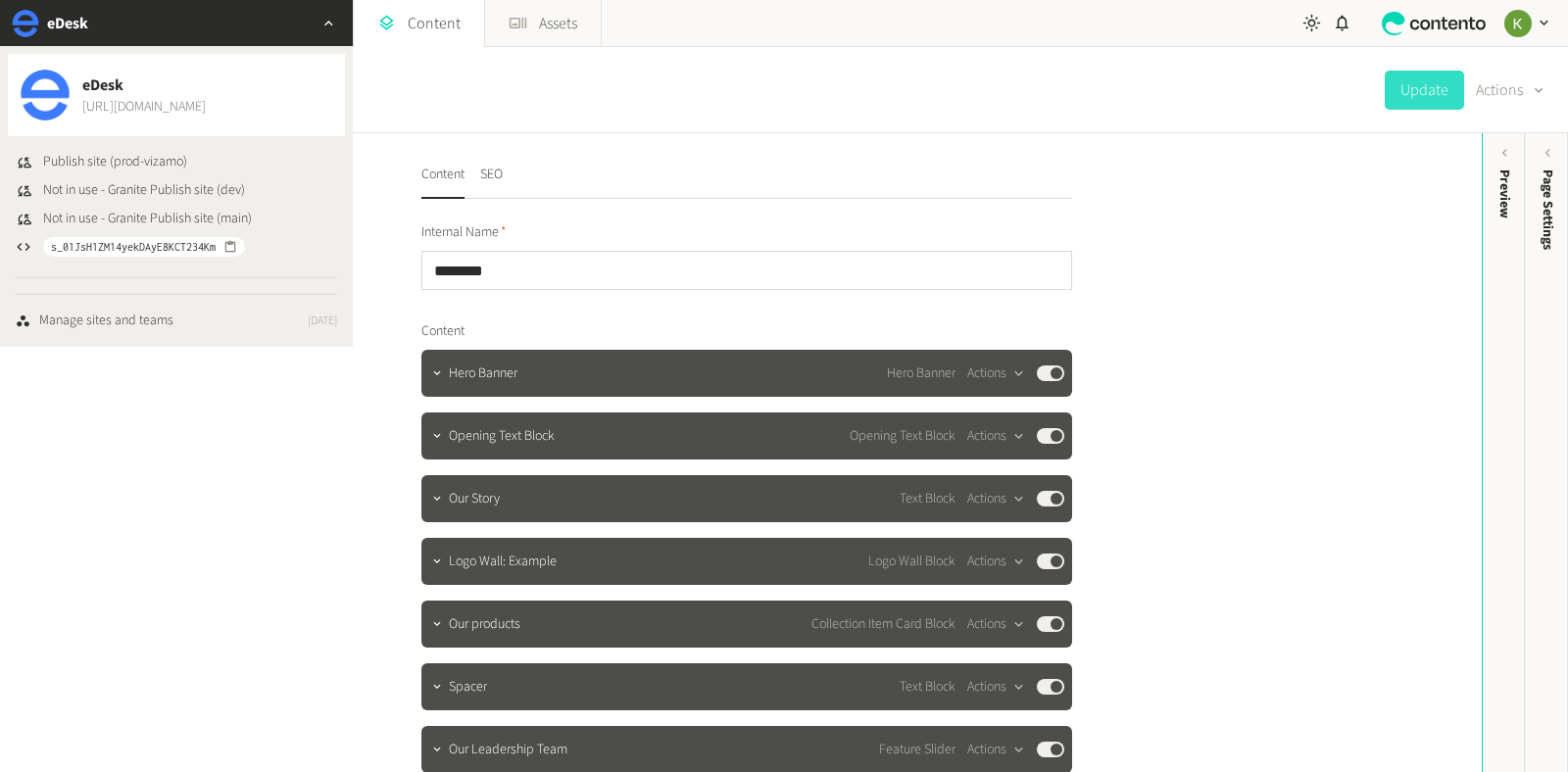 click on "[URL][DOMAIN_NAME]" 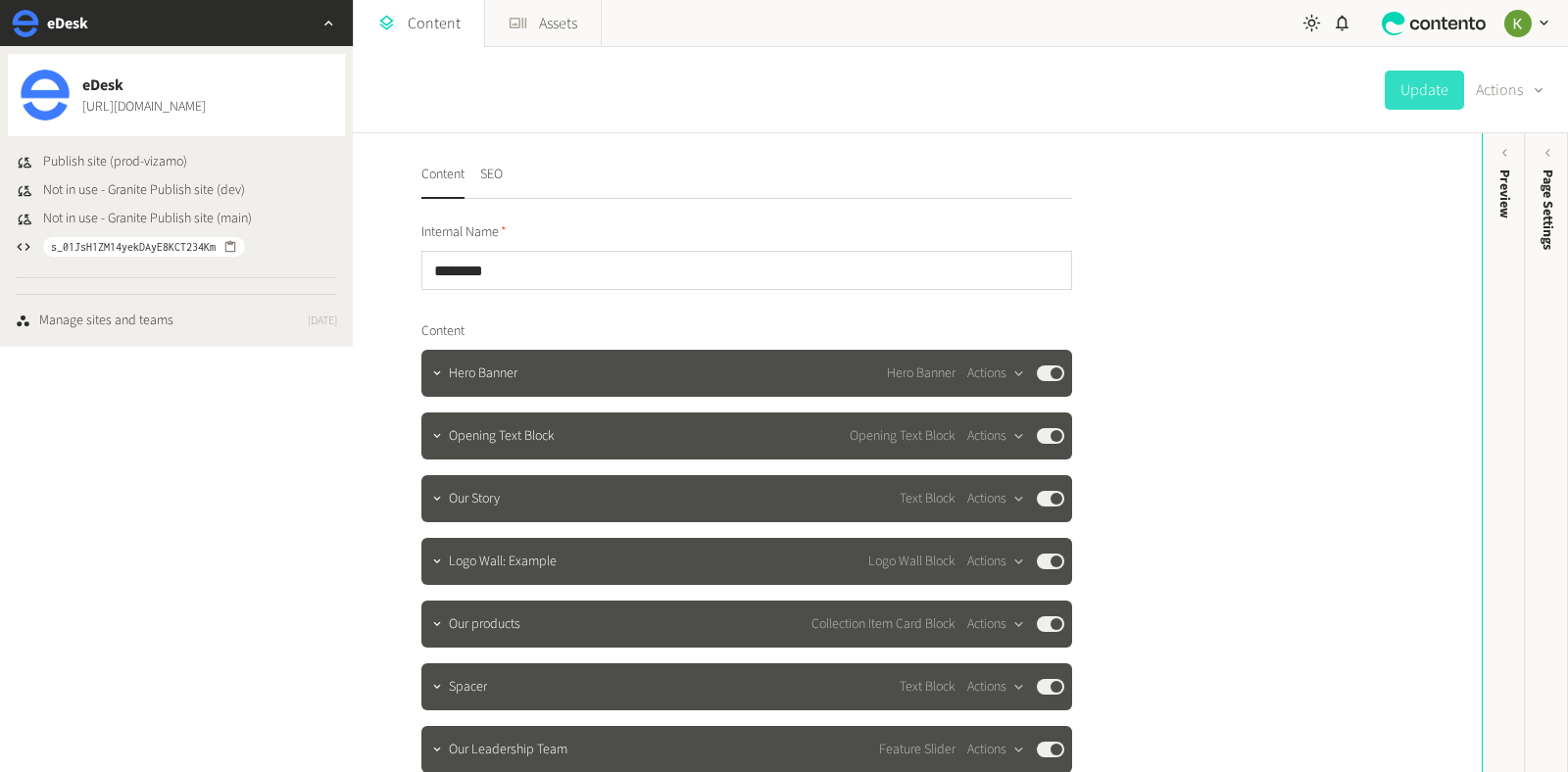 drag, startPoint x: 75, startPoint y: 670, endPoint x: 134, endPoint y: 603, distance: 89.27486 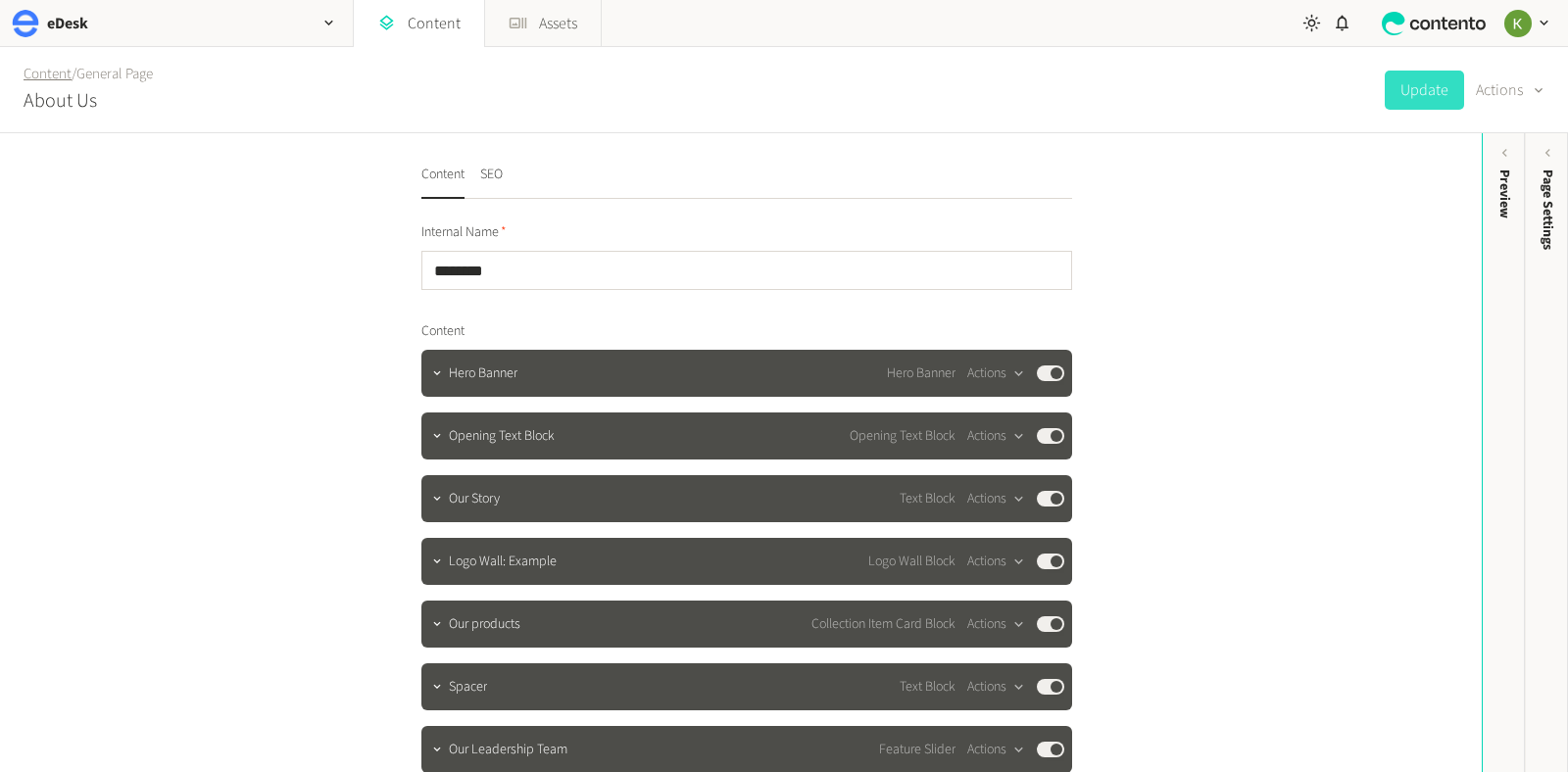 click on "Content" 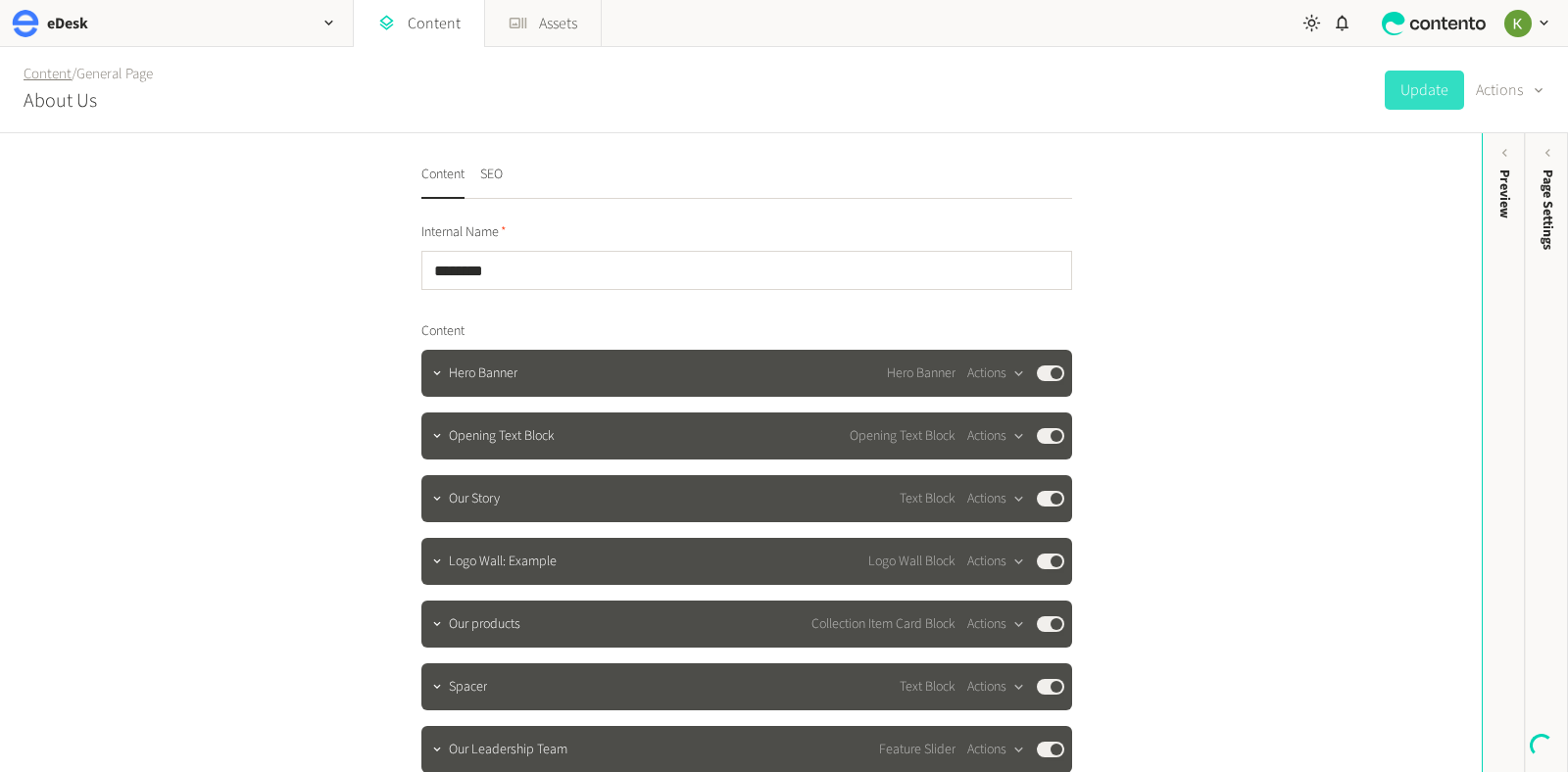 click on "Content" 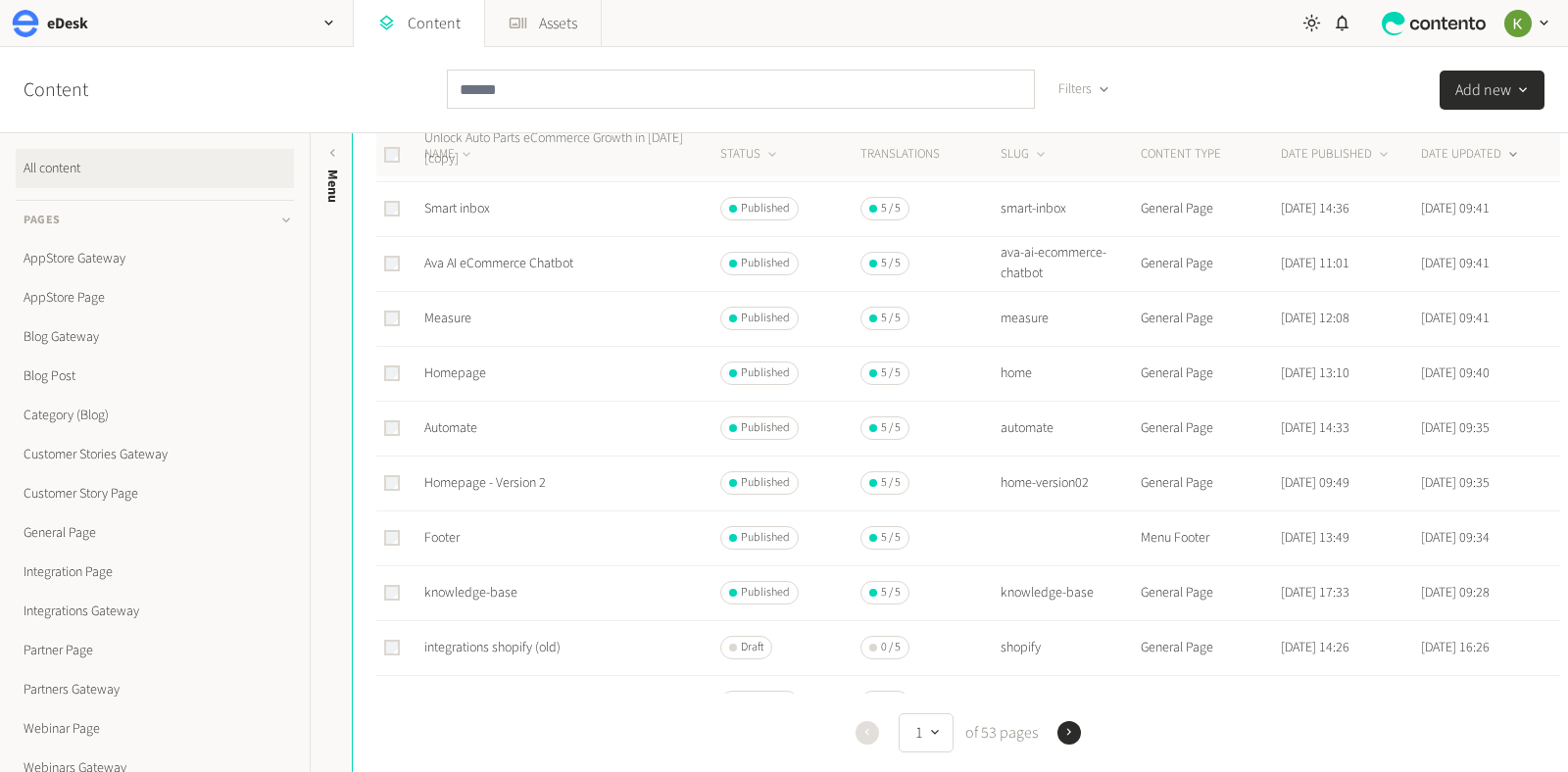 scroll, scrollTop: 0, scrollLeft: 0, axis: both 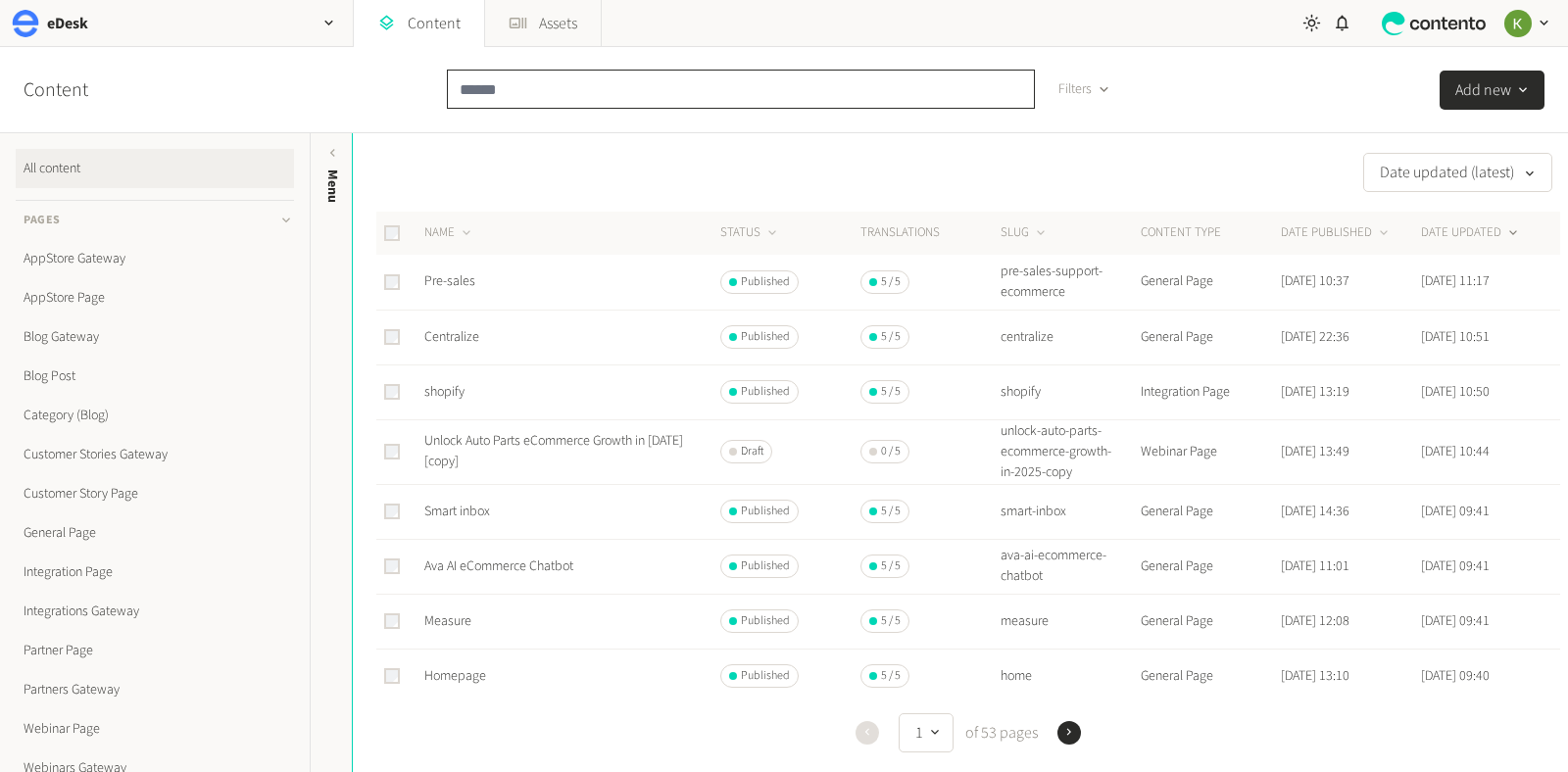 click 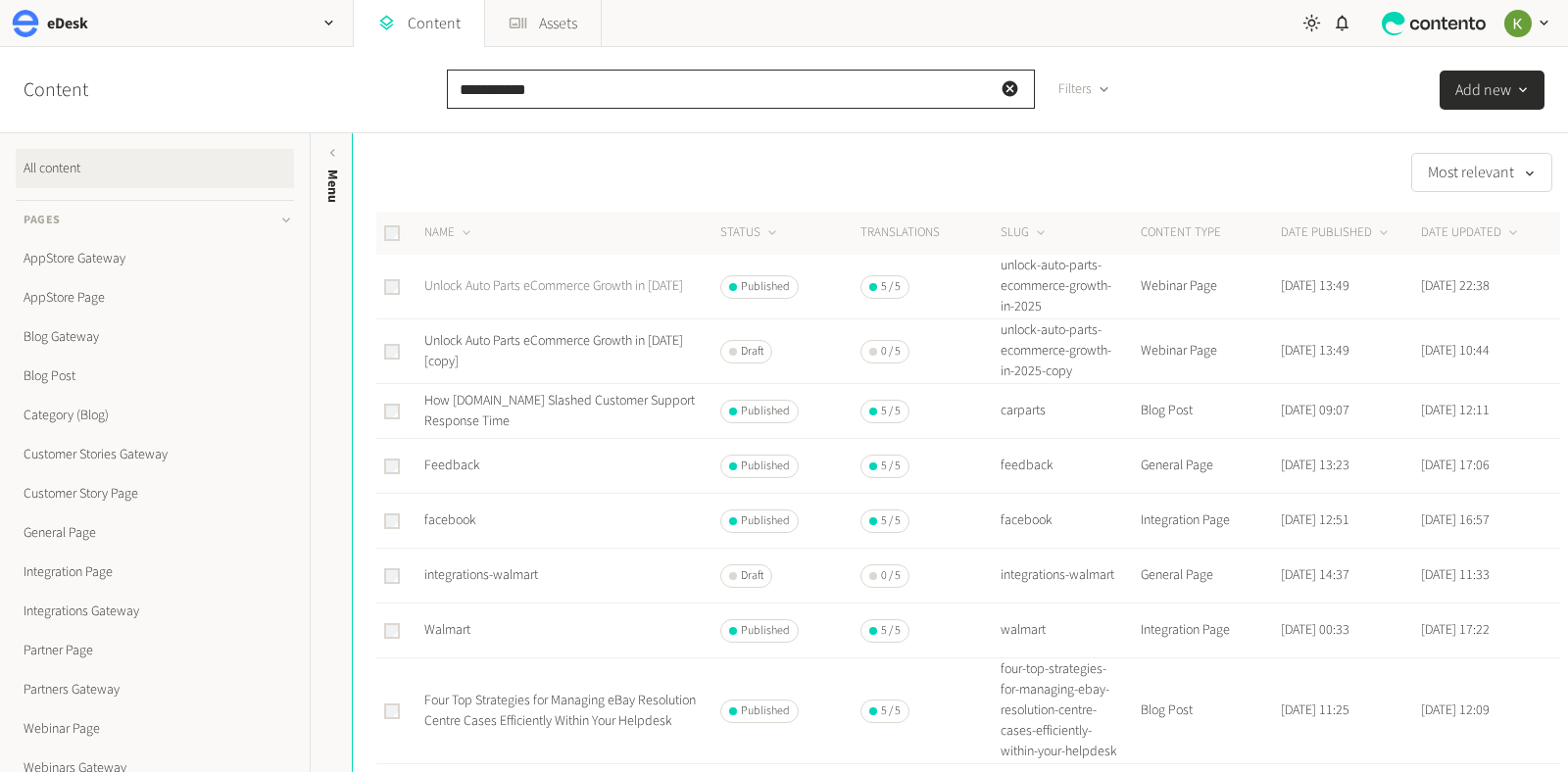 type on "**********" 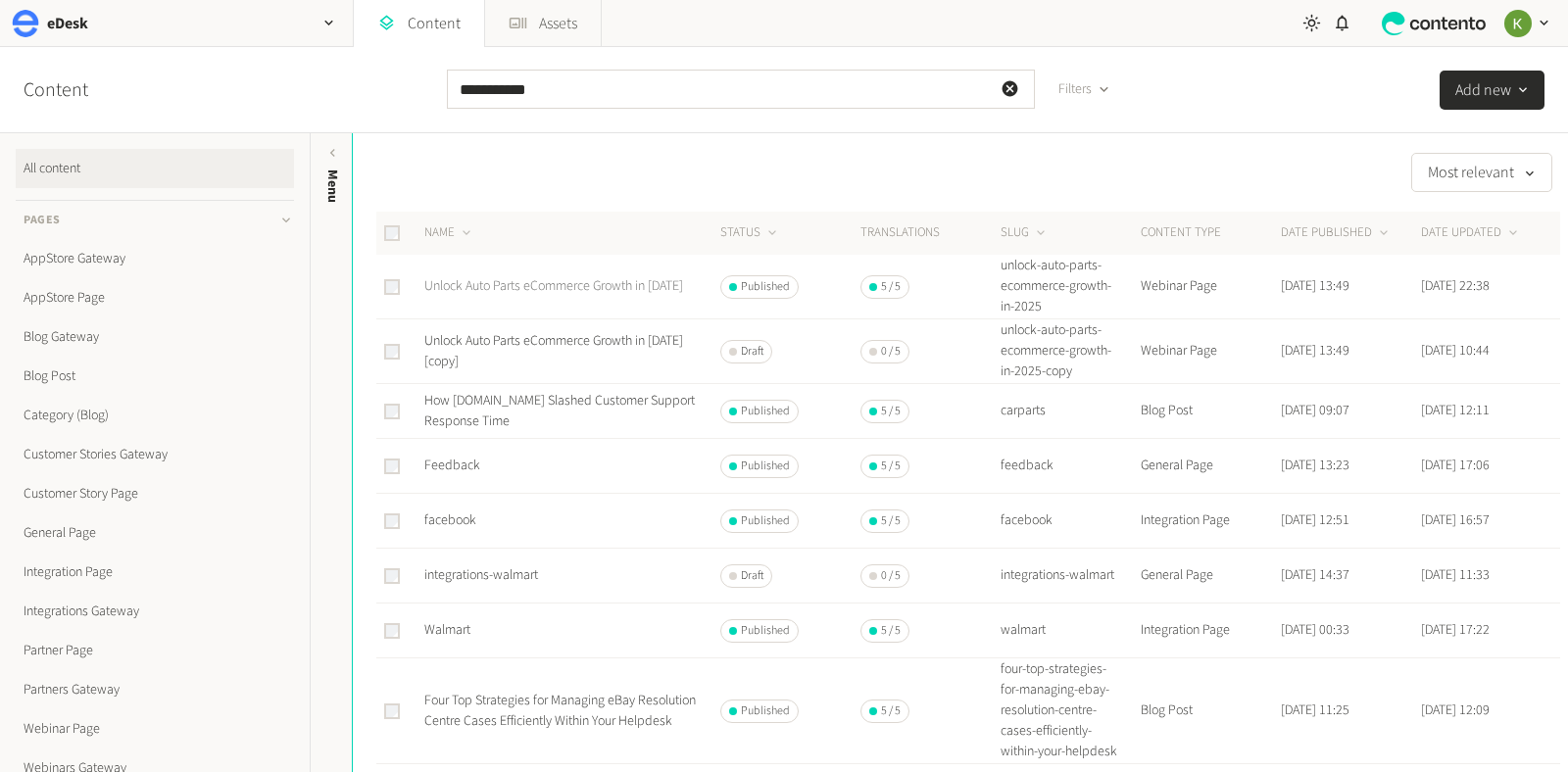 click on "Unlock Auto Parts eCommerce Growth in [DATE]" 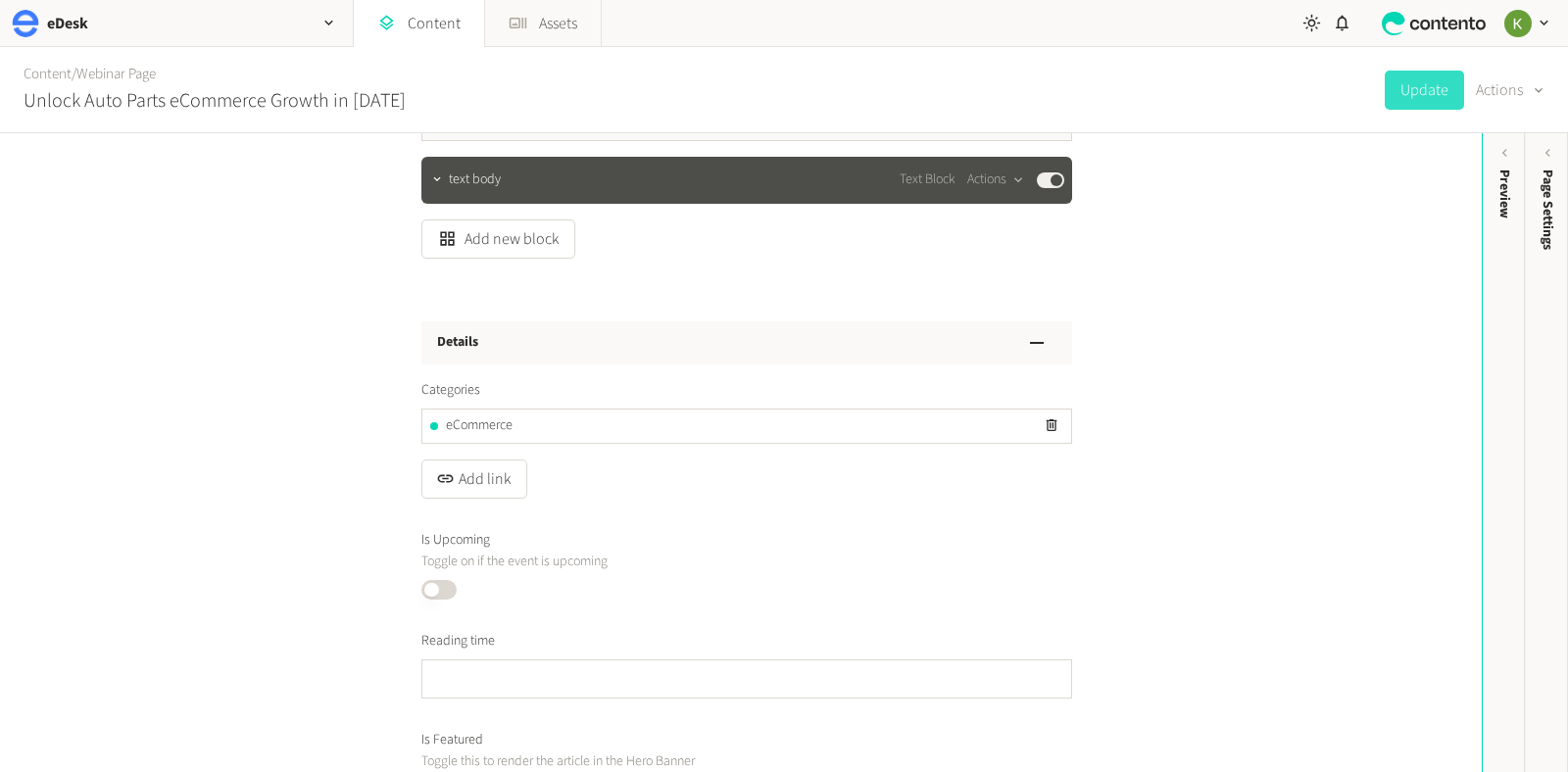 scroll, scrollTop: 1707, scrollLeft: 0, axis: vertical 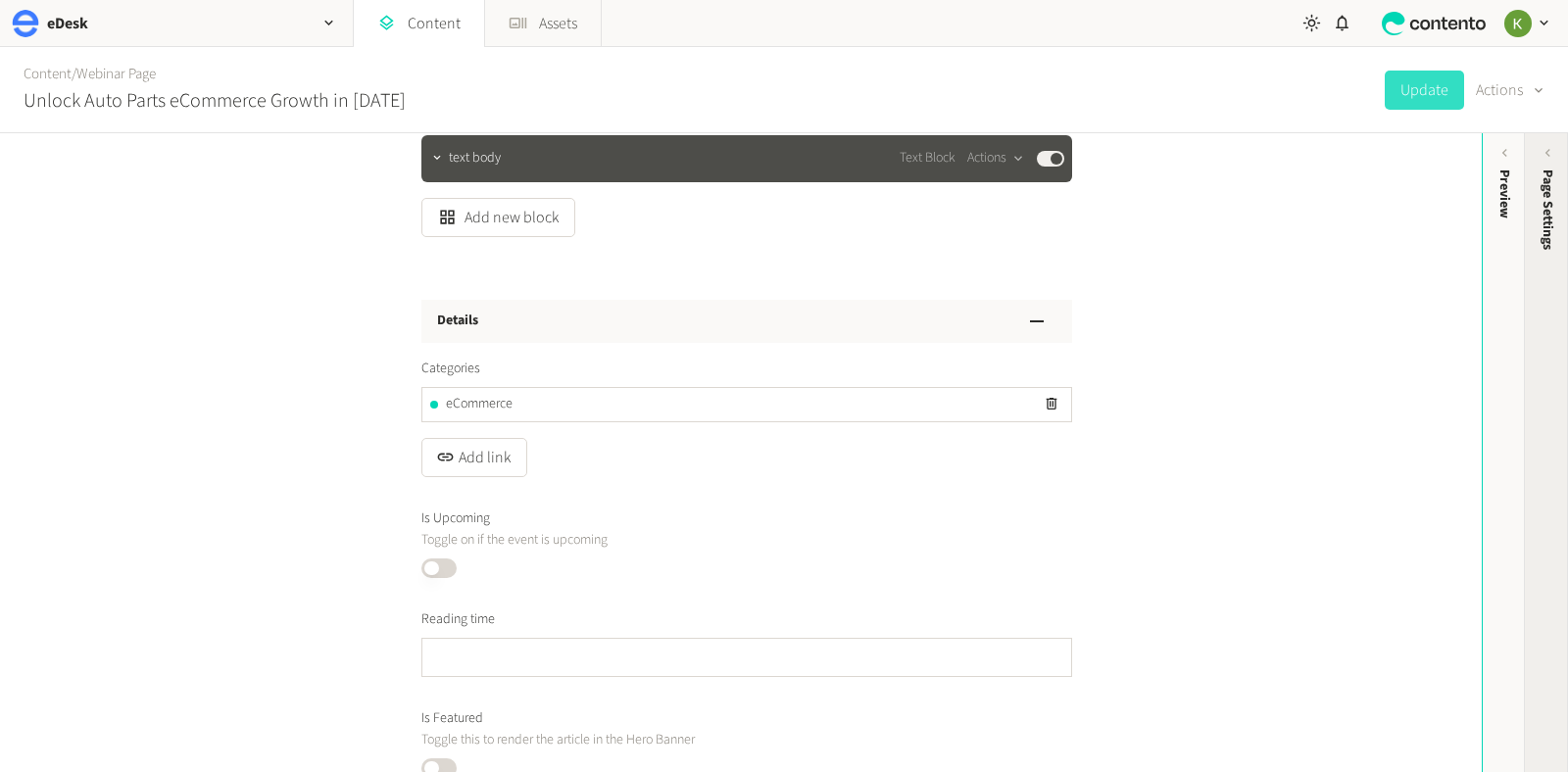 click on "Page Settings" 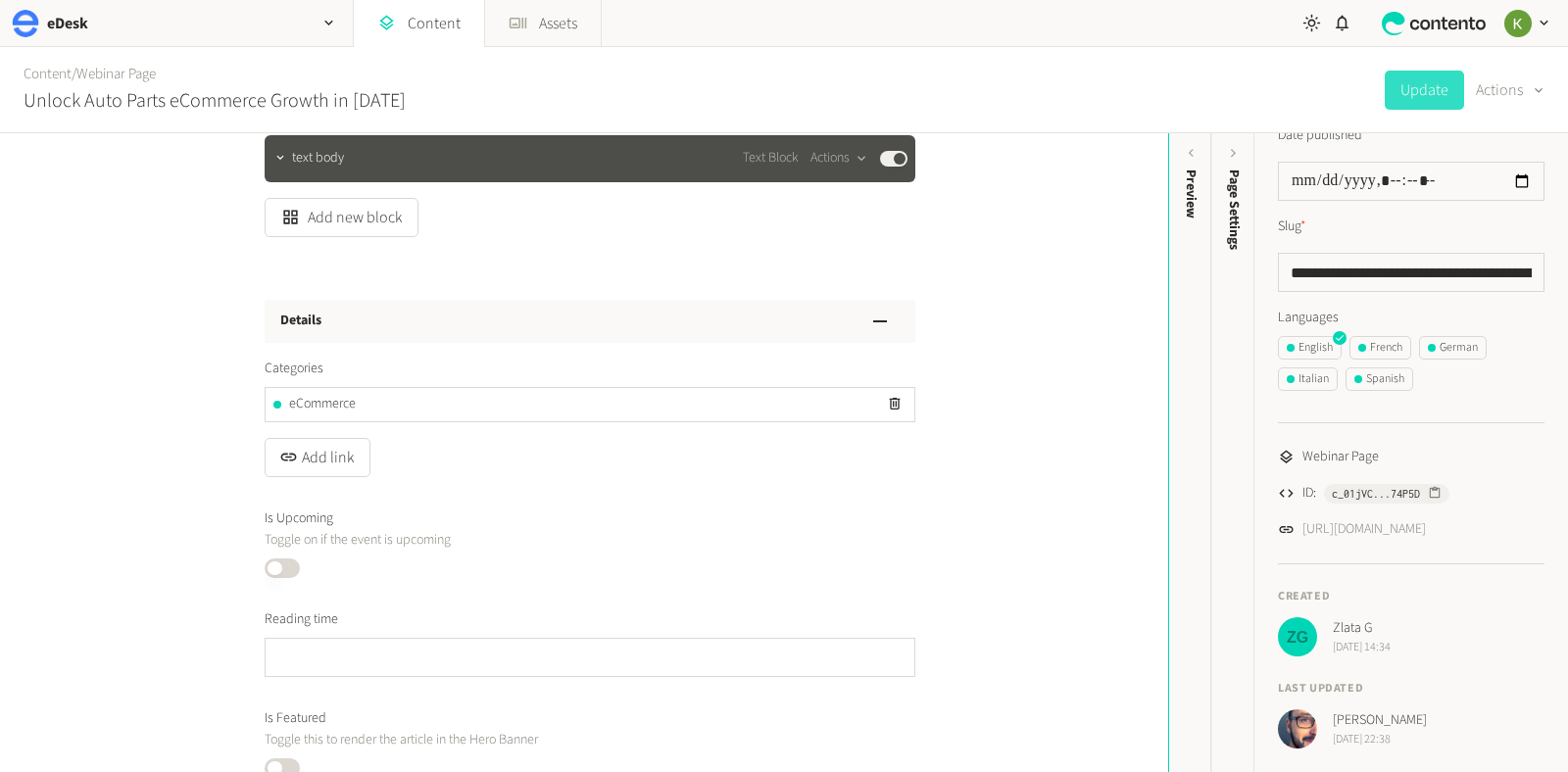 scroll, scrollTop: 0, scrollLeft: 0, axis: both 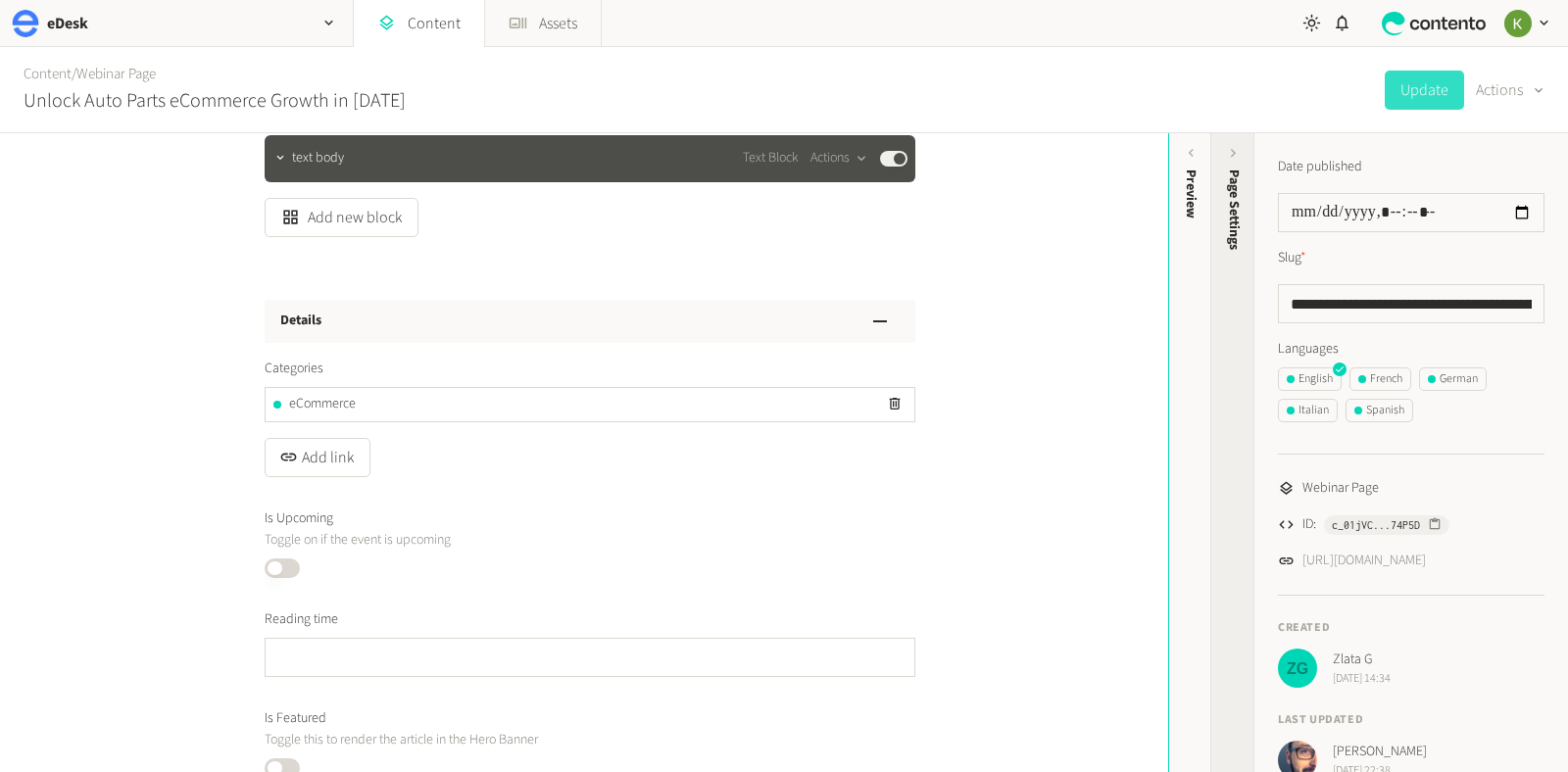 click on "Page Settings" 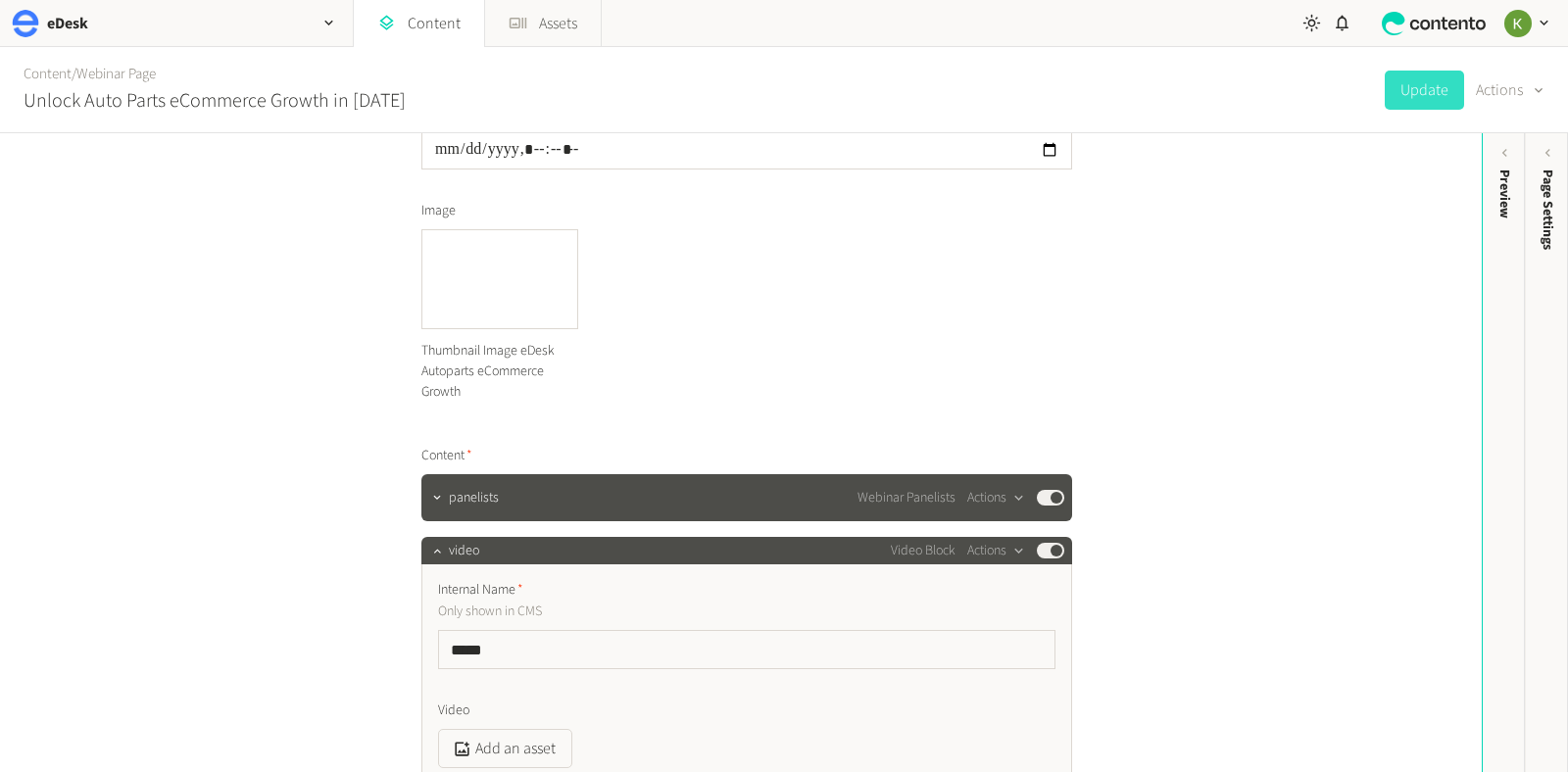 scroll, scrollTop: 254, scrollLeft: 0, axis: vertical 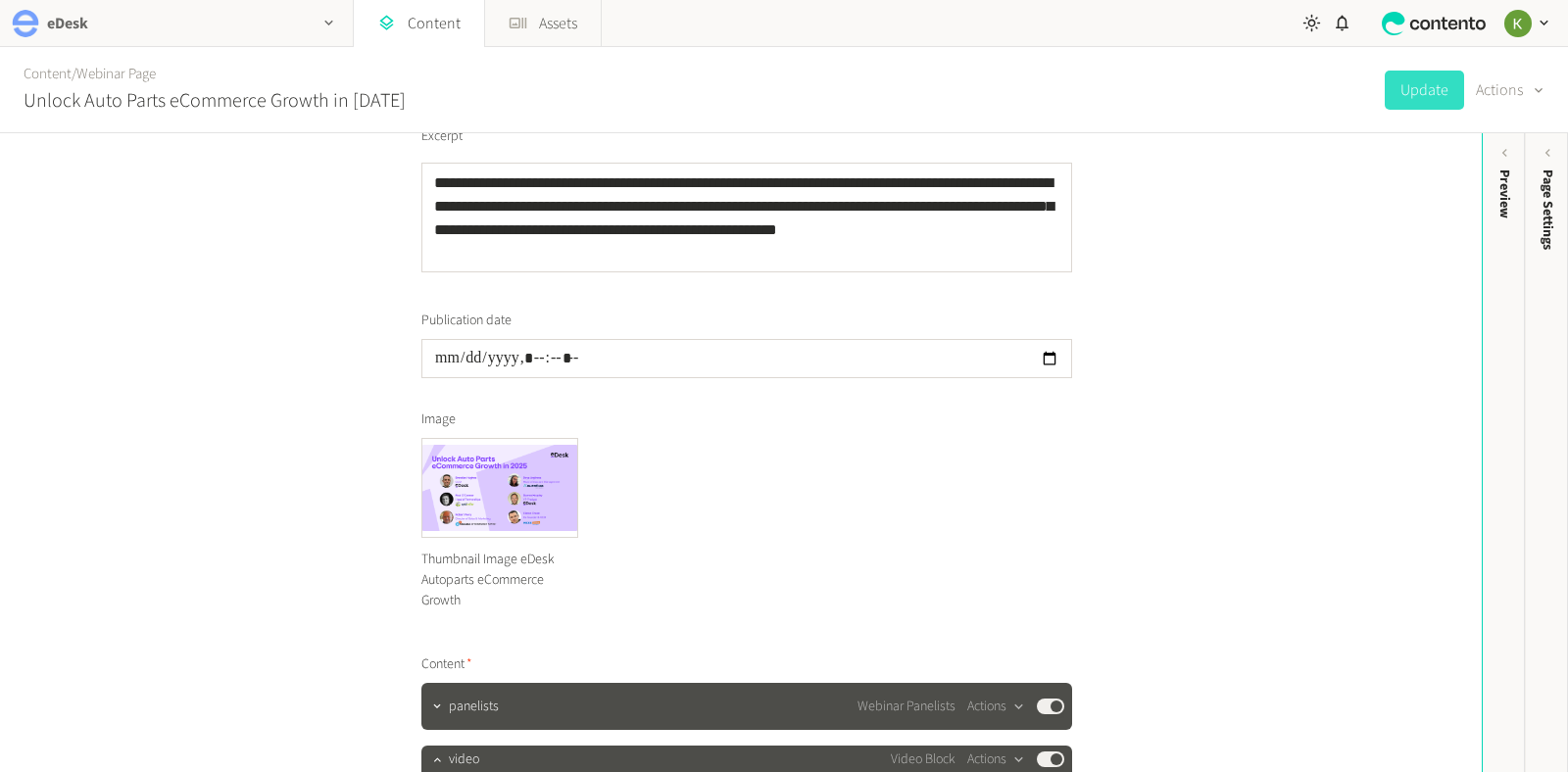 click on "eDesk" 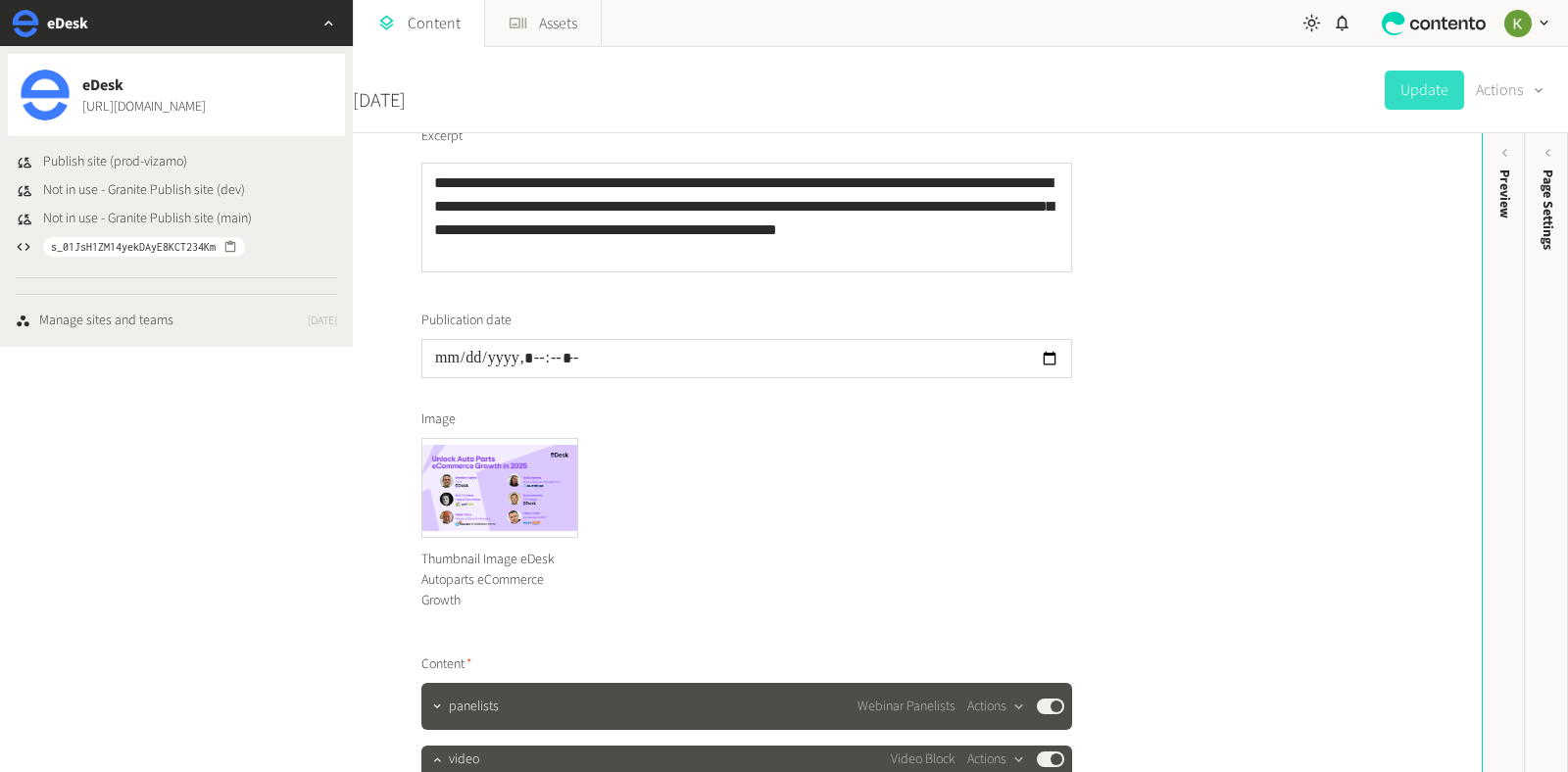 click on "**********" 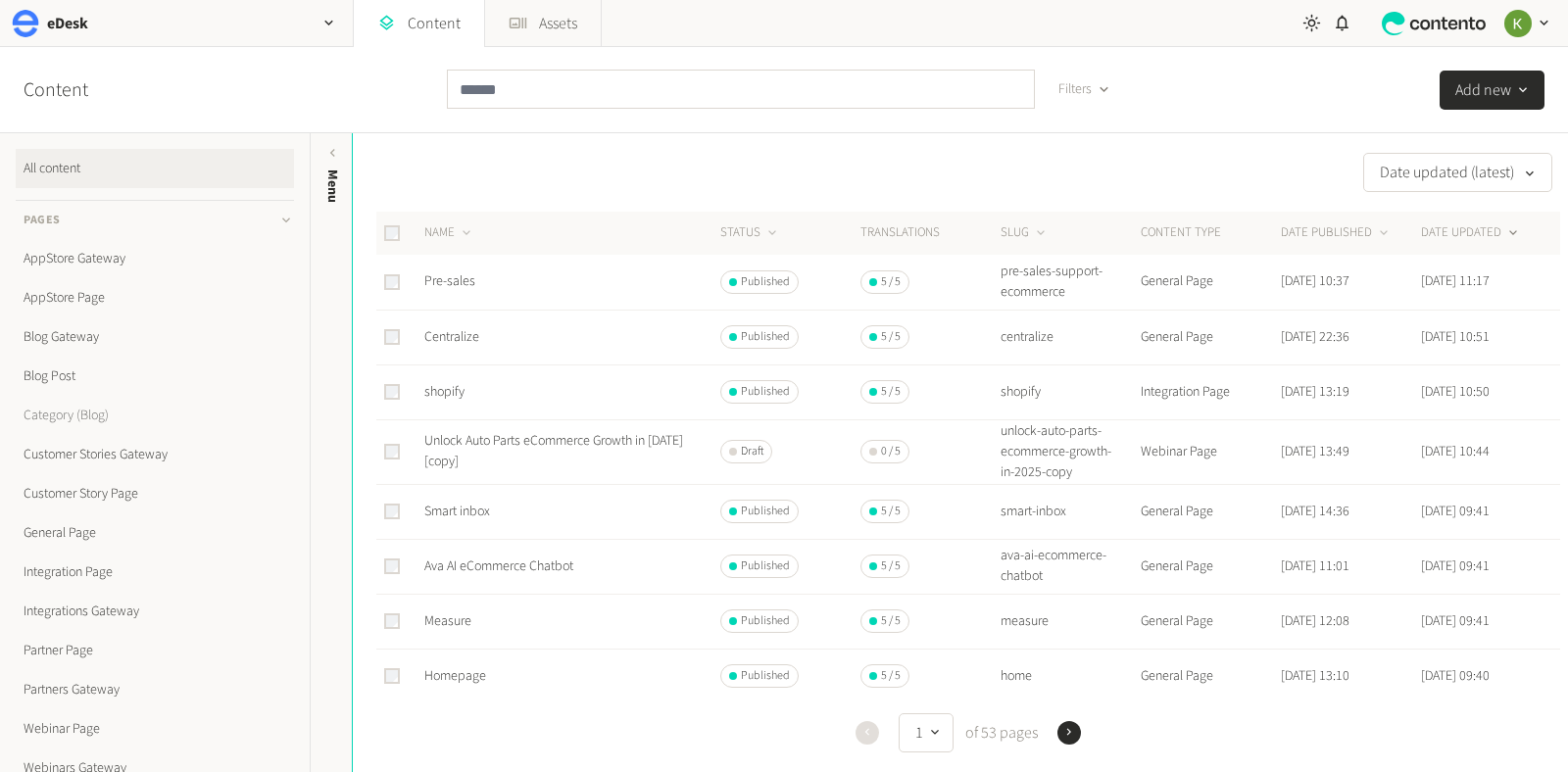 click on "Category (Blog)" 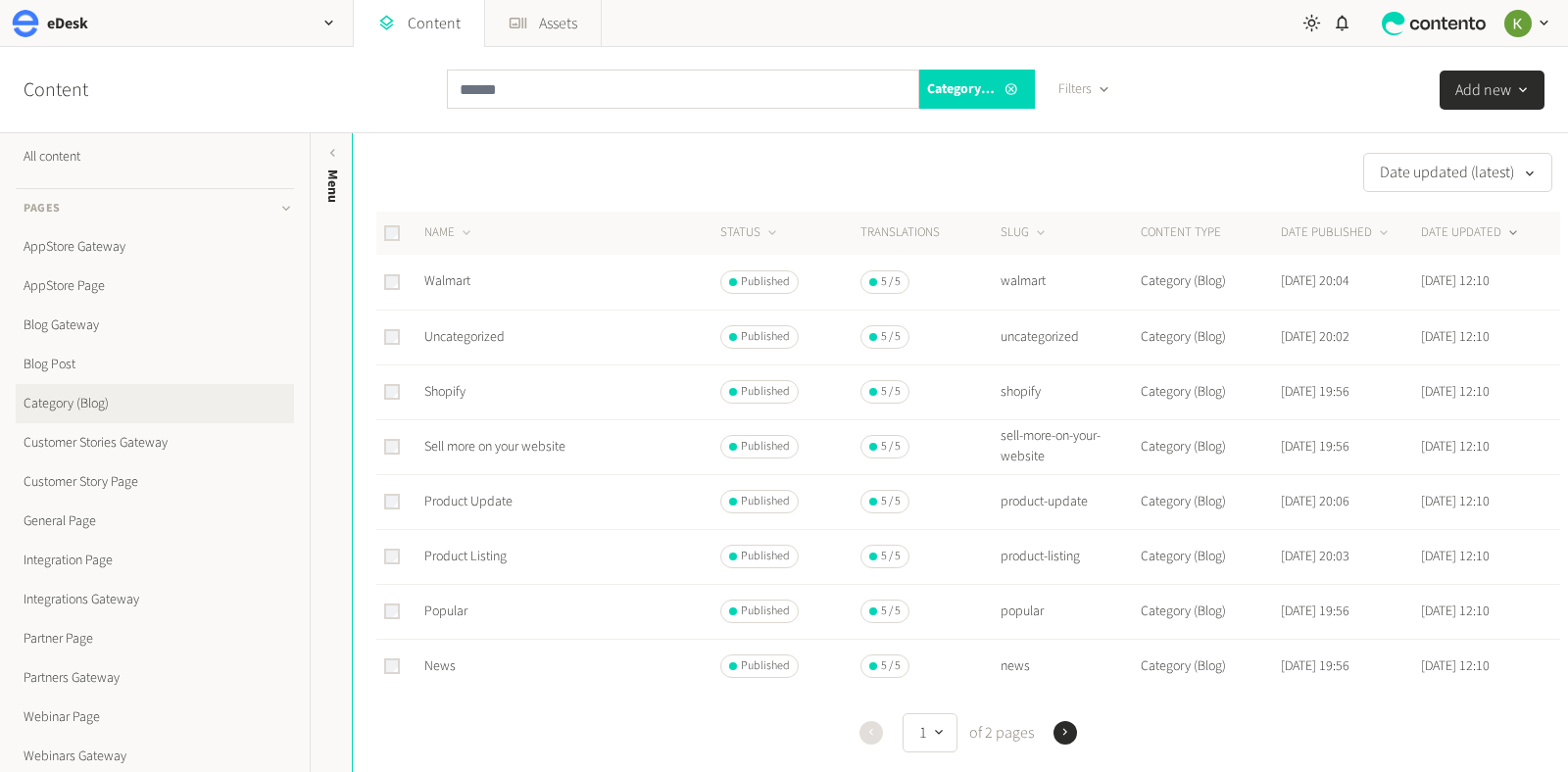 scroll, scrollTop: 0, scrollLeft: 0, axis: both 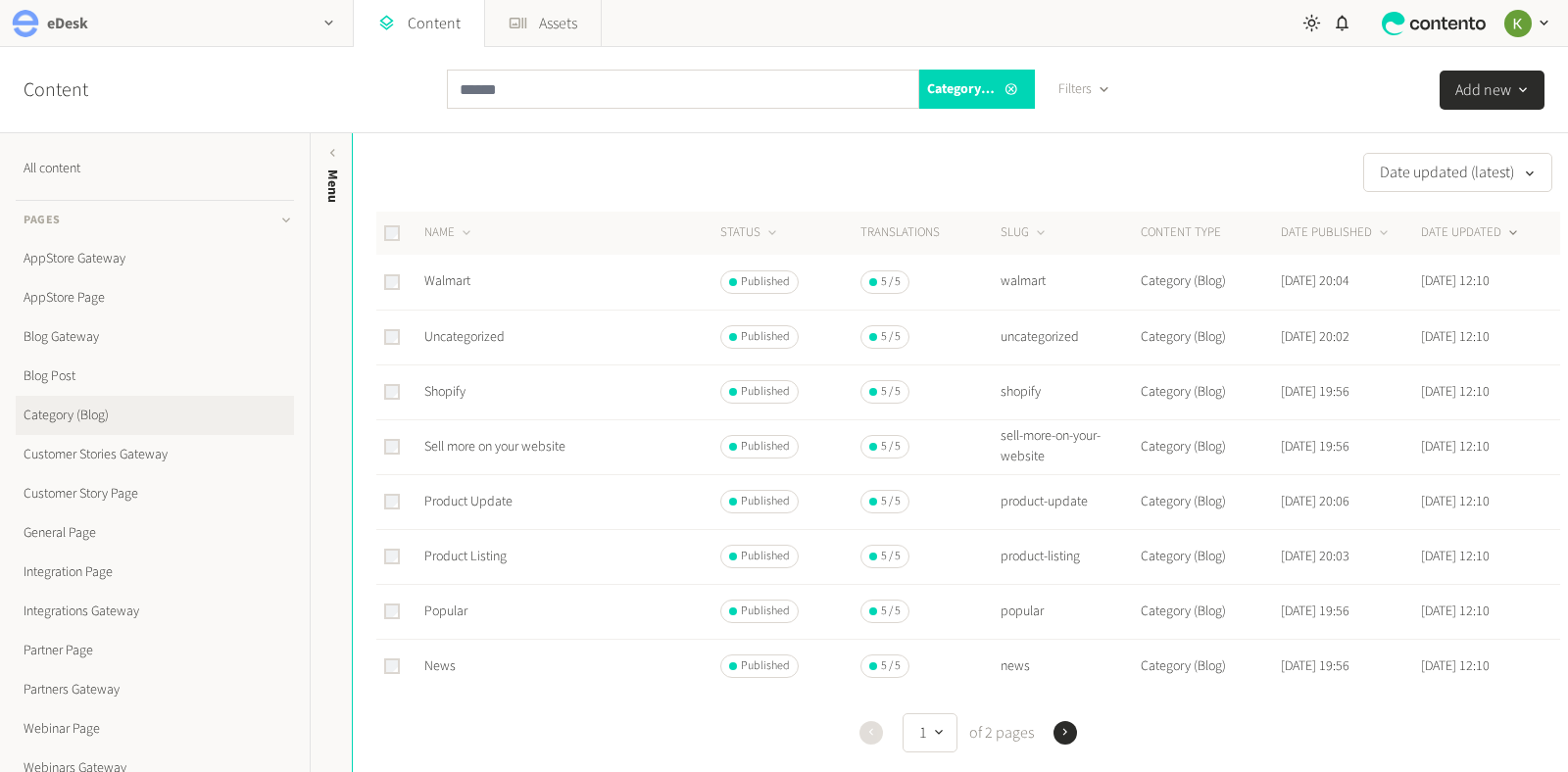 click on "eDesk" 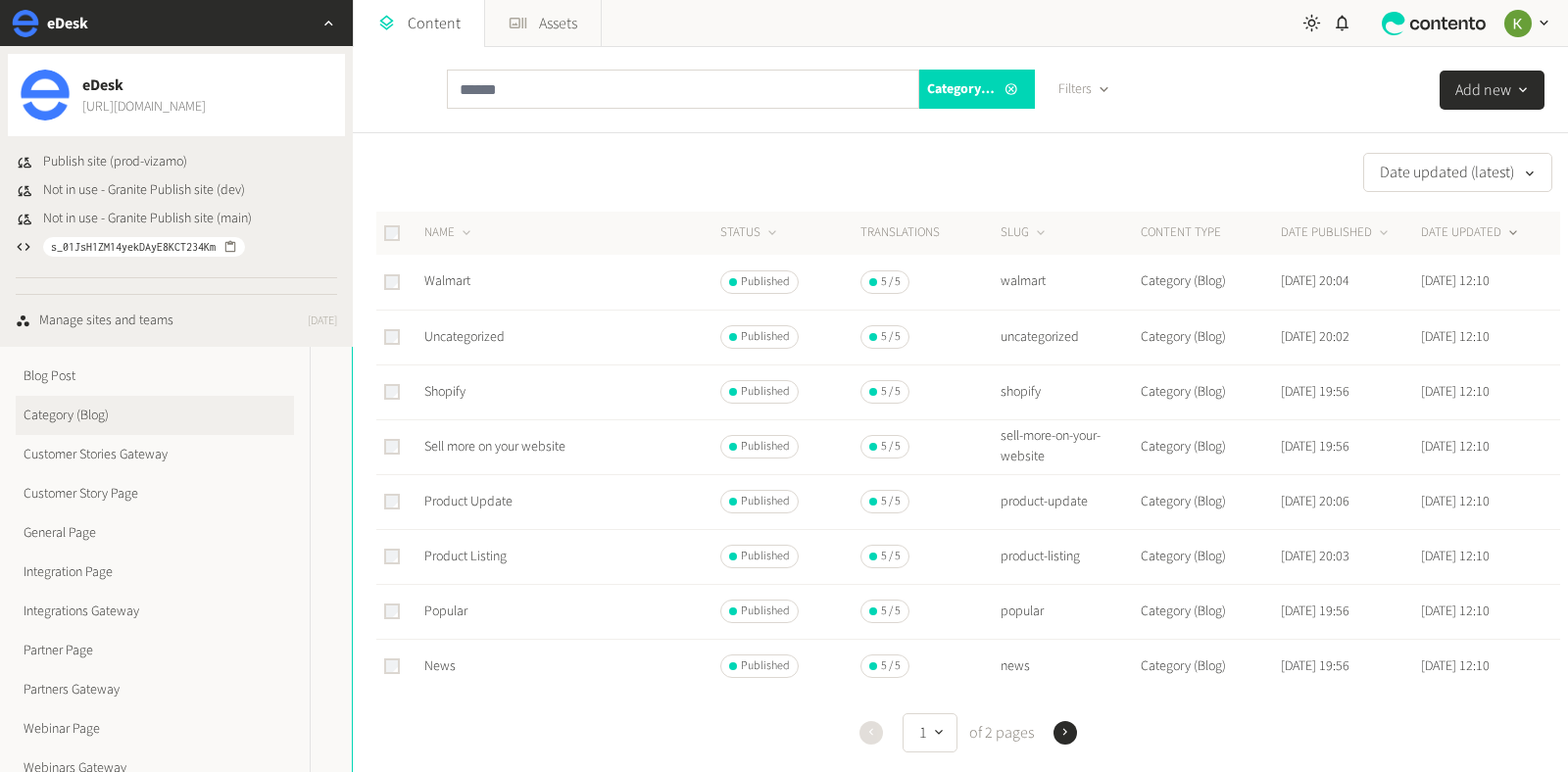 click on "[URL][DOMAIN_NAME]" 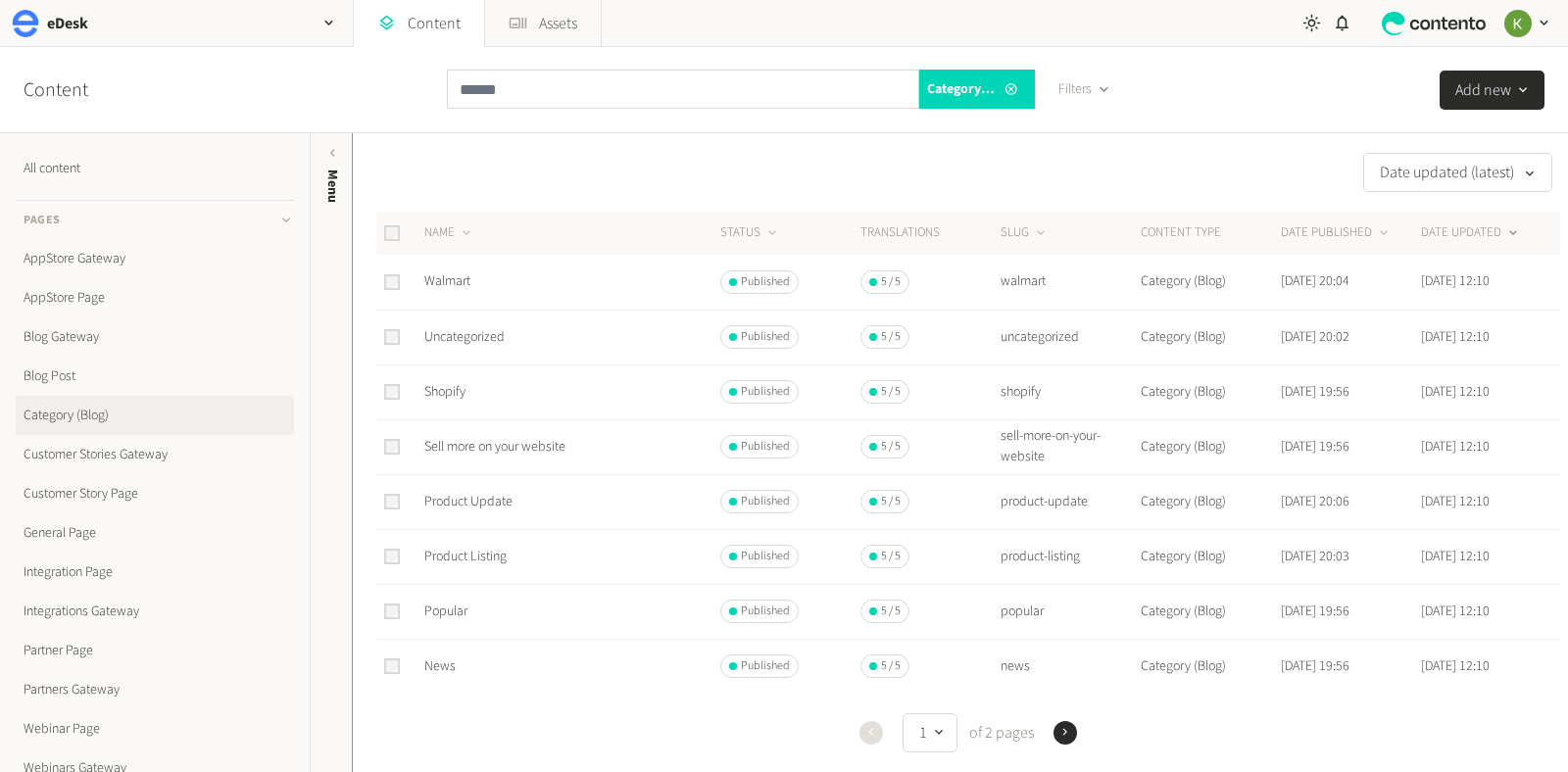 scroll, scrollTop: 0, scrollLeft: 0, axis: both 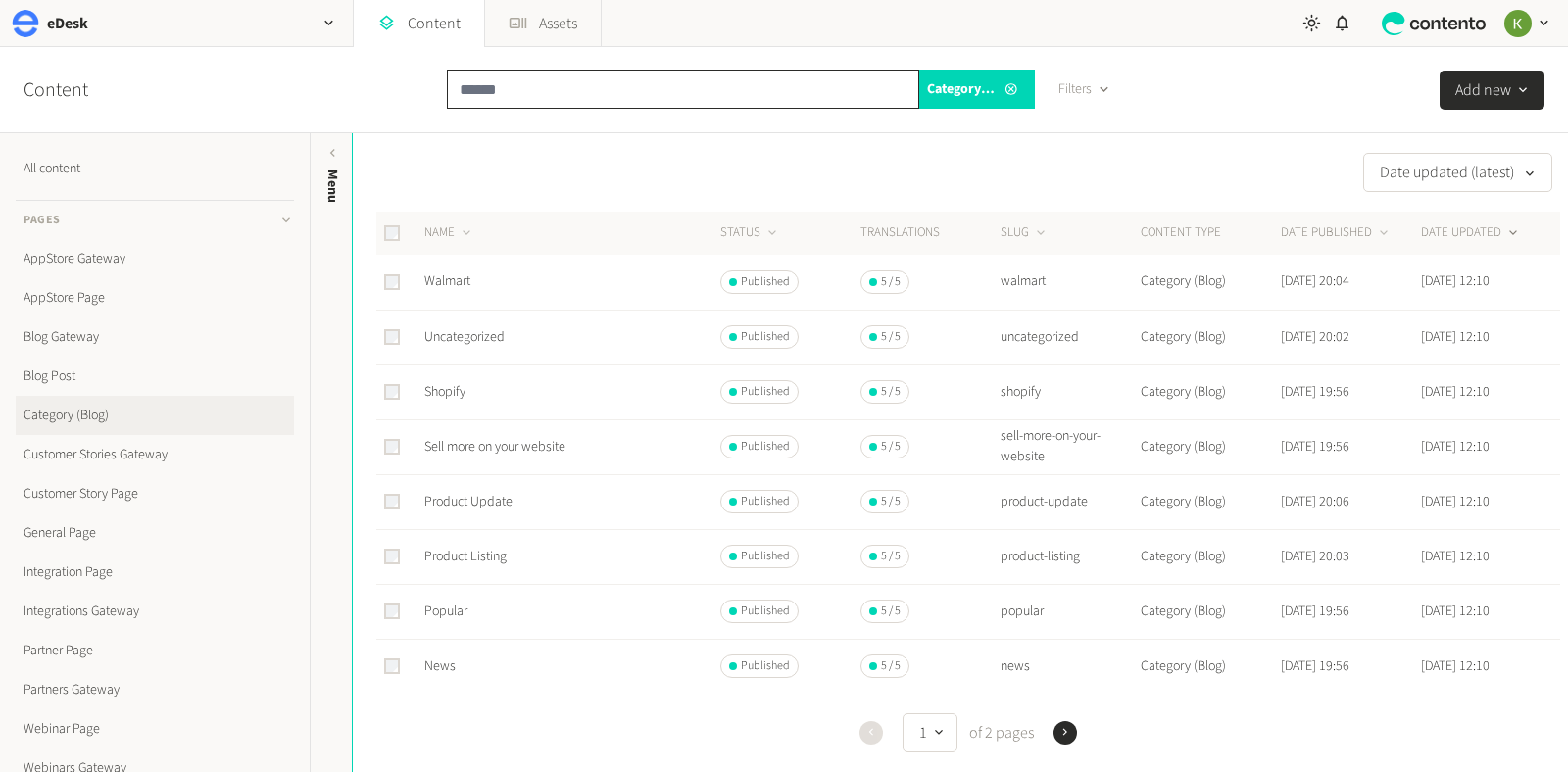 click 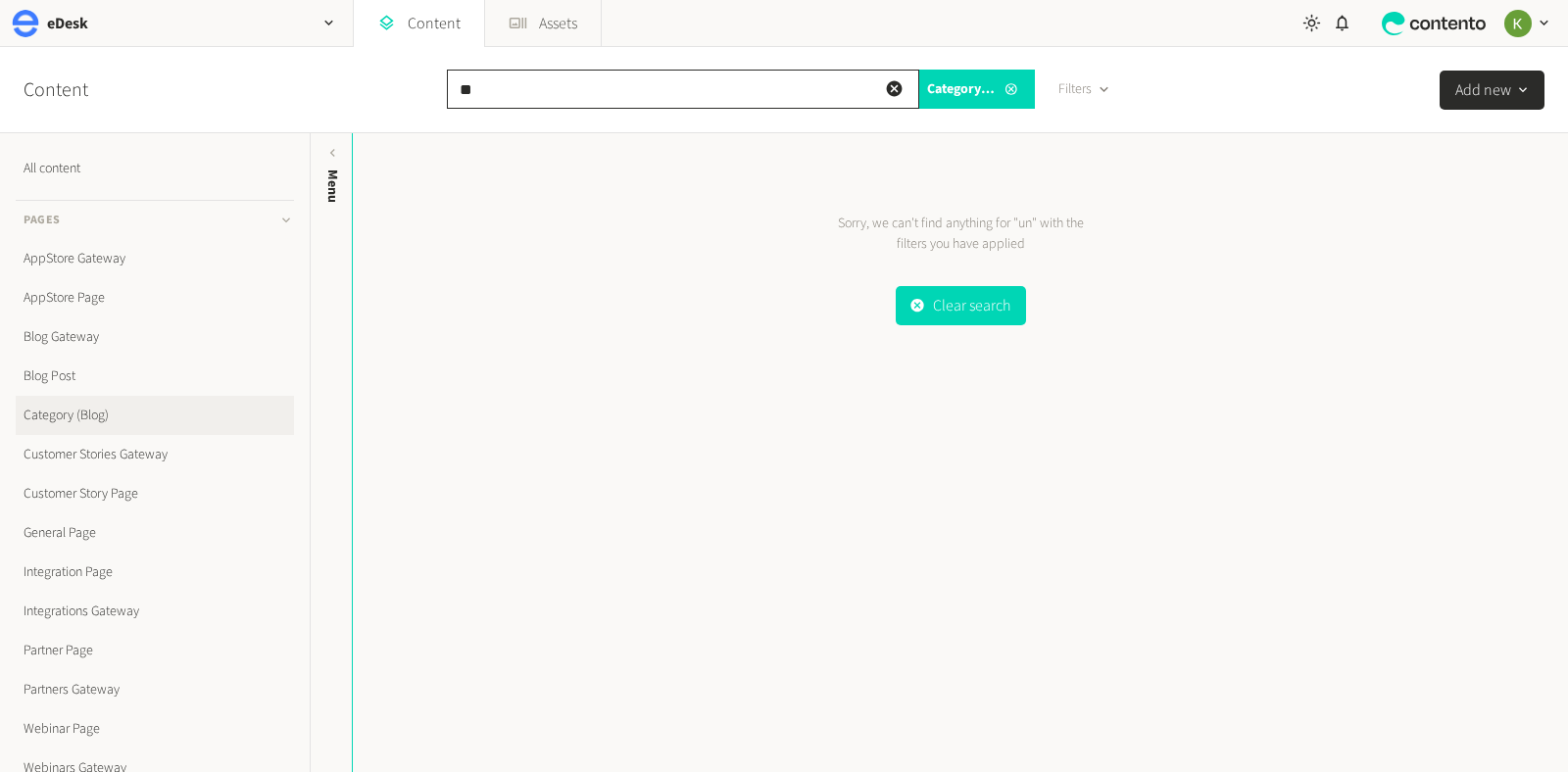 type on "*" 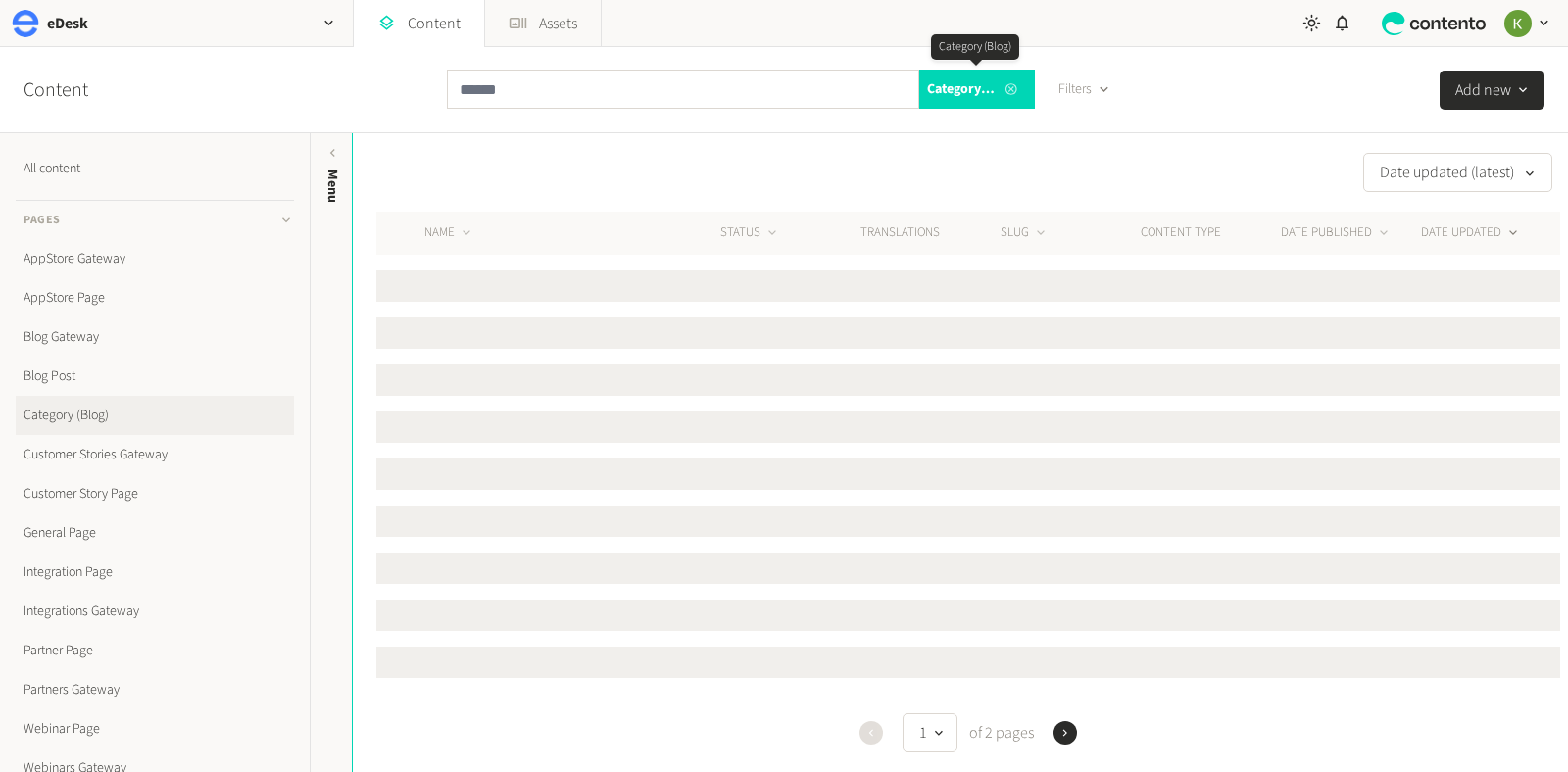 click 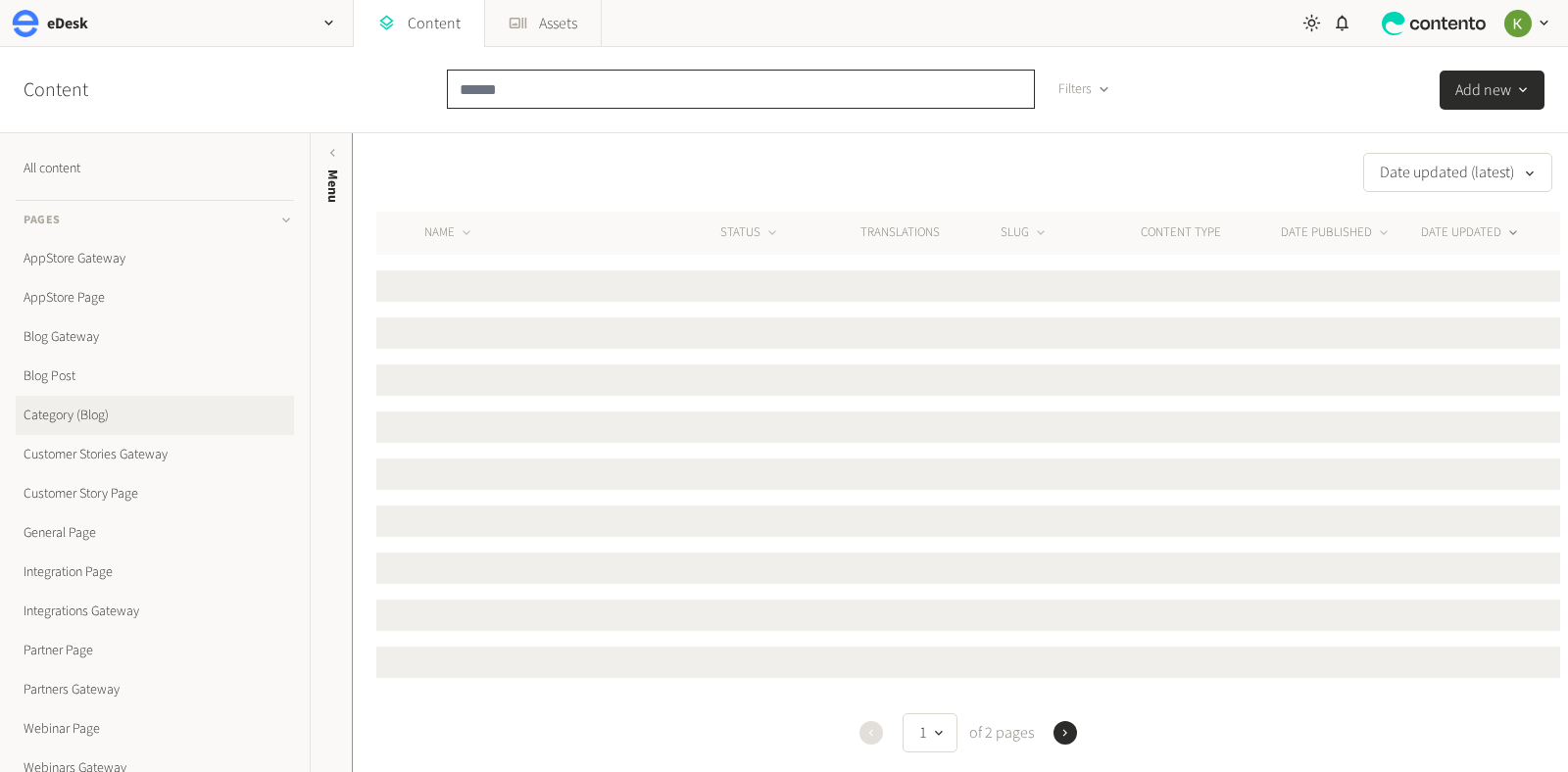 click 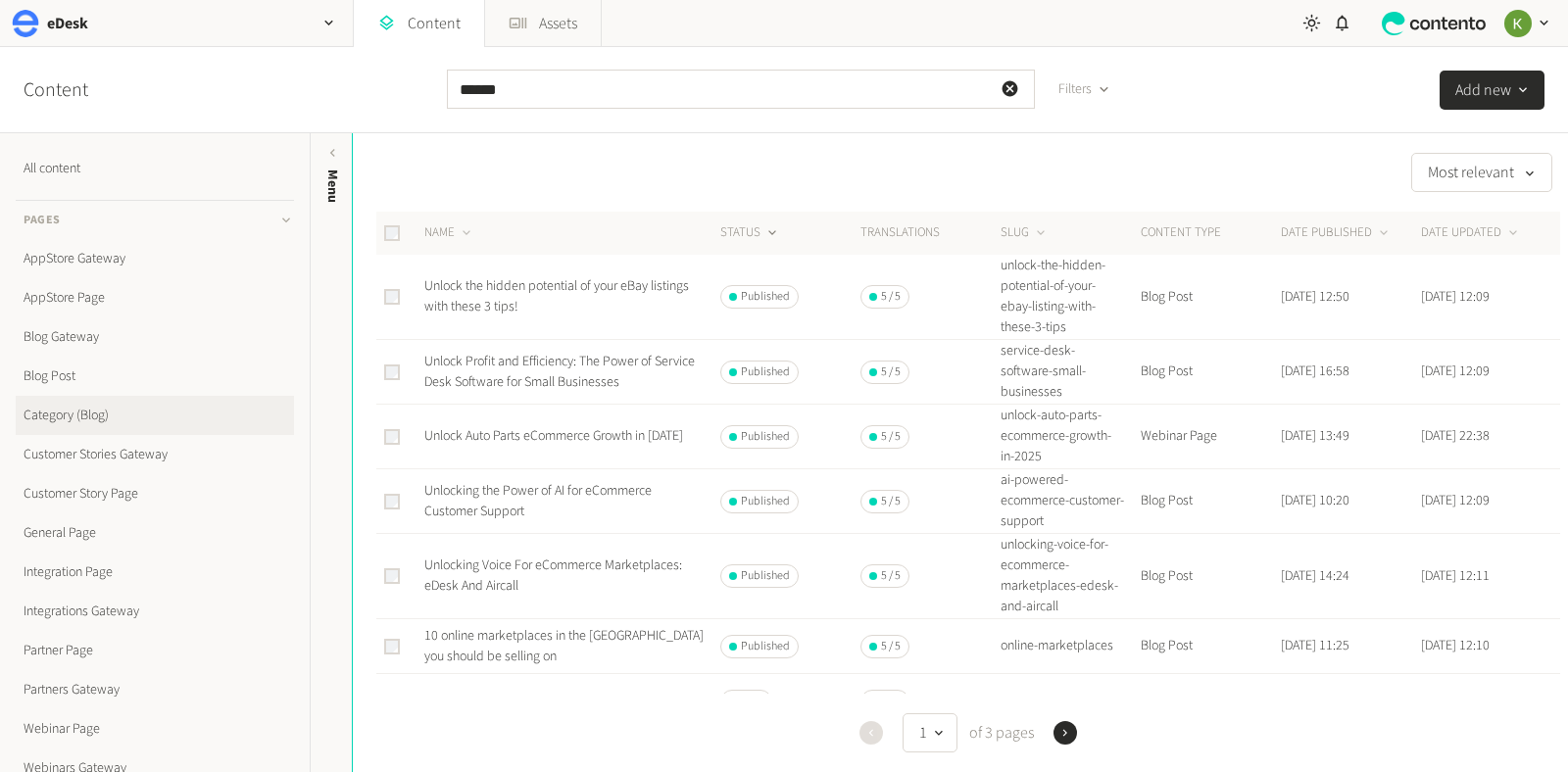 click 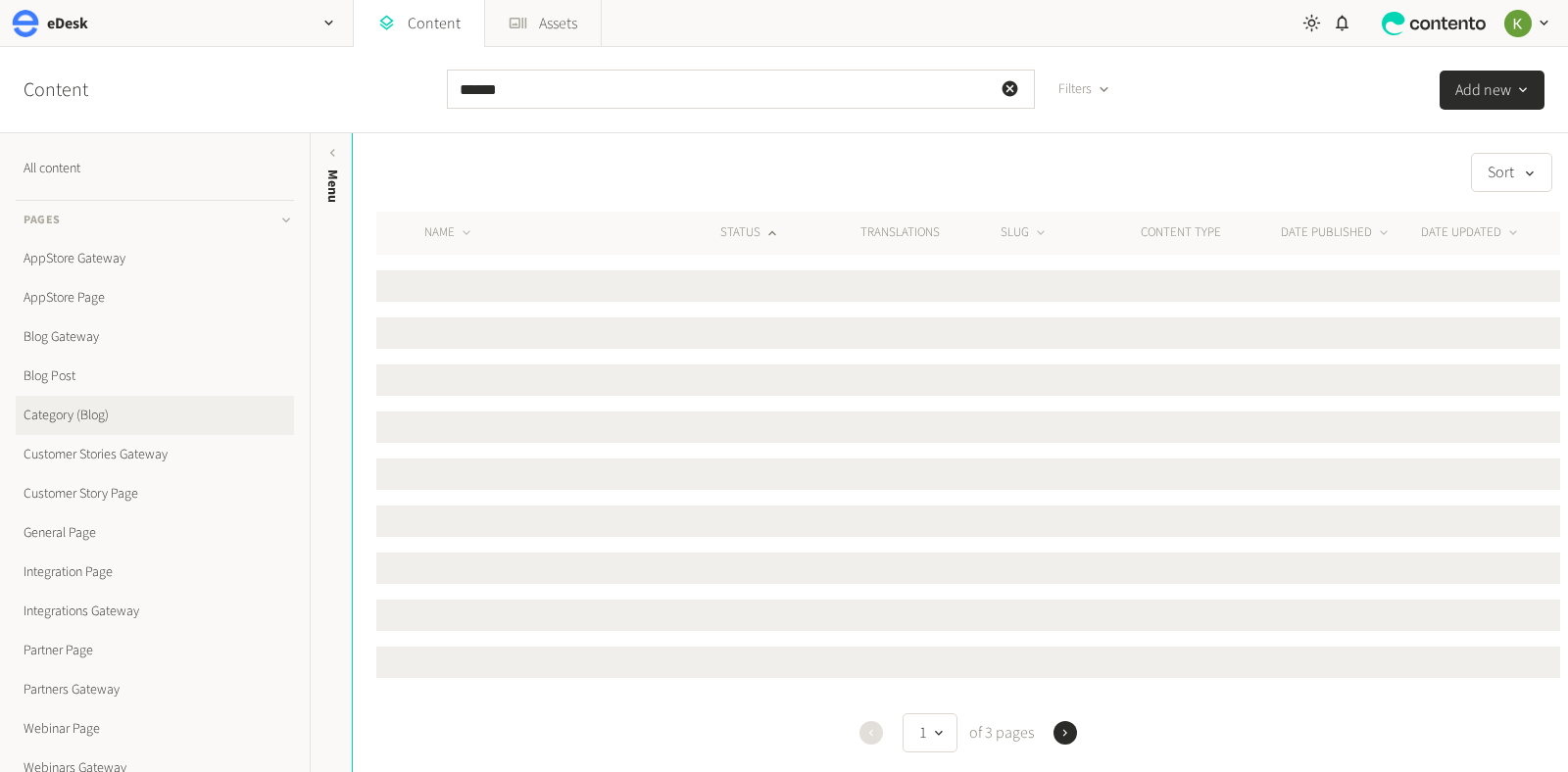 click 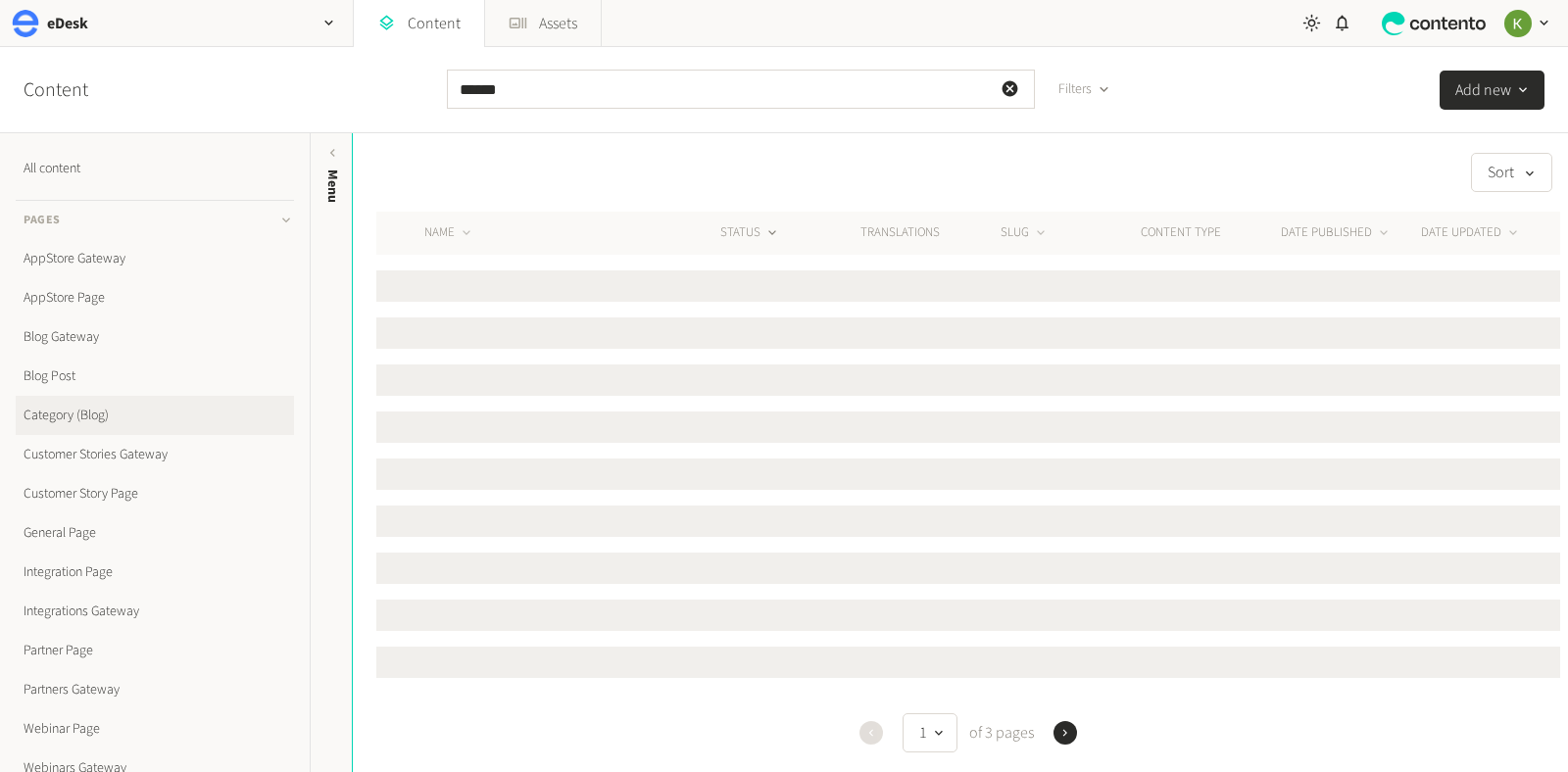 click 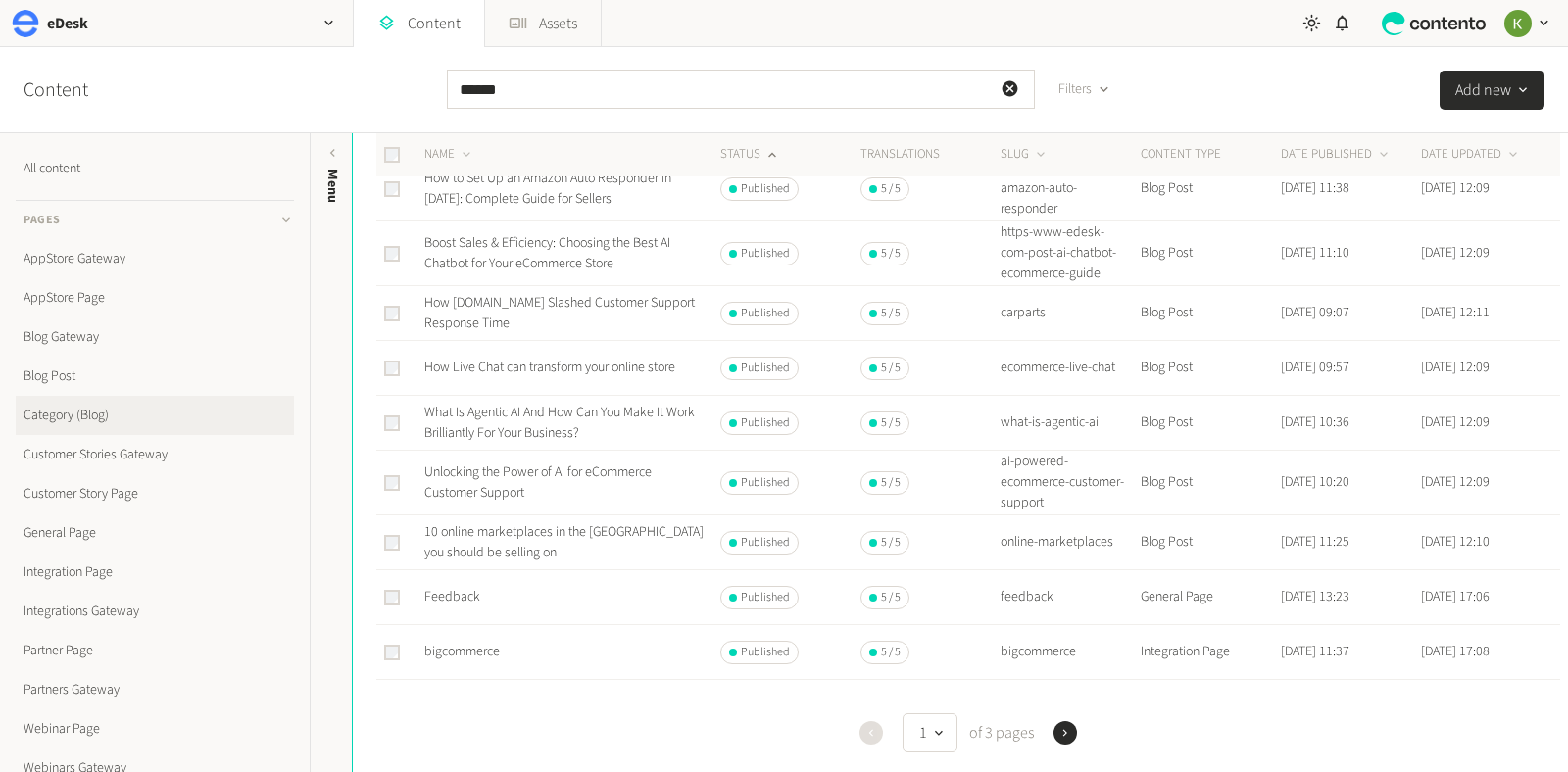 scroll, scrollTop: 0, scrollLeft: 0, axis: both 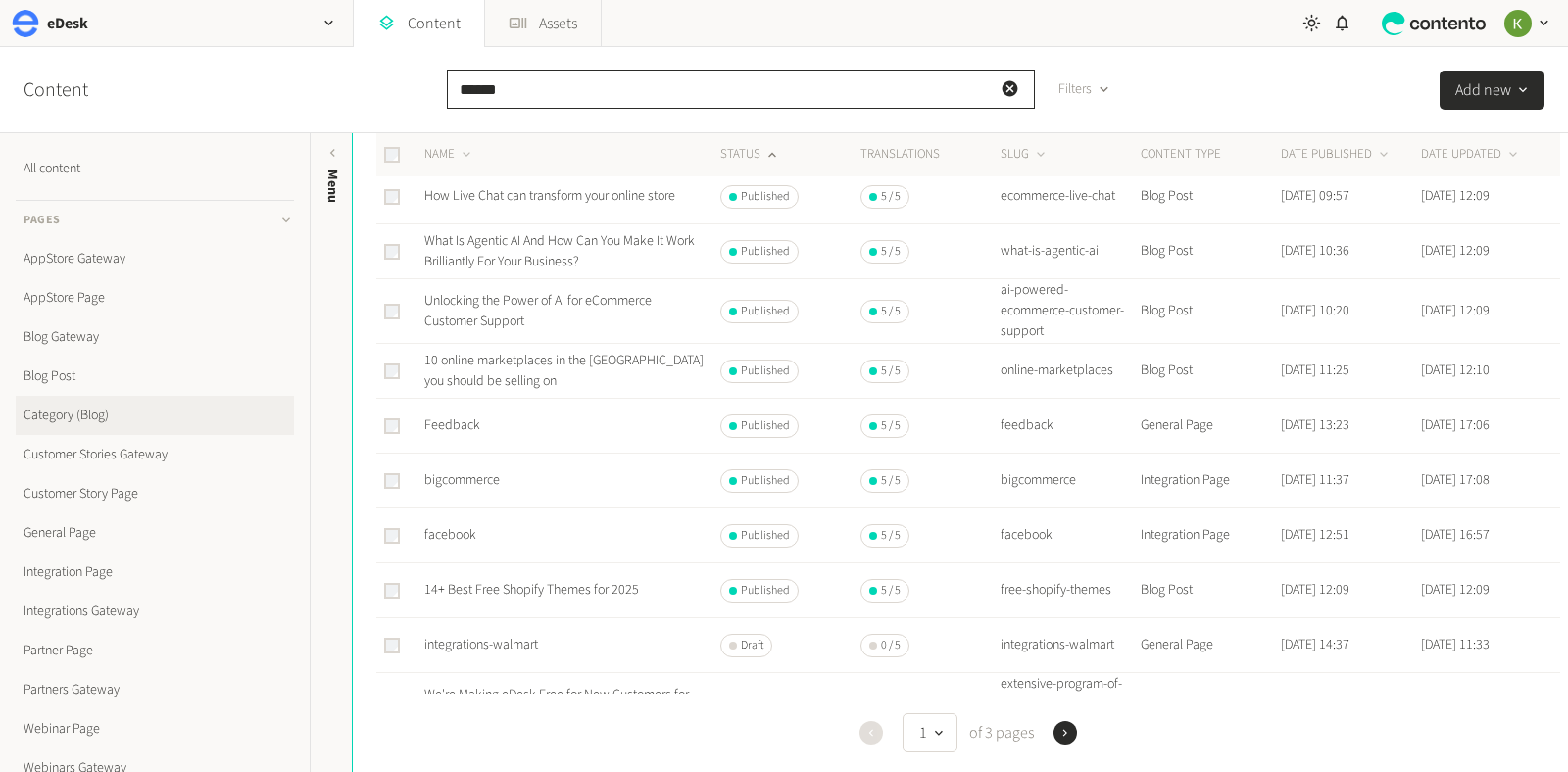 drag, startPoint x: 565, startPoint y: 88, endPoint x: 508, endPoint y: 87, distance: 57.008771 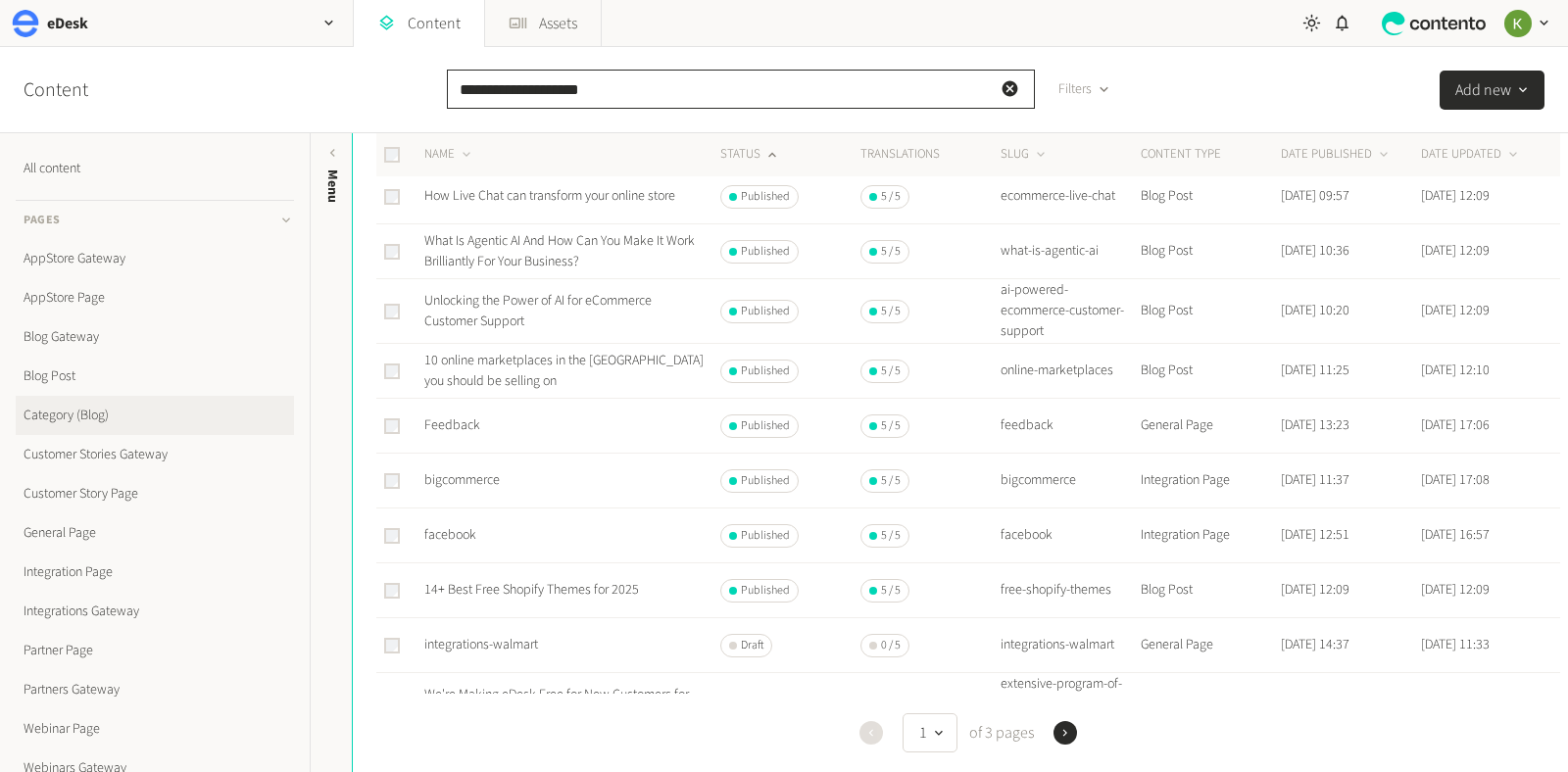 scroll, scrollTop: 0, scrollLeft: 0, axis: both 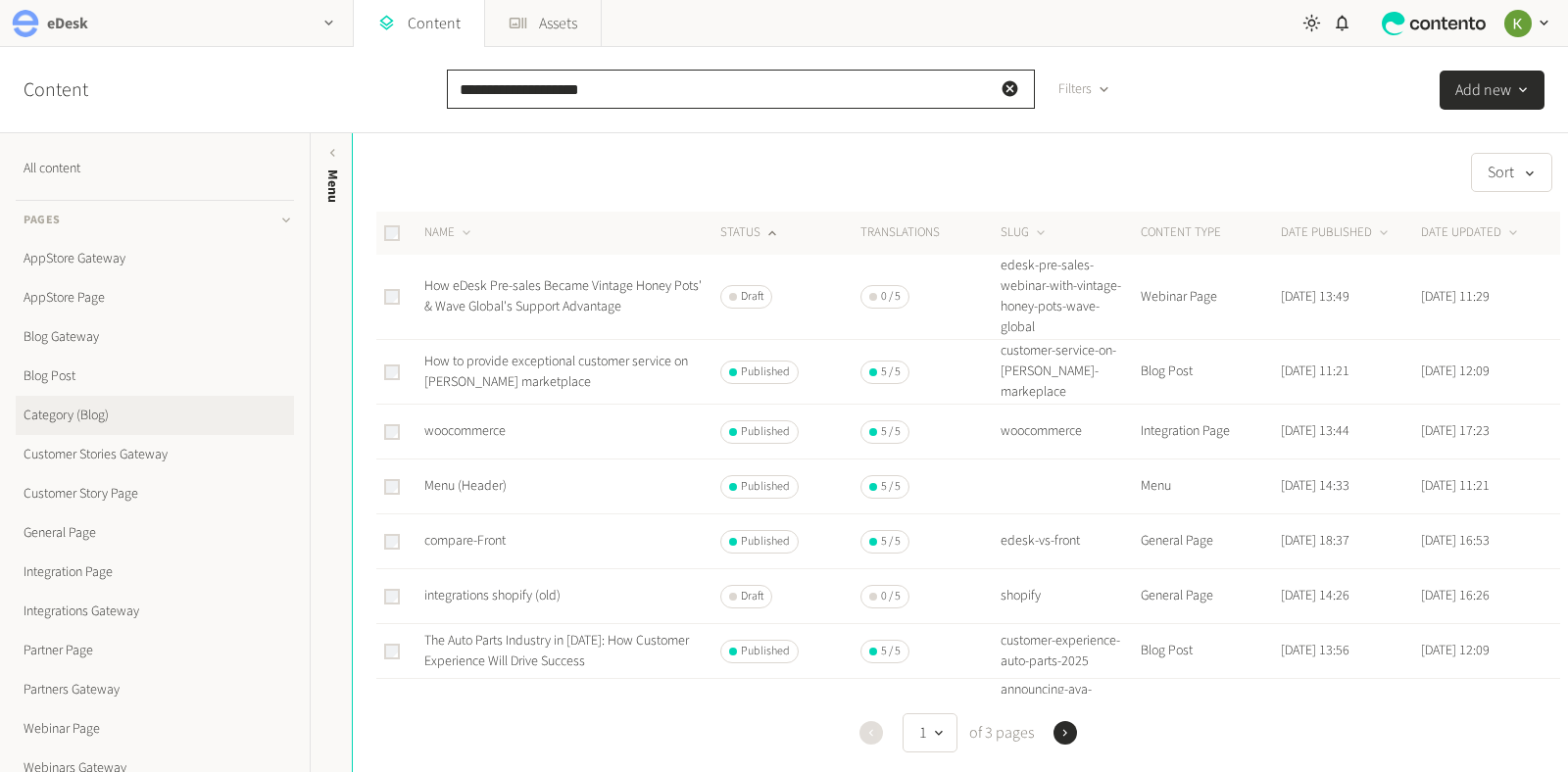 type on "**********" 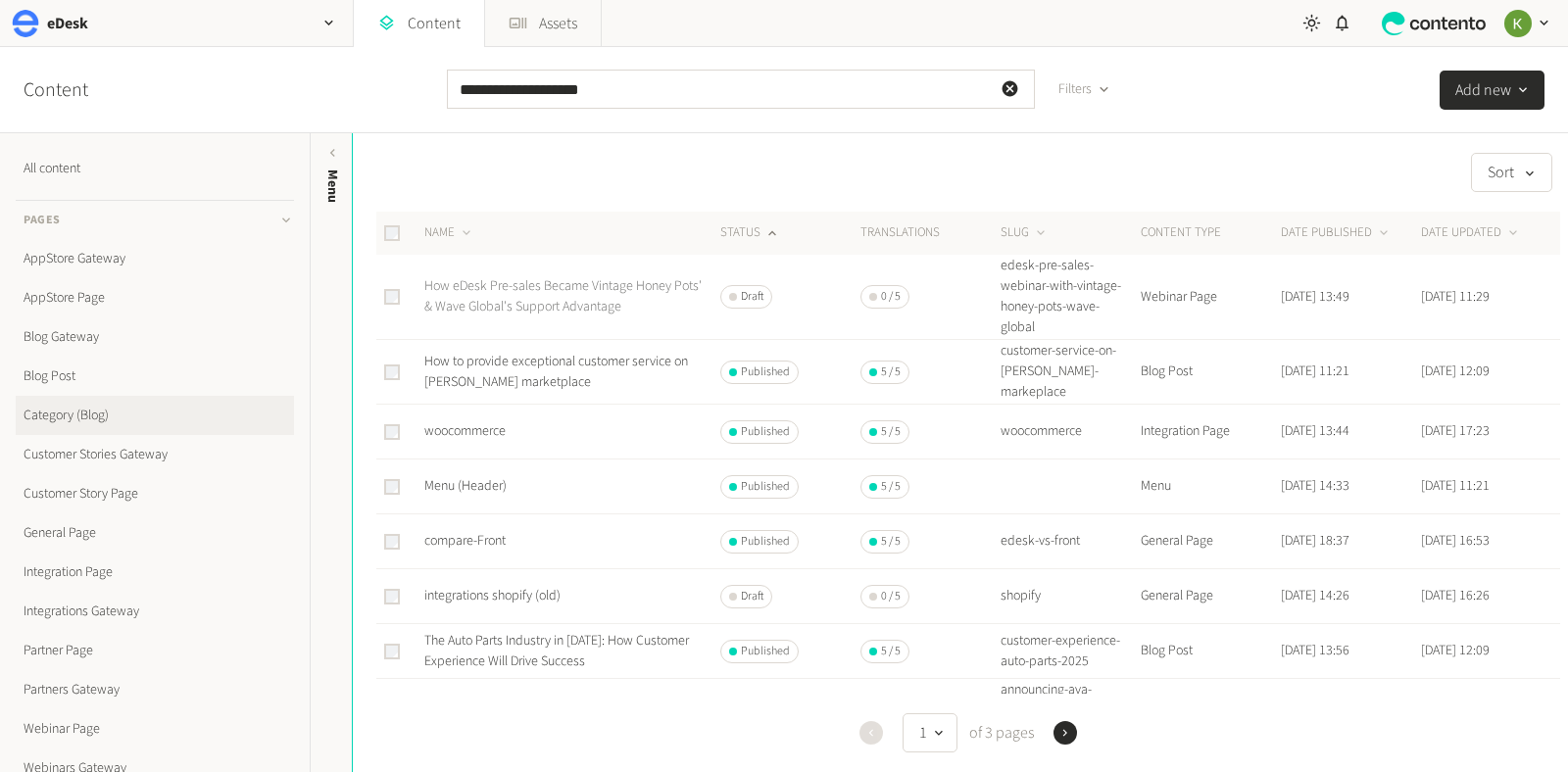 click on "How eDesk Pre-sales Became Vintage Honey Pots' & Wave Global's Support Advantage" 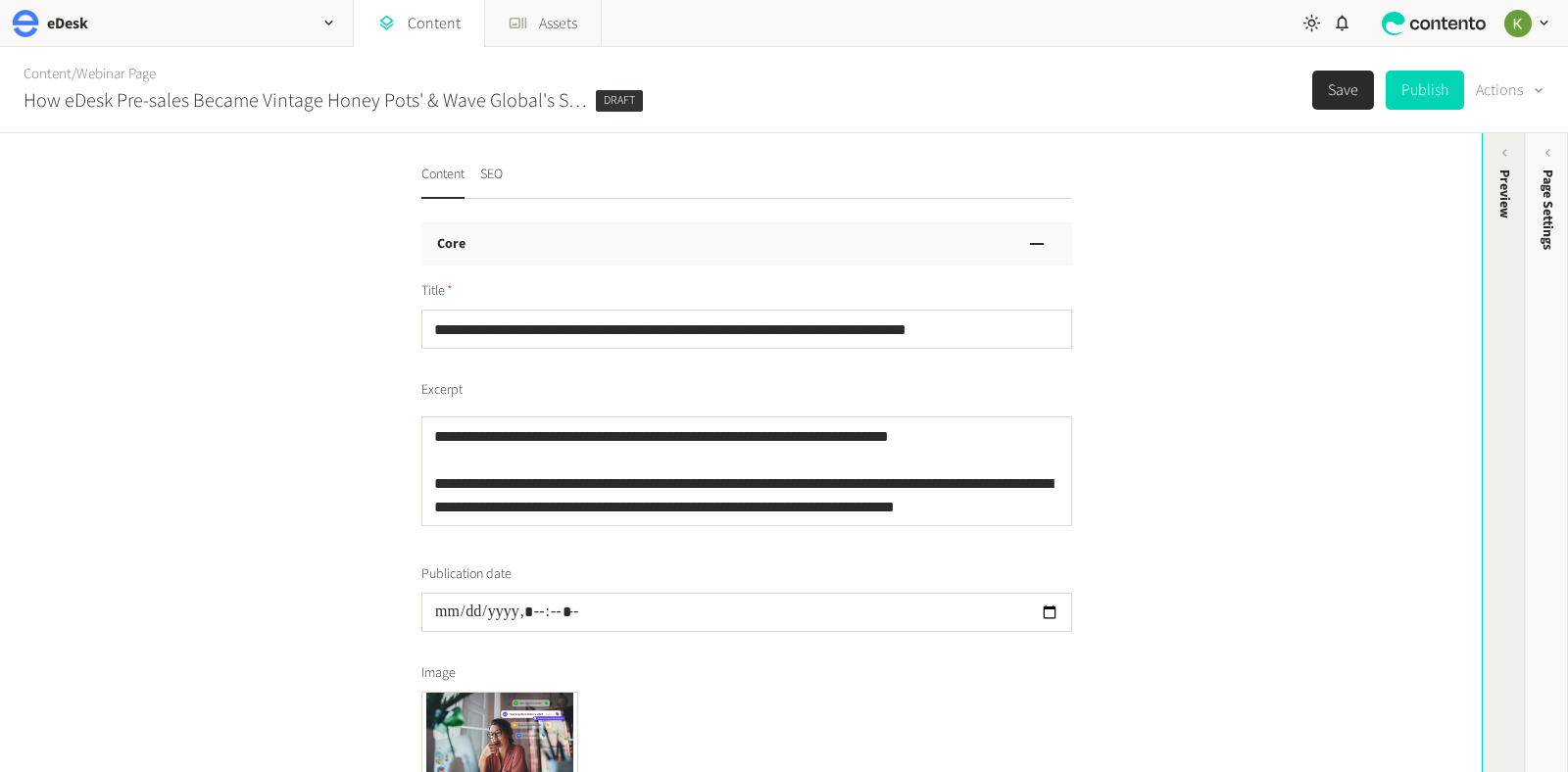 click on "Preview" 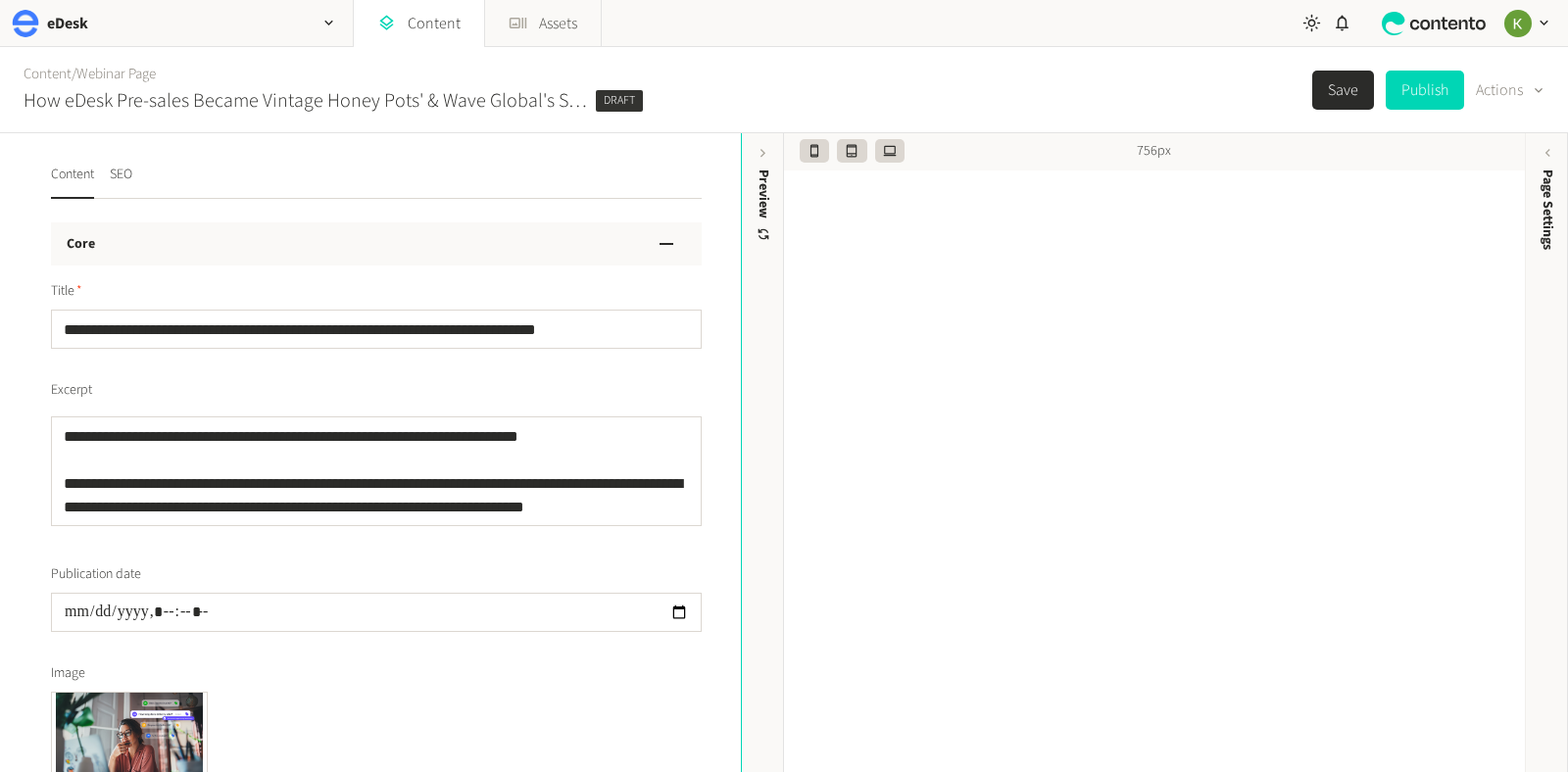 scroll, scrollTop: 2, scrollLeft: 0, axis: vertical 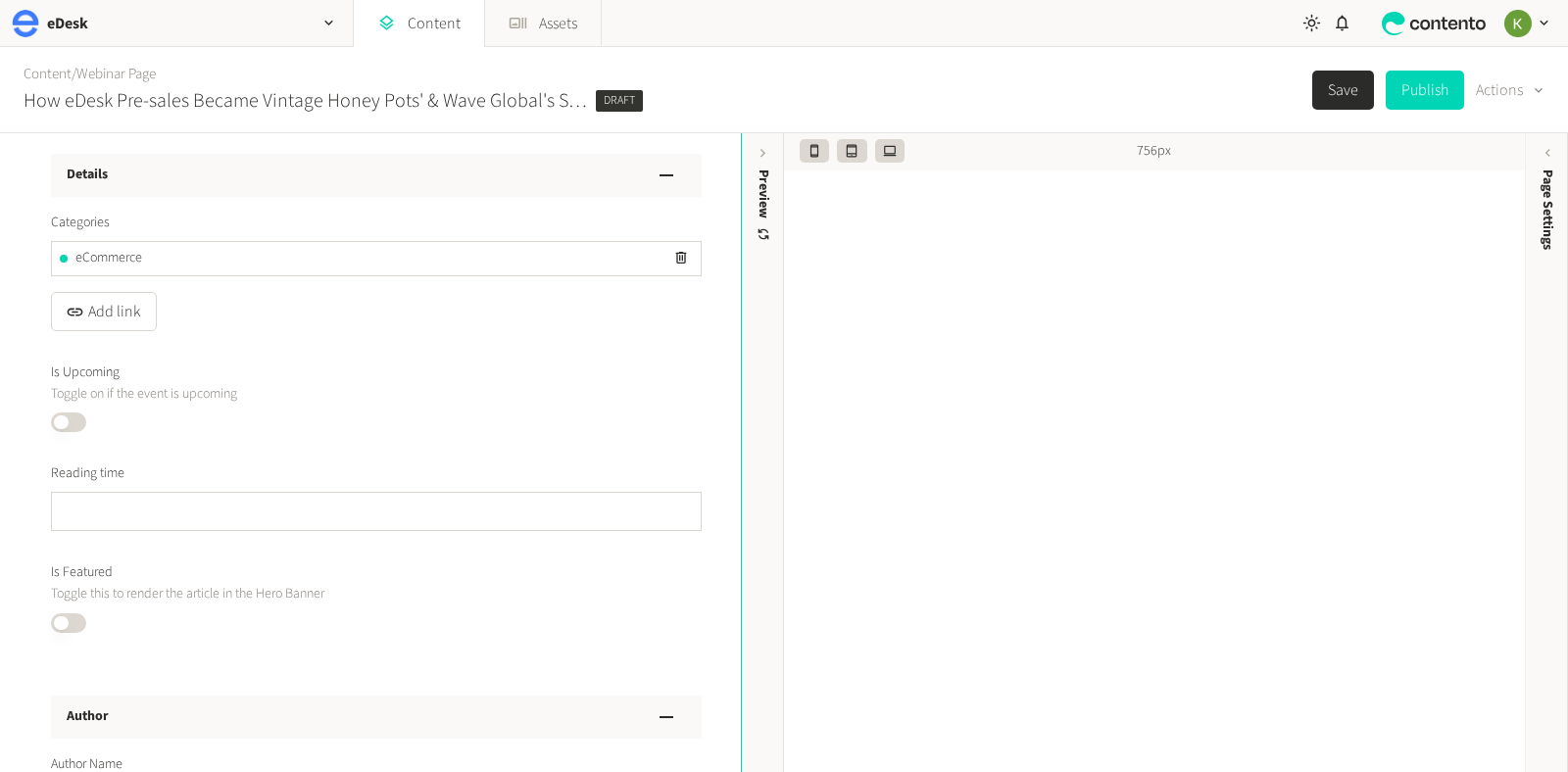 click on "Published" 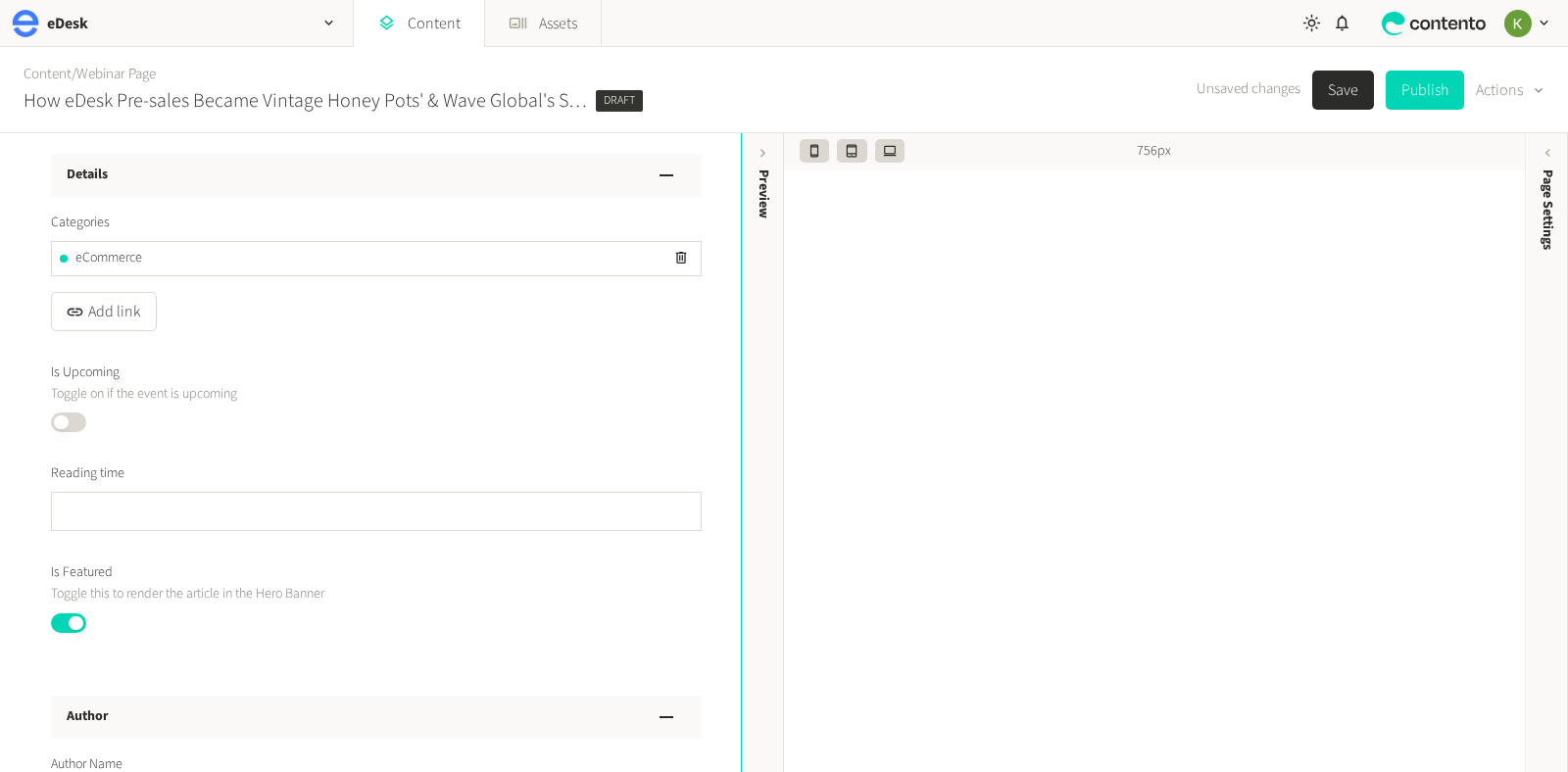 click on "Published" 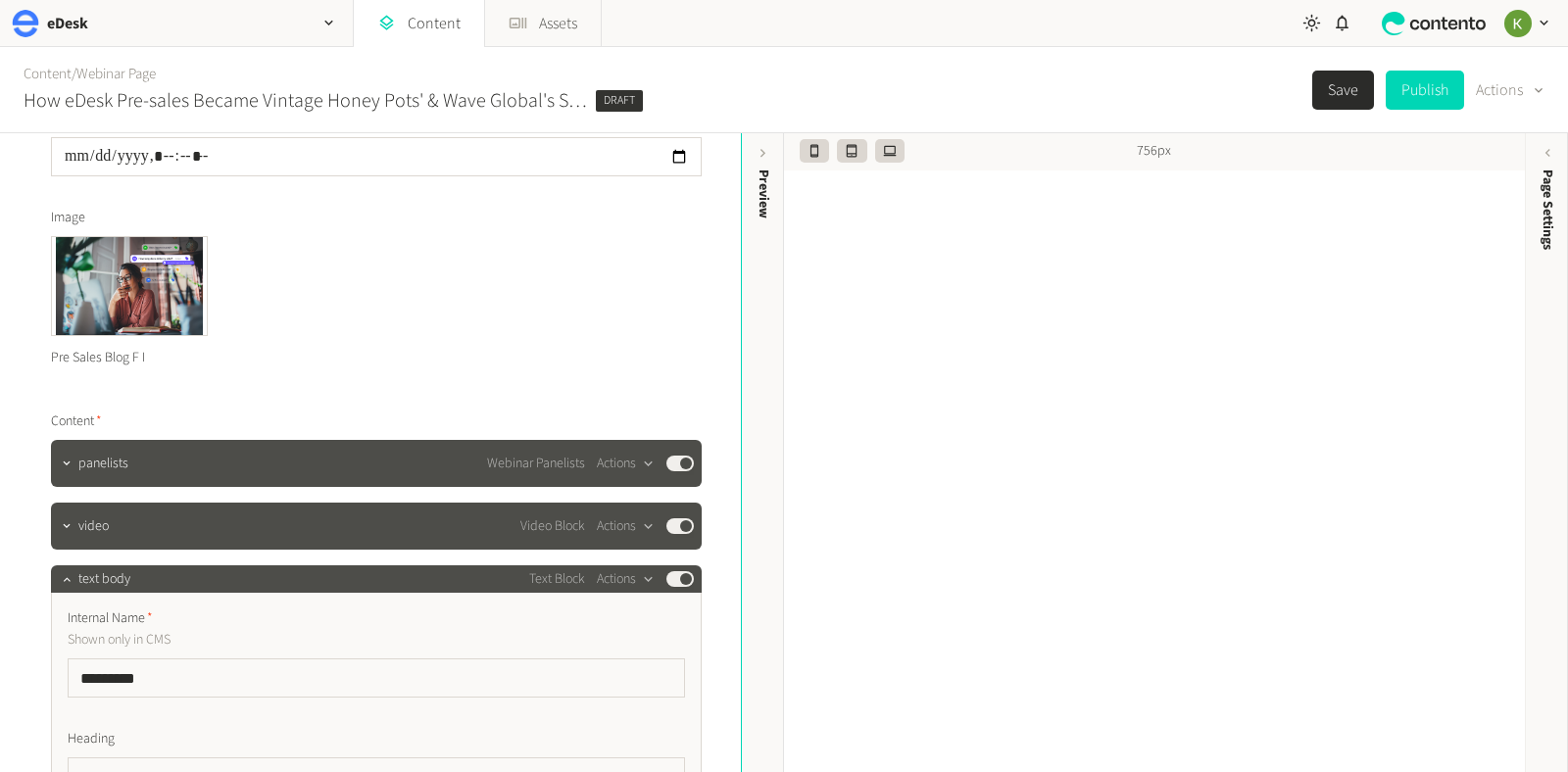 scroll, scrollTop: 396, scrollLeft: 0, axis: vertical 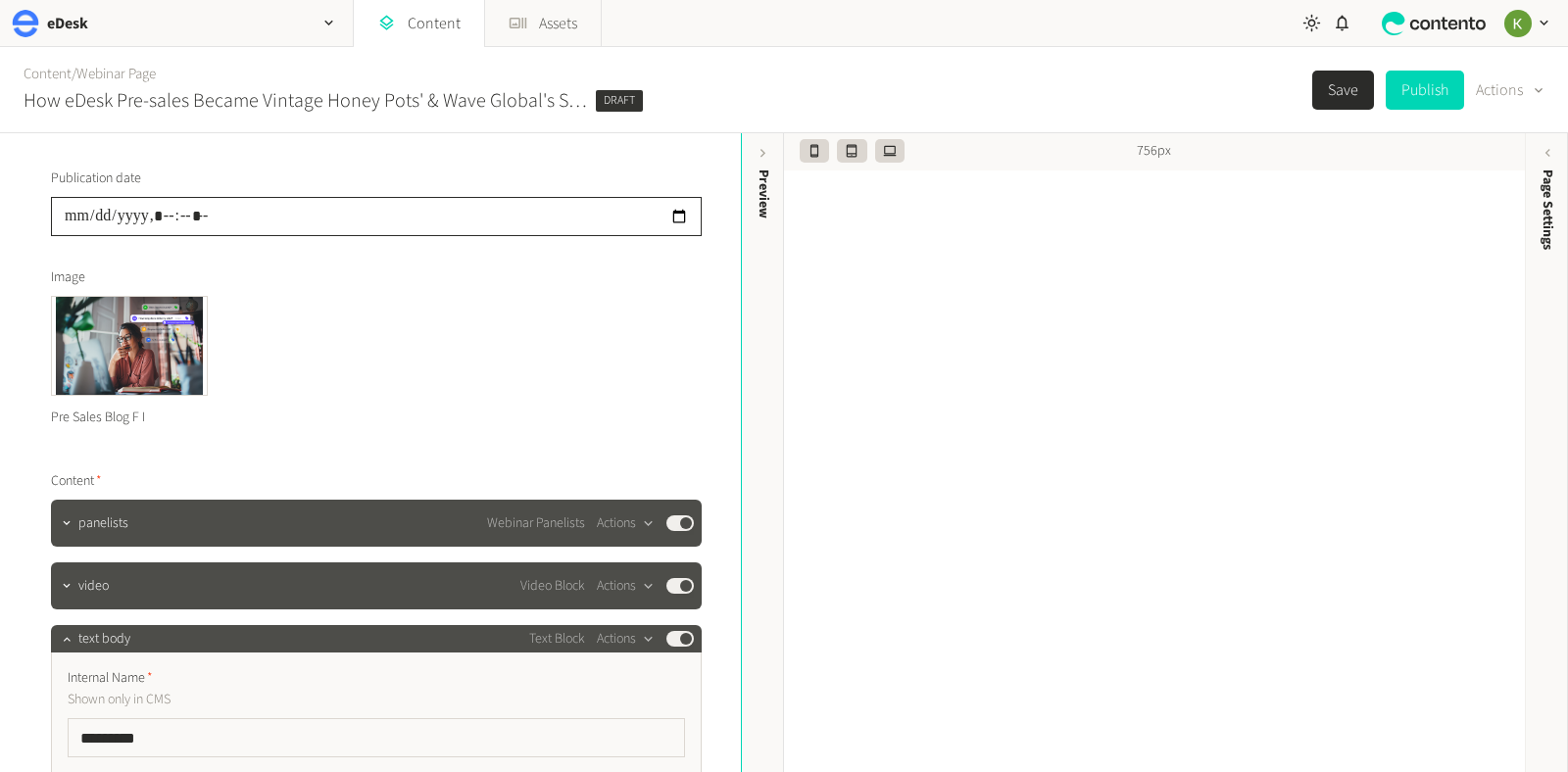 click 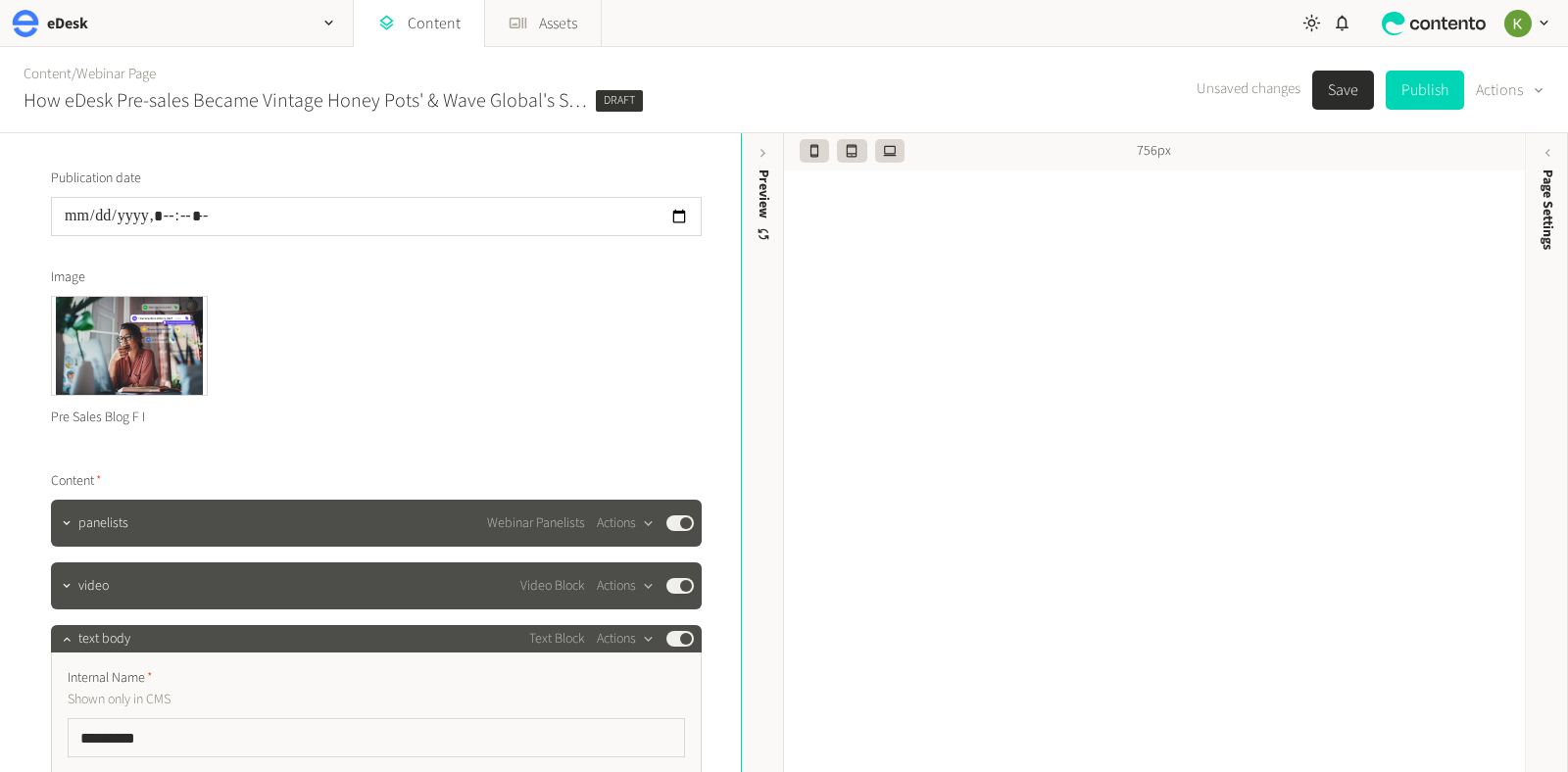 type on "**********" 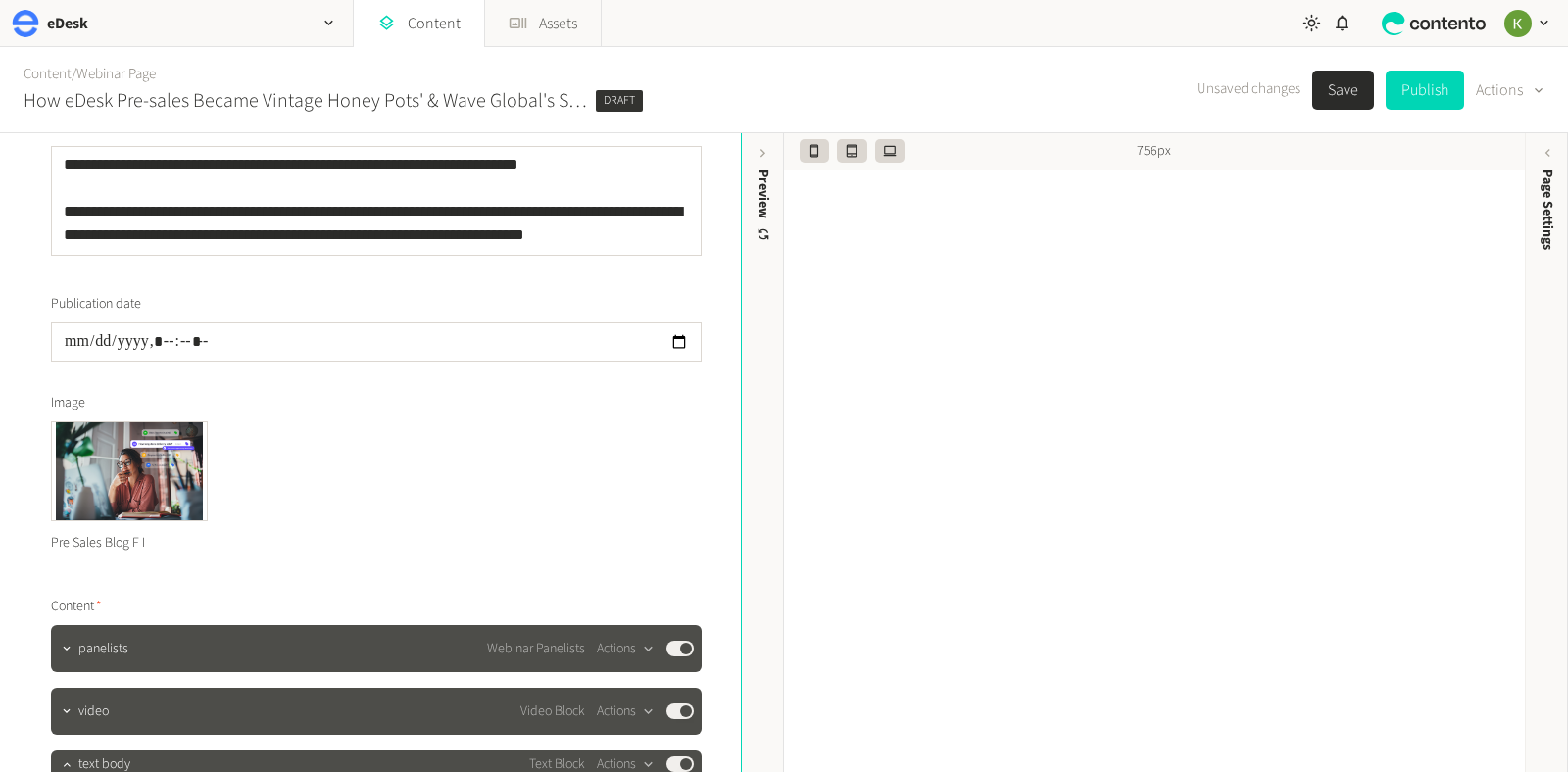 scroll, scrollTop: 0, scrollLeft: 0, axis: both 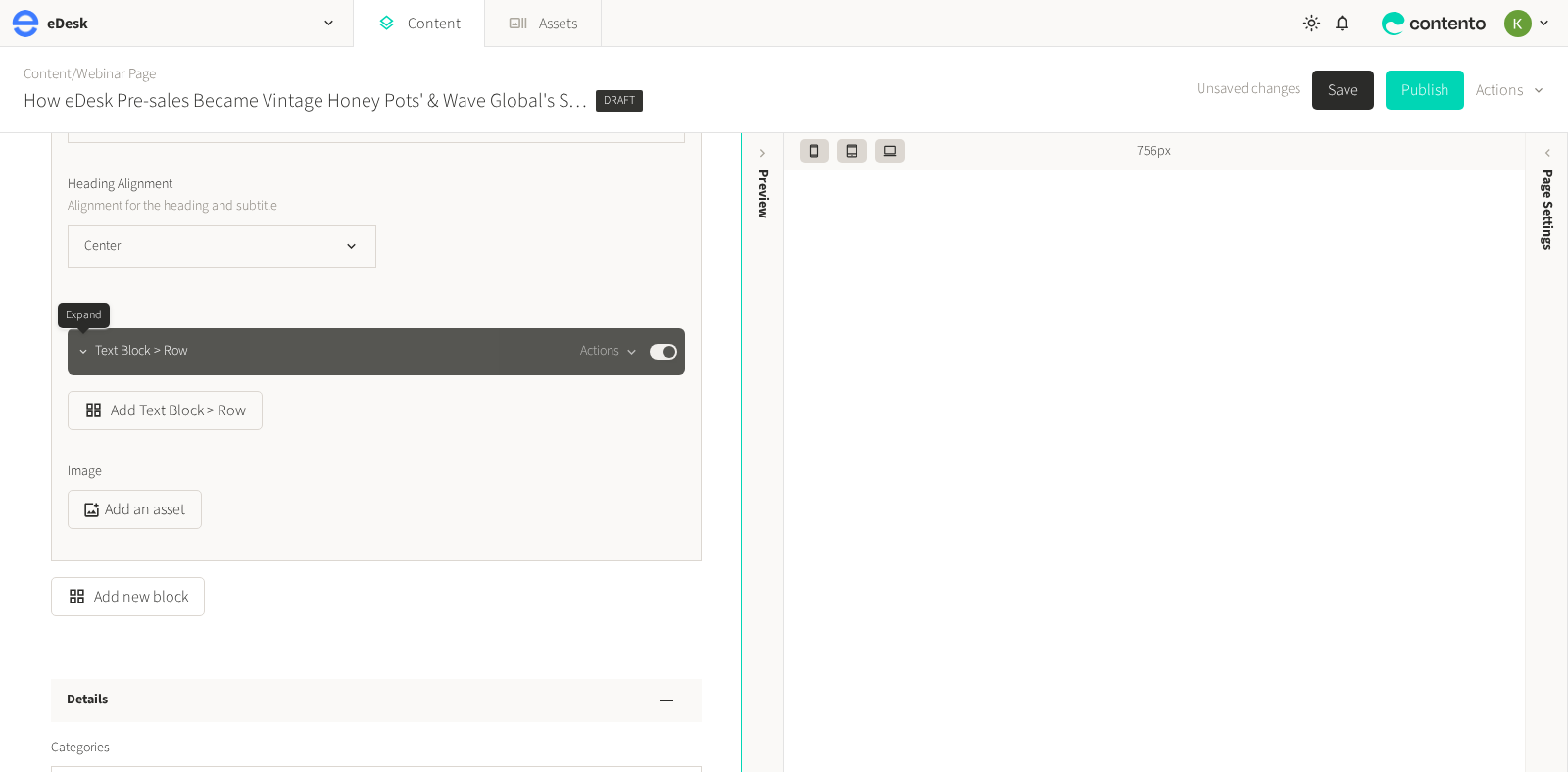 click 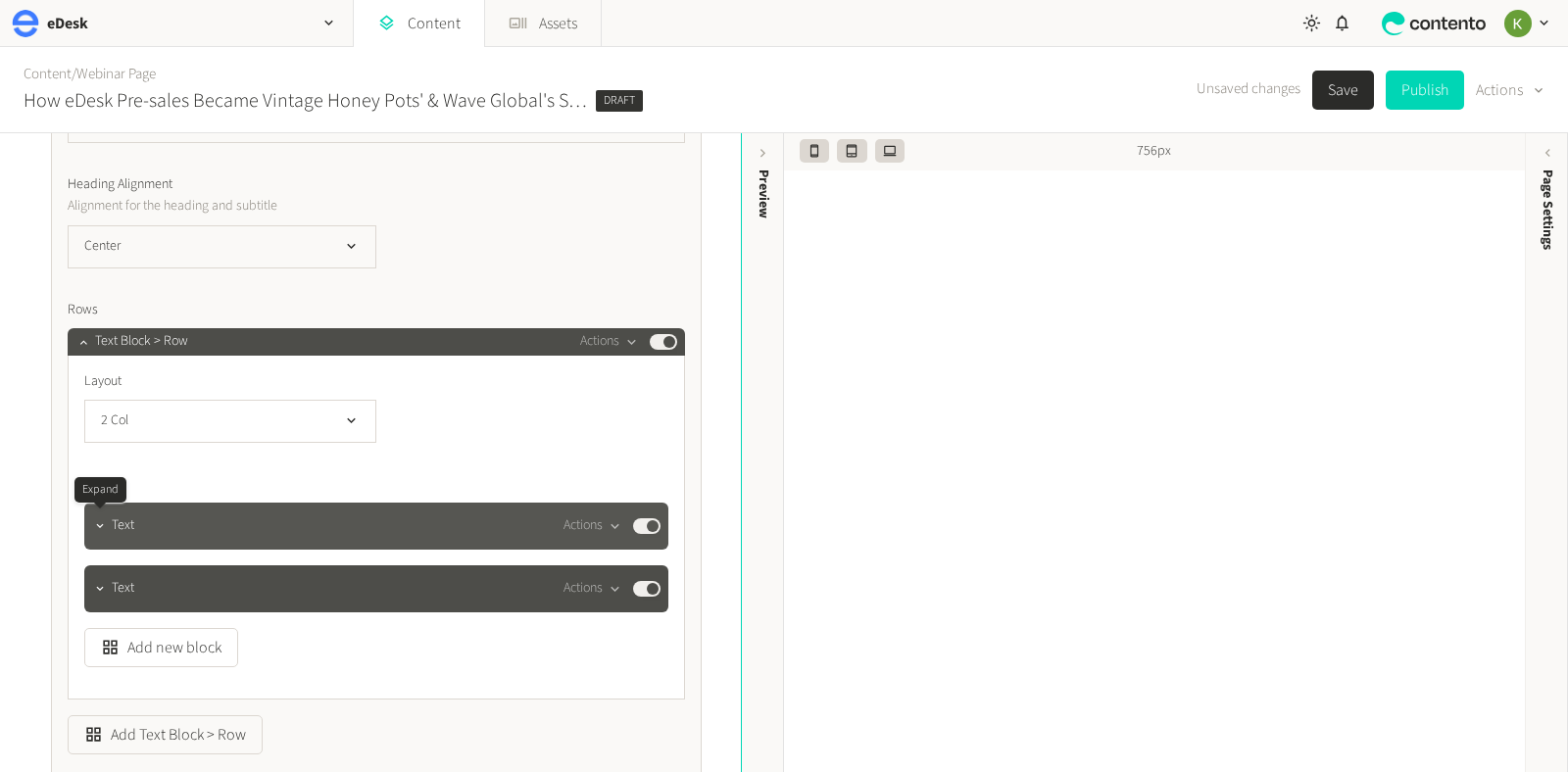 click 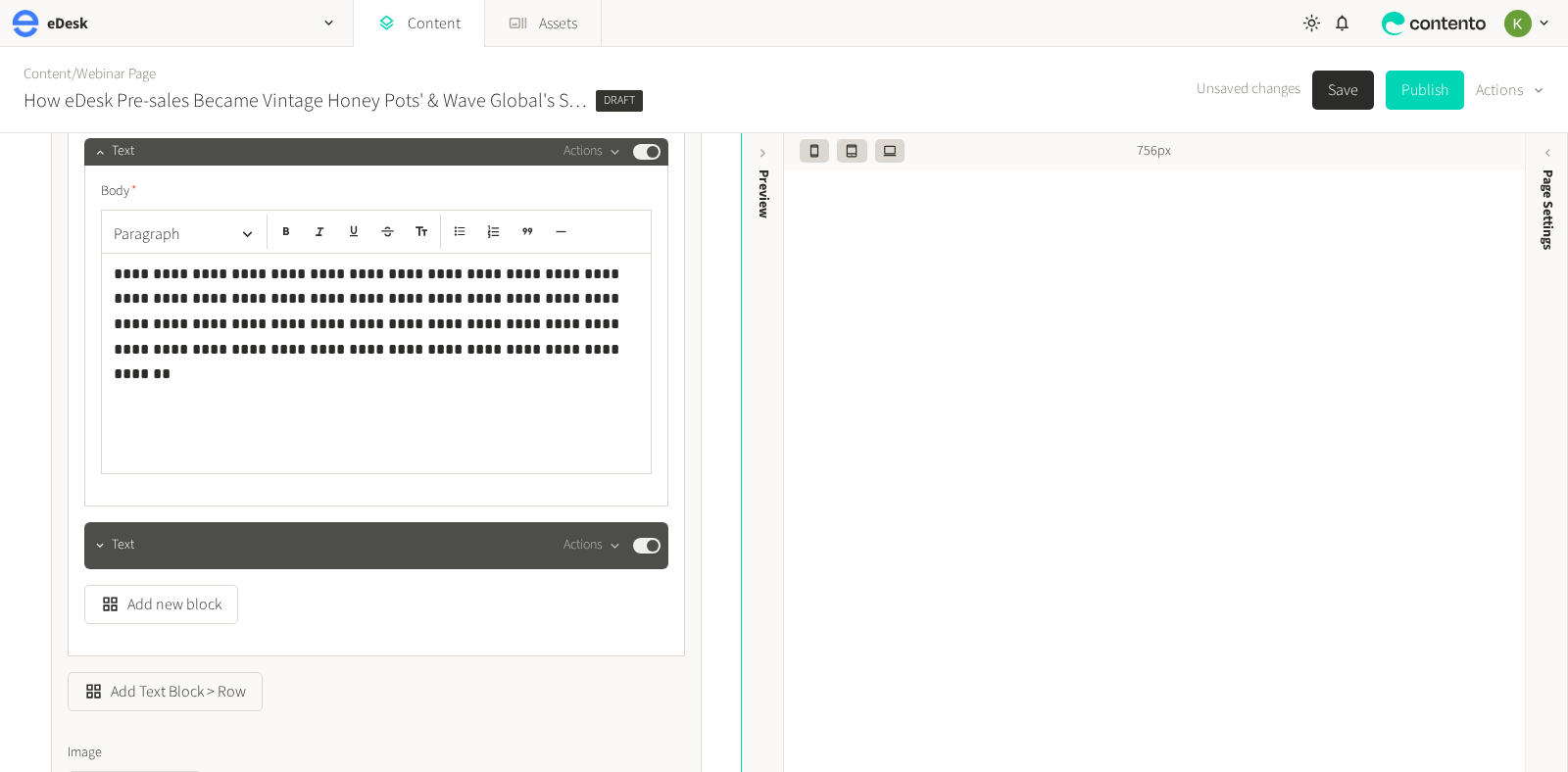 scroll, scrollTop: 1568, scrollLeft: 0, axis: vertical 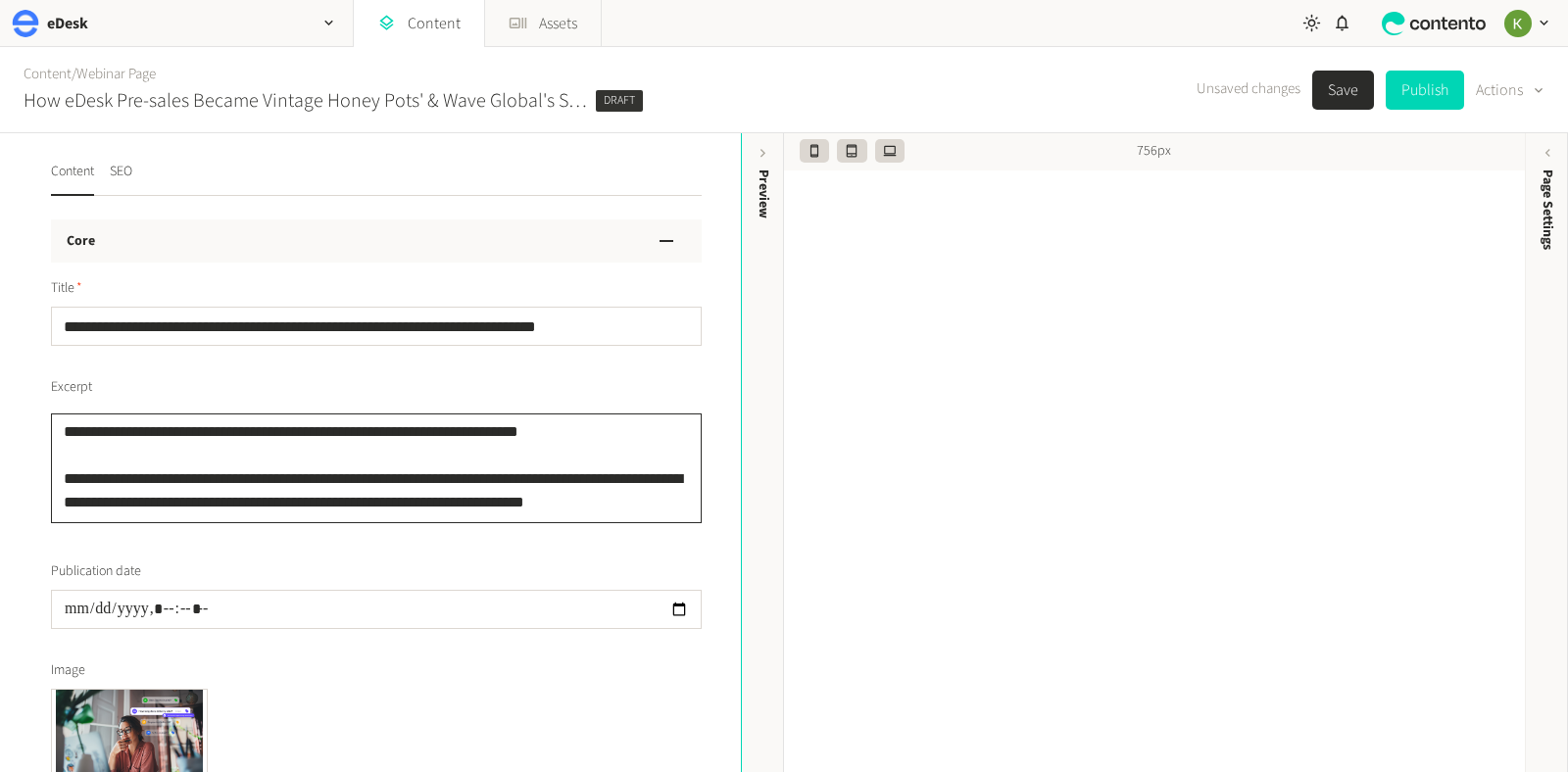 click on "**********" 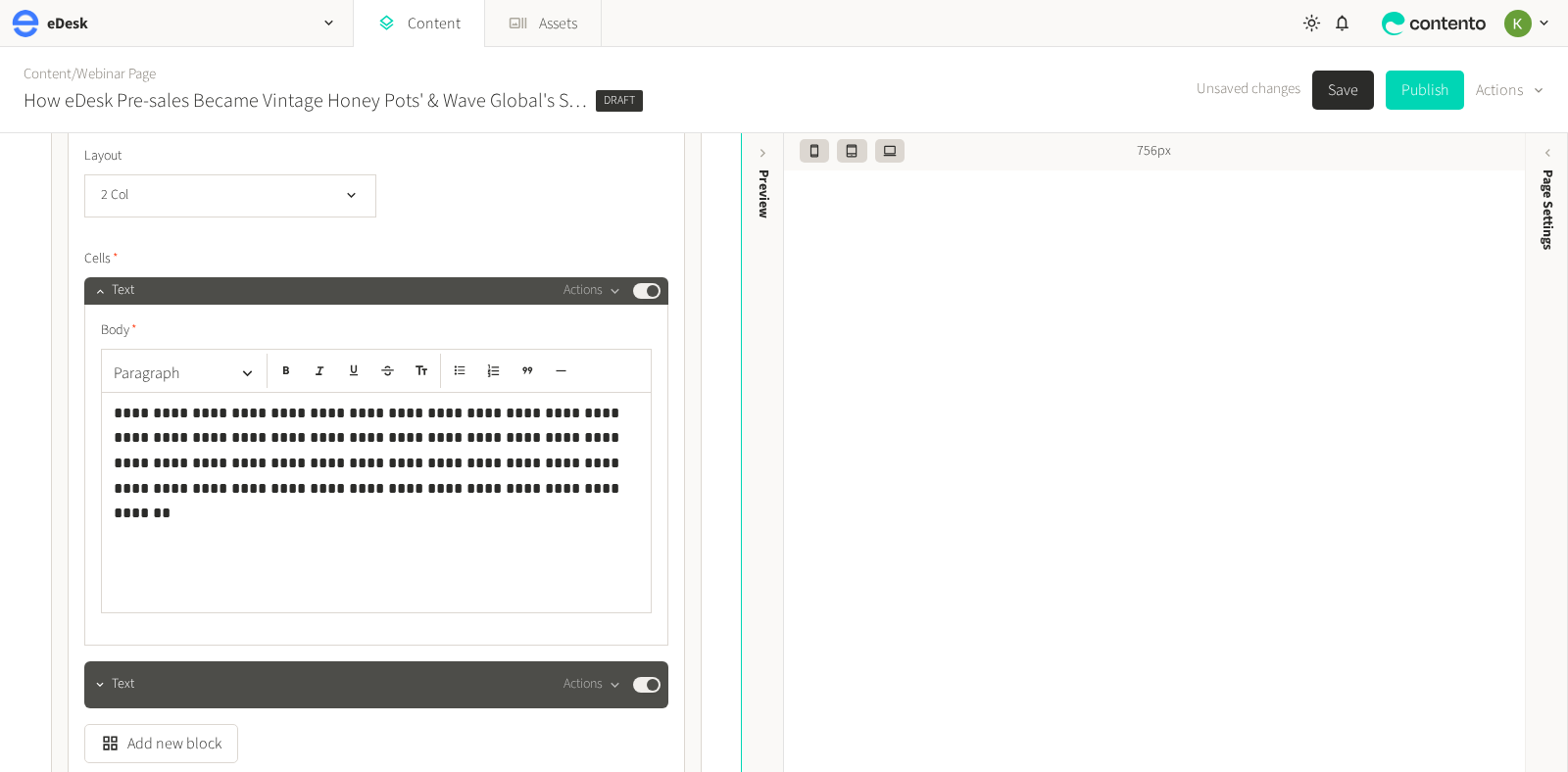 scroll, scrollTop: 1460, scrollLeft: 0, axis: vertical 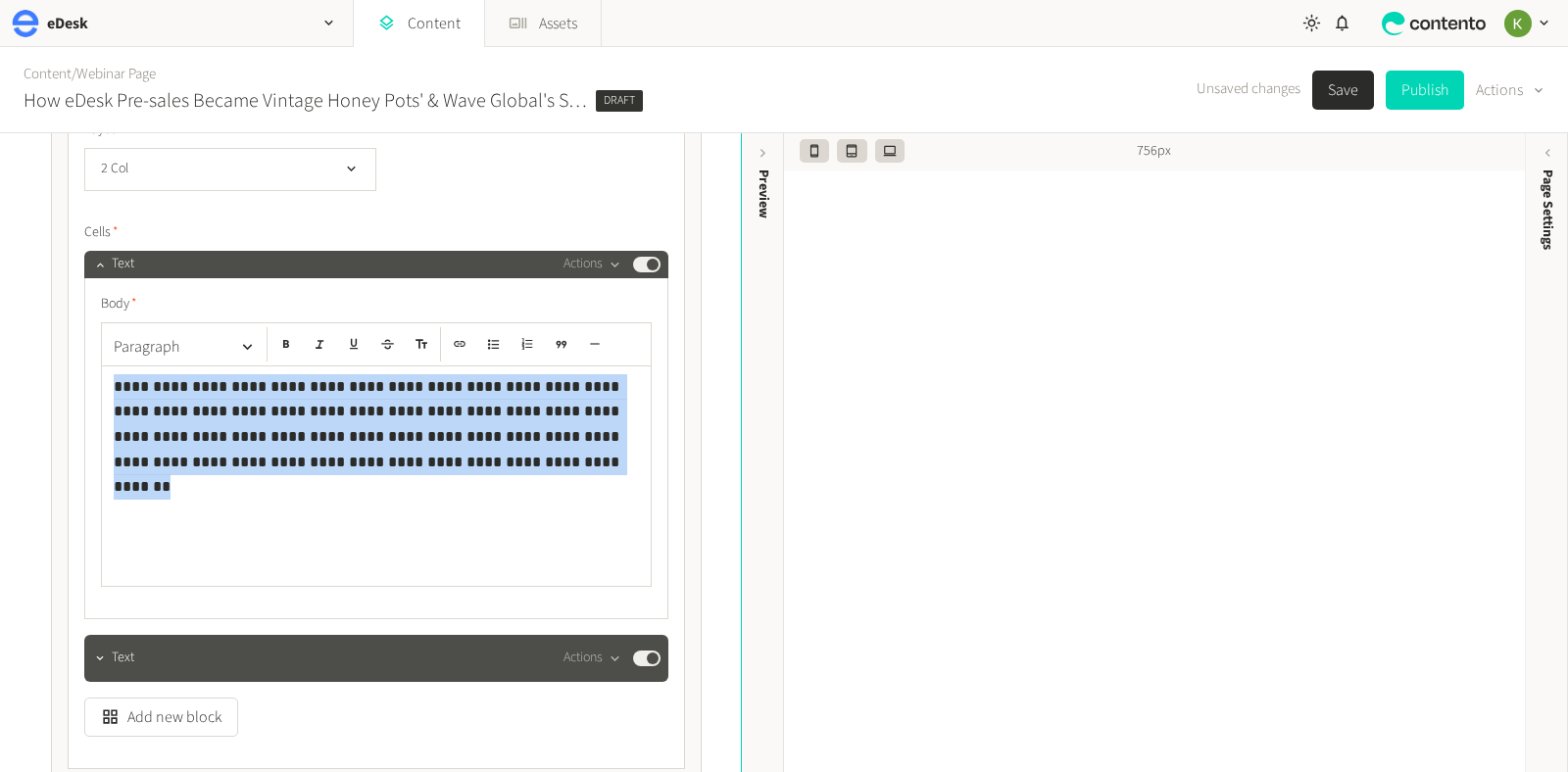 drag, startPoint x: 338, startPoint y: 459, endPoint x: 103, endPoint y: 362, distance: 254 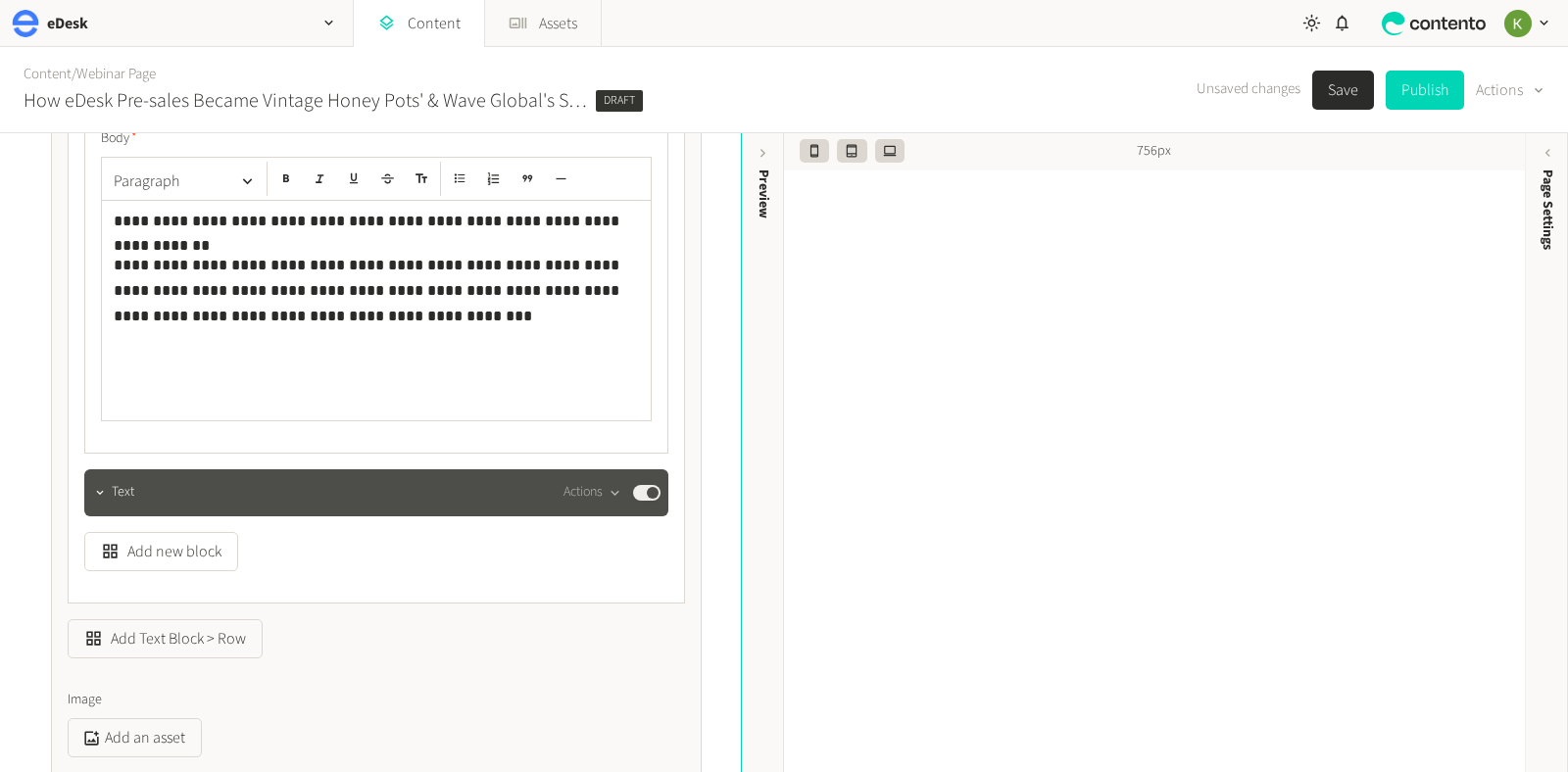 scroll, scrollTop: 1664, scrollLeft: 0, axis: vertical 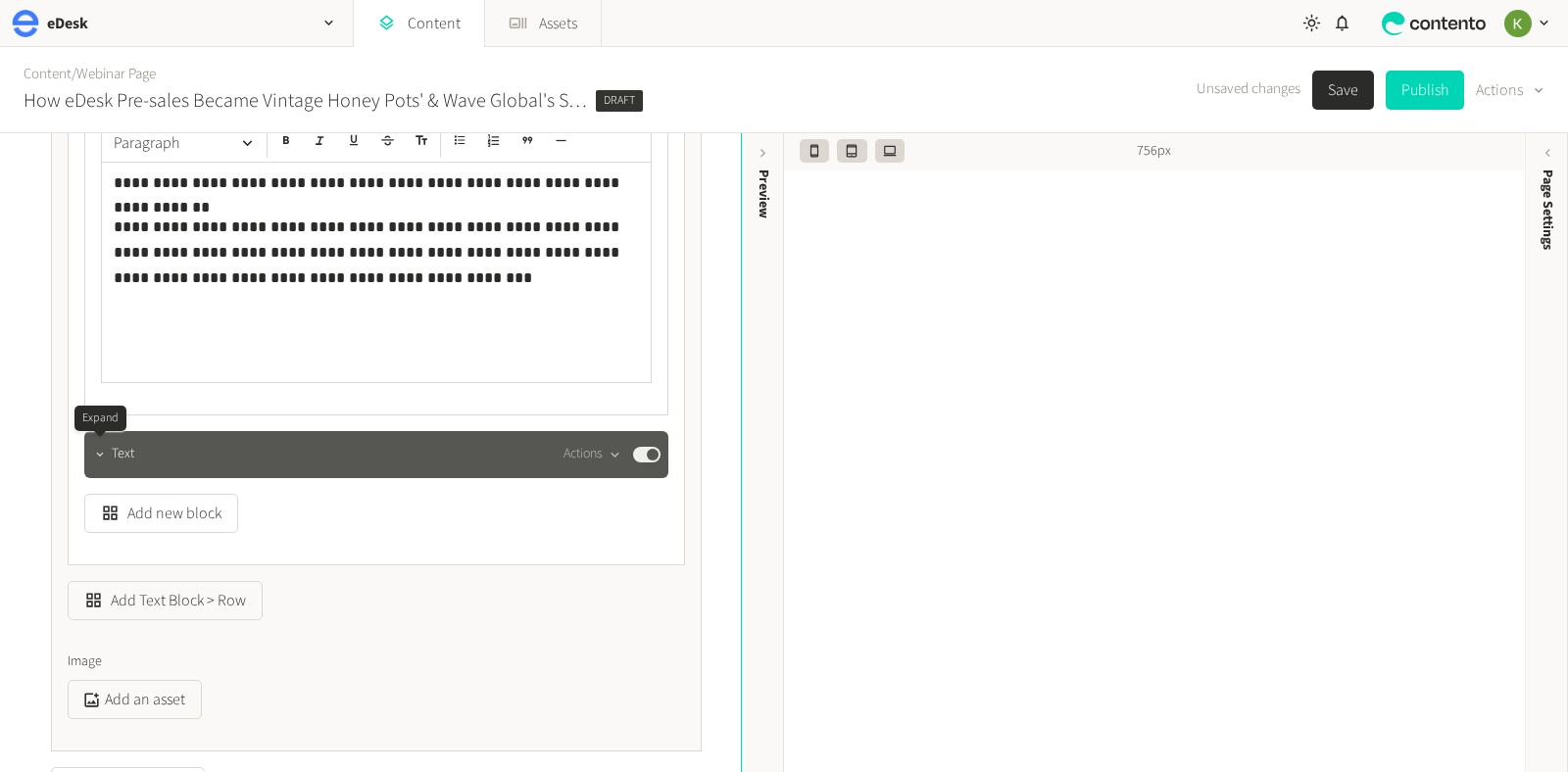 click 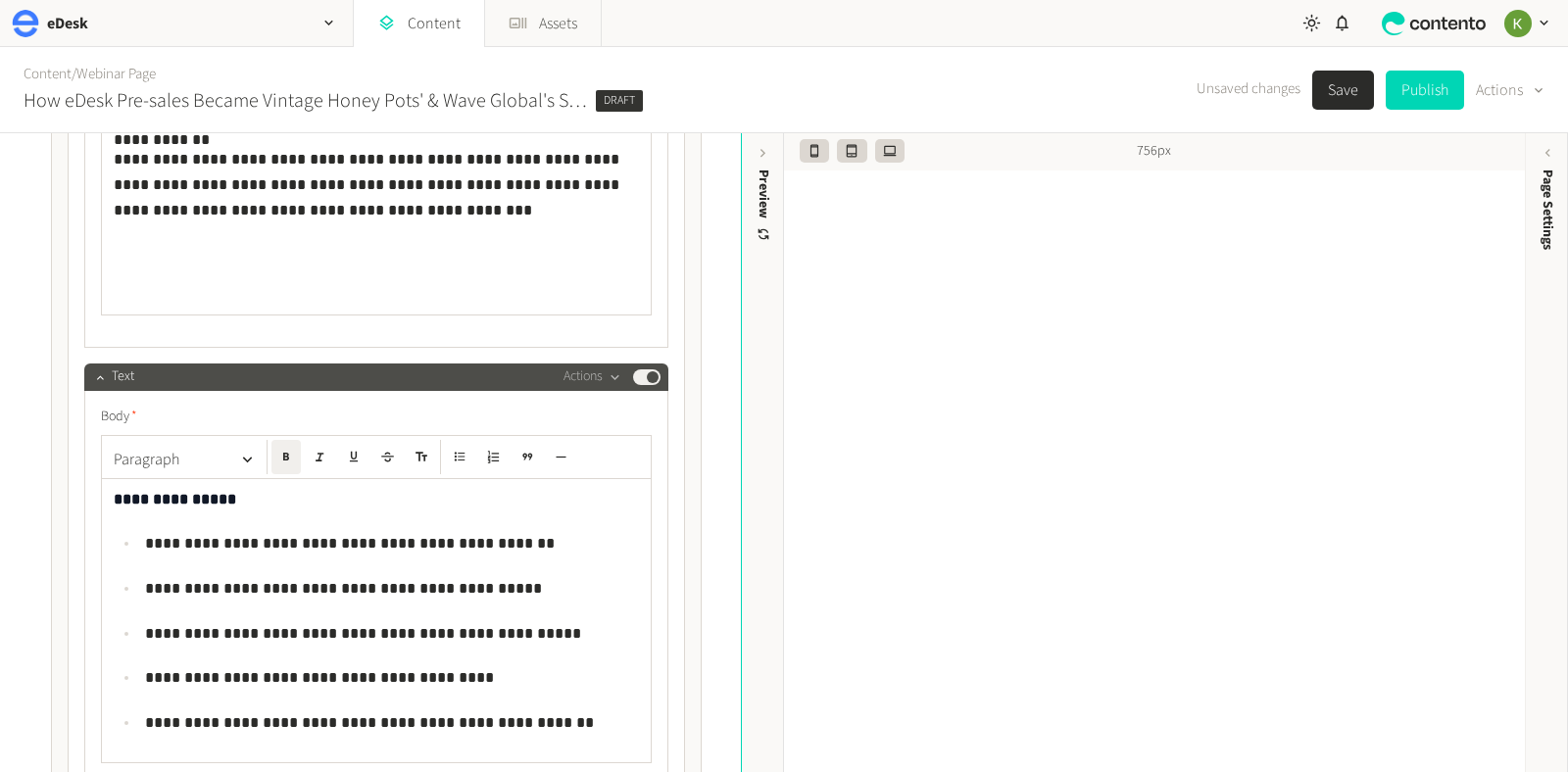 scroll, scrollTop: 1763, scrollLeft: 0, axis: vertical 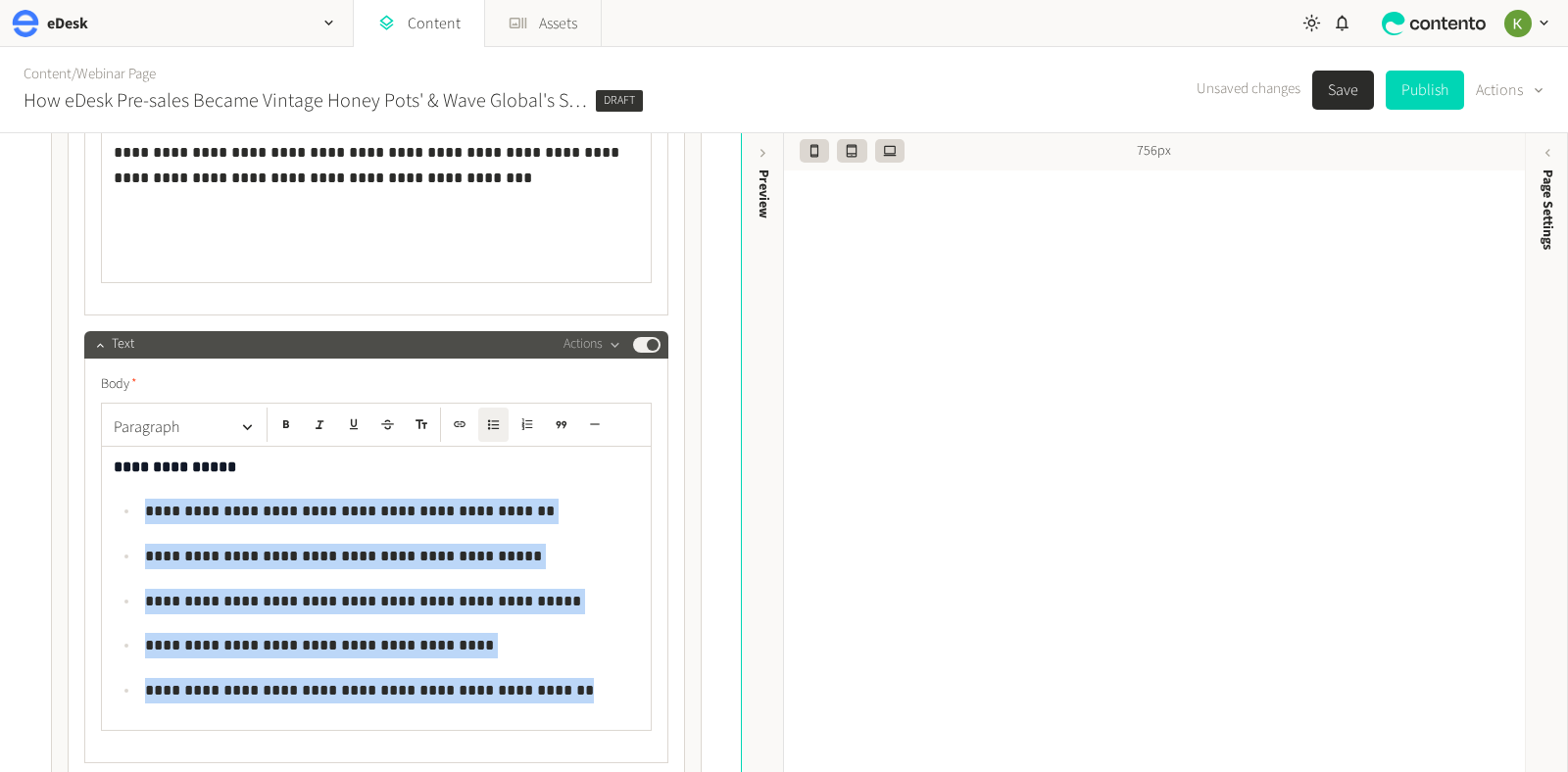 drag, startPoint x: 539, startPoint y: 689, endPoint x: 141, endPoint y: 500, distance: 440.59619 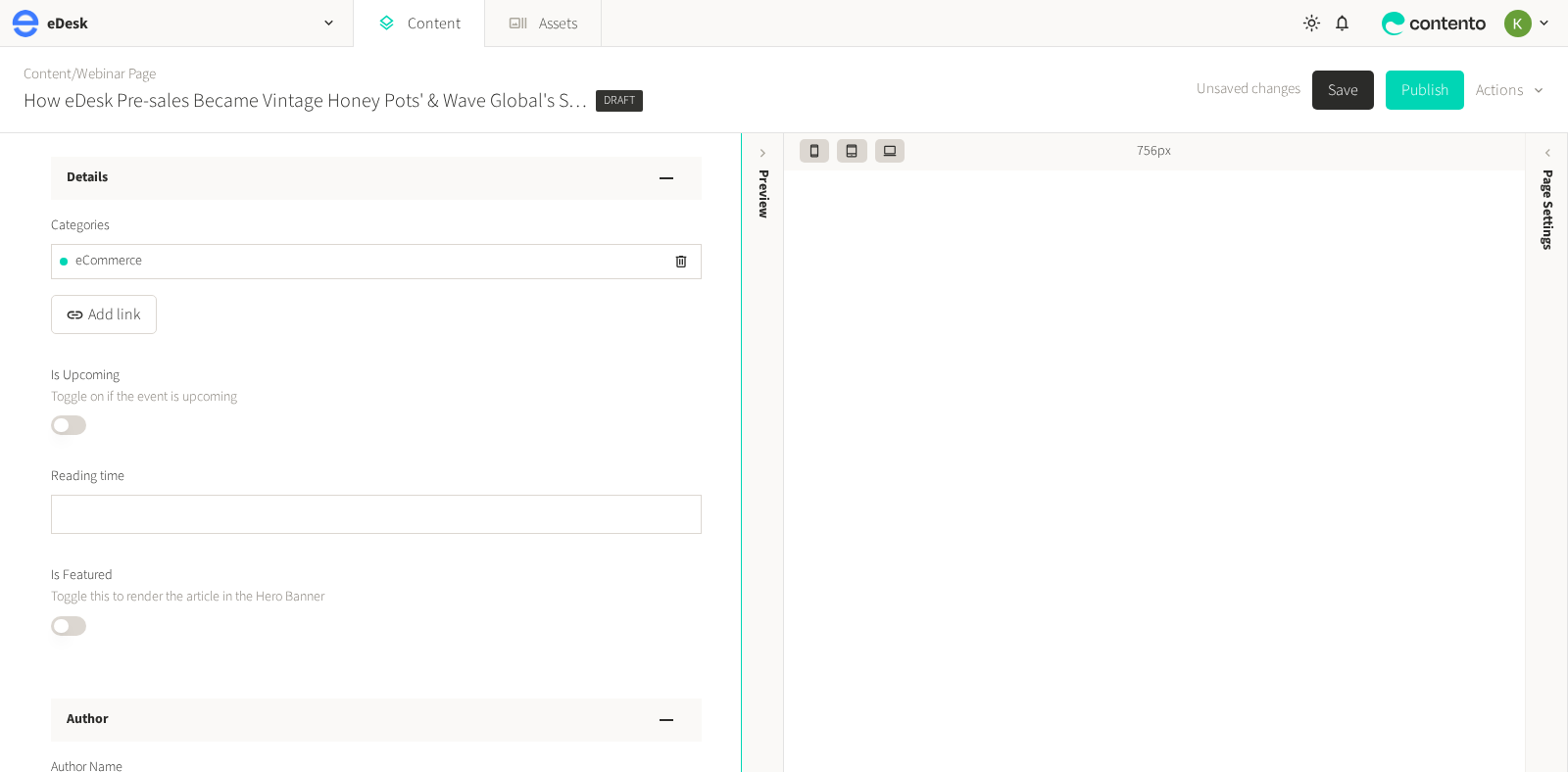 scroll, scrollTop: 2899, scrollLeft: 0, axis: vertical 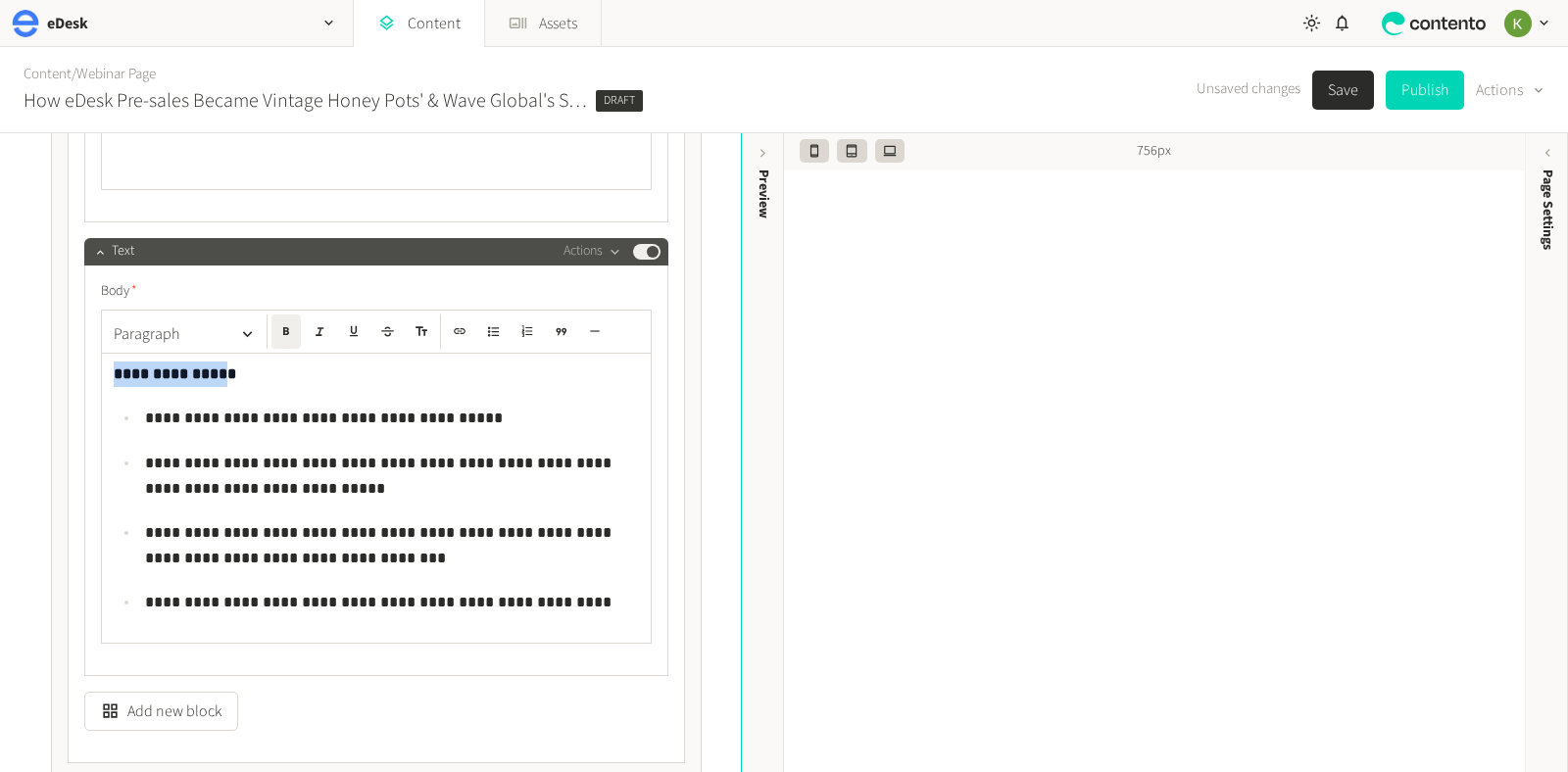 drag, startPoint x: 212, startPoint y: 373, endPoint x: 118, endPoint y: 369, distance: 94.0851 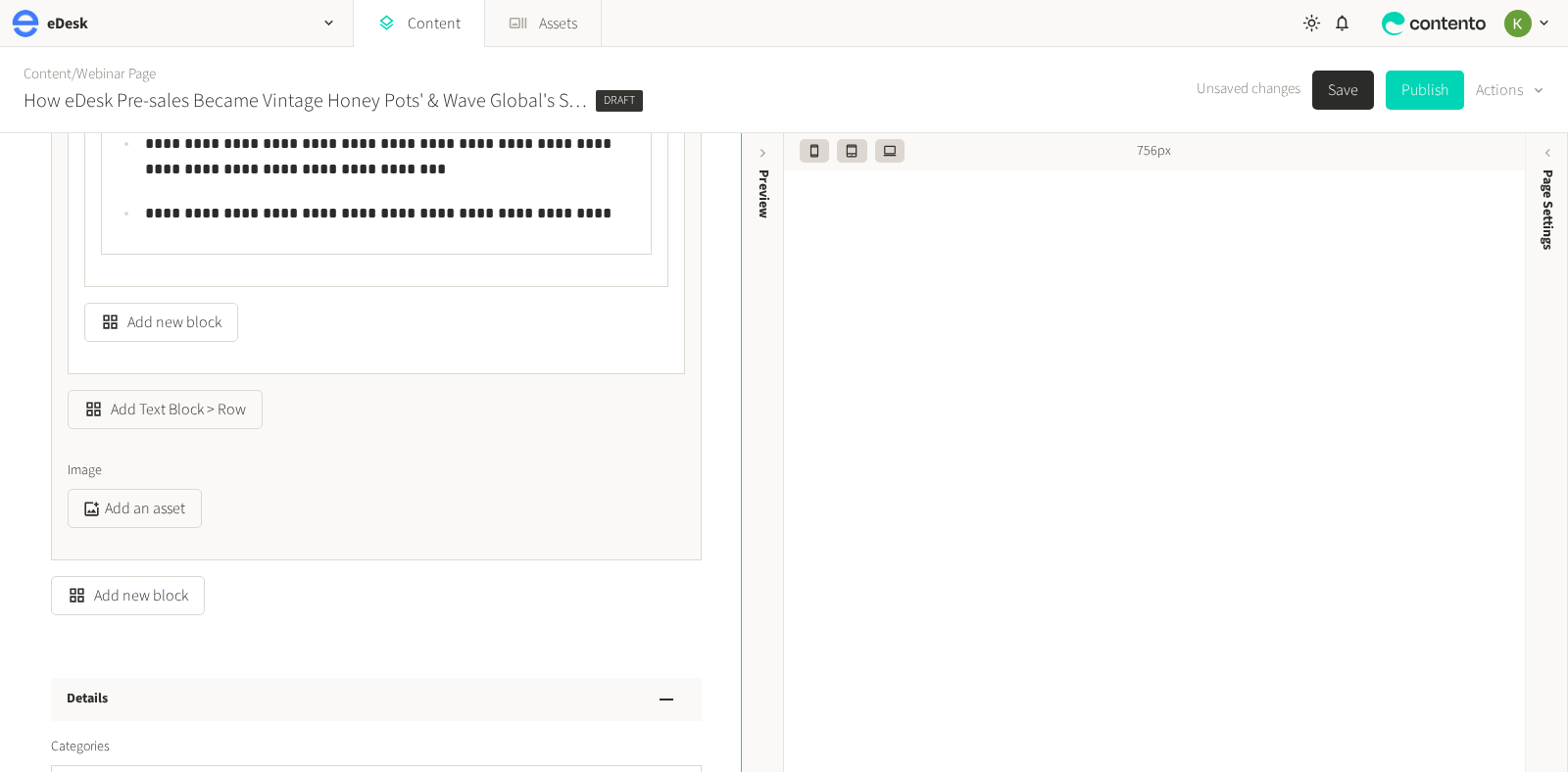 scroll, scrollTop: 2417, scrollLeft: 0, axis: vertical 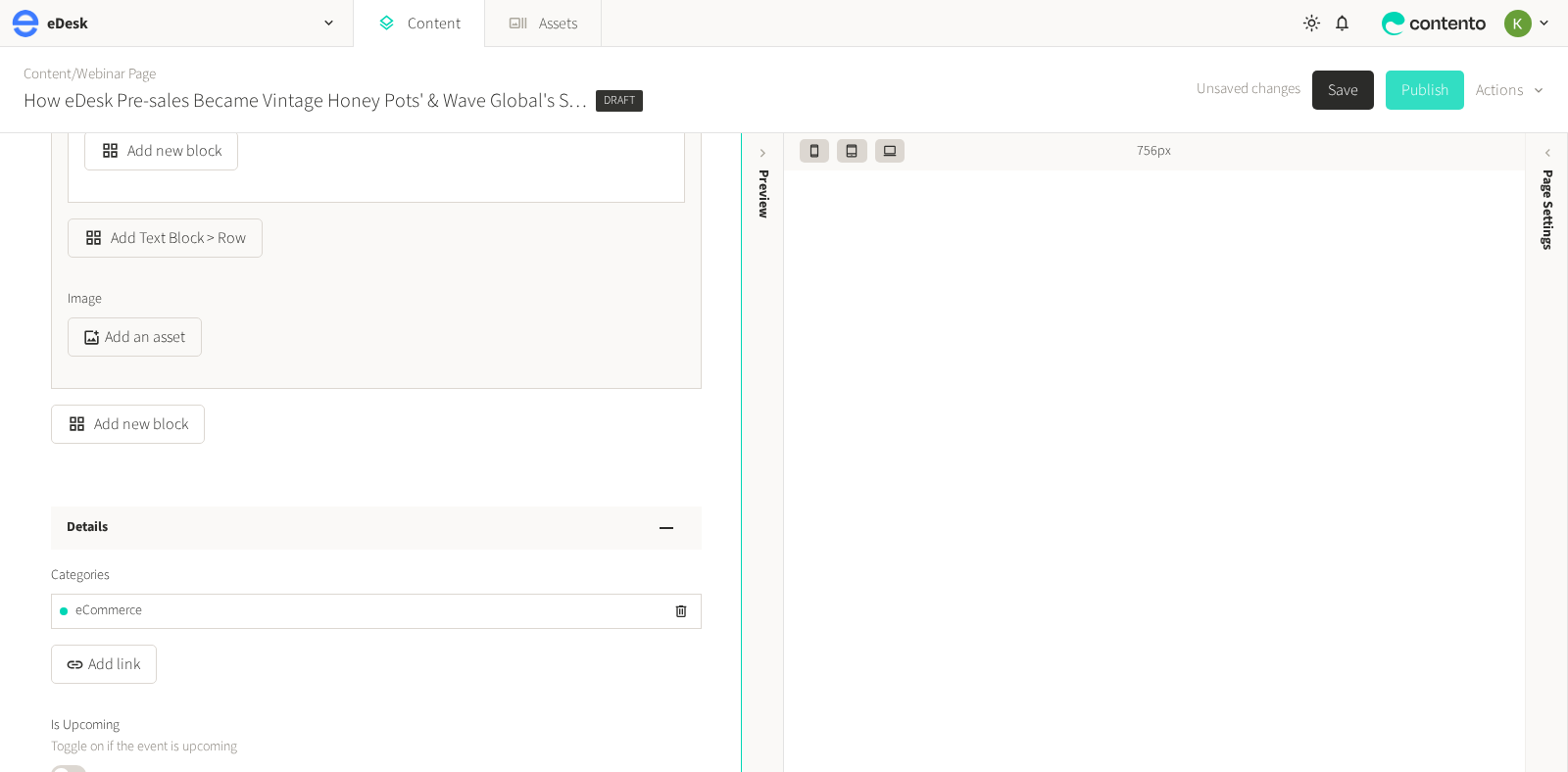 click on "Publish" 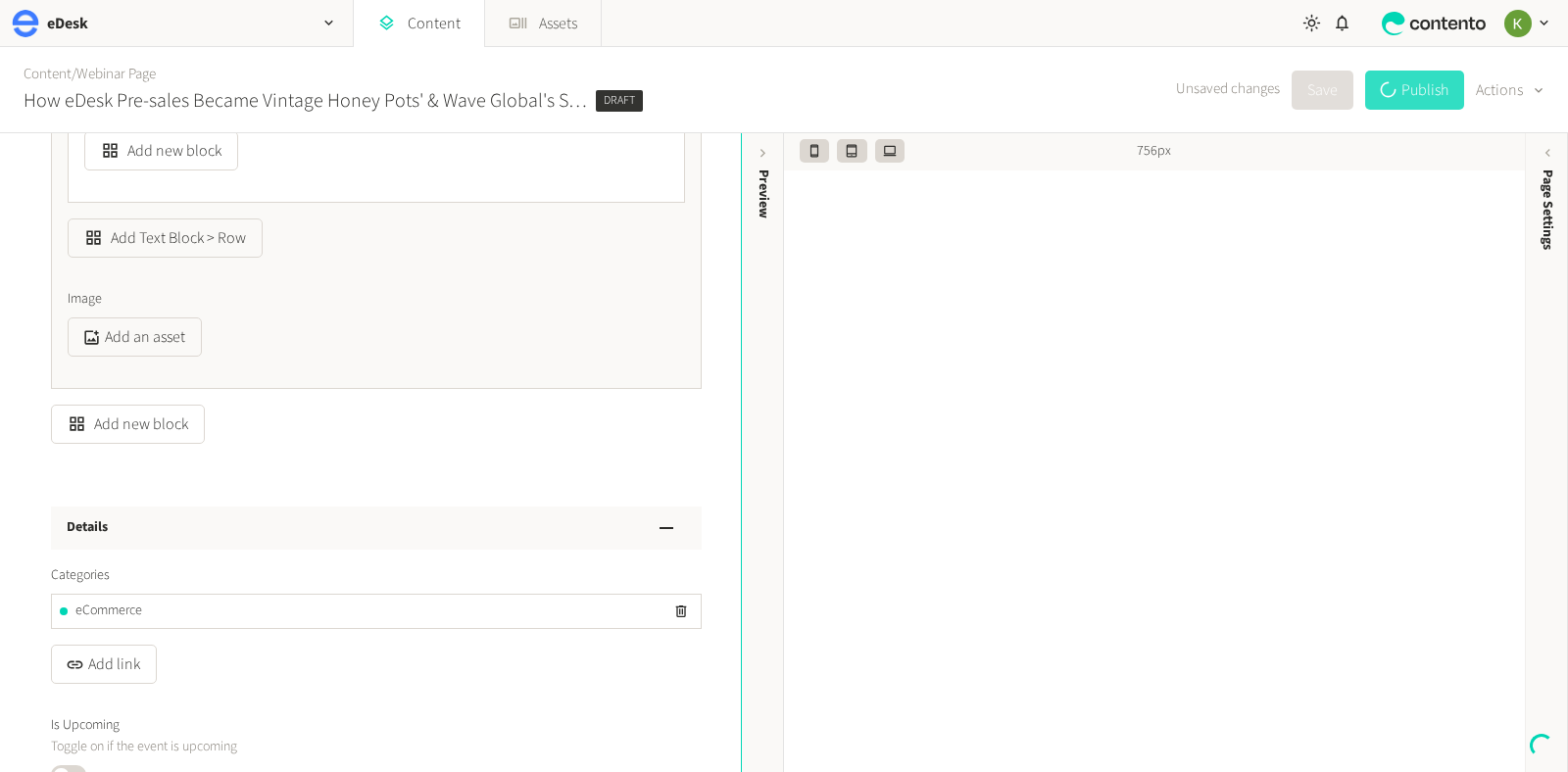 type on "**********" 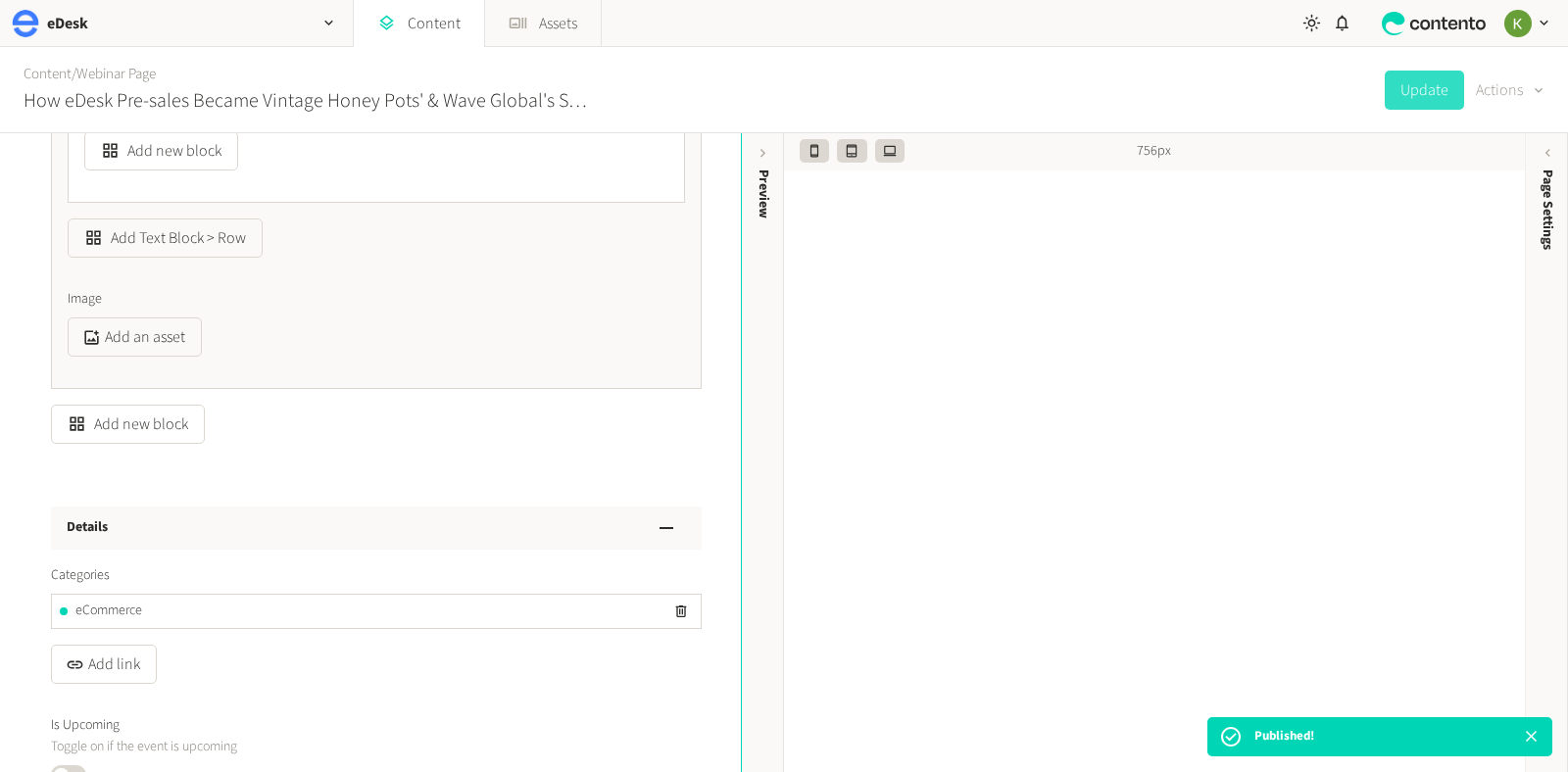 click 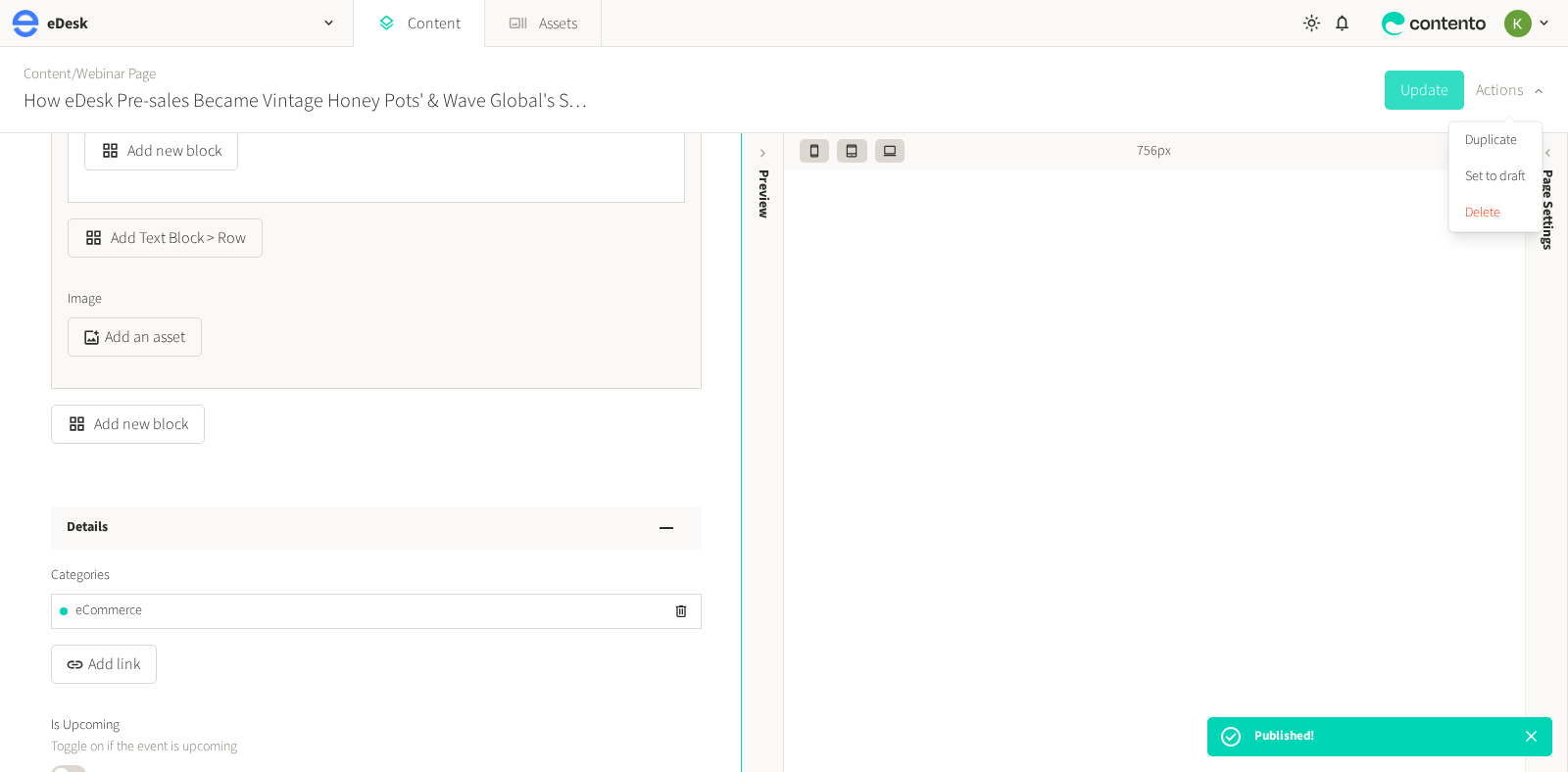 click on "Content   /  Webinar Page How eDesk Pre-sales Became Vintage Honey Pots' & Wave Global's Support Advantage  Update   Actions" 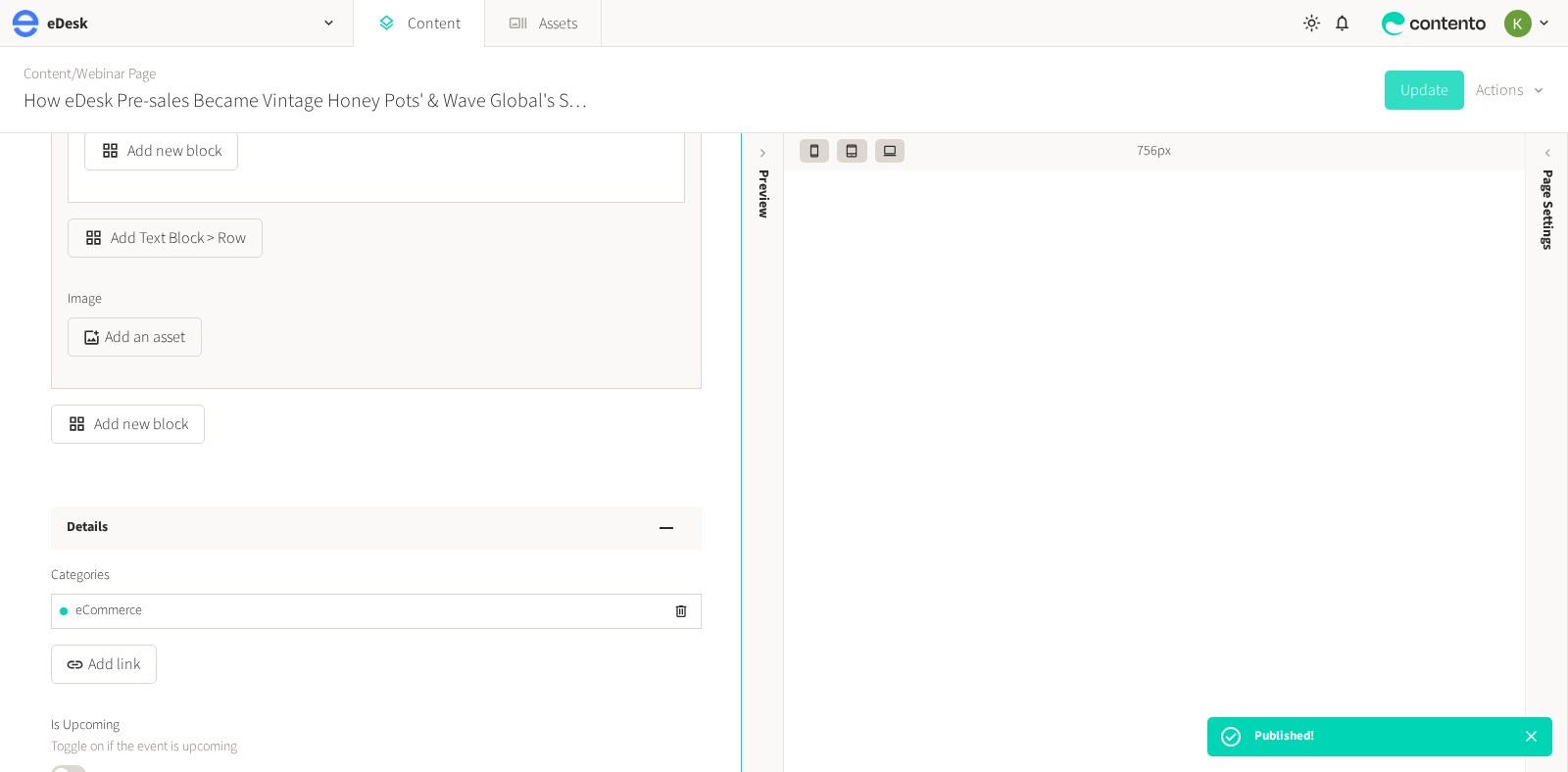 click 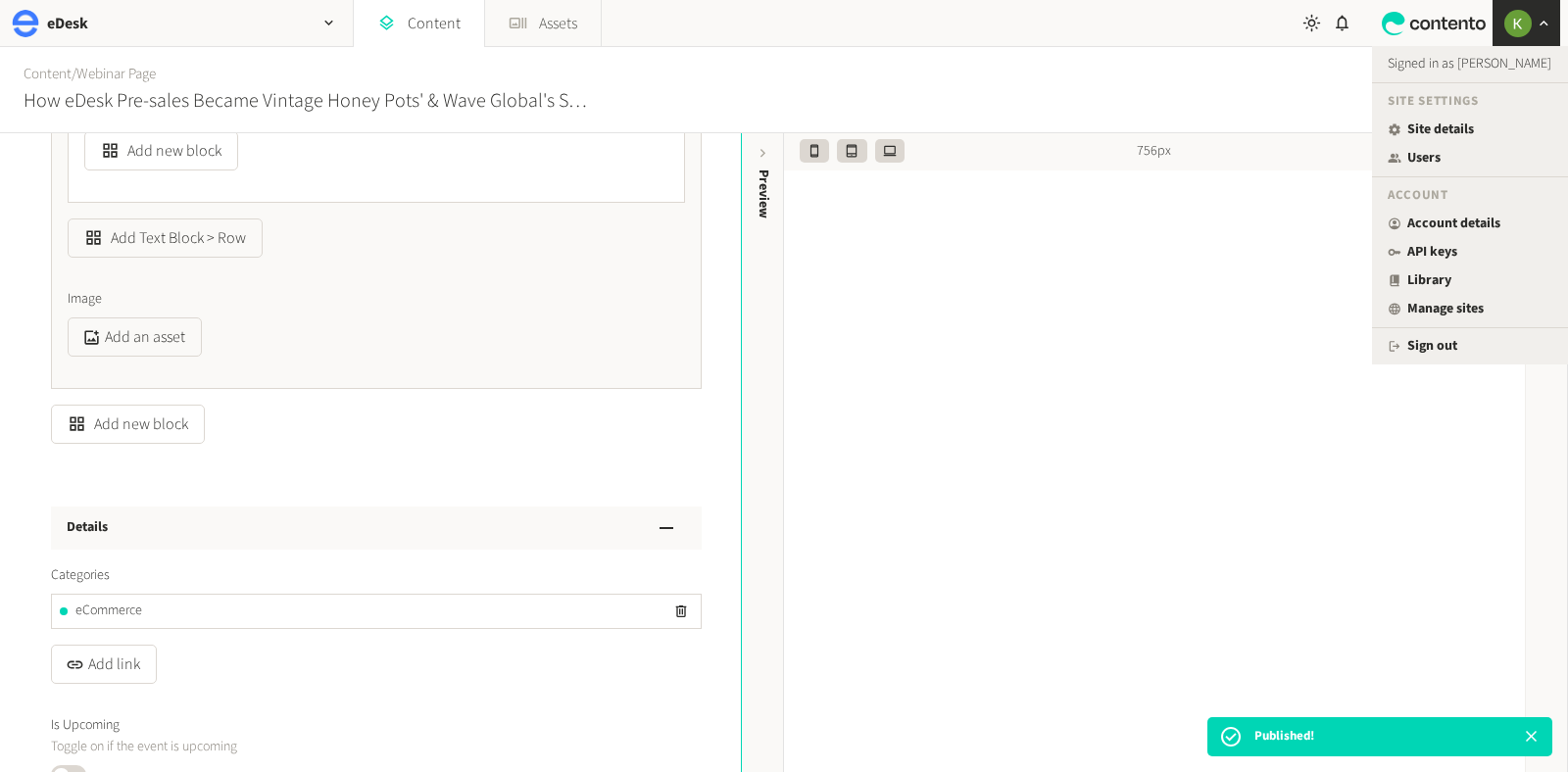 click on "Content   /  Webinar Page How eDesk Pre-sales Became Vintage Honey Pots' & Wave Global's Support Advantage  Update   Actions" 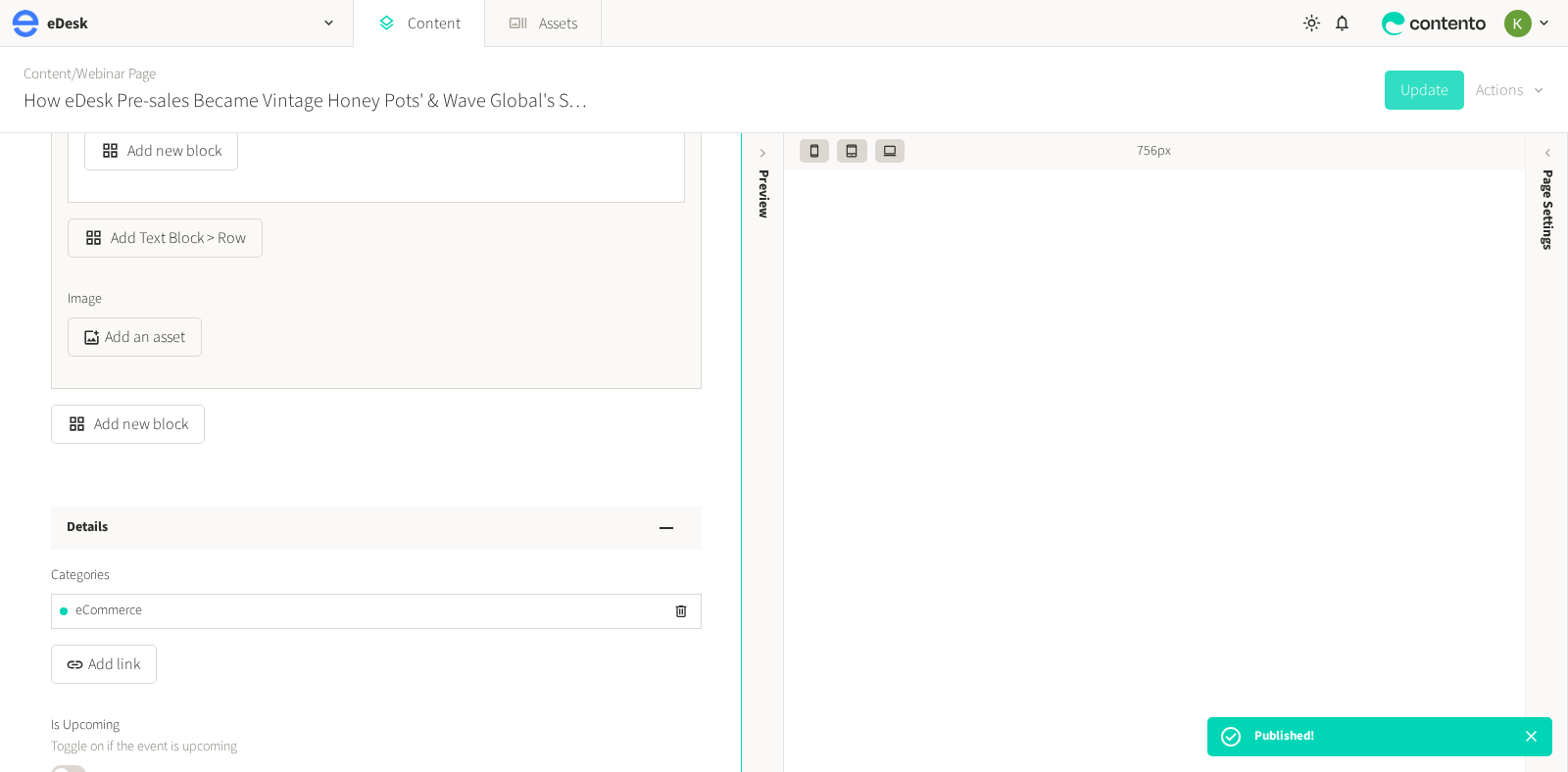 click on "Actions" 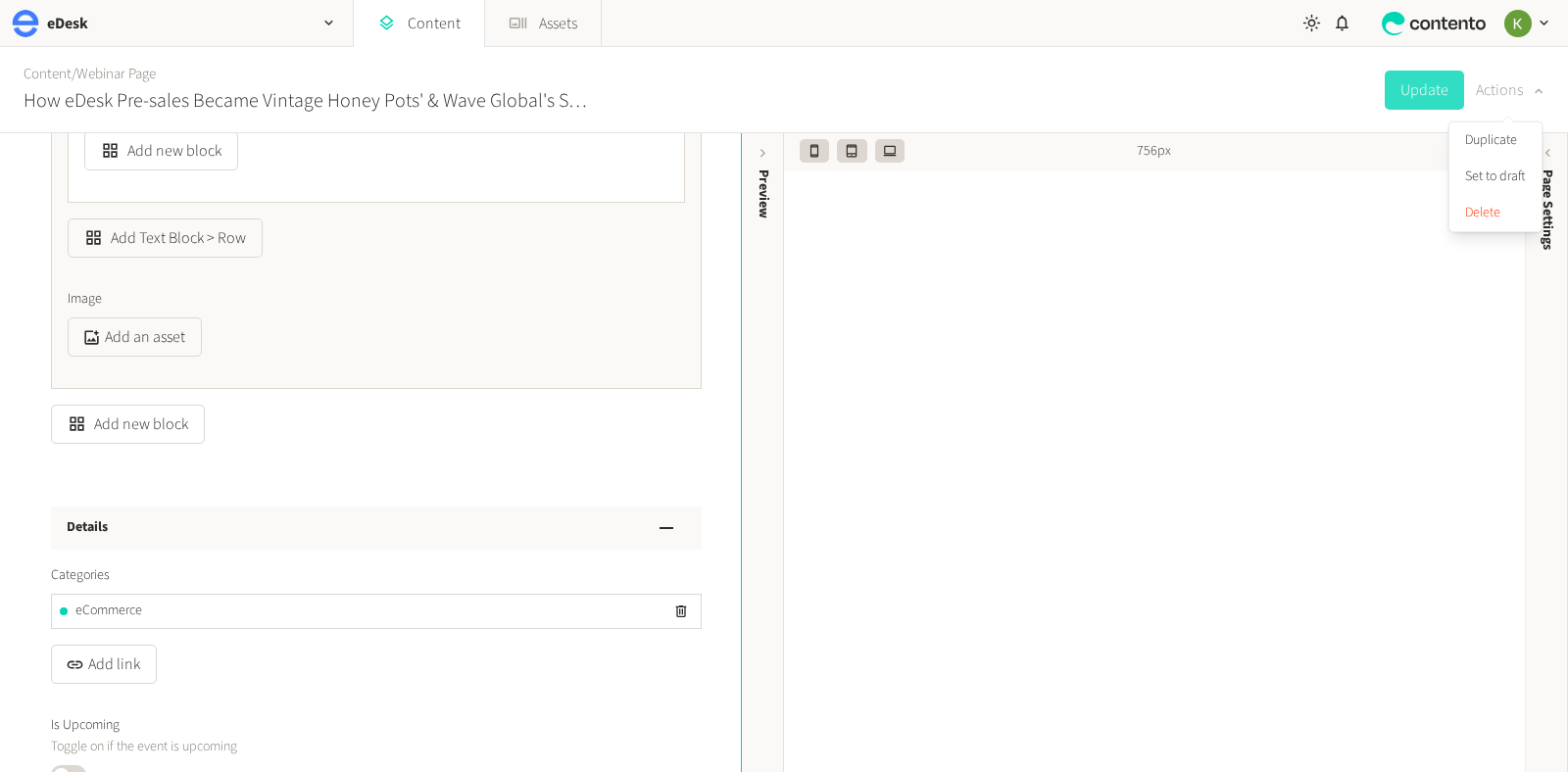 click on "Actions" 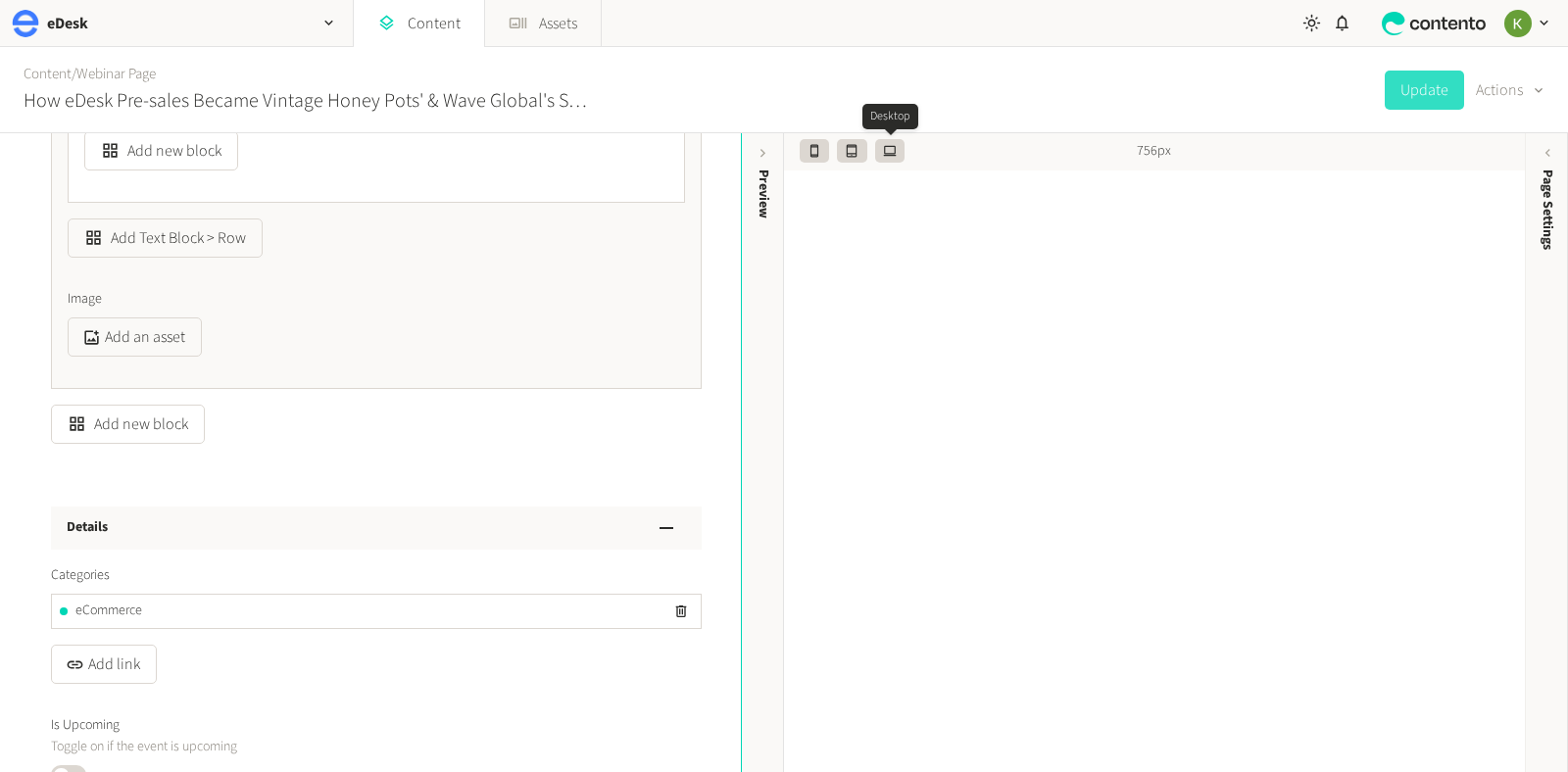 click 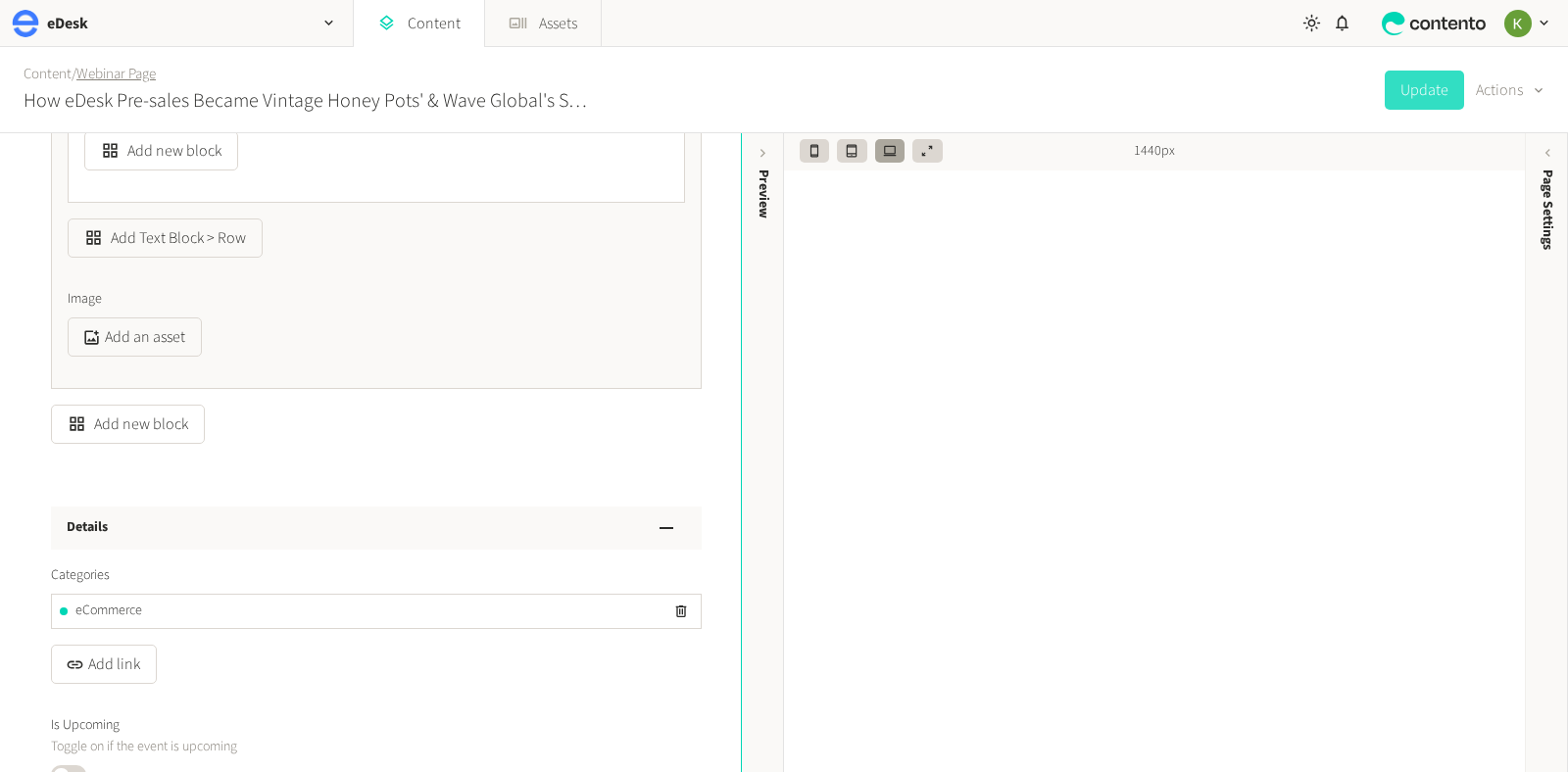 click on "Webinar Page" 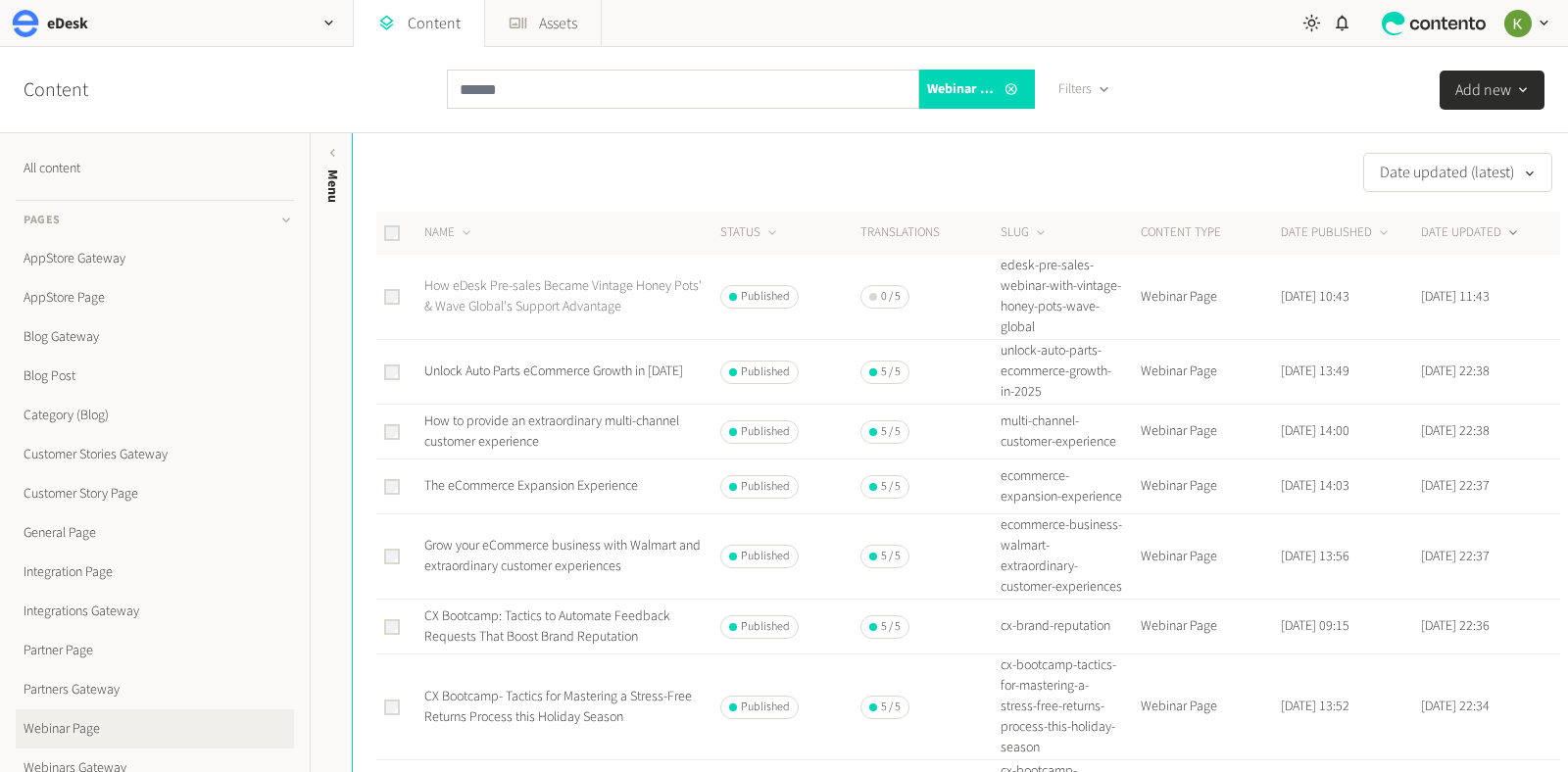 click on "How eDesk Pre-sales Became Vintage Honey Pots' & Wave Global's Support Advantage" 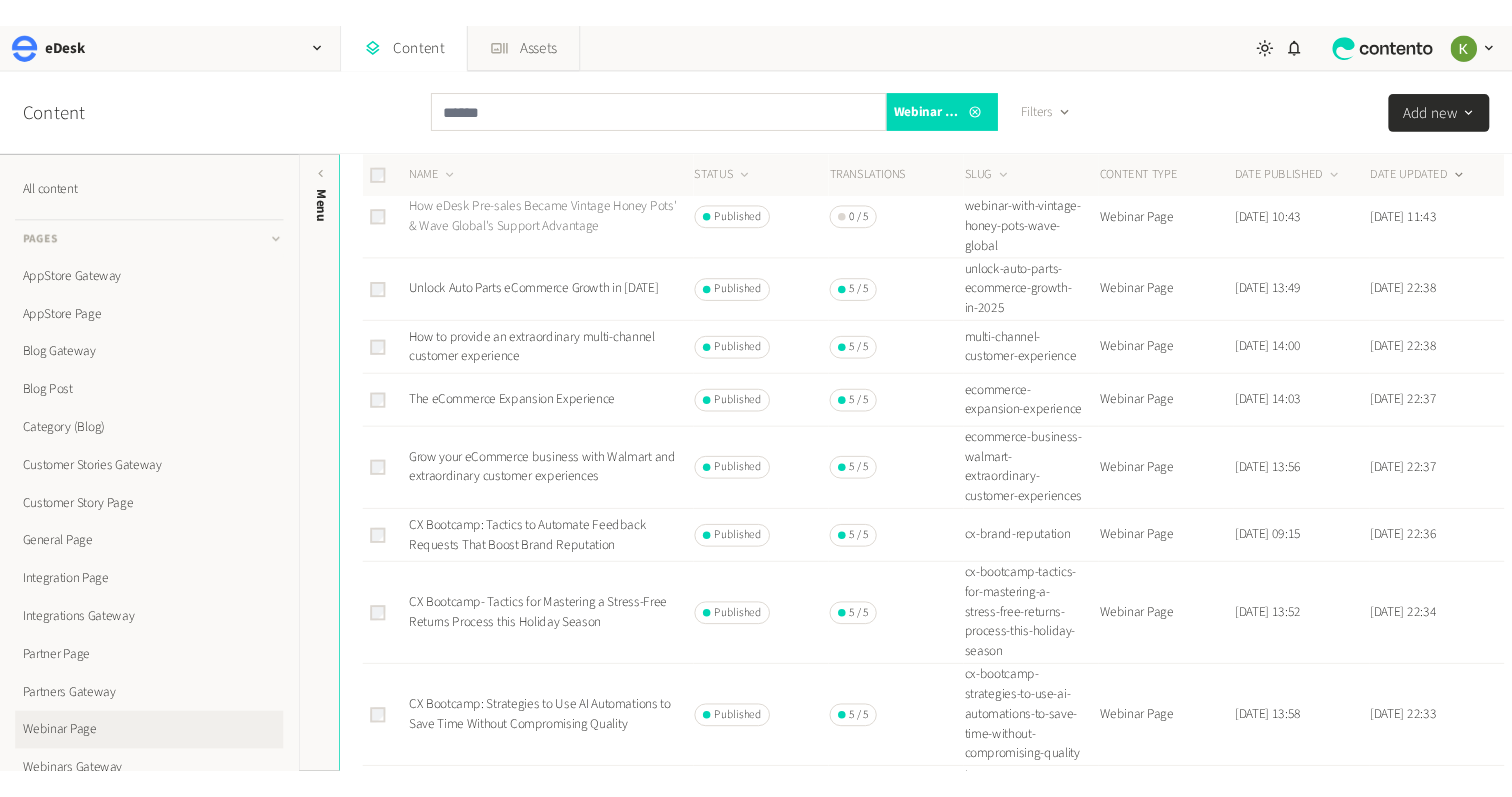 scroll, scrollTop: 0, scrollLeft: 0, axis: both 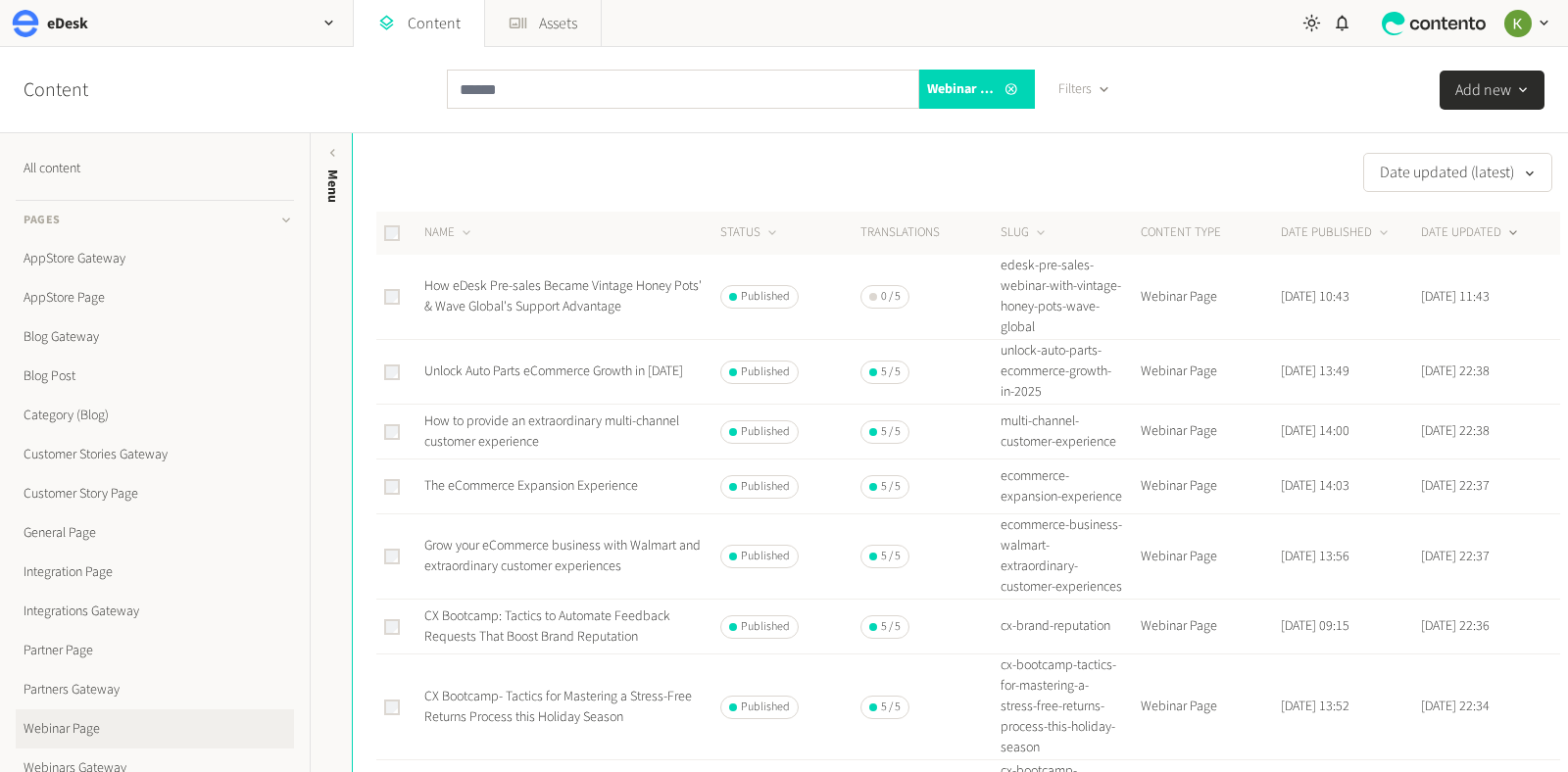 click on "0 / 5" 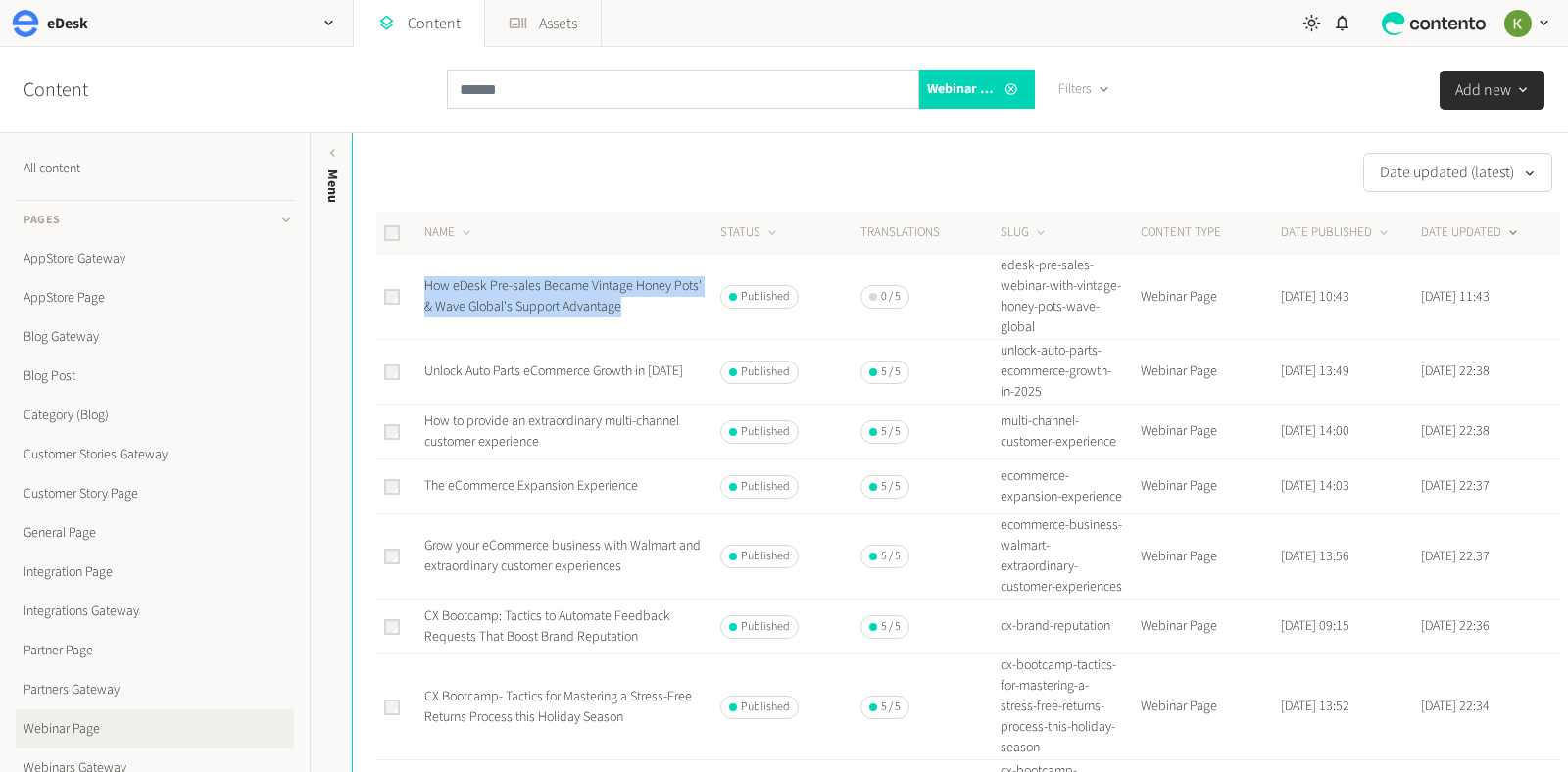 drag, startPoint x: 674, startPoint y: 303, endPoint x: 464, endPoint y: 268, distance: 212.89669 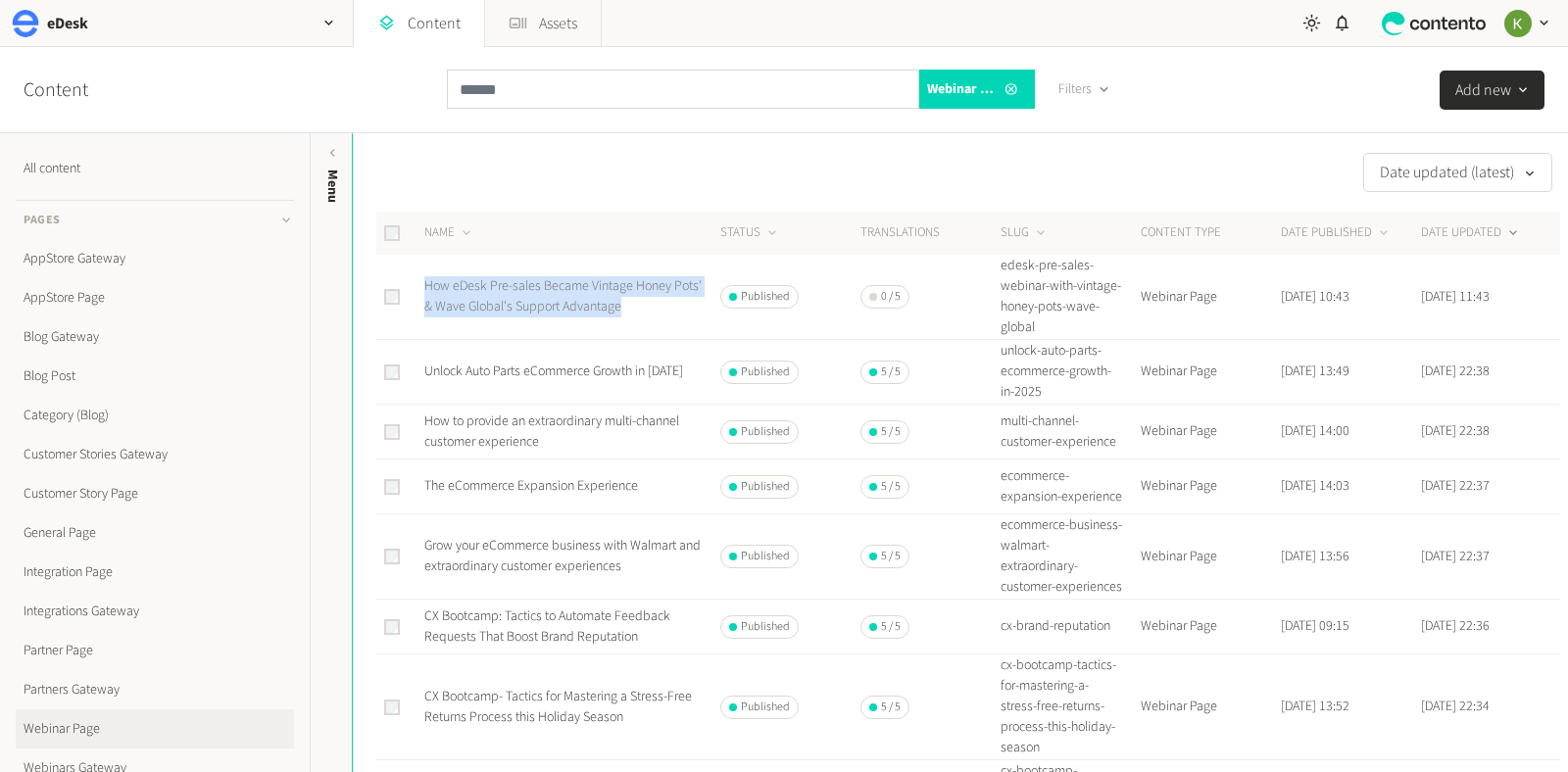 click on "How eDesk Pre-sales Became Vintage Honey Pots' & Wave Global's Support Advantage" 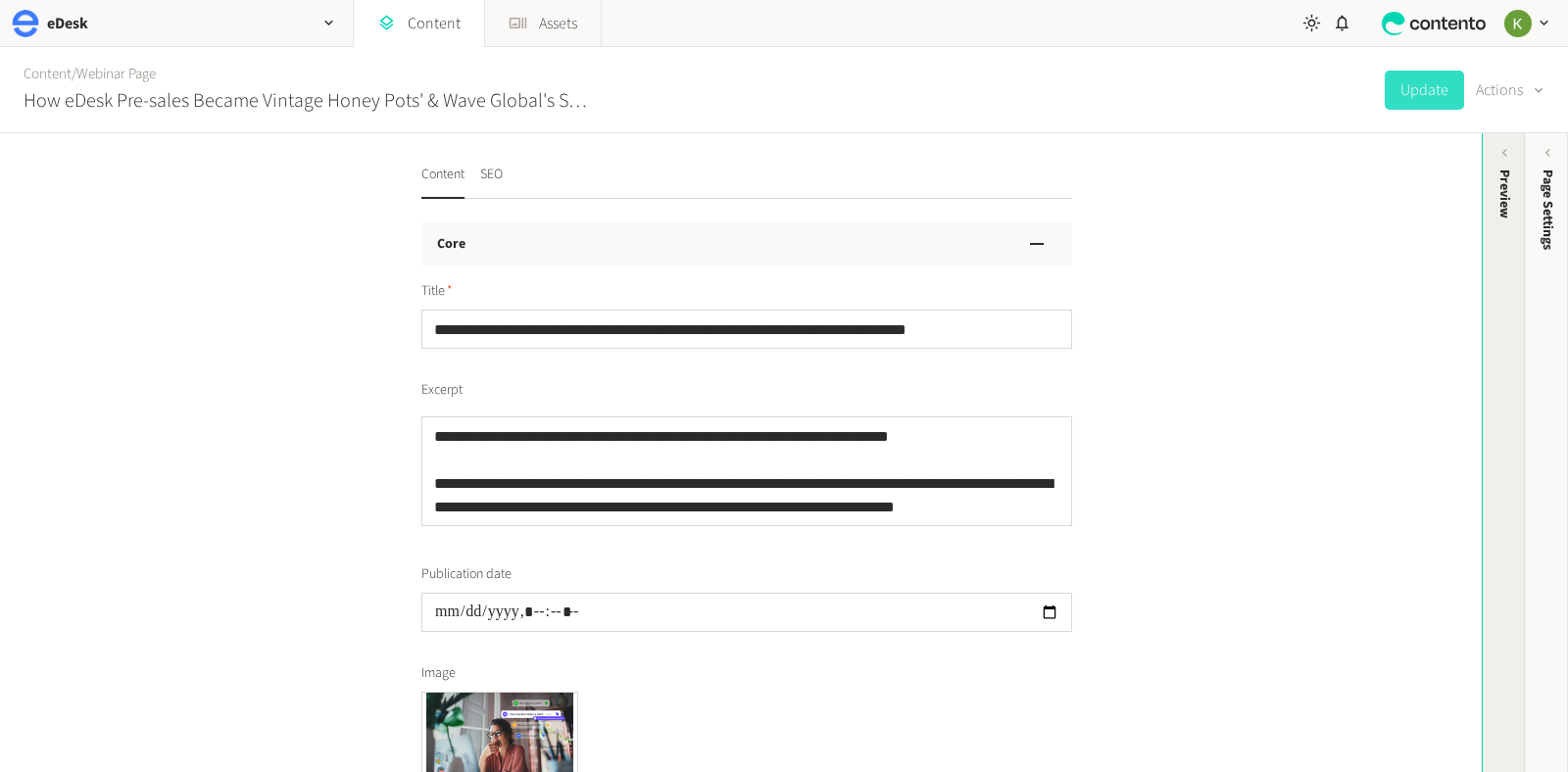 click on "Preview" 